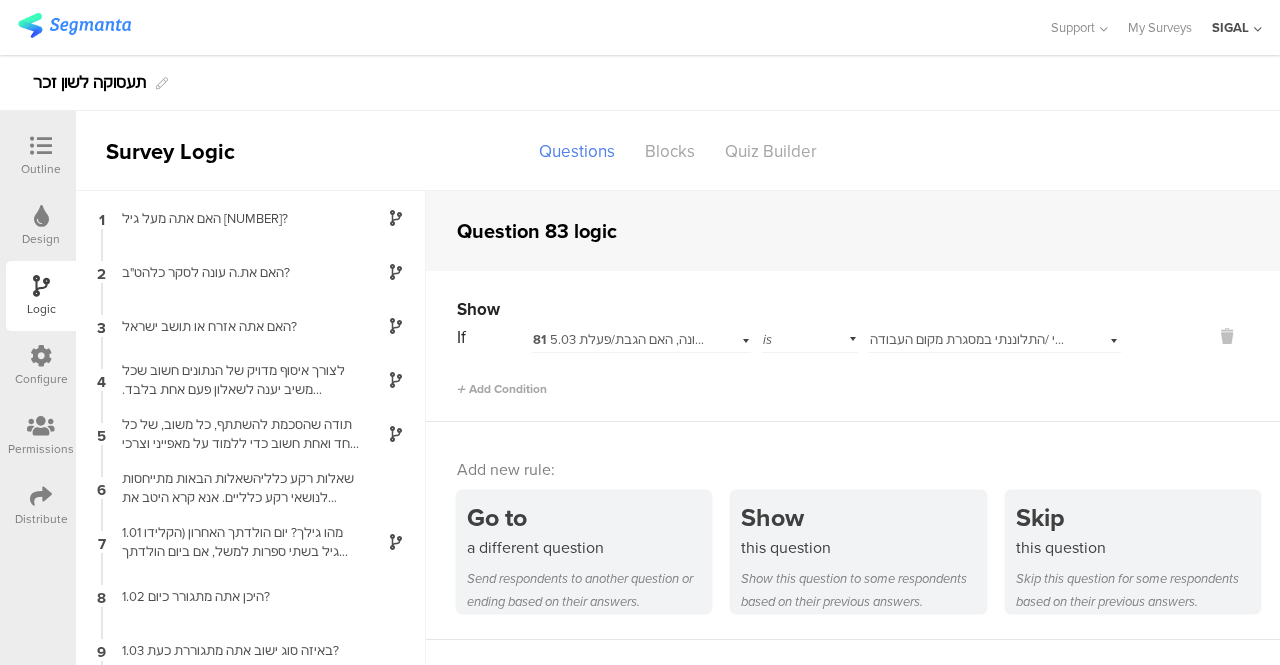 scroll, scrollTop: 0, scrollLeft: 0, axis: both 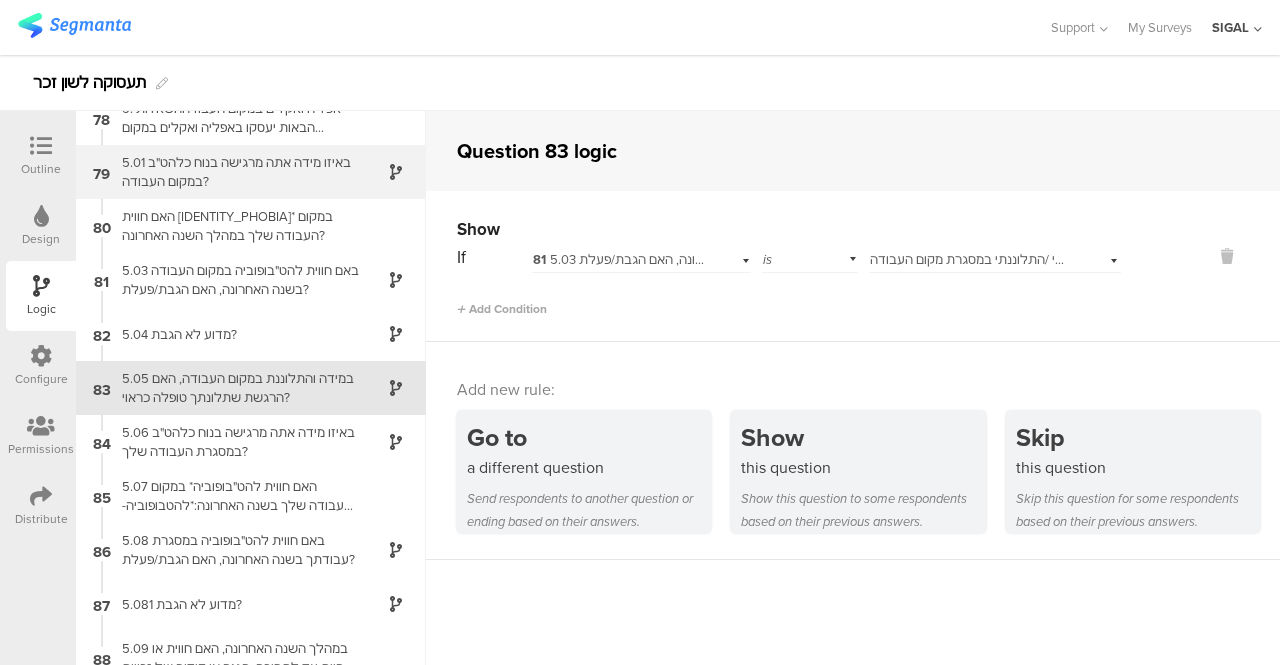 click on "5.01	באיזו מידה אתה מרגישה בנוח כלהט"ב במקום העבודה?" at bounding box center (235, 172) 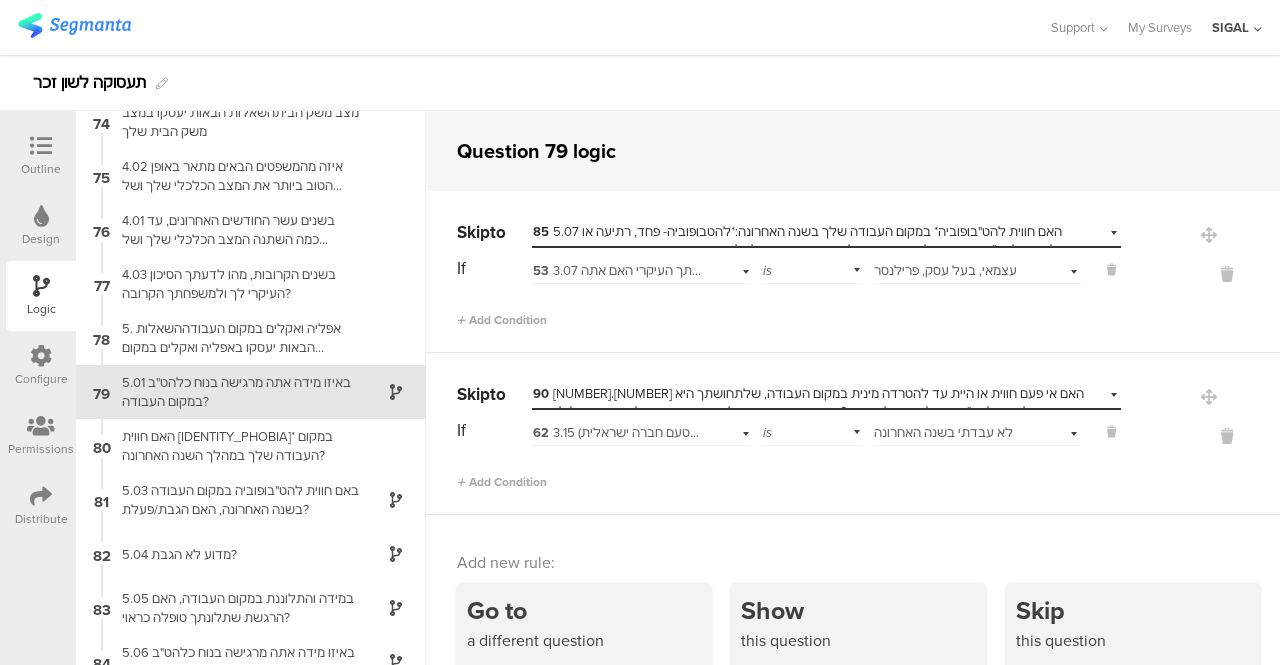 scroll, scrollTop: 3962, scrollLeft: 0, axis: vertical 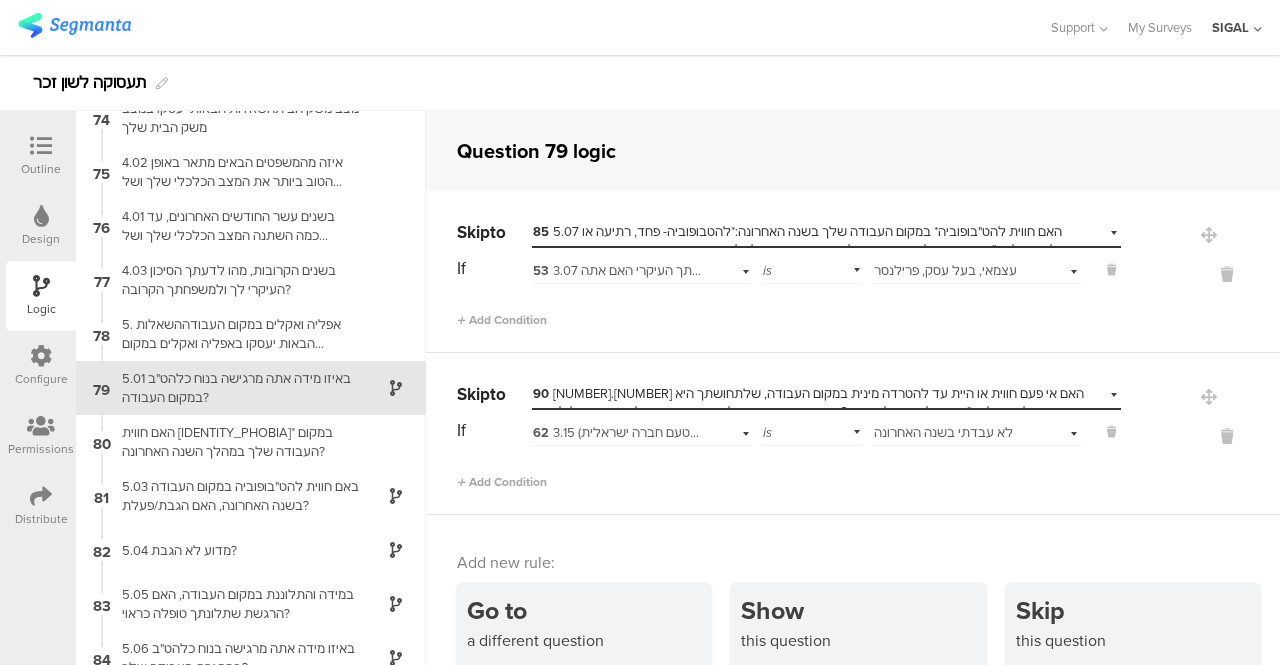 click on "Outline" at bounding box center [41, 156] 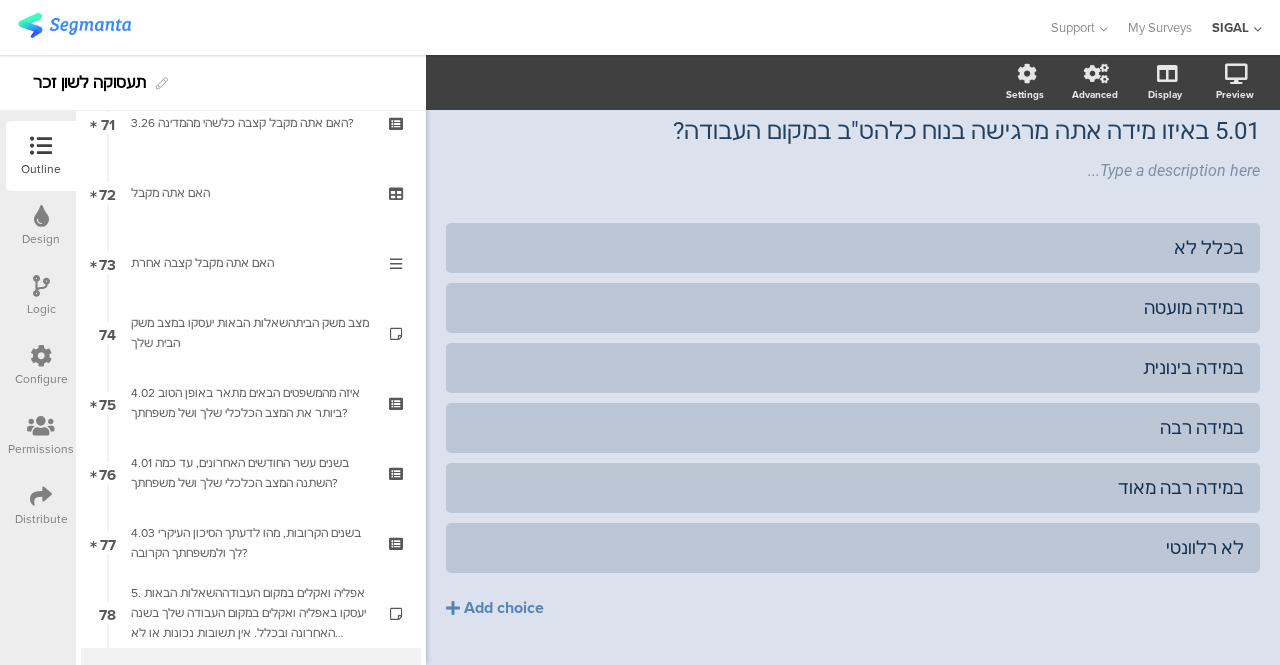 scroll, scrollTop: 5298, scrollLeft: 0, axis: vertical 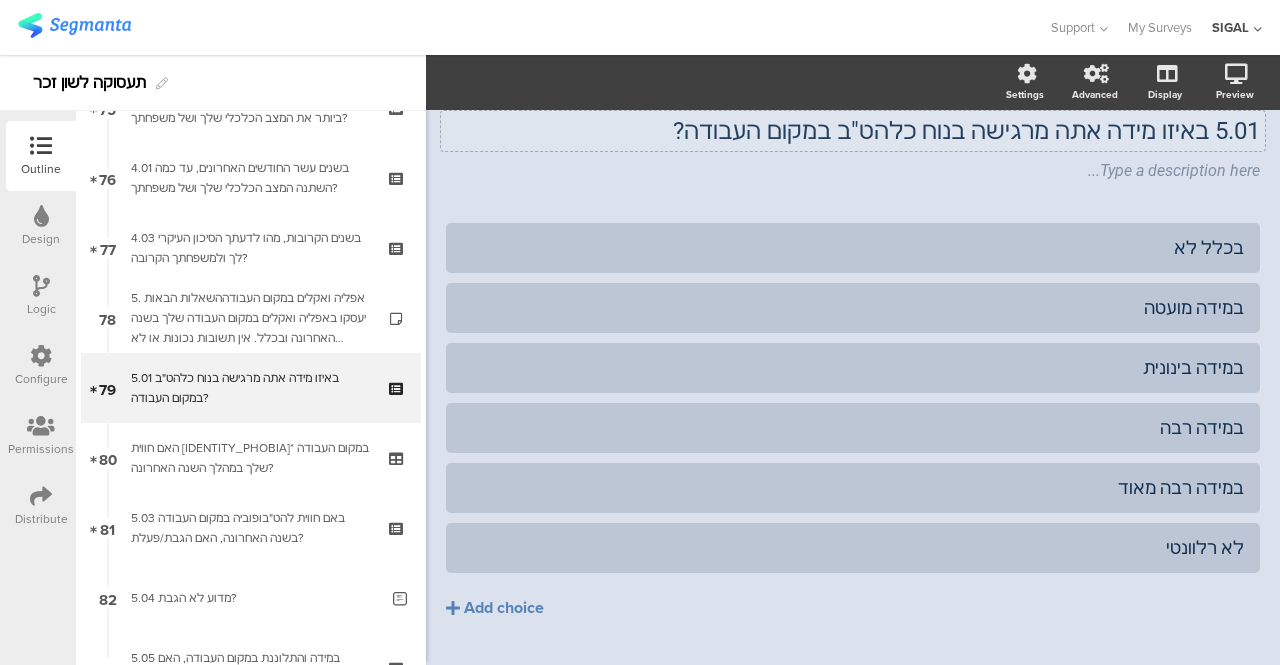 click on "5.01	באיזו מידה אתה מרגישה בנוח כלהט"ב במקום העבודה?" 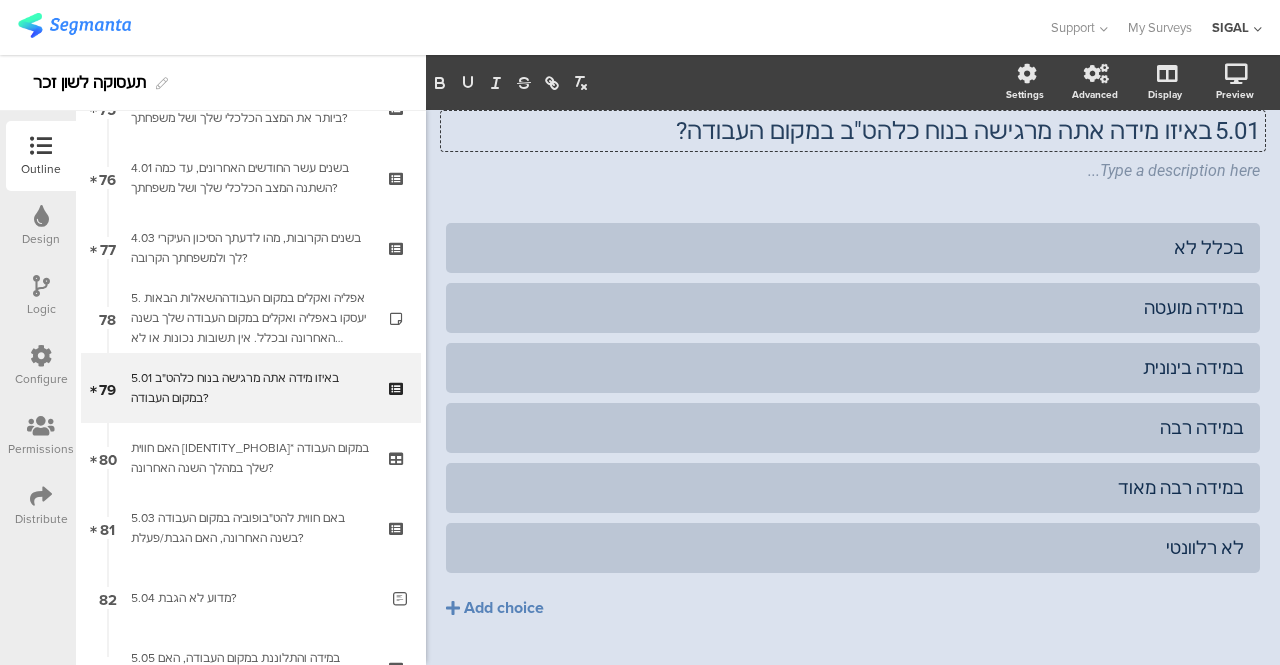 scroll, scrollTop: 50, scrollLeft: 0, axis: vertical 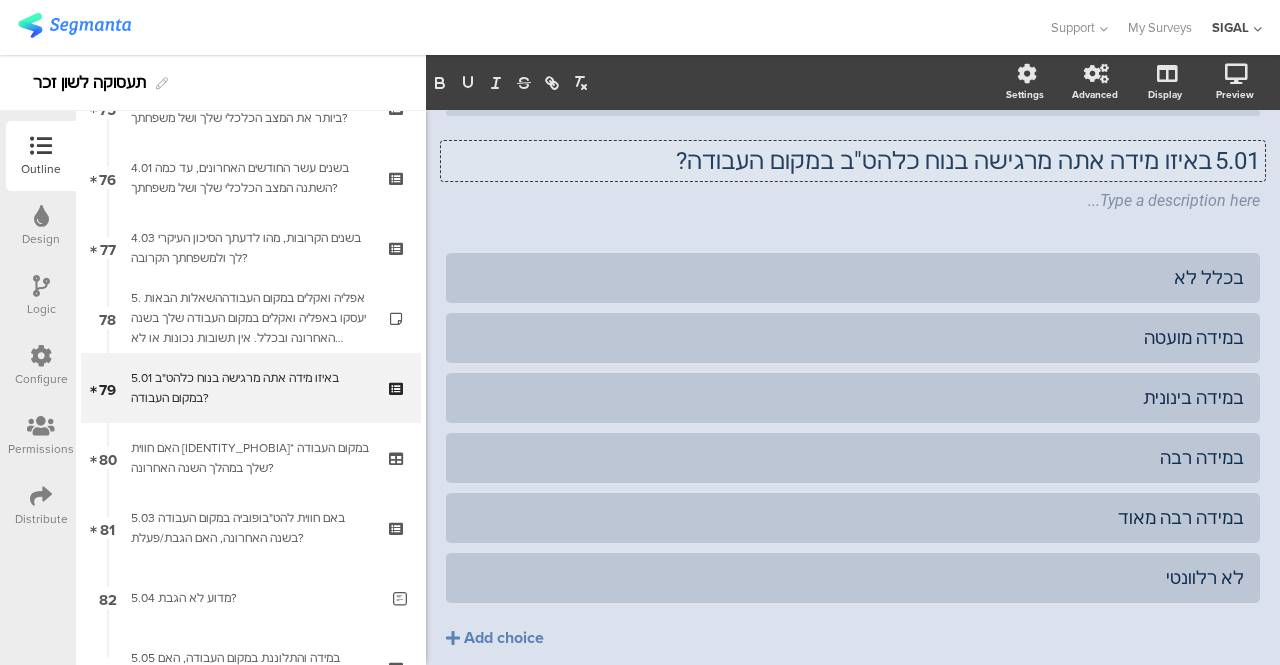 click on "5.01	באיזו מידה אתה מרגישה בנוח כלהט"ב במקום העבודה?" 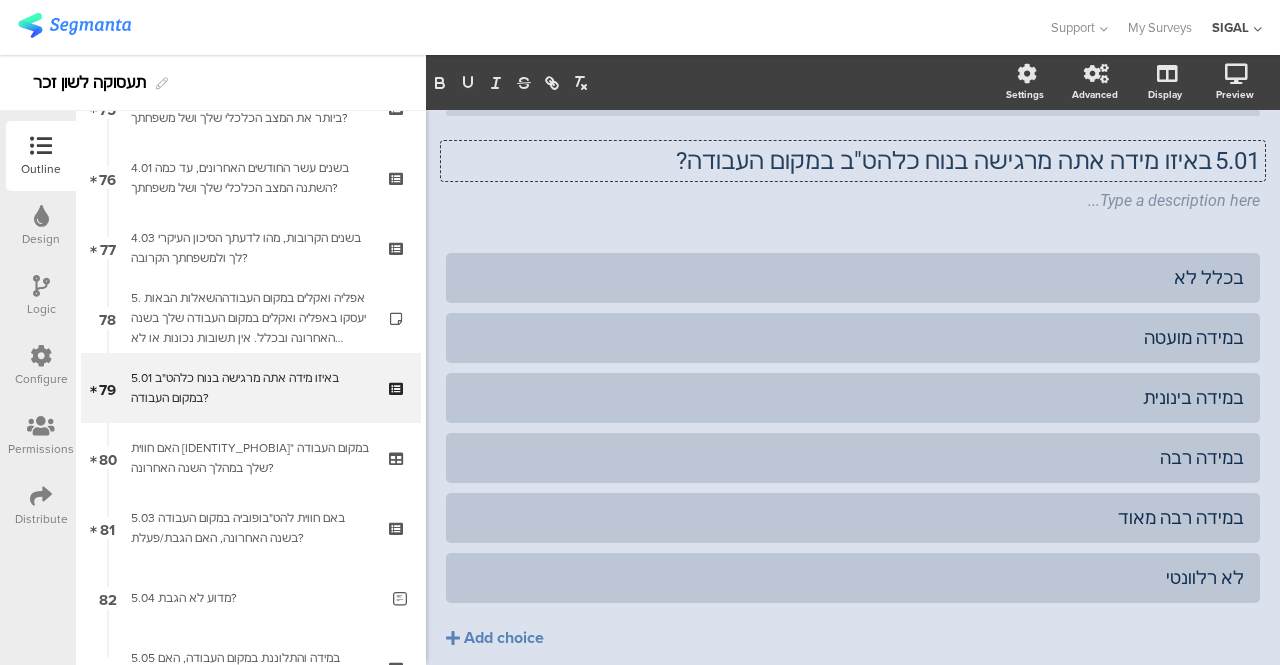 type 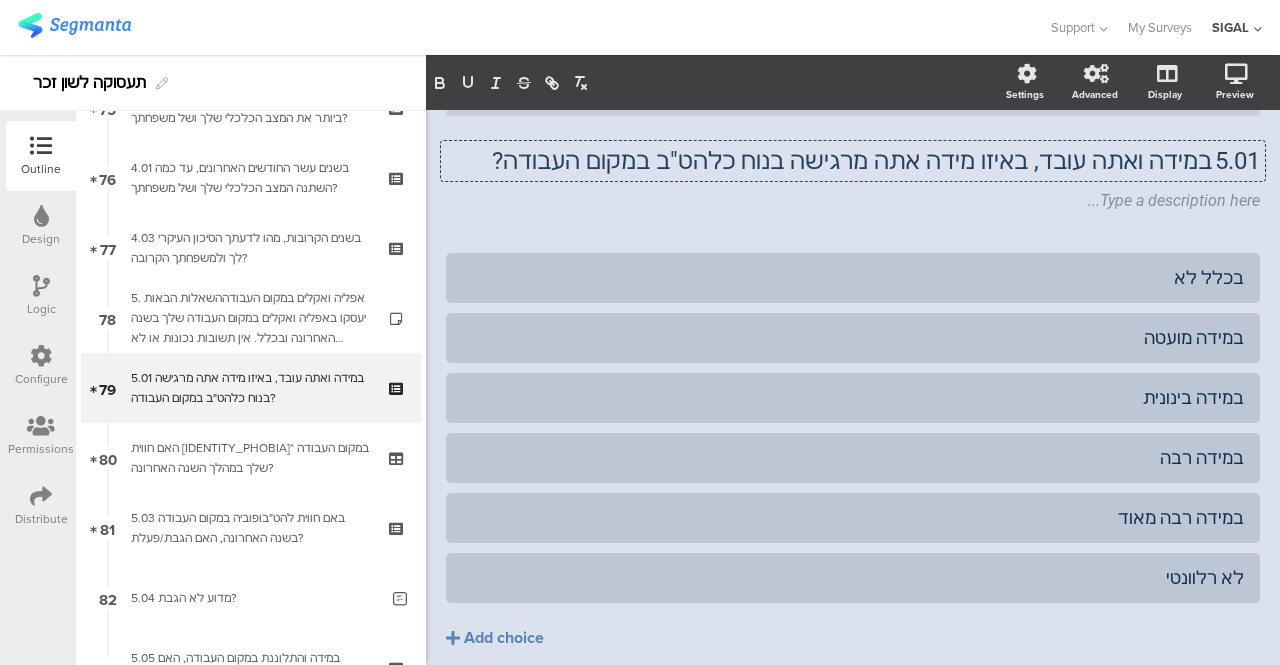 click at bounding box center [41, 286] 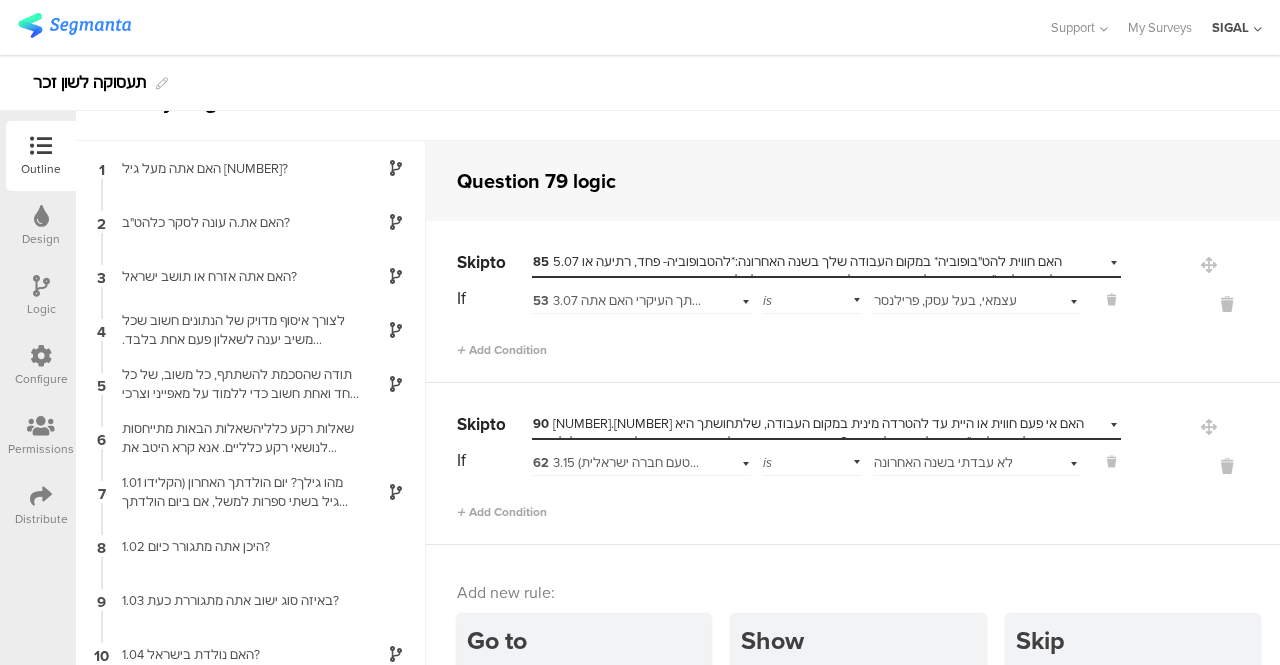 scroll, scrollTop: 80, scrollLeft: 0, axis: vertical 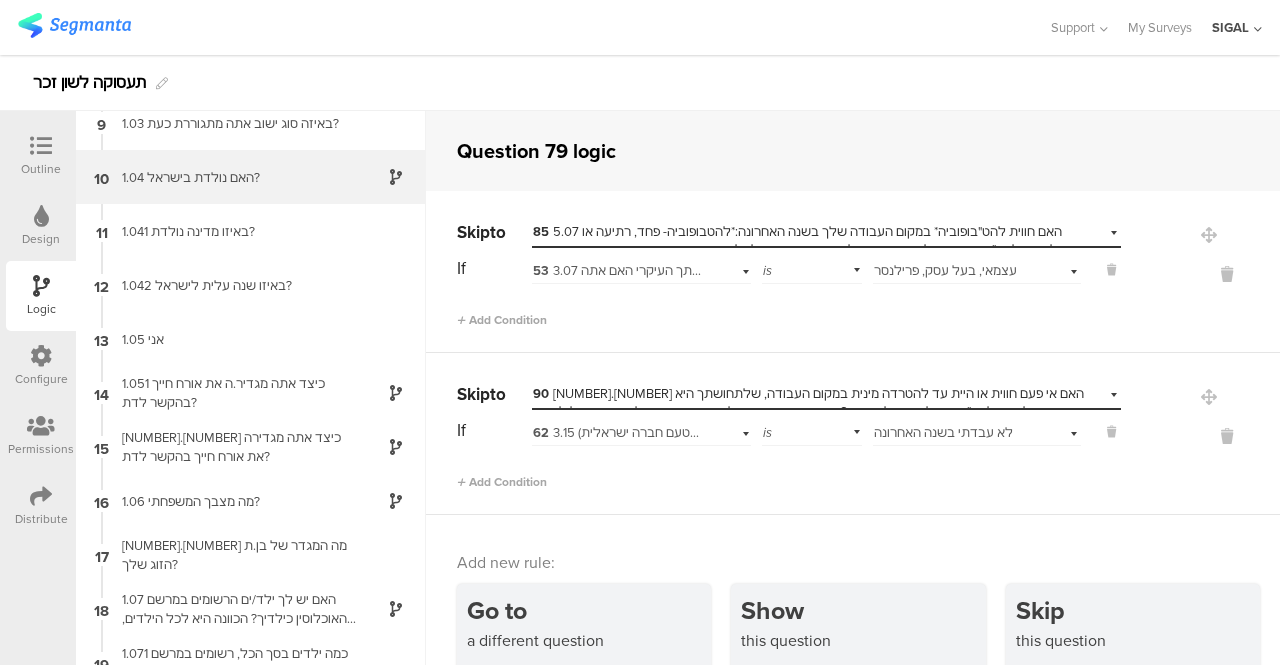 click on "1.04 האם נולדת בישראל?" at bounding box center (235, 177) 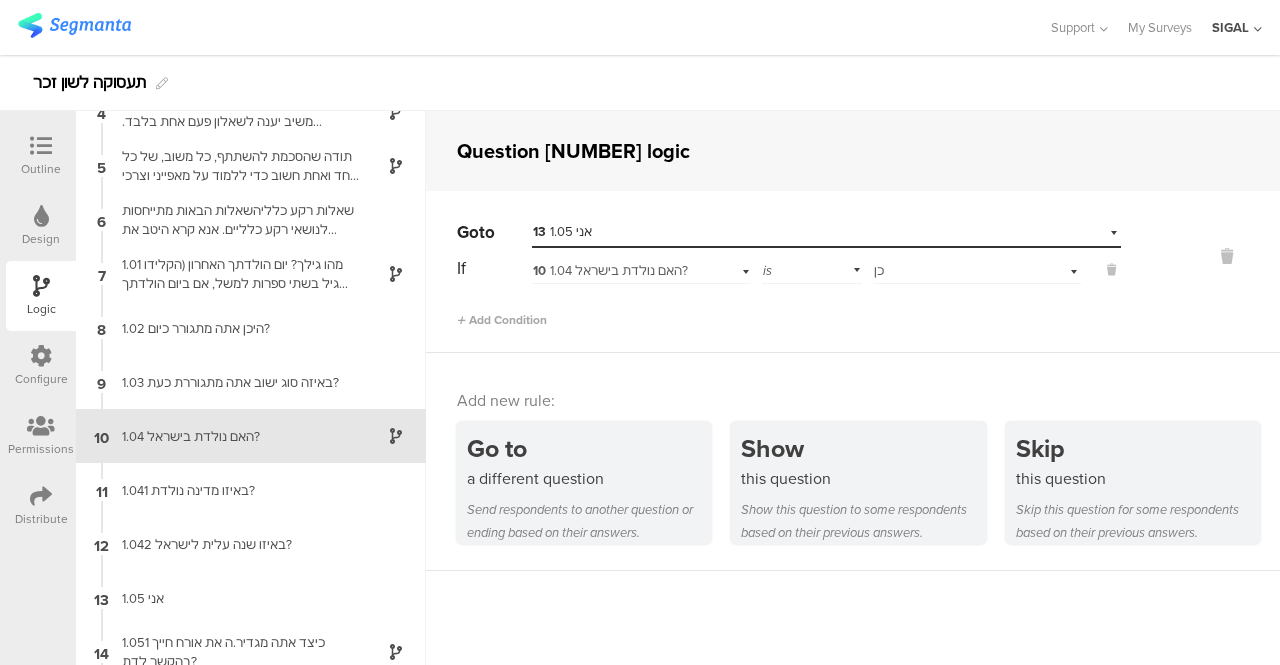 scroll, scrollTop: 236, scrollLeft: 0, axis: vertical 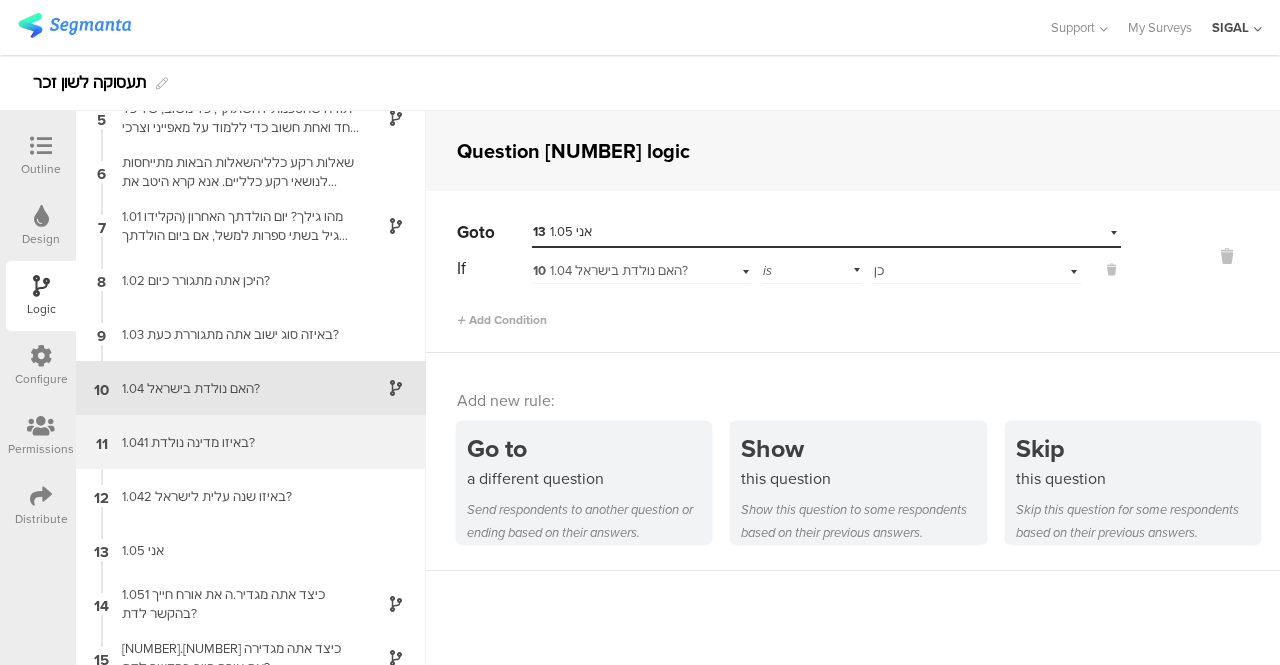 click on "1.041 באיזו מדינה נולדת?" at bounding box center [235, 442] 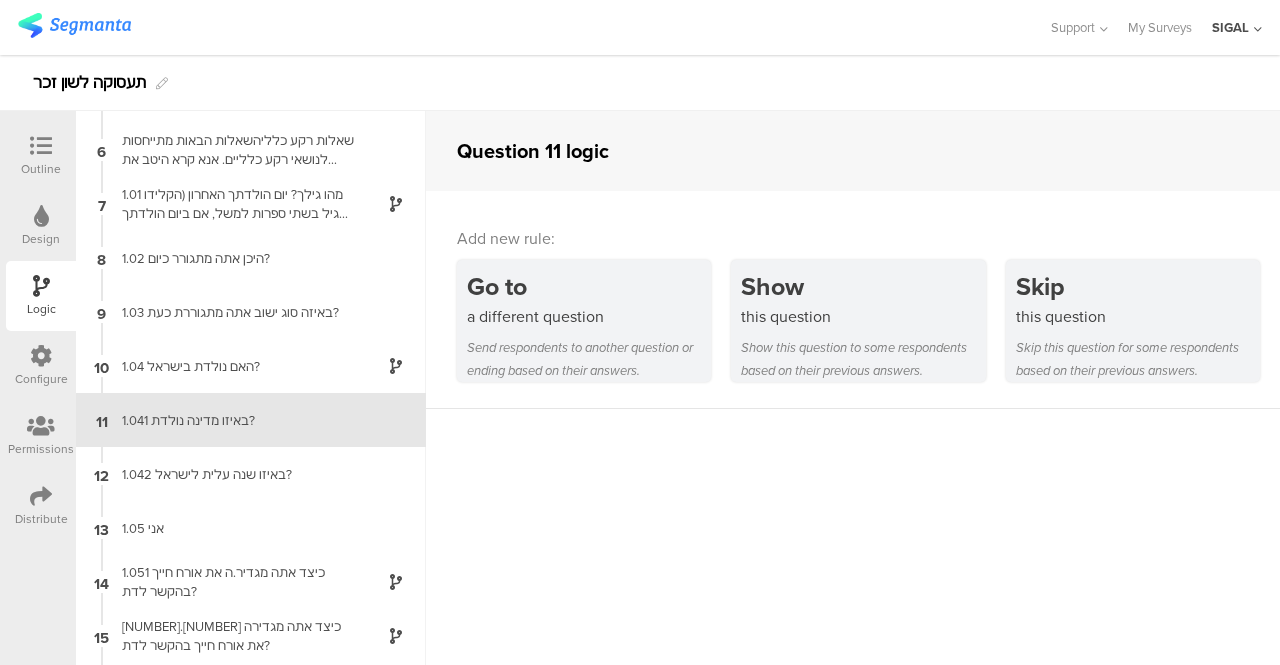 scroll, scrollTop: 290, scrollLeft: 0, axis: vertical 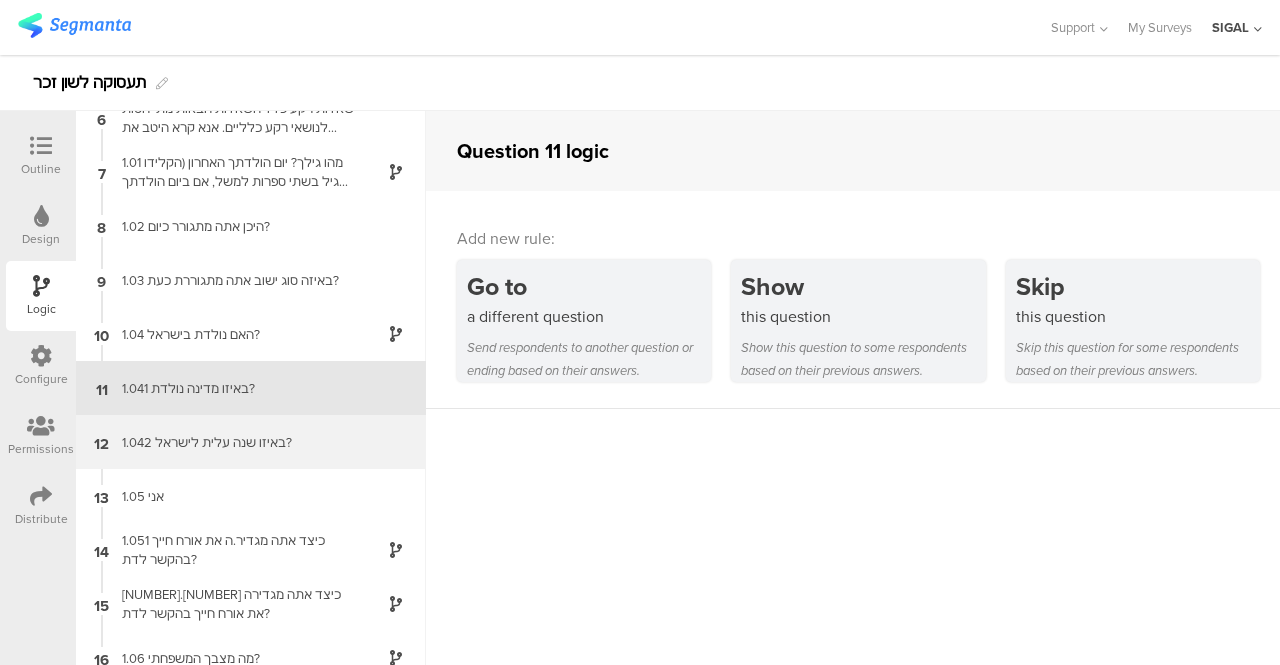 click on "1.042 באיזו שנה עלית לישראל?" at bounding box center (235, 442) 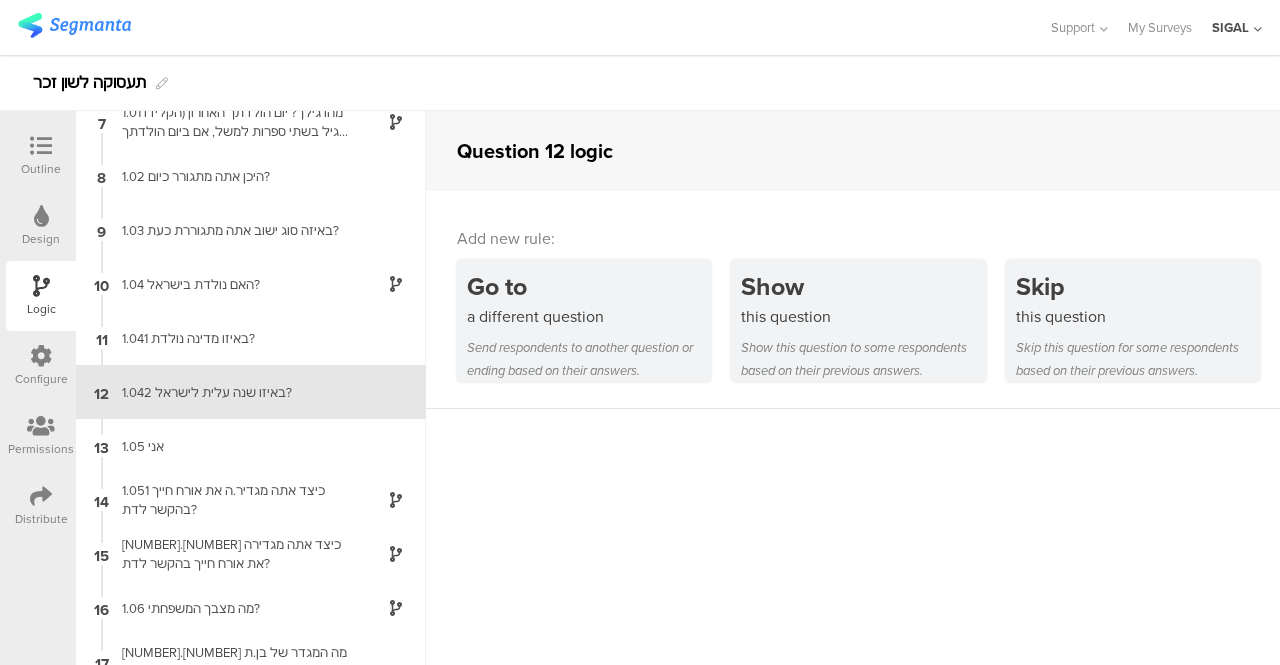 scroll, scrollTop: 344, scrollLeft: 0, axis: vertical 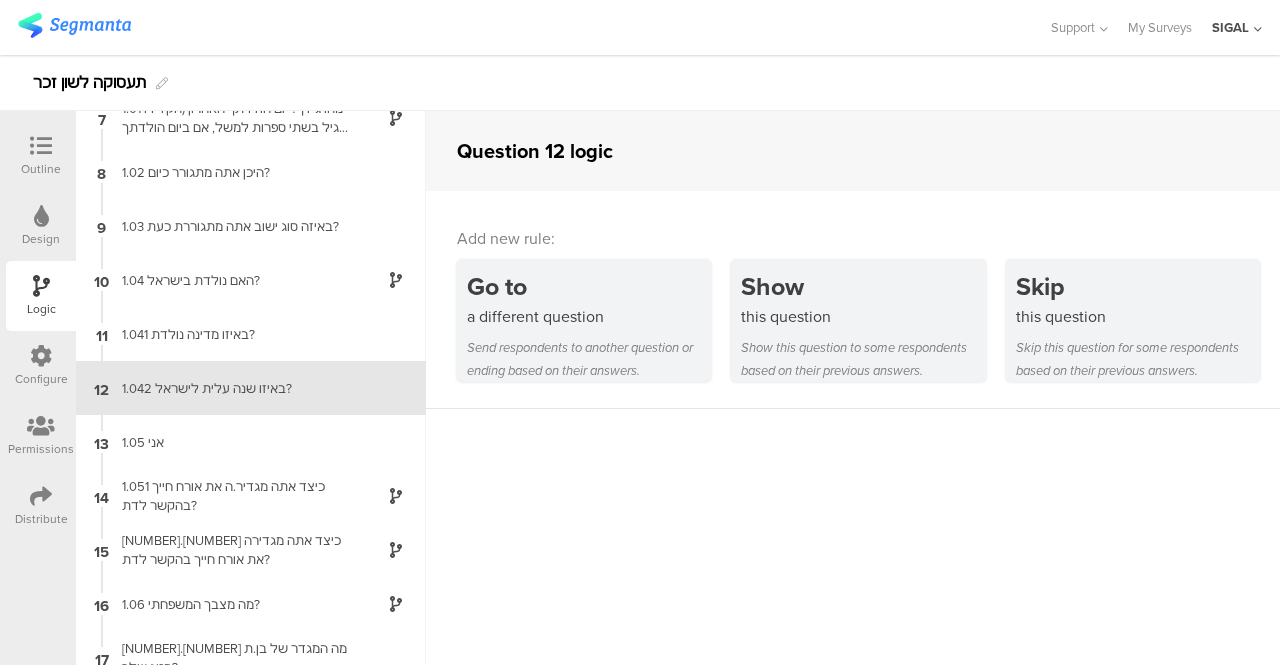 click on "1.05 אני" at bounding box center (235, 442) 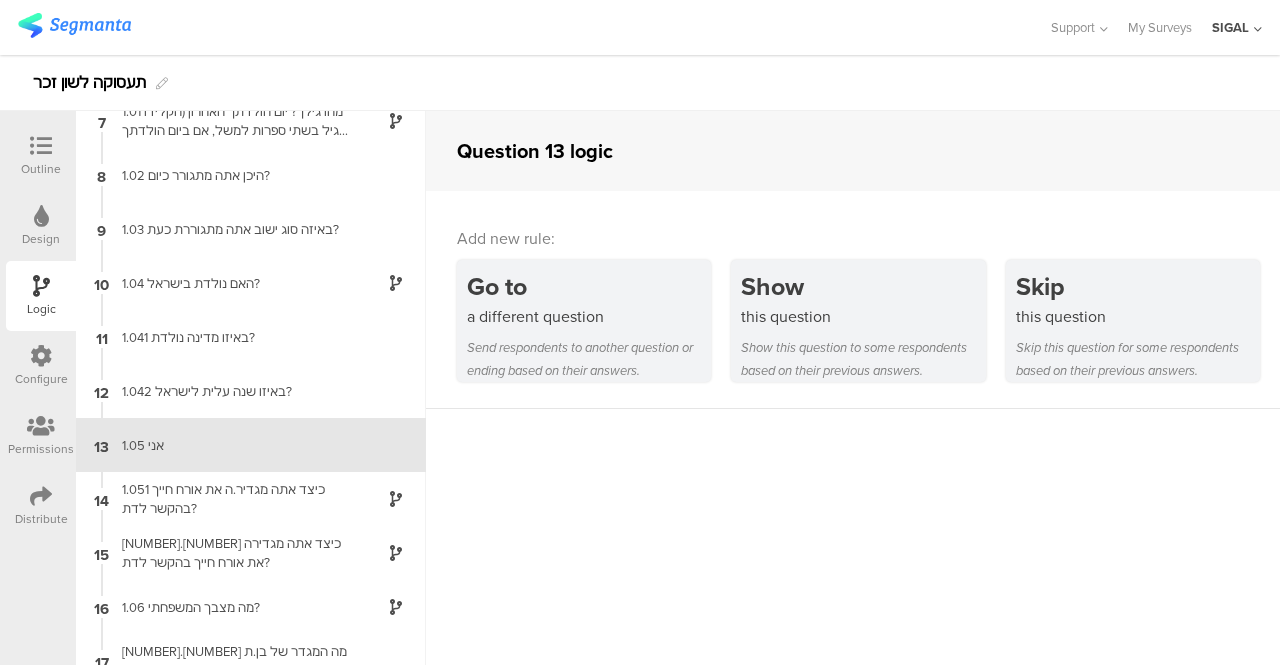 scroll, scrollTop: 398, scrollLeft: 0, axis: vertical 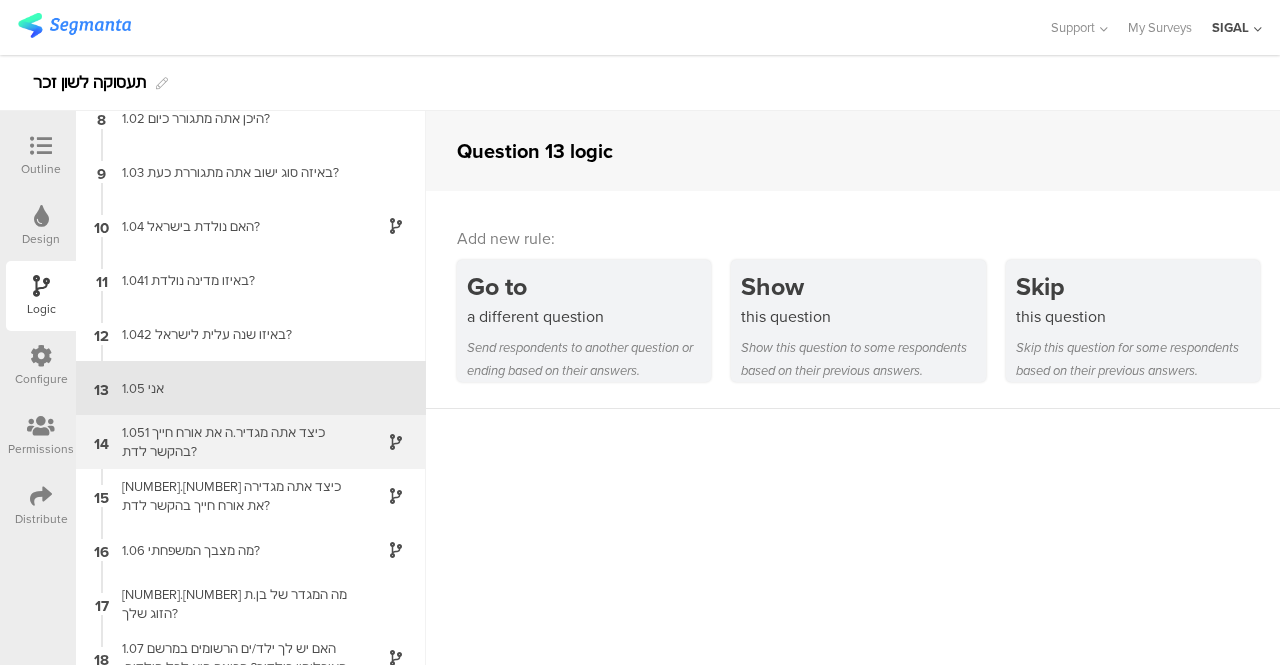 click on "1.051 כיצד אתה מגדיר.ה את אורח חייך בהקשר לדת?" at bounding box center [235, 442] 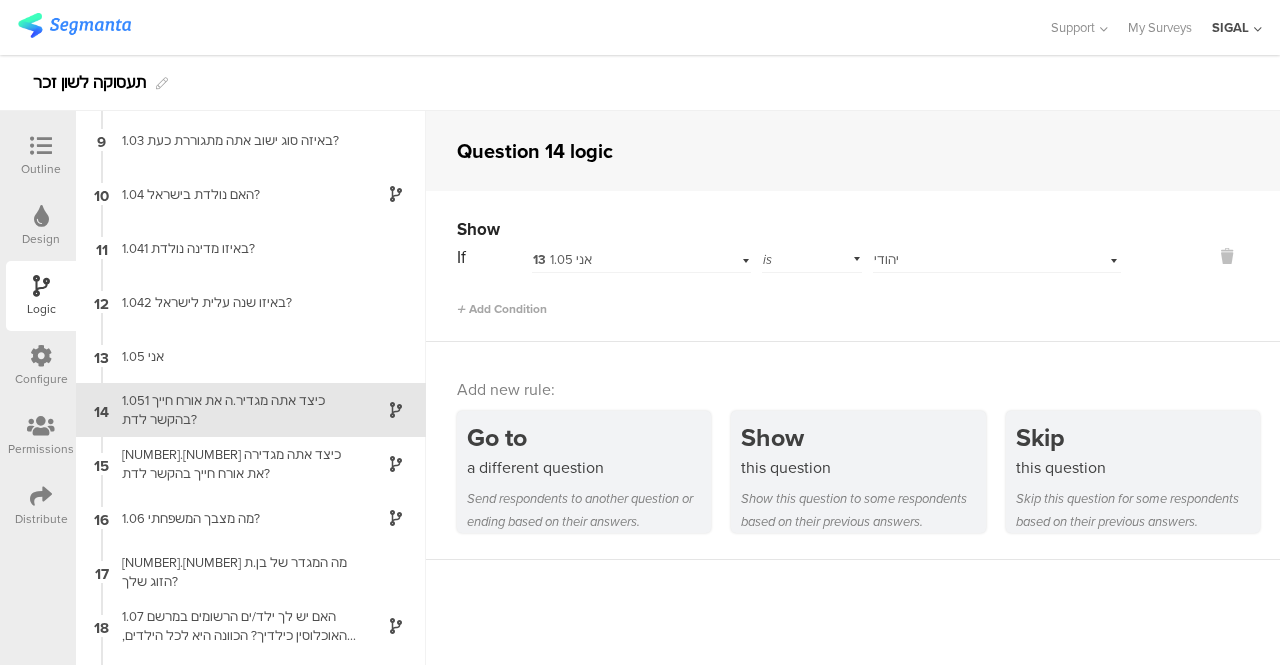 scroll, scrollTop: 452, scrollLeft: 0, axis: vertical 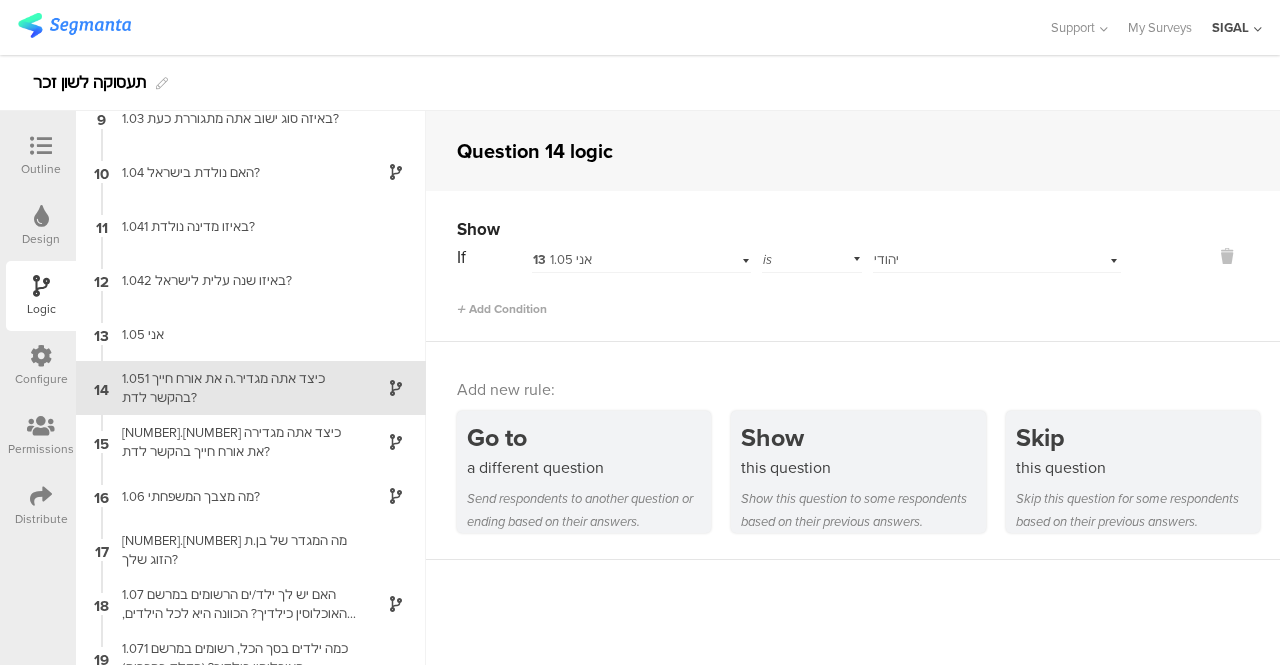 click on "1.051 כיצד אתה מגדיר.ה את אורח חייך בהקשר לדת?" at bounding box center [235, 388] 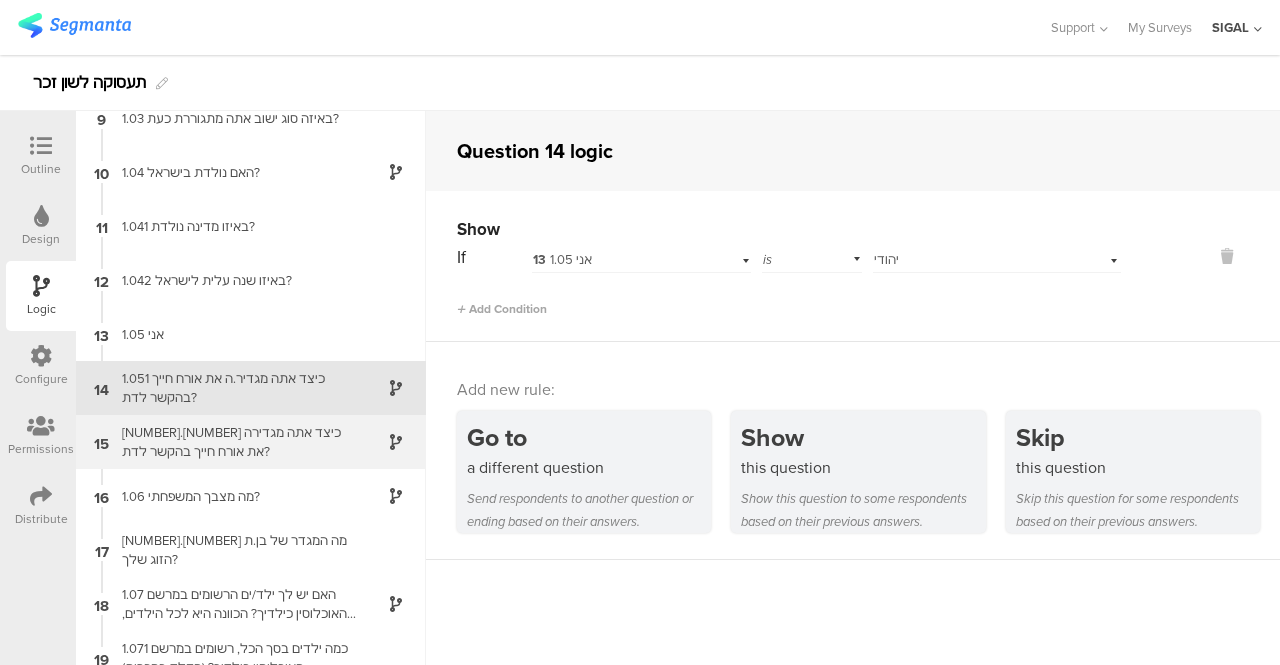 click on "[NUMBER].[NUMBER] כיצד אתה מגדירה את אורח חייך בהקשר לדת?" at bounding box center (235, 442) 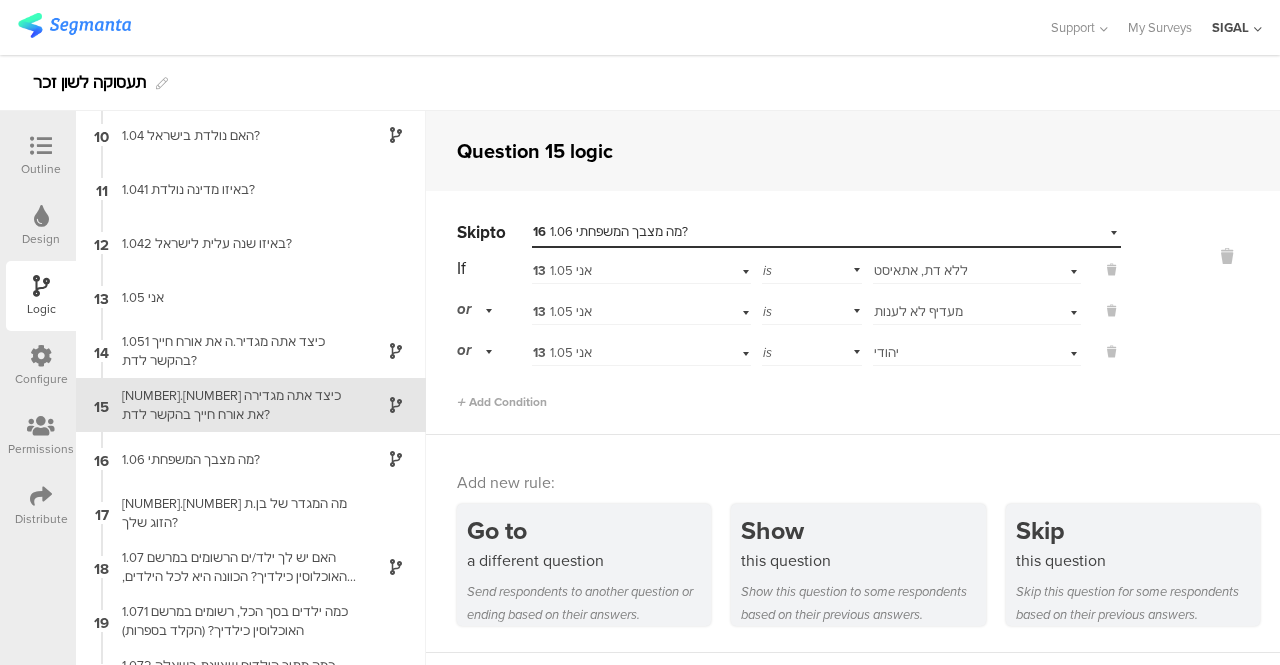 scroll, scrollTop: 506, scrollLeft: 0, axis: vertical 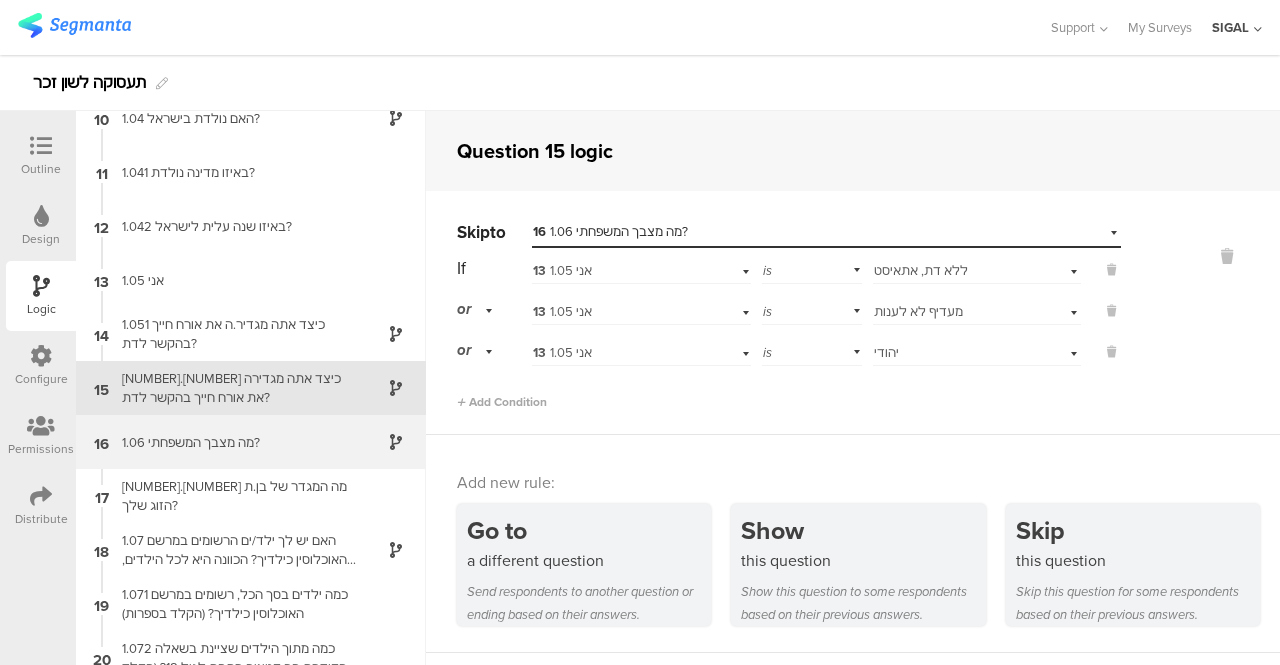 click on "1.06	מה מצבך המשפחתי?" at bounding box center [235, 442] 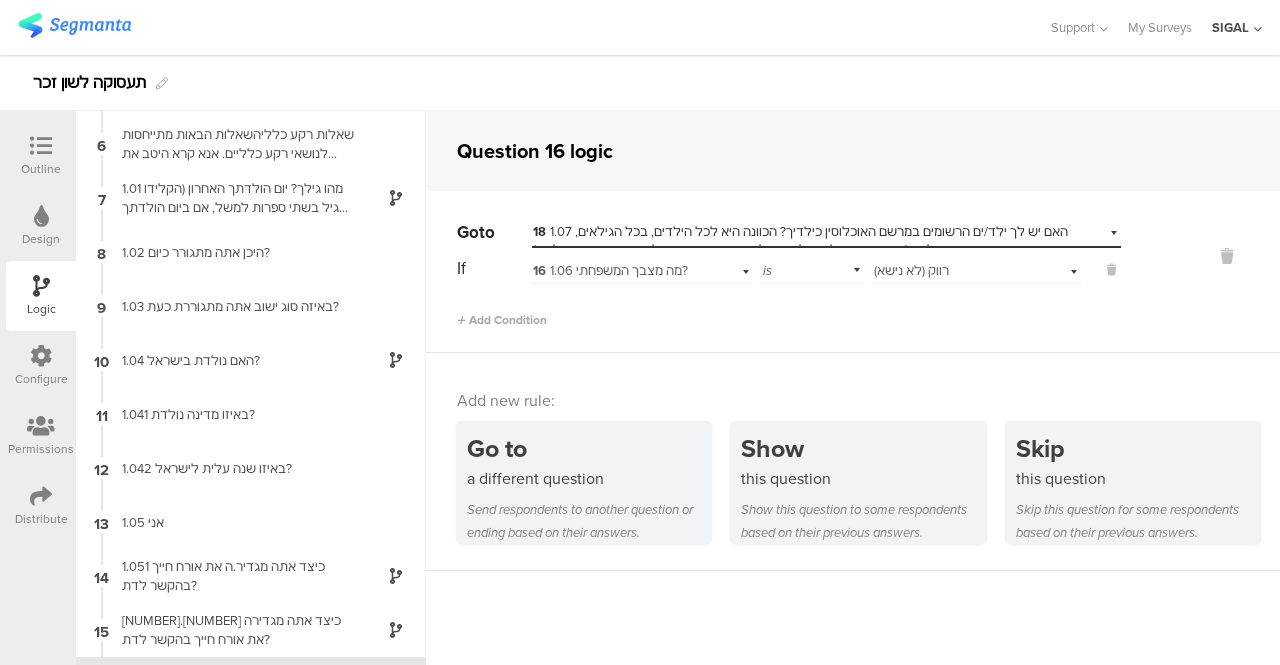 scroll, scrollTop: 560, scrollLeft: 0, axis: vertical 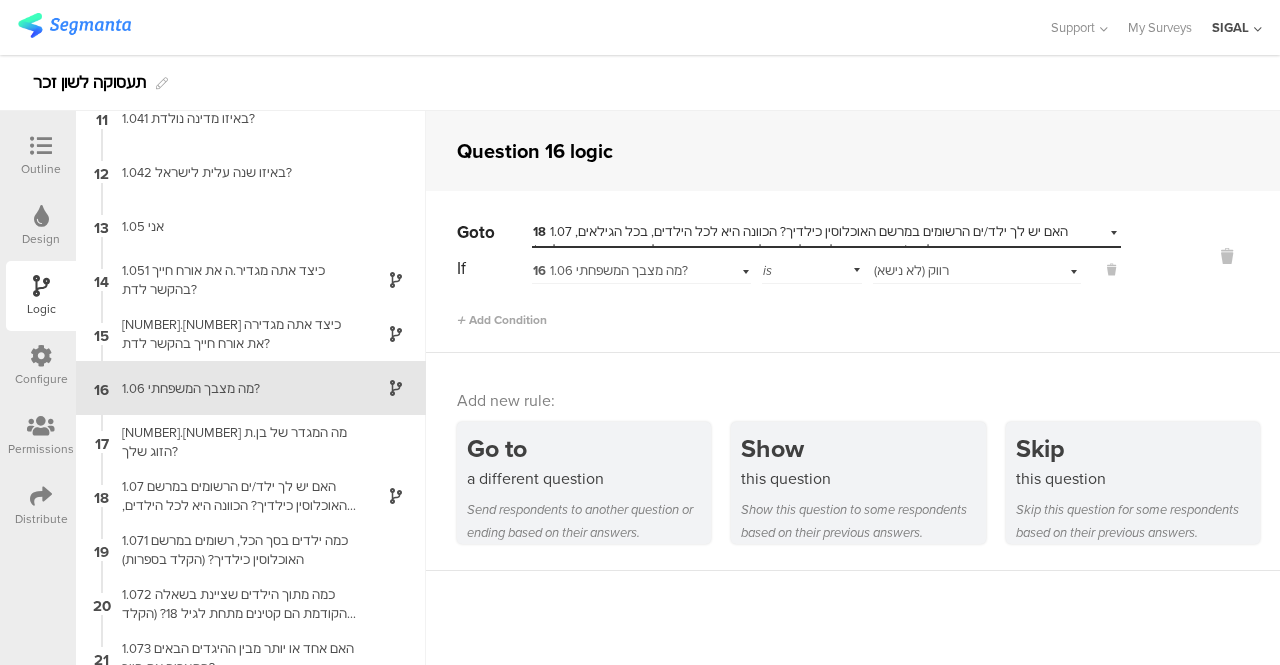 click at bounding box center (41, 147) 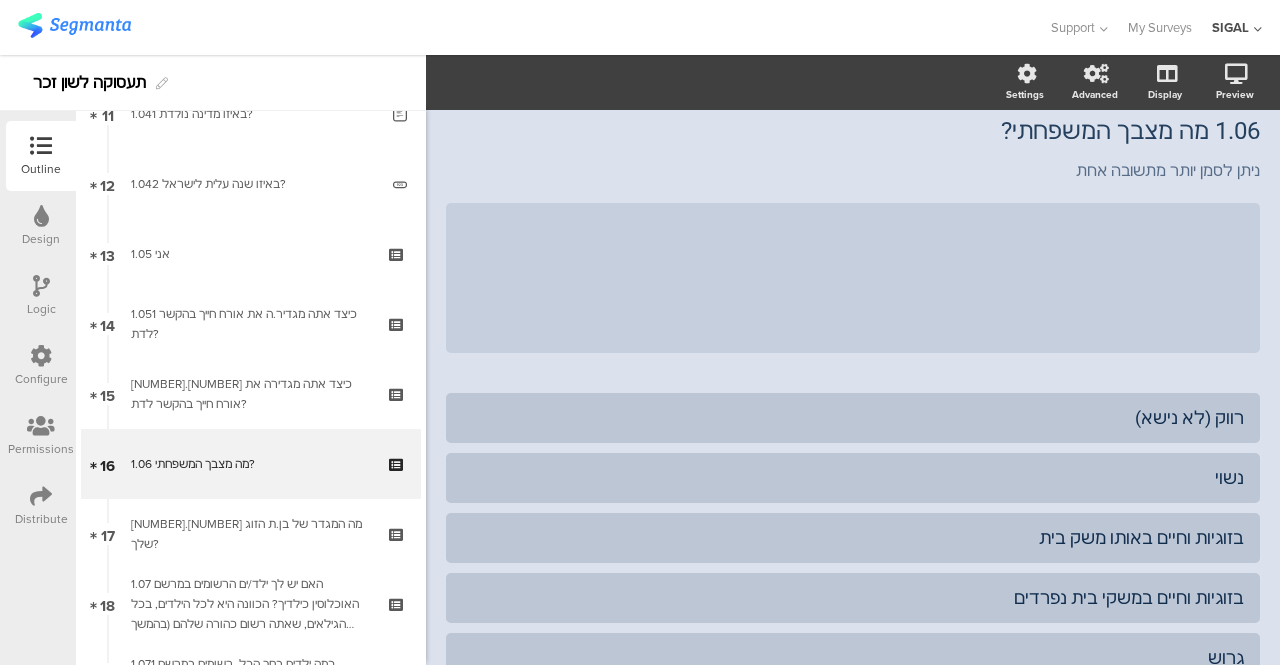 scroll, scrollTop: 888, scrollLeft: 0, axis: vertical 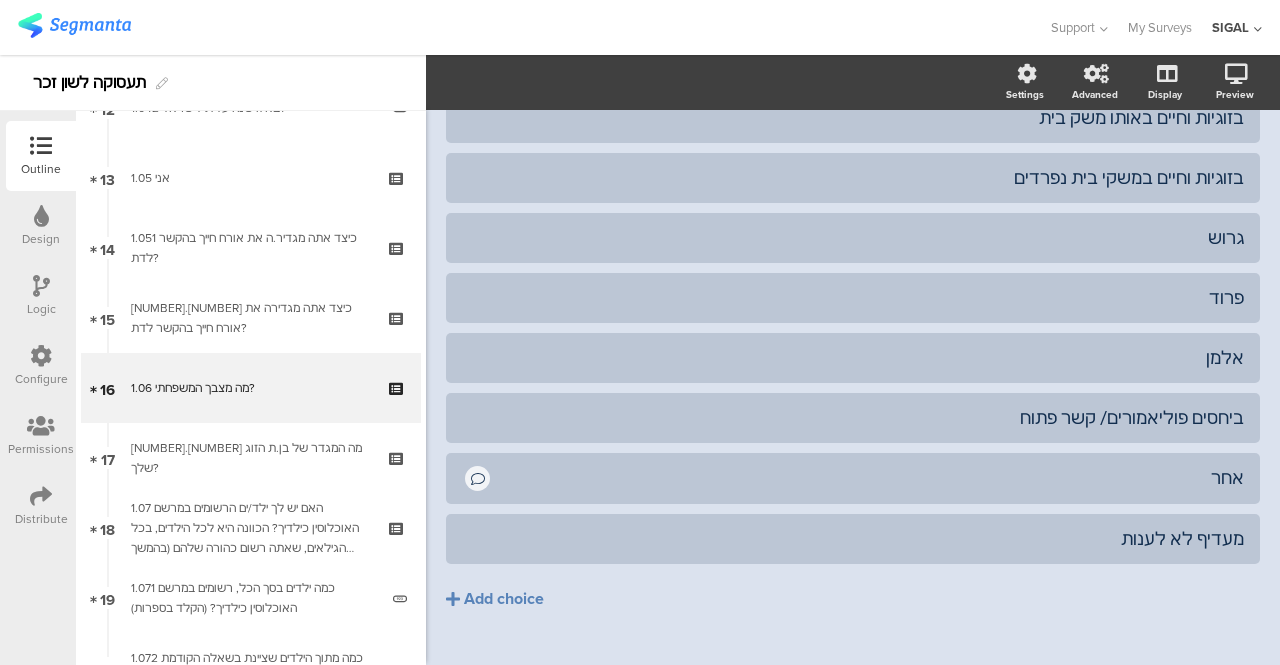 click at bounding box center [41, 286] 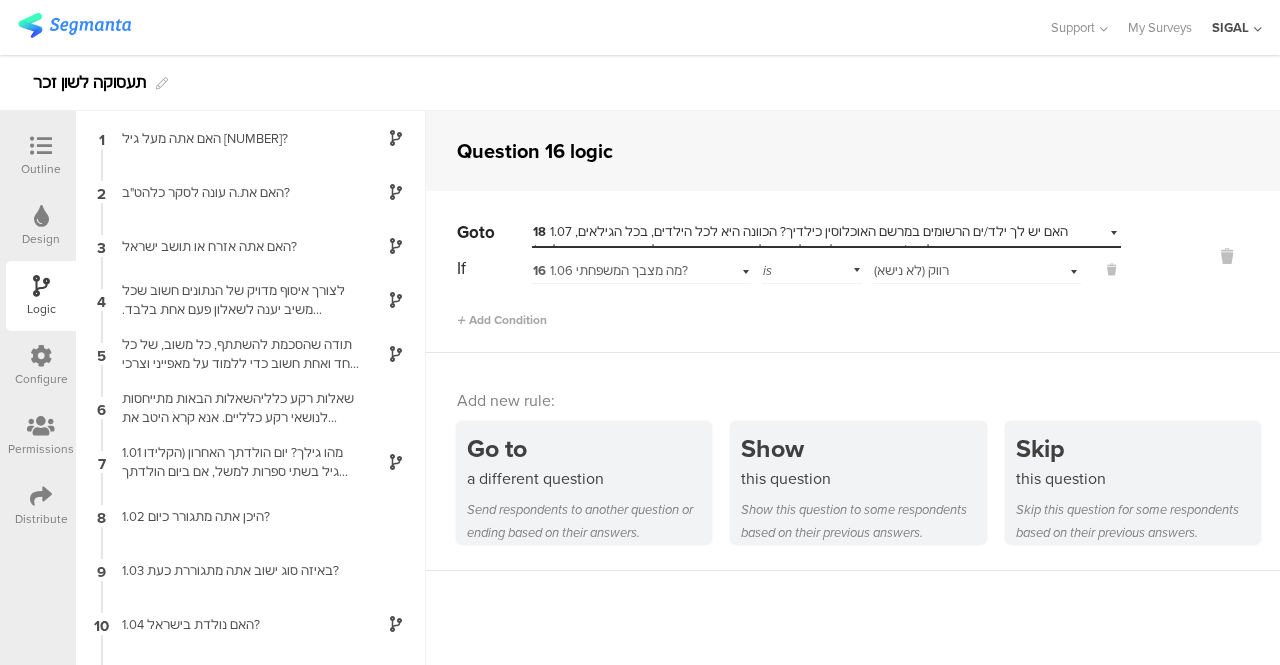 scroll, scrollTop: 80, scrollLeft: 0, axis: vertical 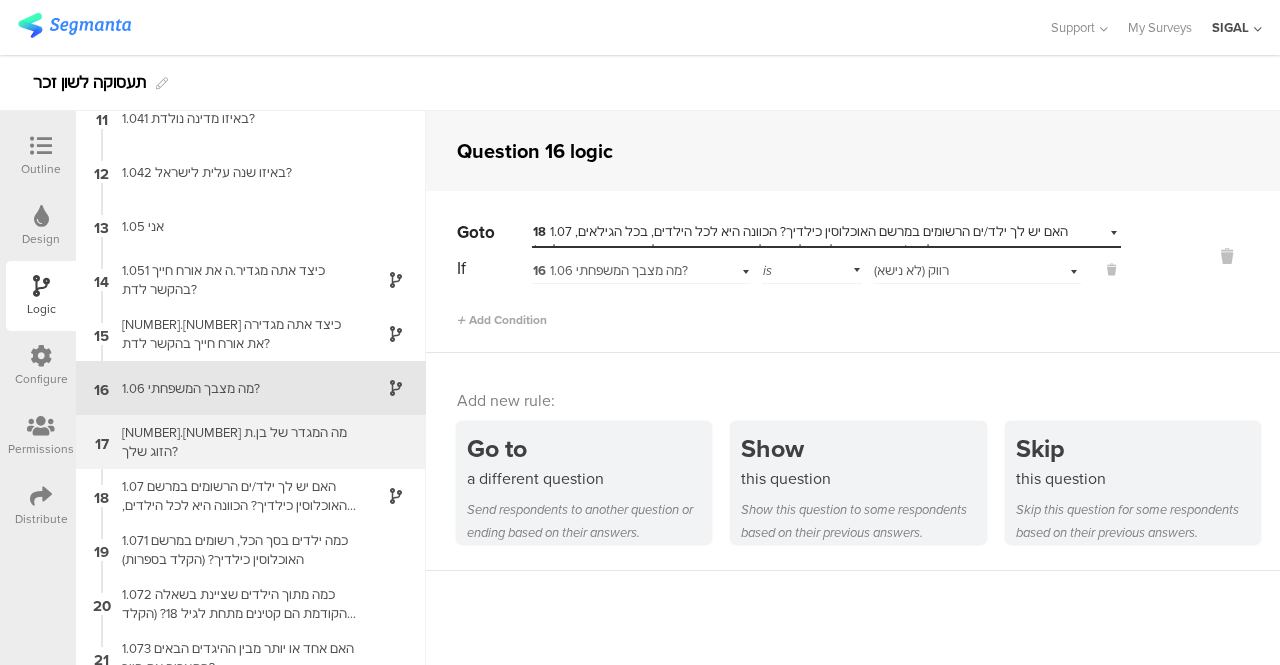 click on "17
1.061 מה המגדר של בן.ת הזוג שלך?" at bounding box center (251, 442) 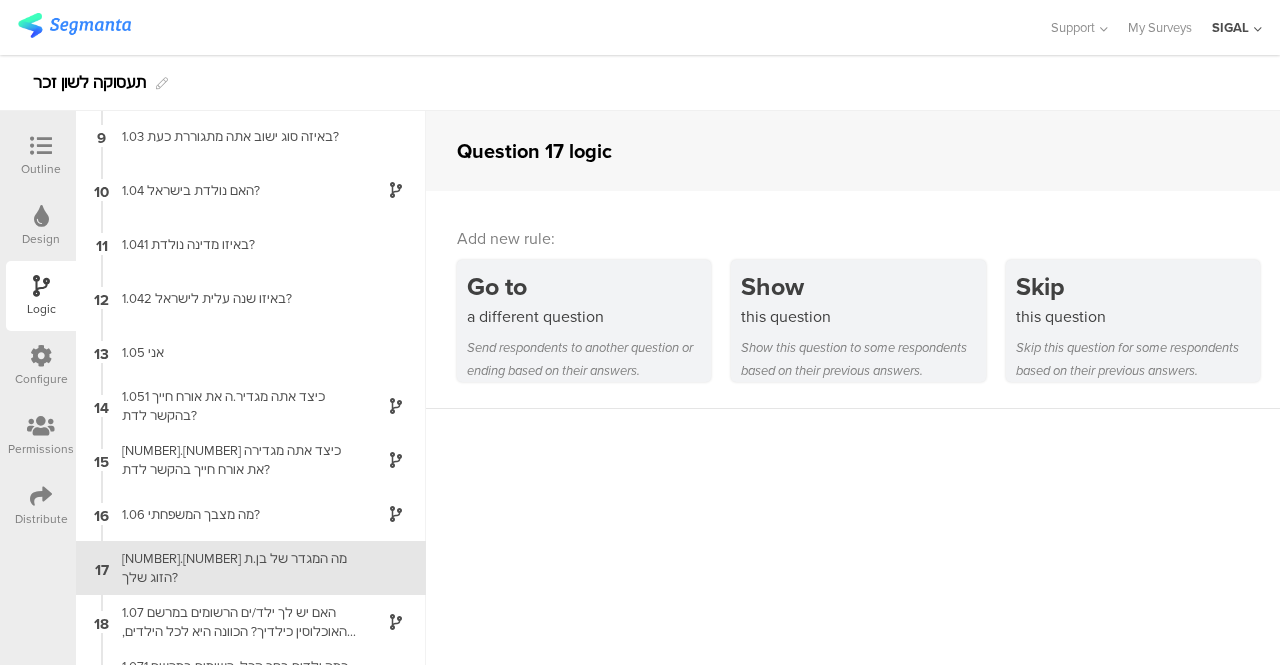 scroll, scrollTop: 614, scrollLeft: 0, axis: vertical 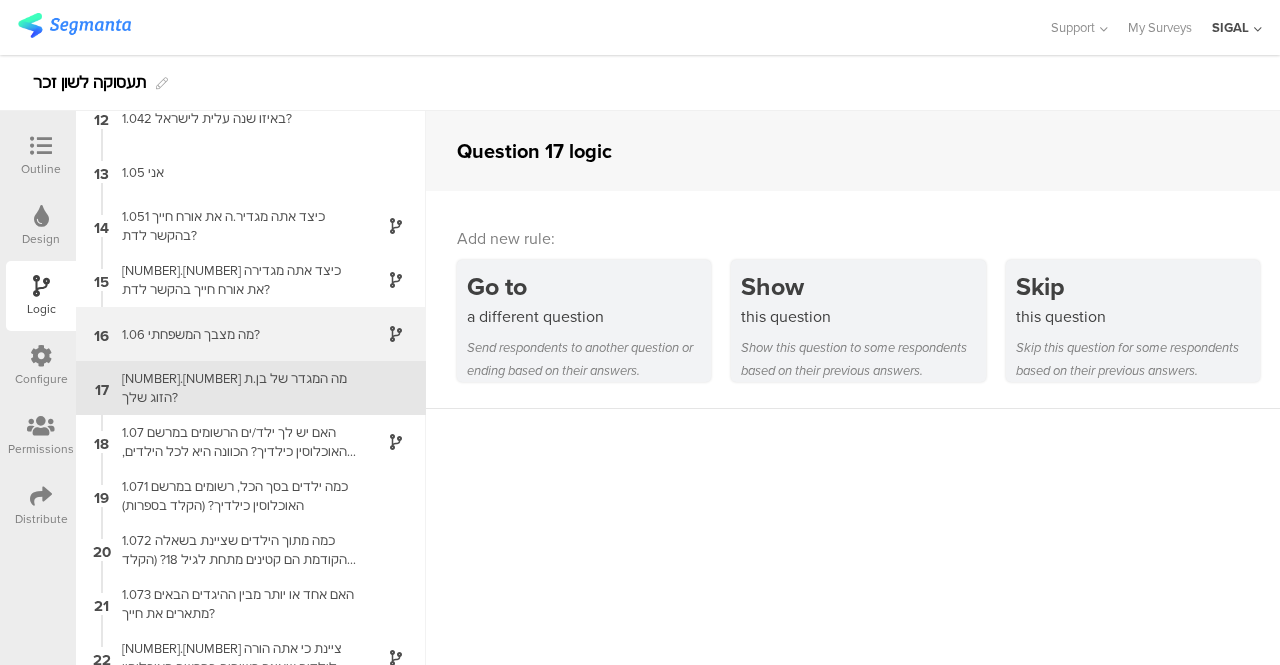 click on "1.06	מה מצבך המשפחתי?" at bounding box center (235, 334) 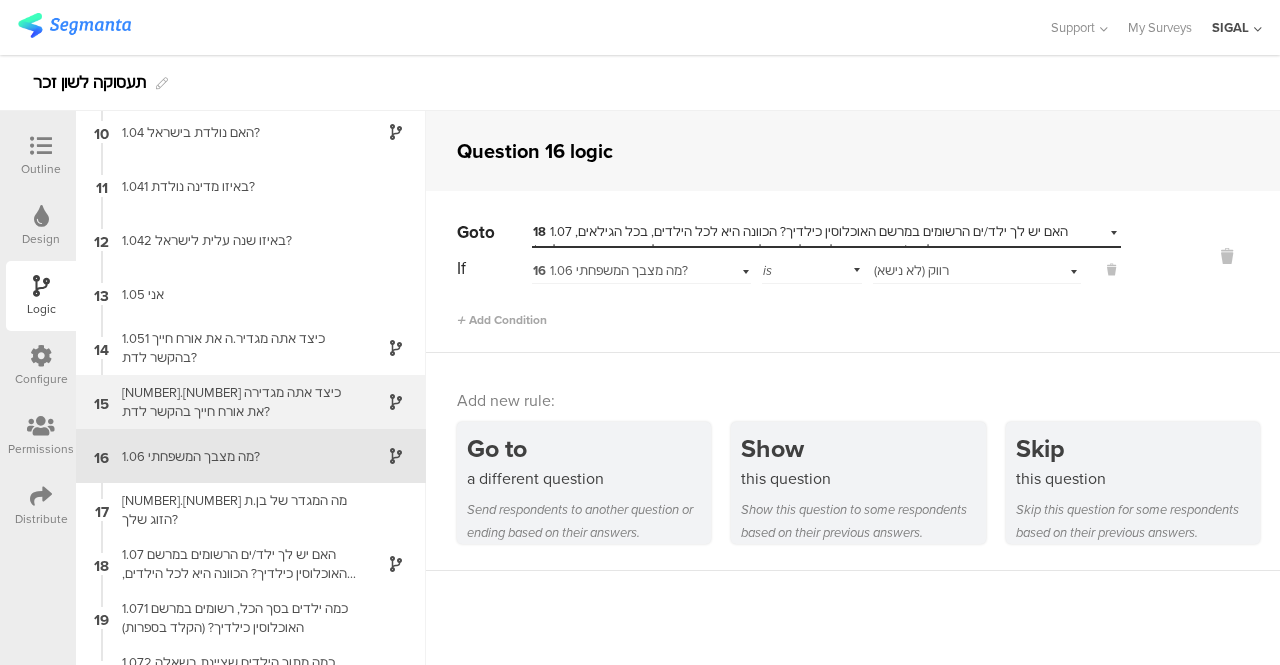 scroll, scrollTop: 560, scrollLeft: 0, axis: vertical 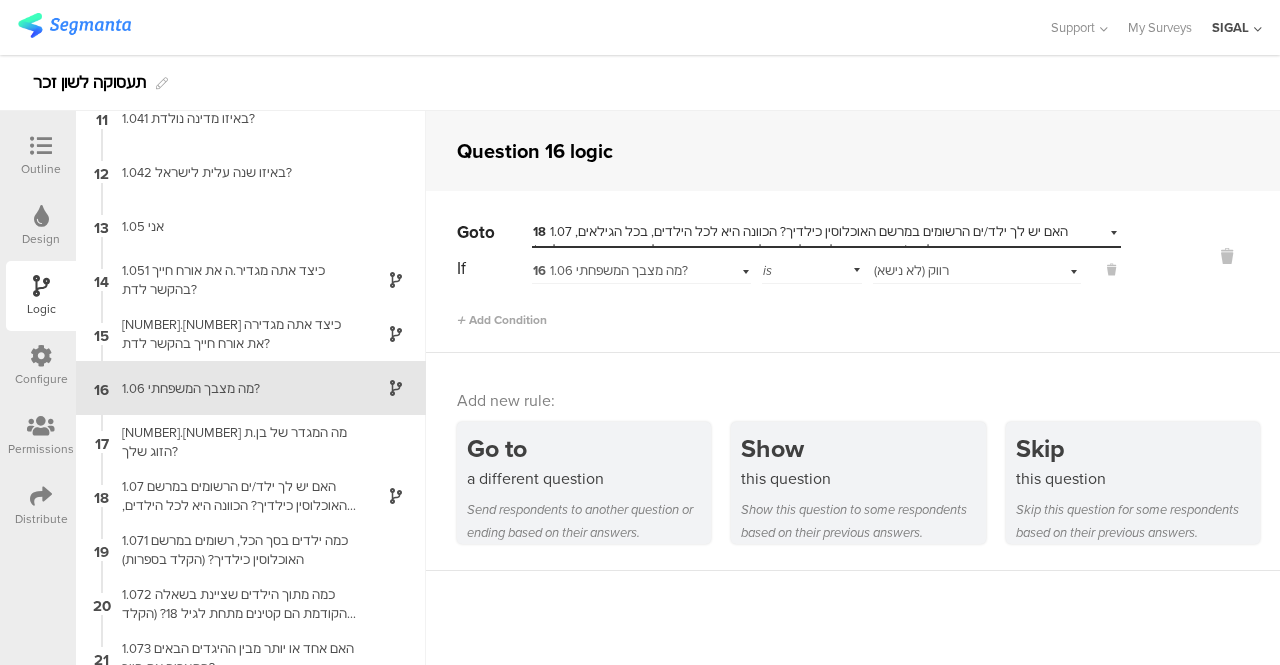click on "Outline" at bounding box center (41, 169) 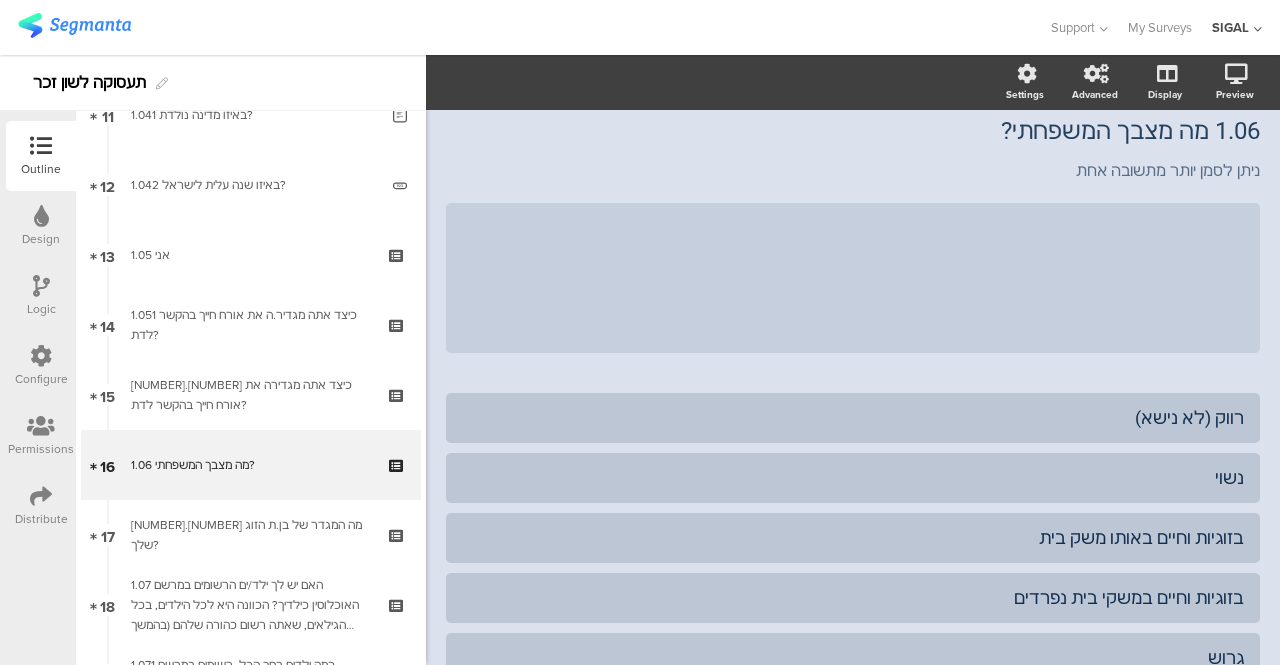 scroll, scrollTop: 888, scrollLeft: 0, axis: vertical 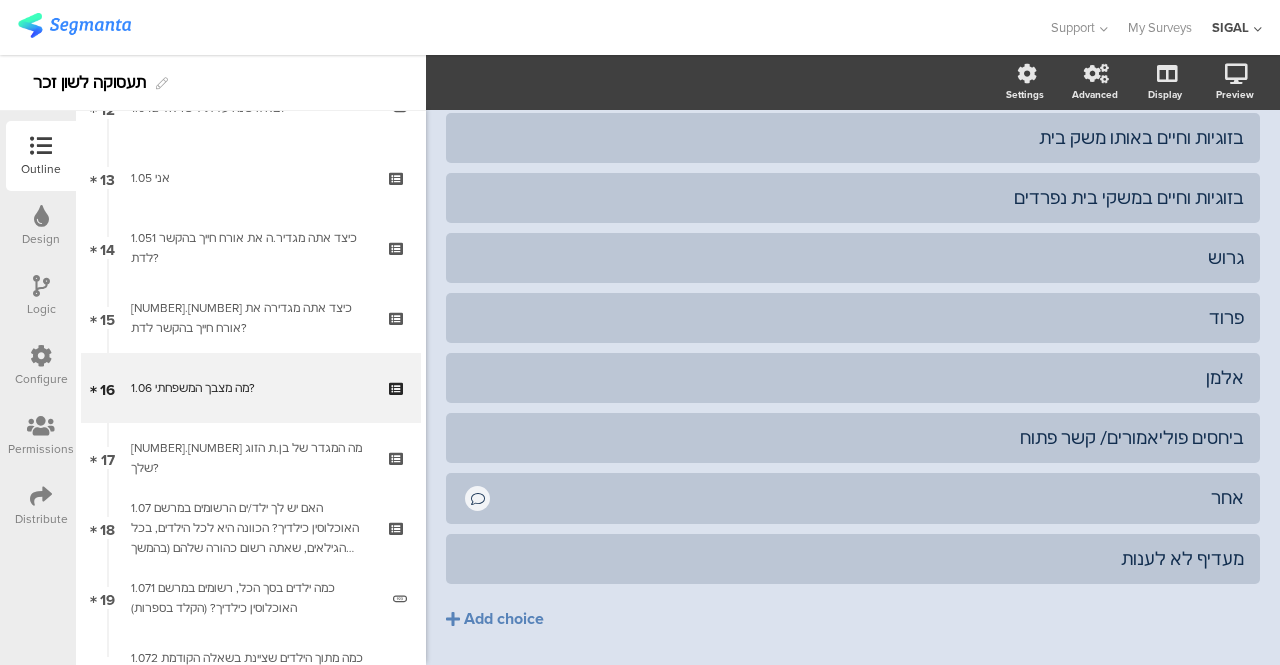 click at bounding box center (41, 286) 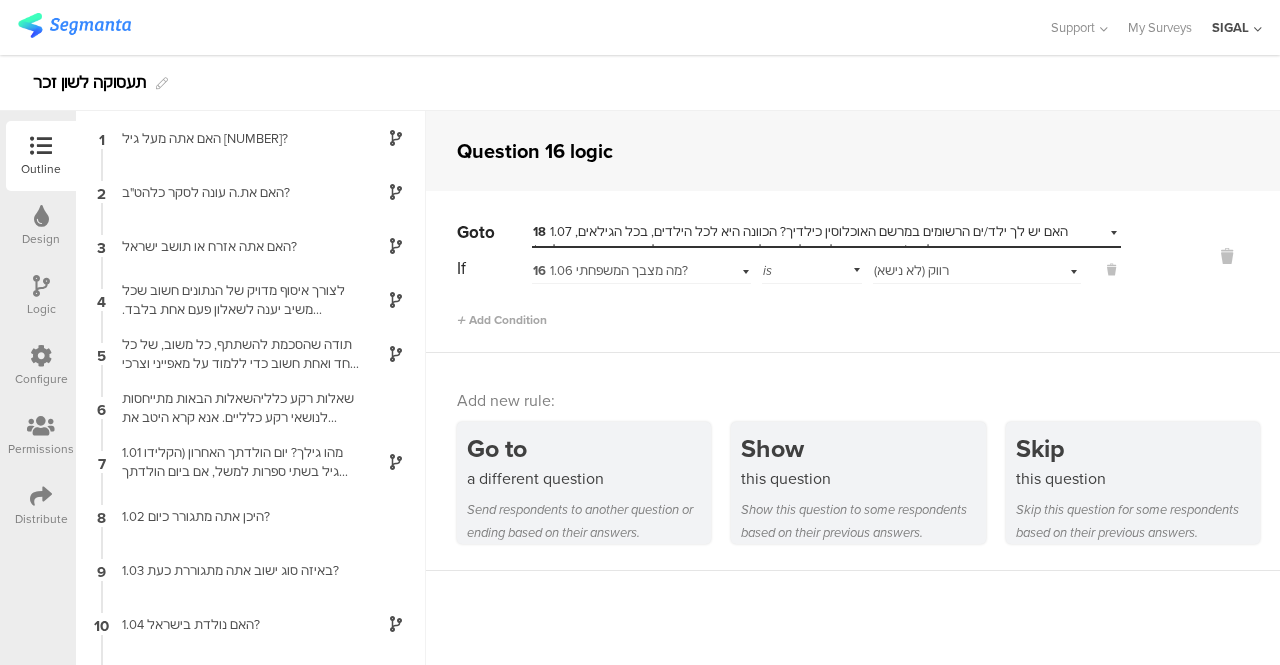scroll, scrollTop: 80, scrollLeft: 0, axis: vertical 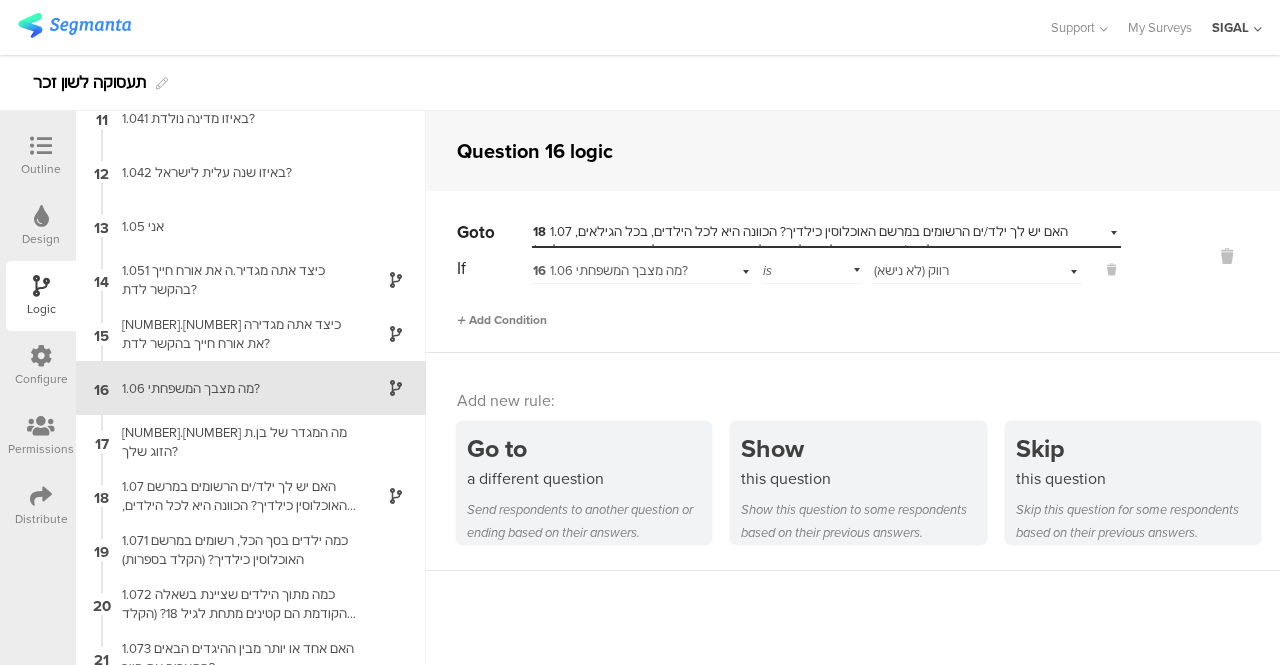 click on "Add Condition" at bounding box center [502, 320] 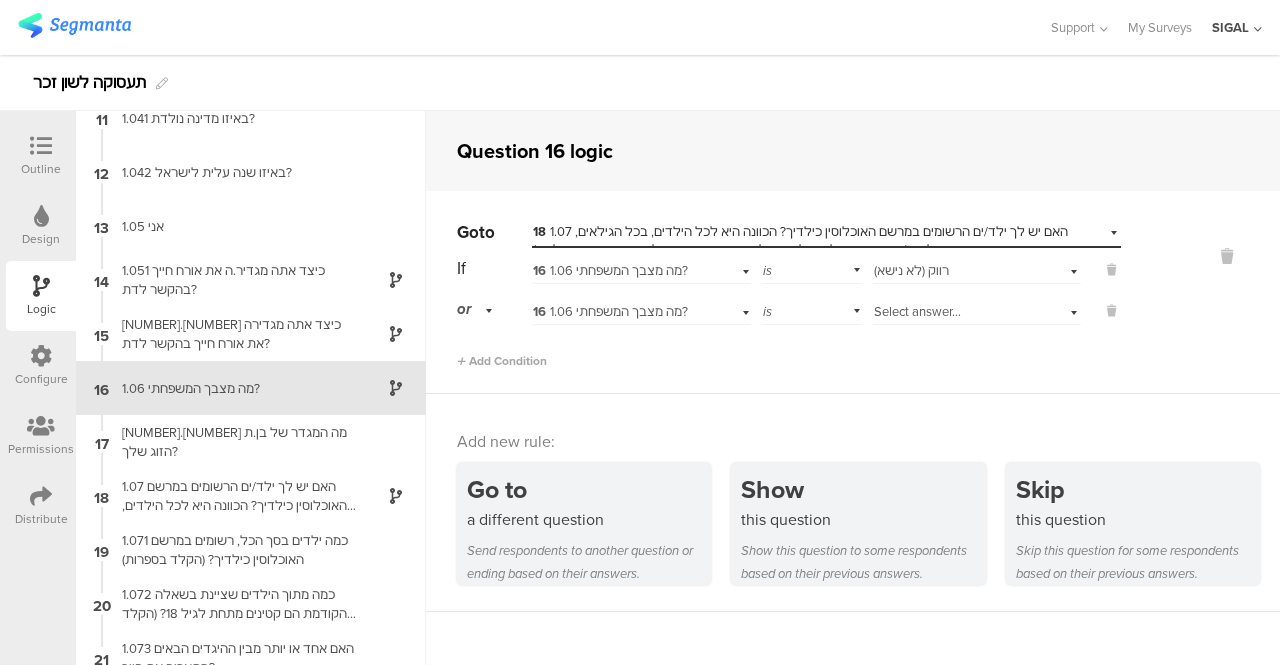 click on "is" at bounding box center (812, 309) 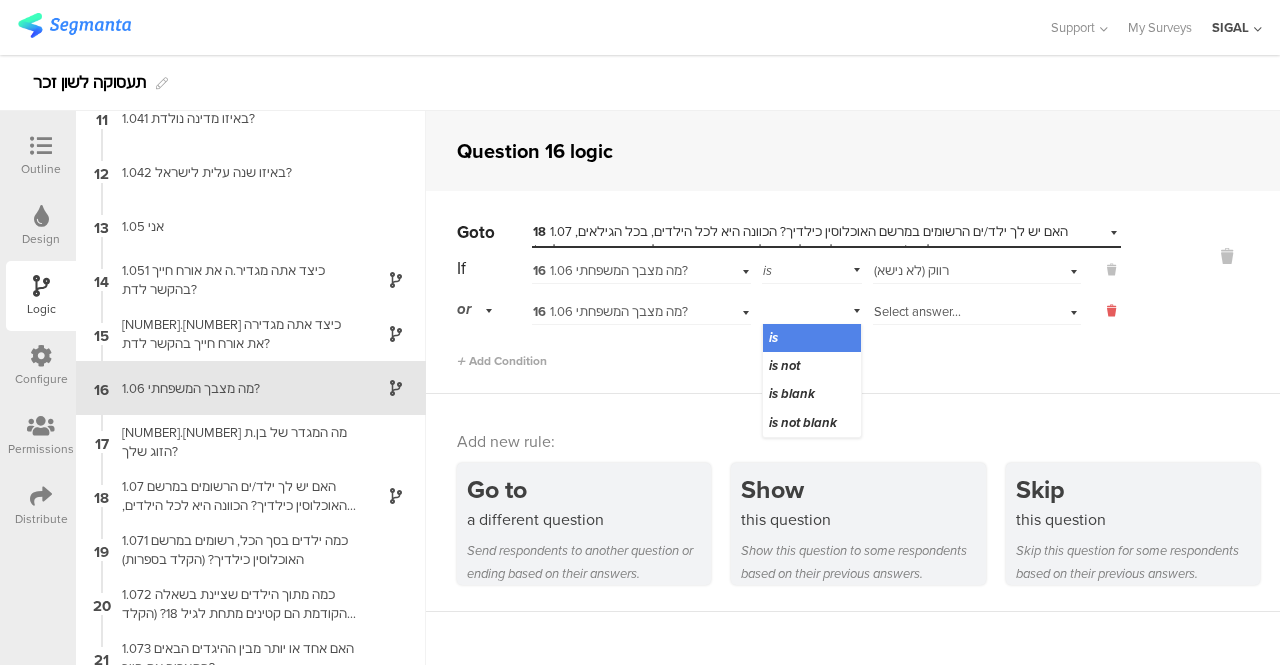 click at bounding box center (1101, 311) 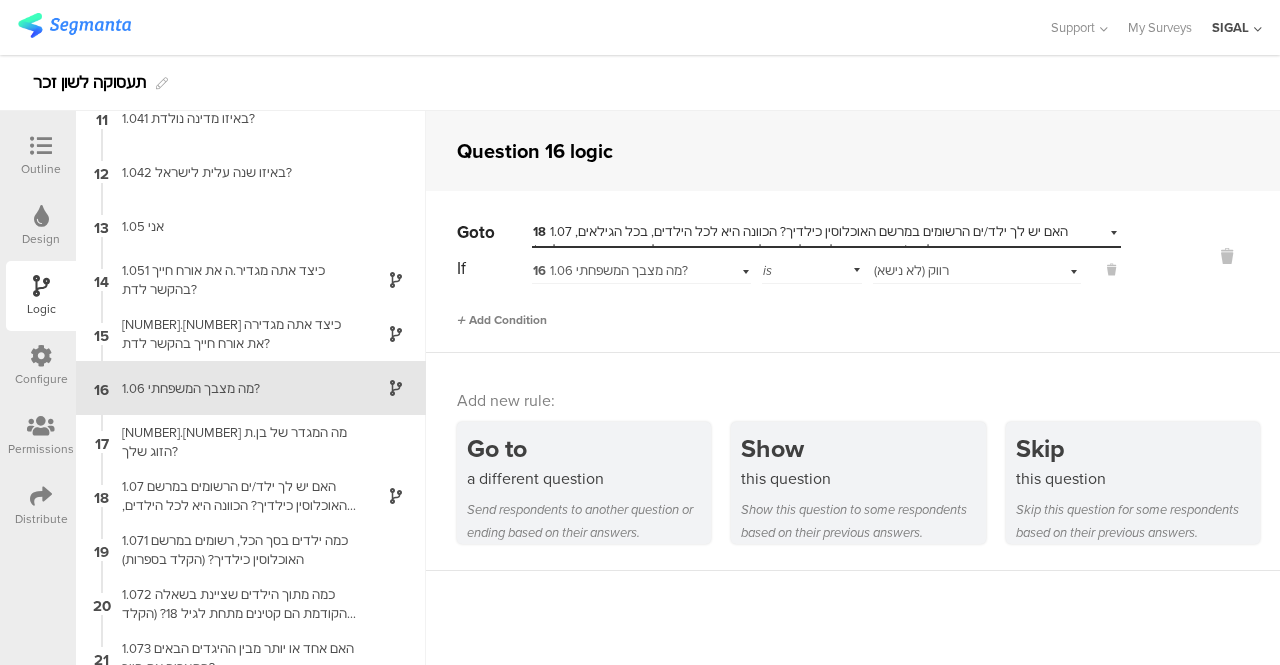 click on "Add Condition" at bounding box center [502, 320] 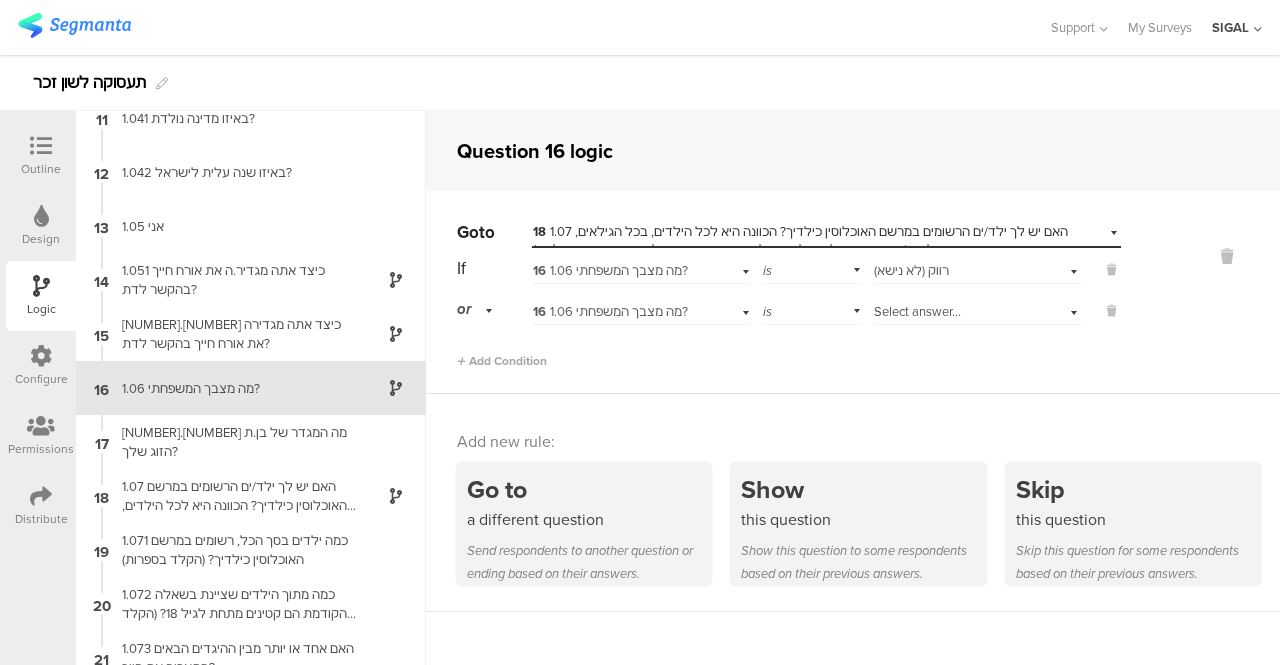 click on "Select answer..." at bounding box center [977, 309] 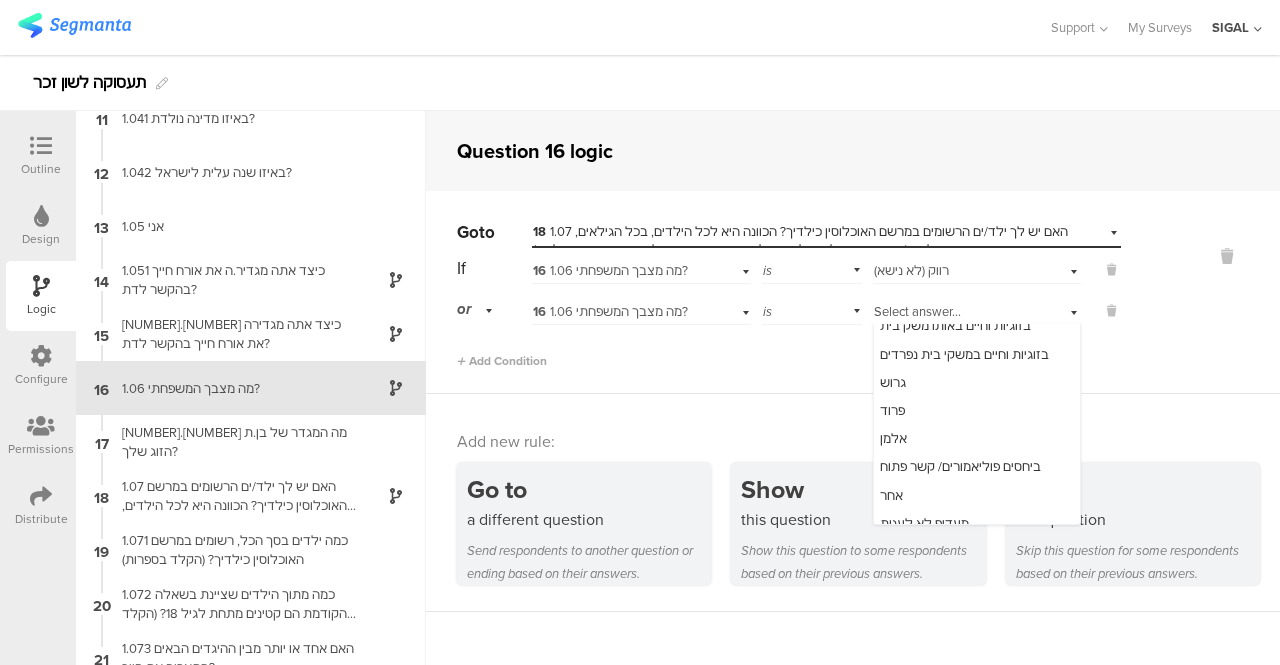 scroll, scrollTop: 82, scrollLeft: 0, axis: vertical 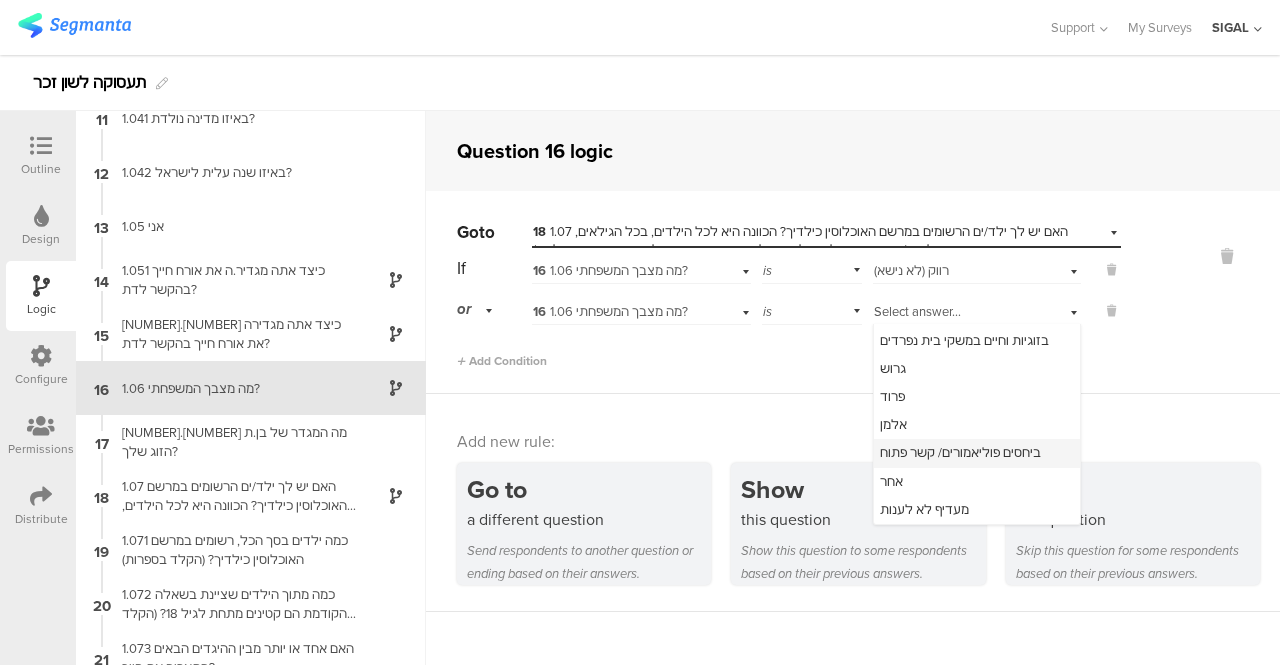 click on "ביחסים פוליאמורים/ קשר פתוח" at bounding box center (960, 452) 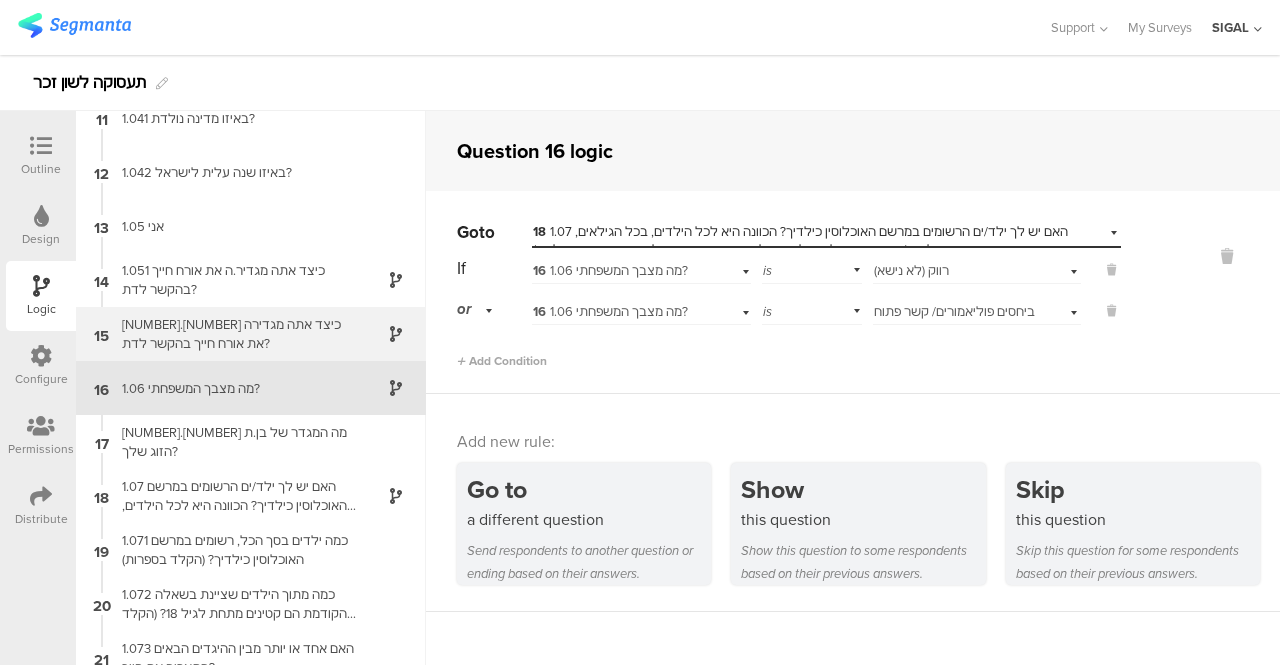 click on "[NUMBER].[NUMBER] כיצד אתה מגדירה את אורח חייך בהקשר לדת?" at bounding box center (235, 334) 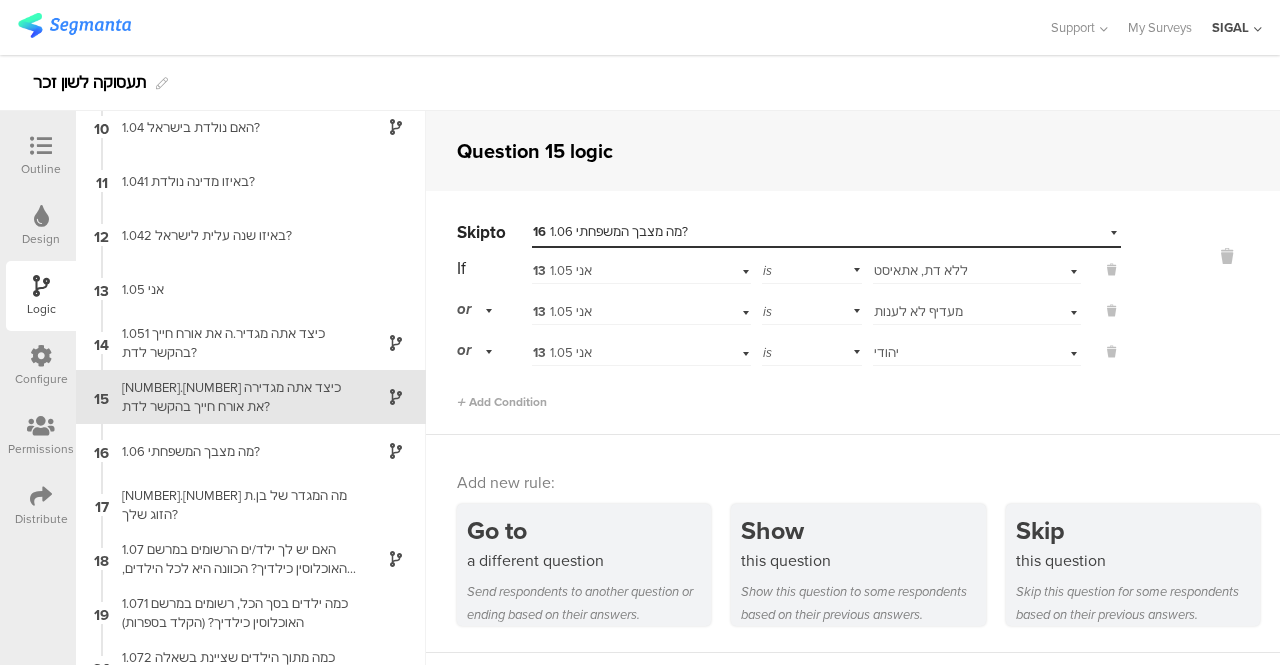 scroll, scrollTop: 506, scrollLeft: 0, axis: vertical 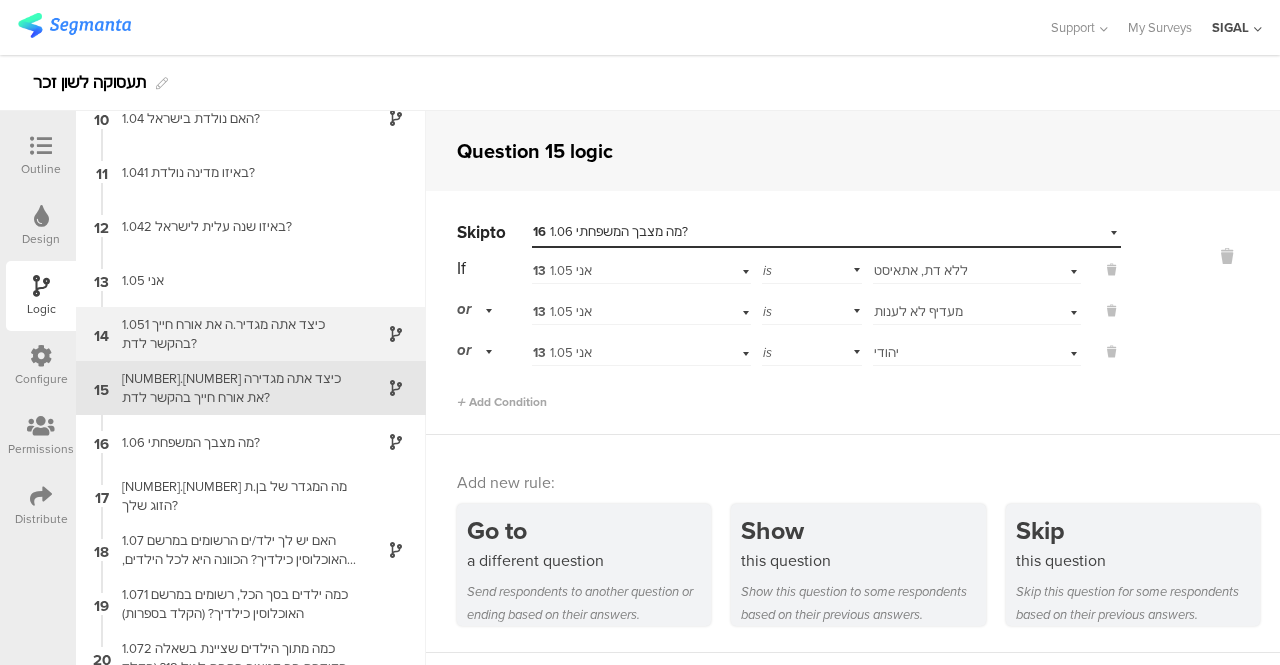 click on "1.051 כיצד אתה מגדיר.ה את אורח חייך בהקשר לדת?" at bounding box center (235, 334) 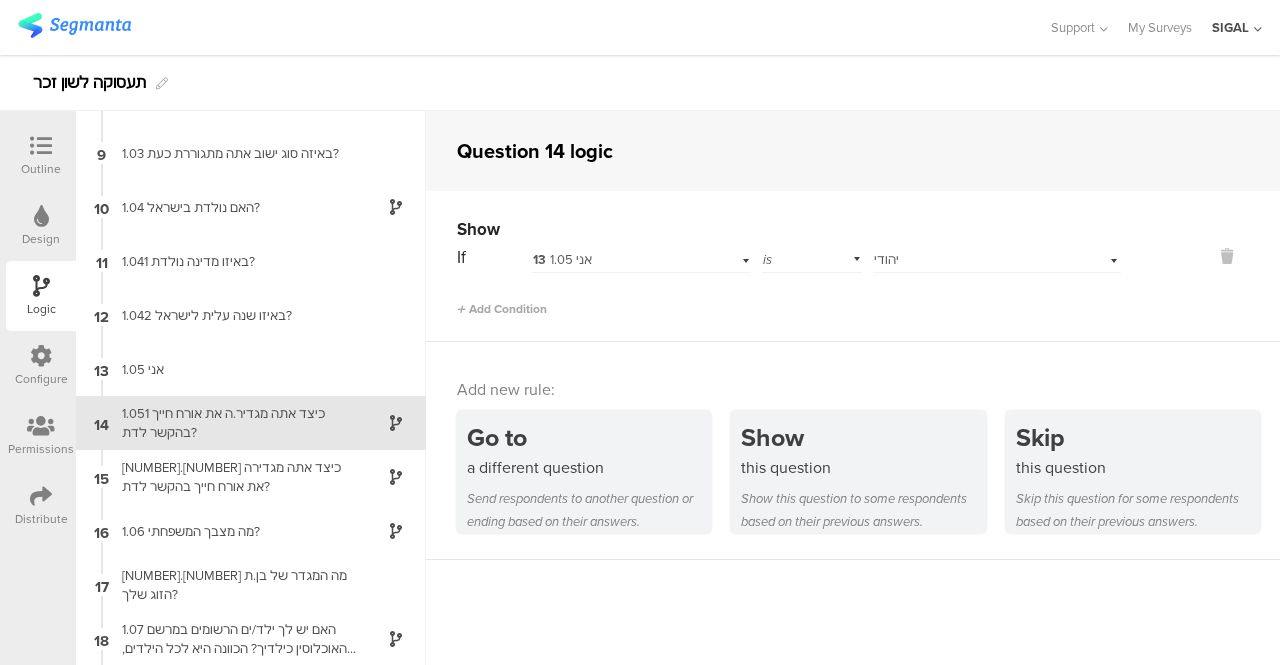 scroll, scrollTop: 452, scrollLeft: 0, axis: vertical 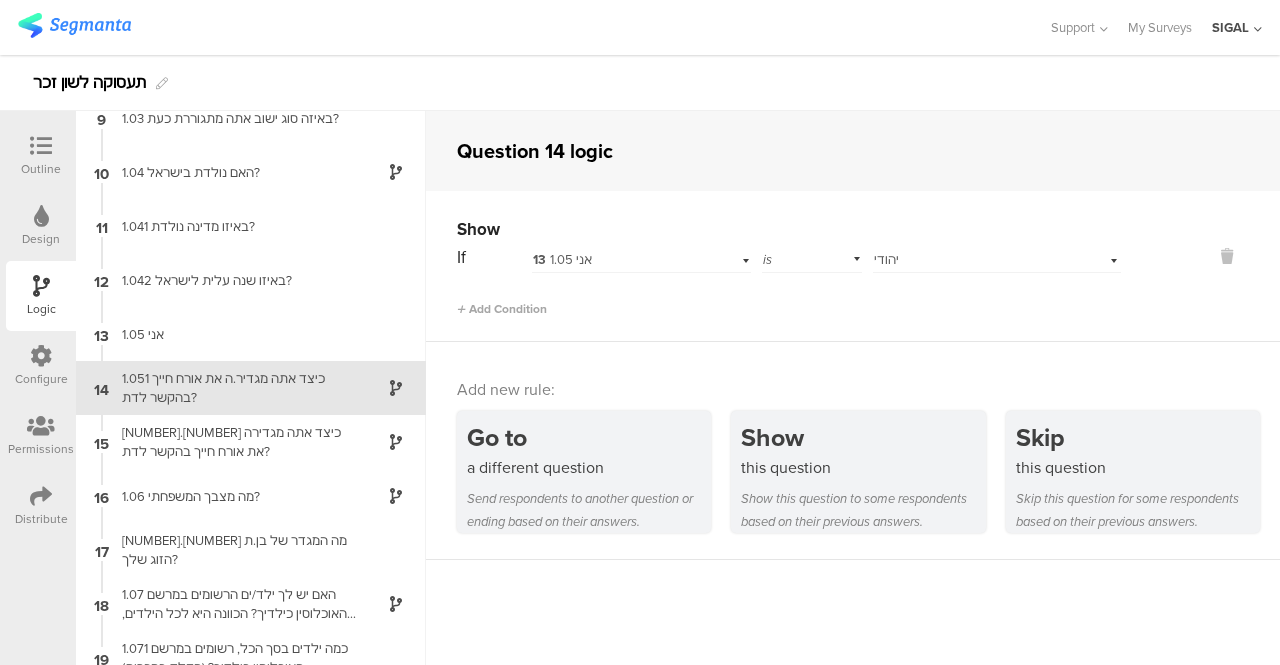 click on "1.051 כיצד אתה מגדיר.ה את אורח חייך בהקשר לדת?" at bounding box center (235, 388) 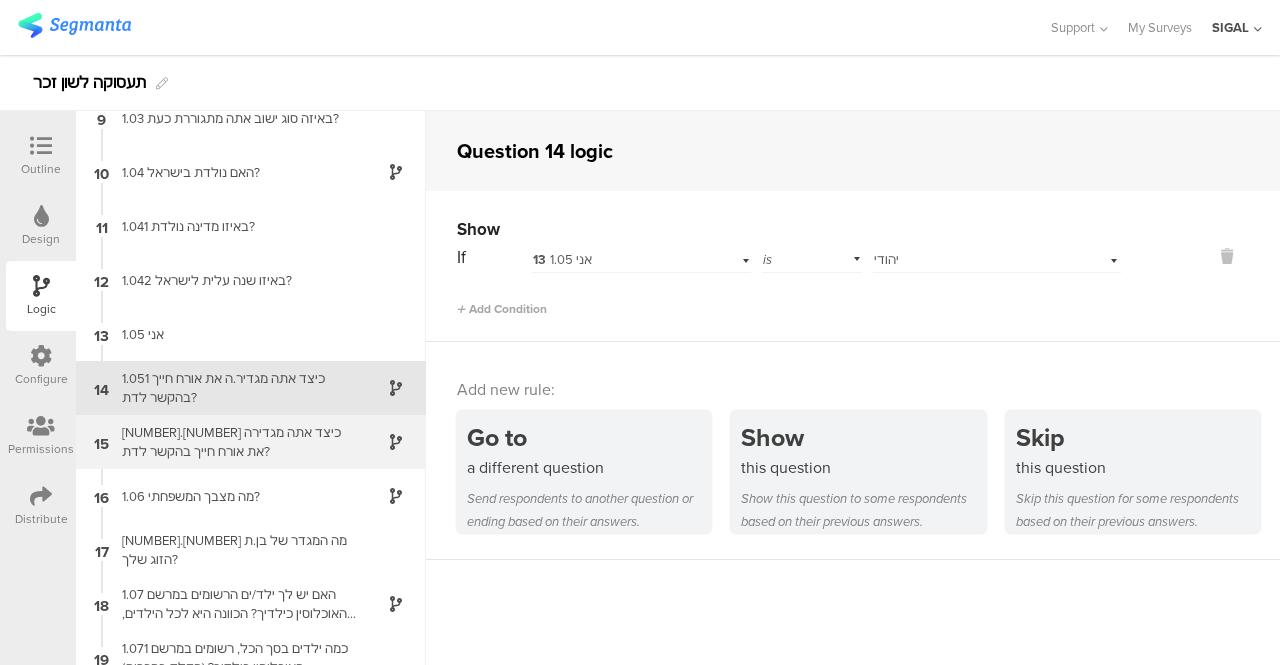 click on "[NUMBER].[NUMBER] כיצד אתה מגדירה את אורח חייך בהקשר לדת?" at bounding box center [235, 442] 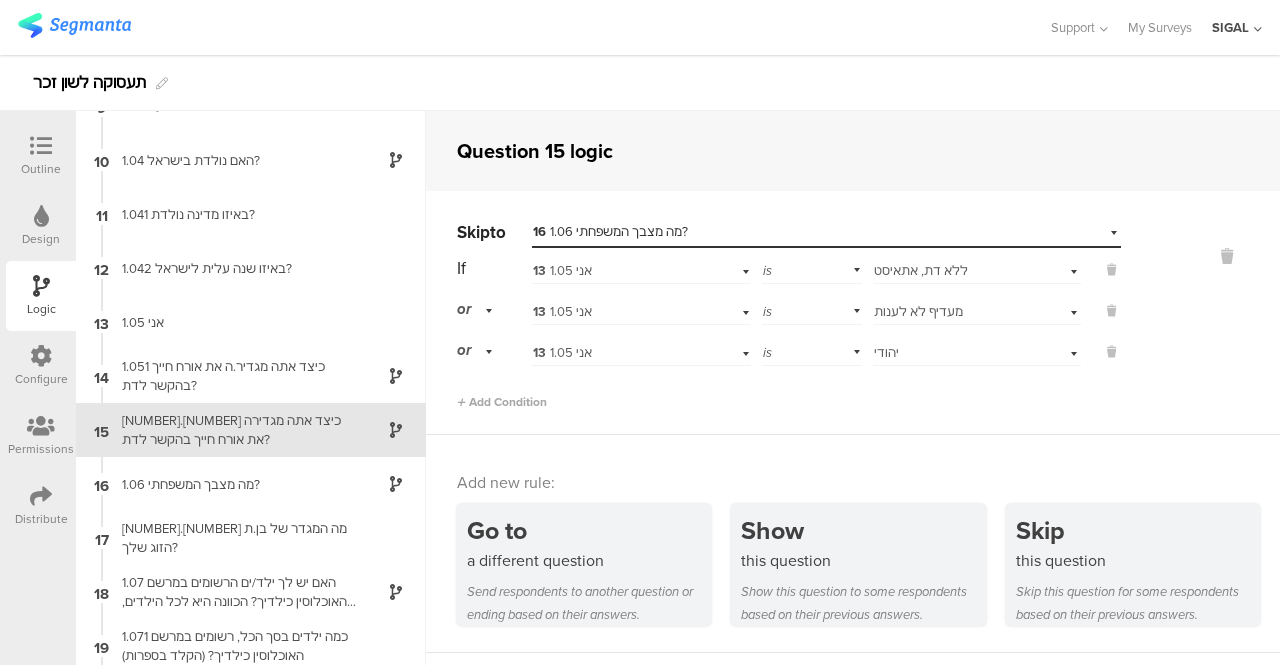 scroll, scrollTop: 506, scrollLeft: 0, axis: vertical 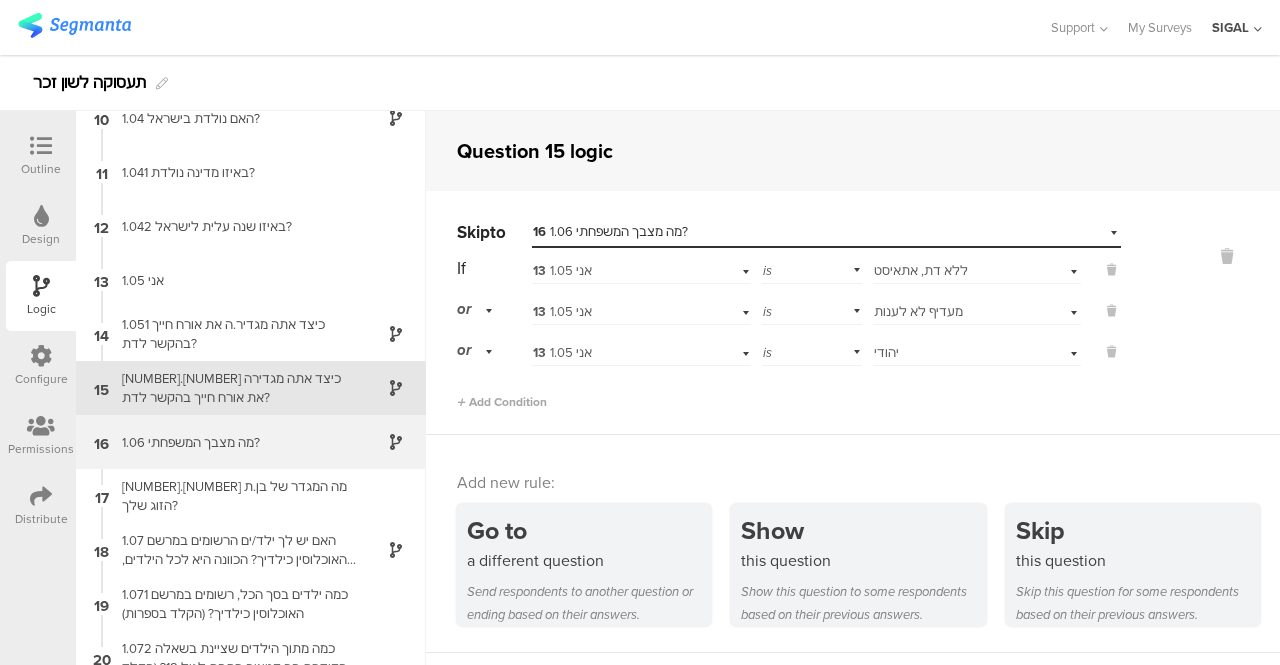 click on "1.06	מה מצבך המשפחתי?" at bounding box center (235, 442) 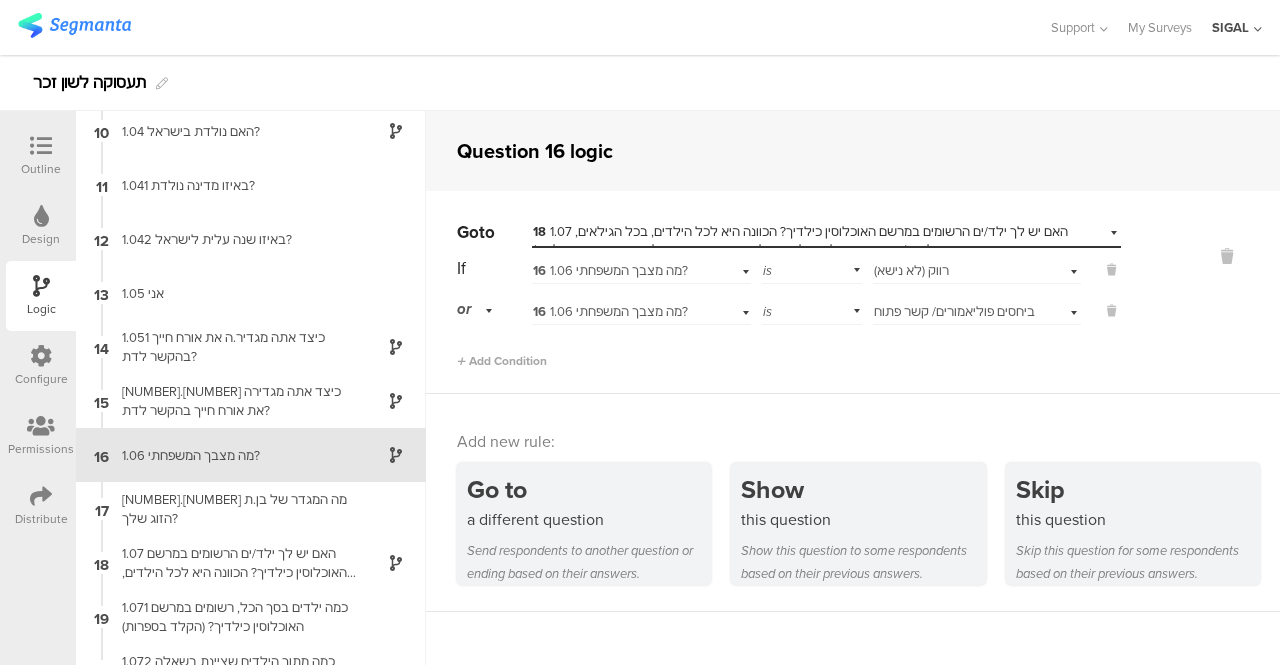 scroll, scrollTop: 560, scrollLeft: 0, axis: vertical 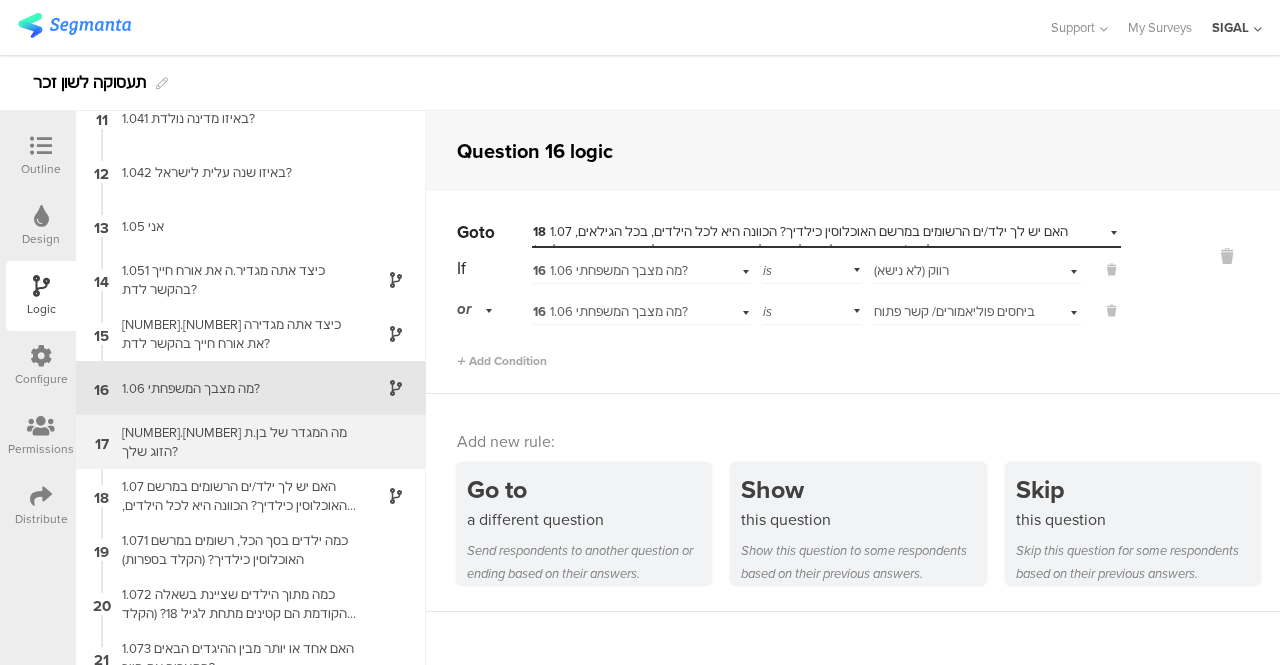 click on "[NUMBER].[NUMBER] מה המגדר של בן.ת הזוג שלך?" at bounding box center [235, 442] 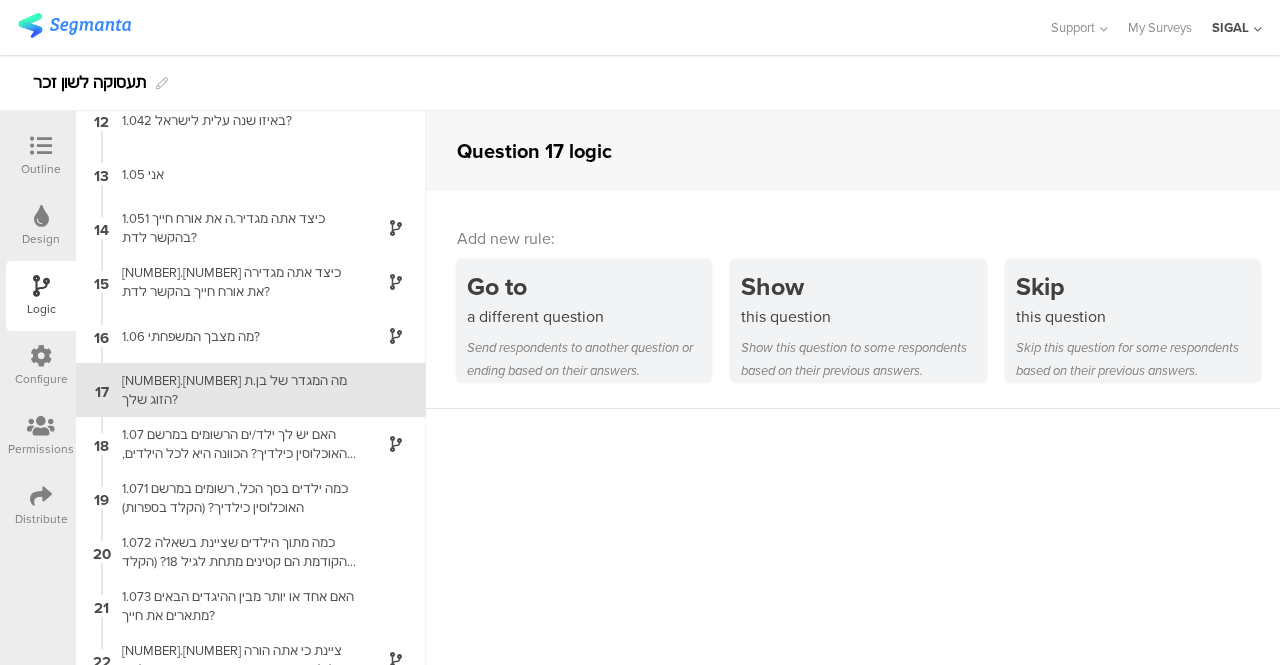 scroll, scrollTop: 614, scrollLeft: 0, axis: vertical 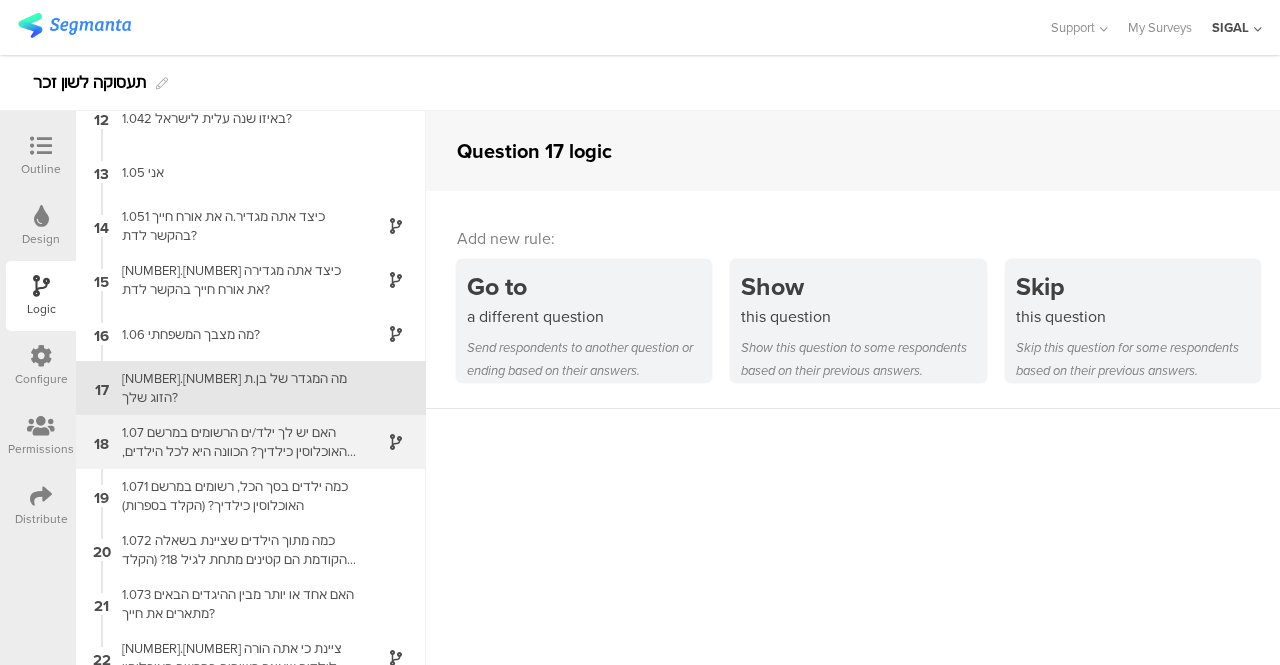 click on "1.07 האם יש לך ילד/ים הרשומים במרשם האוכלוסין כילדיך? הכוונה היא לכל הילדים, בכל הגילאים, שאתה רשום כהורה שלהם (בהמשך נשאל גם ילדים שלך שאינם רשומים כילדיך במרשם האוכלוסין)" at bounding box center (235, 442) 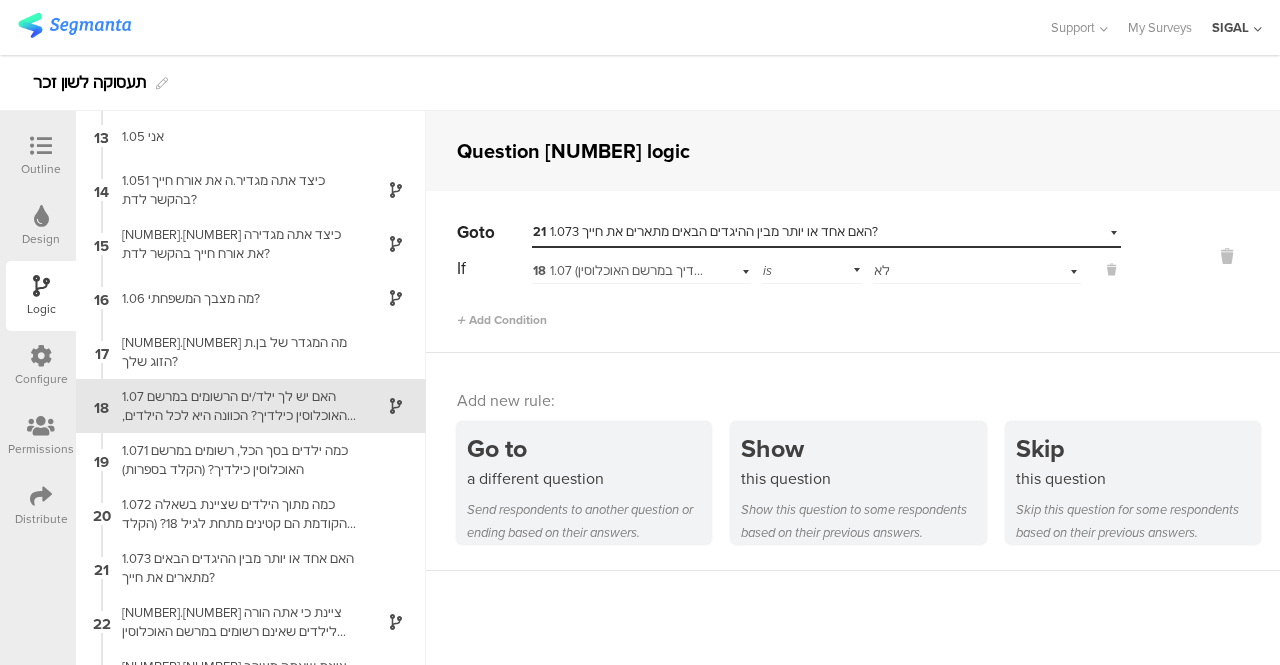 scroll, scrollTop: 668, scrollLeft: 0, axis: vertical 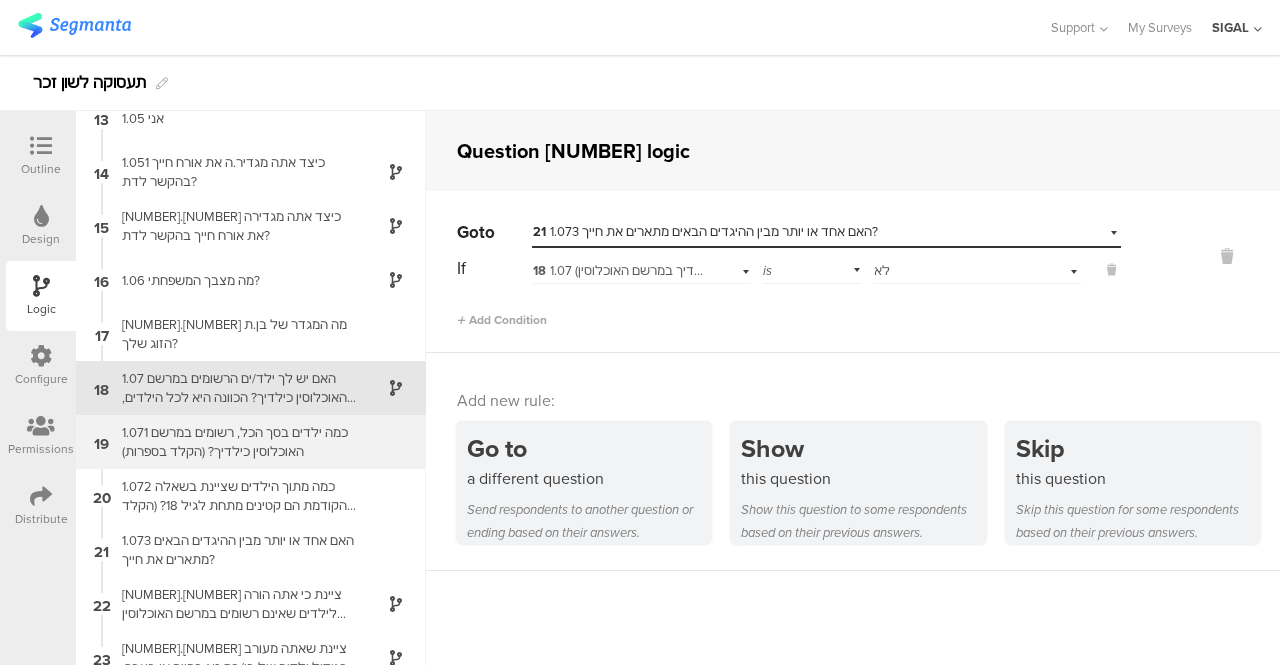 click on "1.071 כמה ילדים בסך הכל, רשומים במרשם האוכלוסין כילדיך? (הקלד בספרות)" at bounding box center (235, 442) 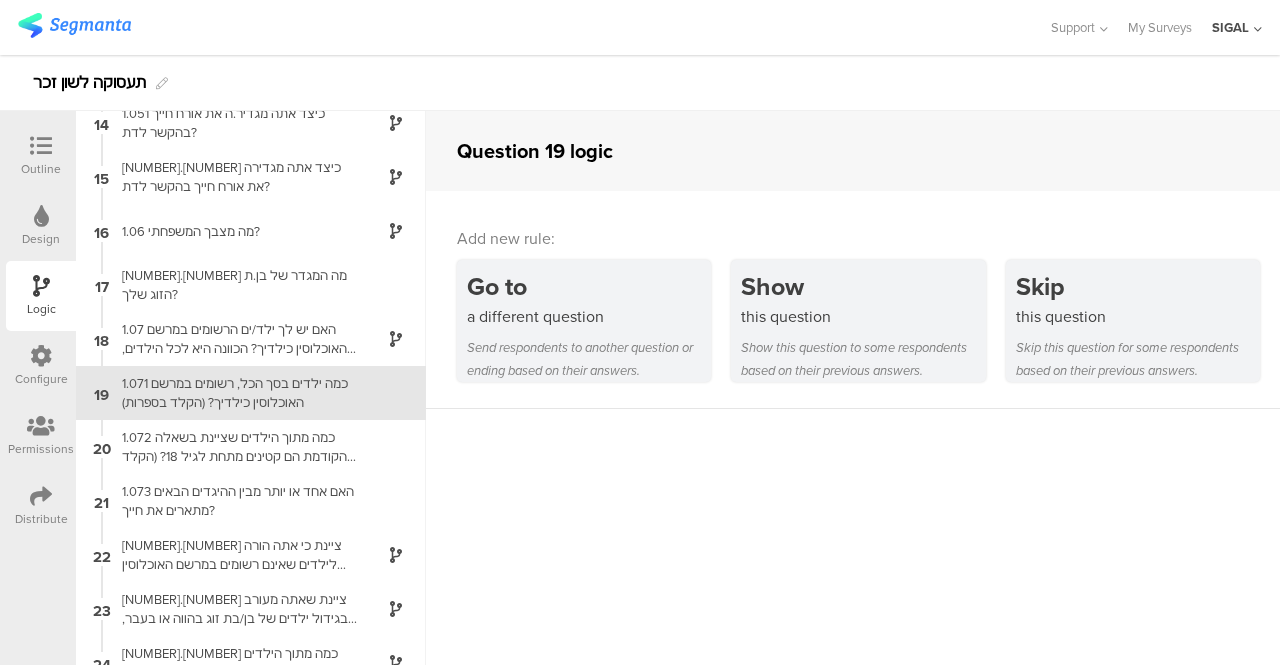 scroll, scrollTop: 722, scrollLeft: 0, axis: vertical 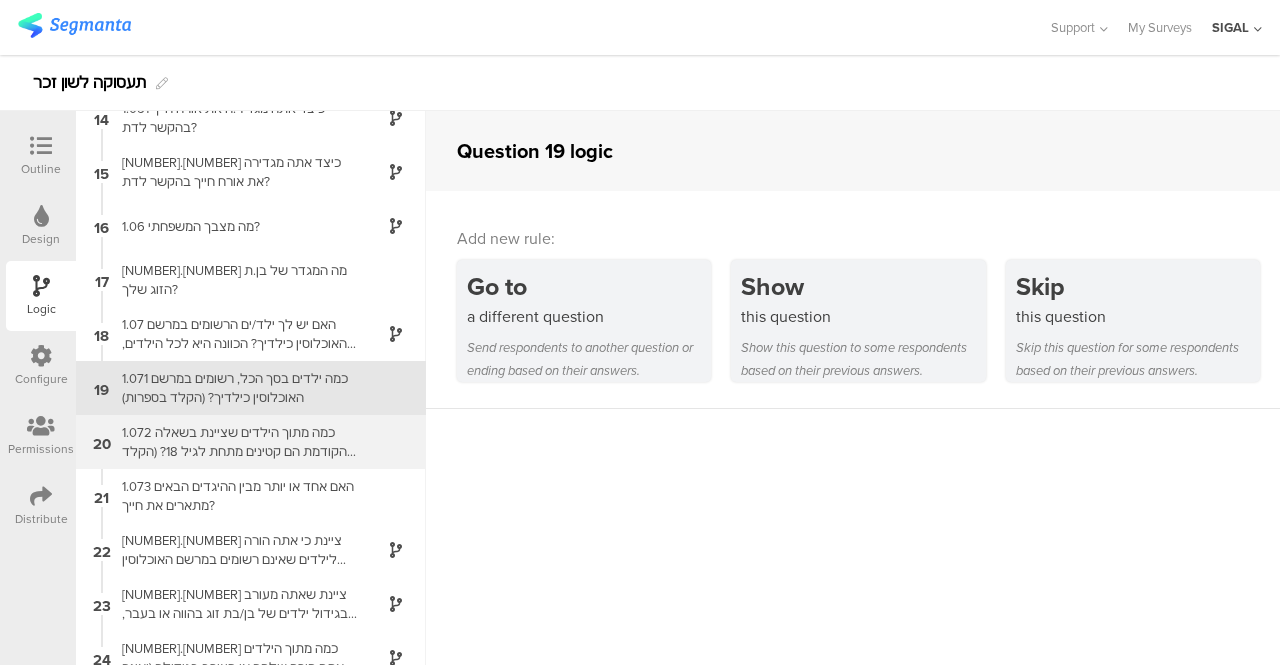 click on "1.072 כמה מתוך הילדים שציינת בשאלה הקודמת הם קטינים מתחת לגיל 18? (הקלד בספרות)" at bounding box center [235, 442] 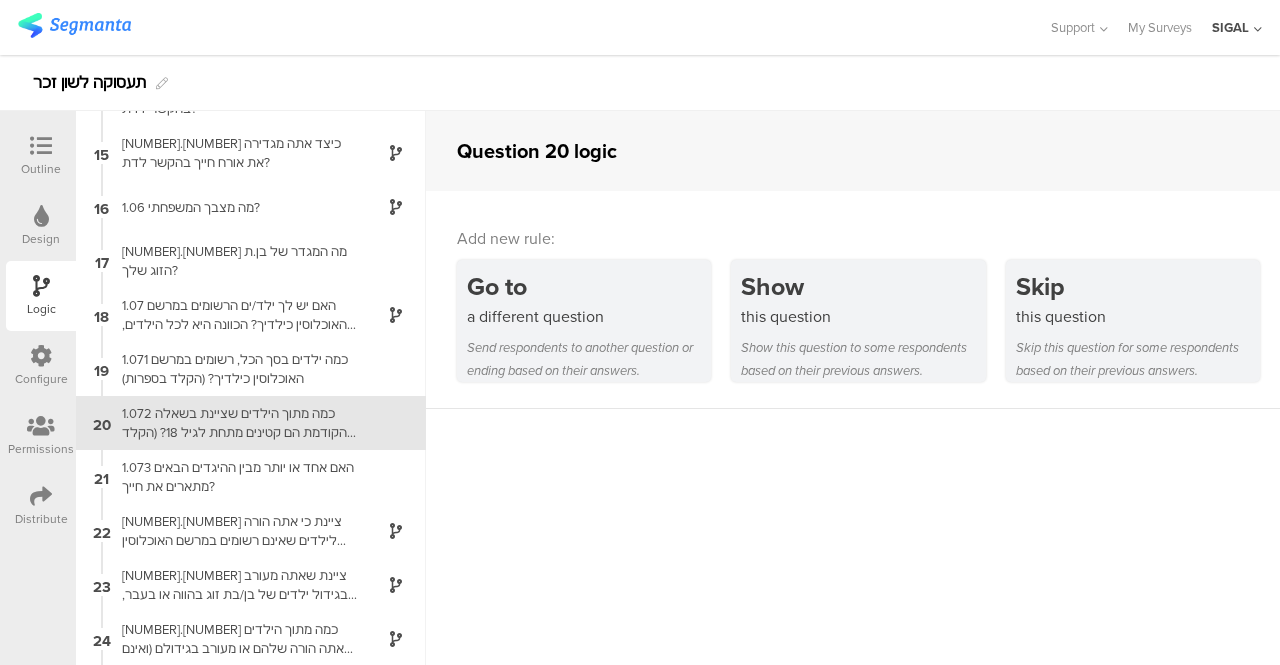 scroll, scrollTop: 776, scrollLeft: 0, axis: vertical 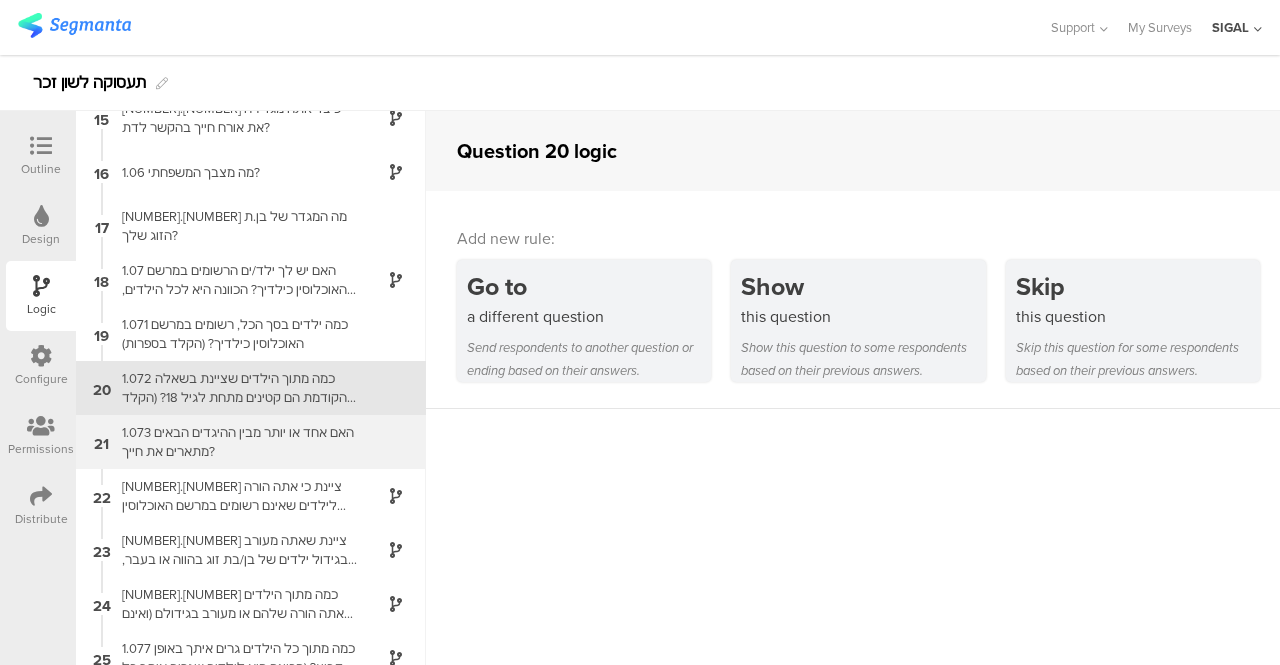 click on "1.073 האם אחד או יותר מבין ההיגדים הבאים מתארים את חייך?" at bounding box center [235, 442] 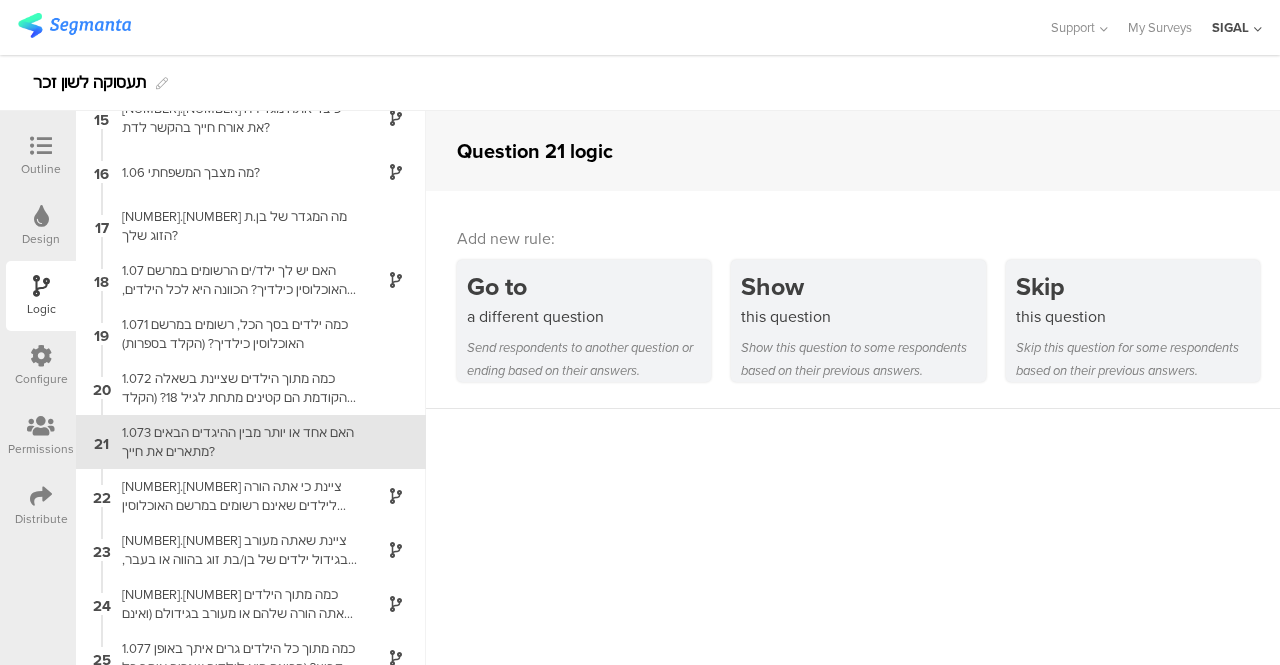 scroll, scrollTop: 830, scrollLeft: 0, axis: vertical 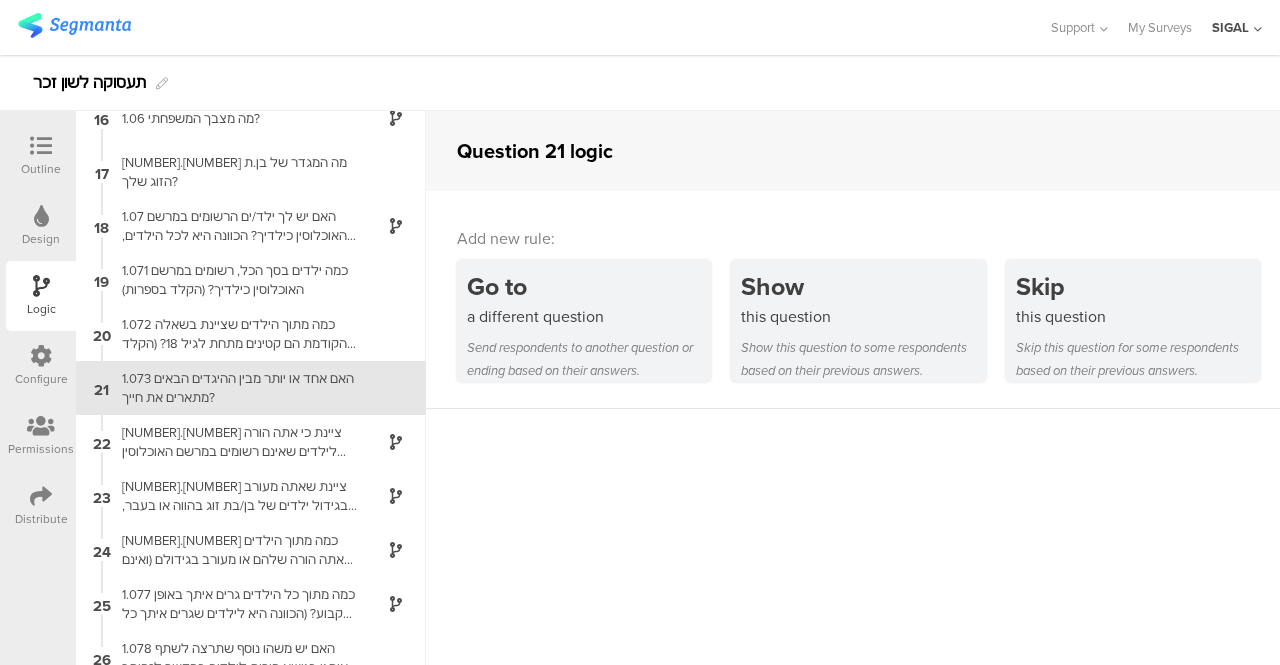 click on "Outline" at bounding box center [41, 169] 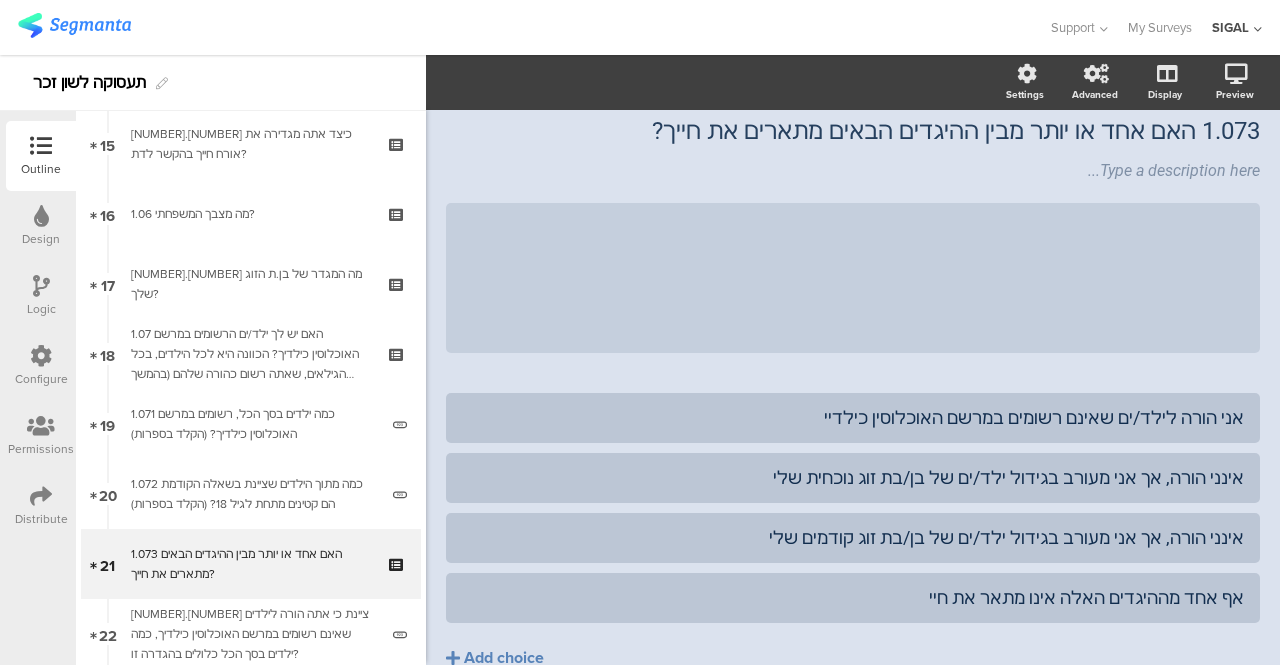 scroll, scrollTop: 1238, scrollLeft: 0, axis: vertical 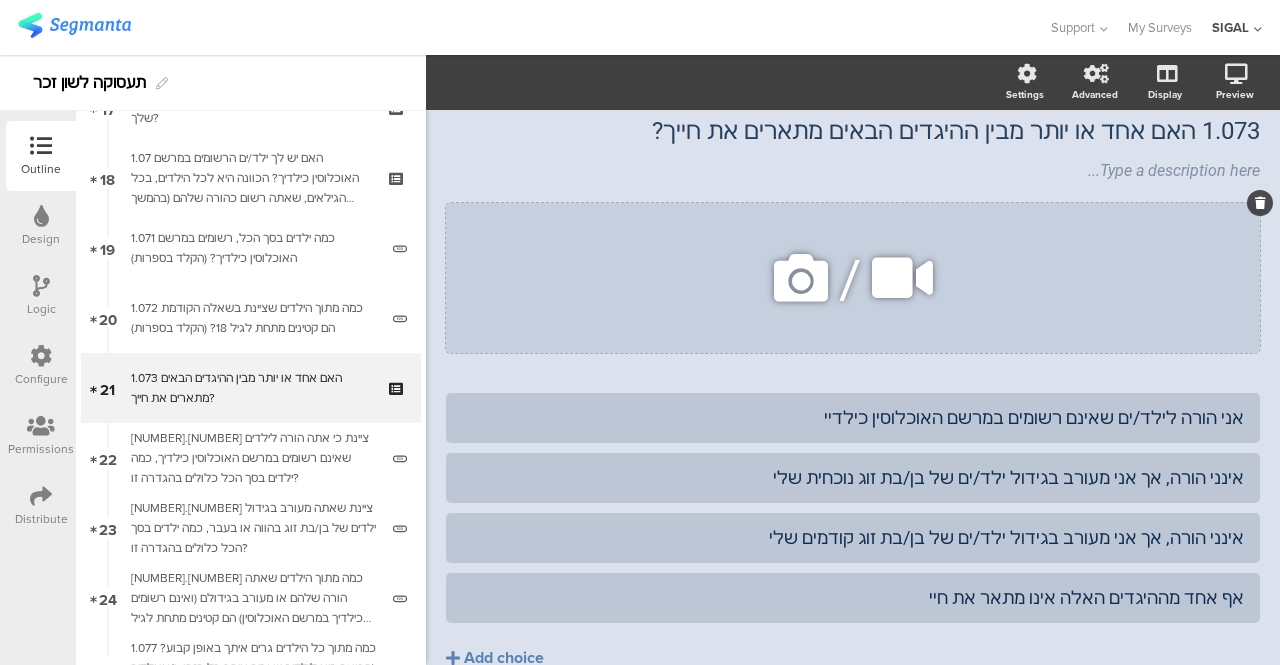 click 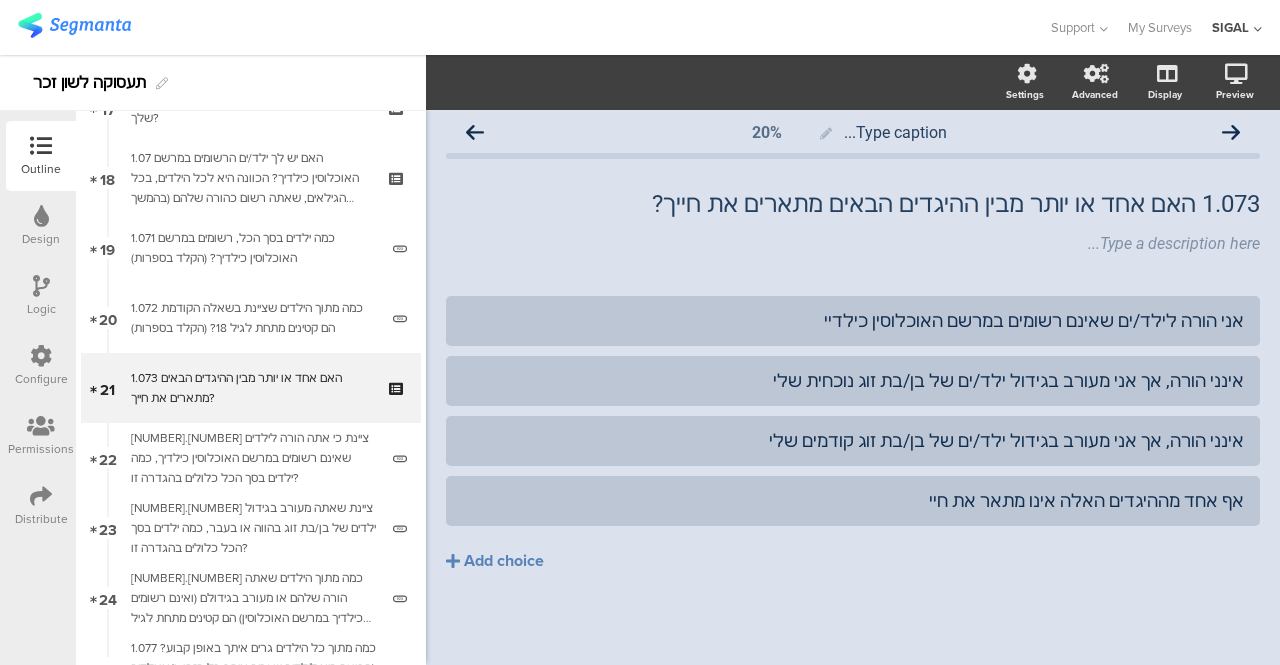click at bounding box center (41, 286) 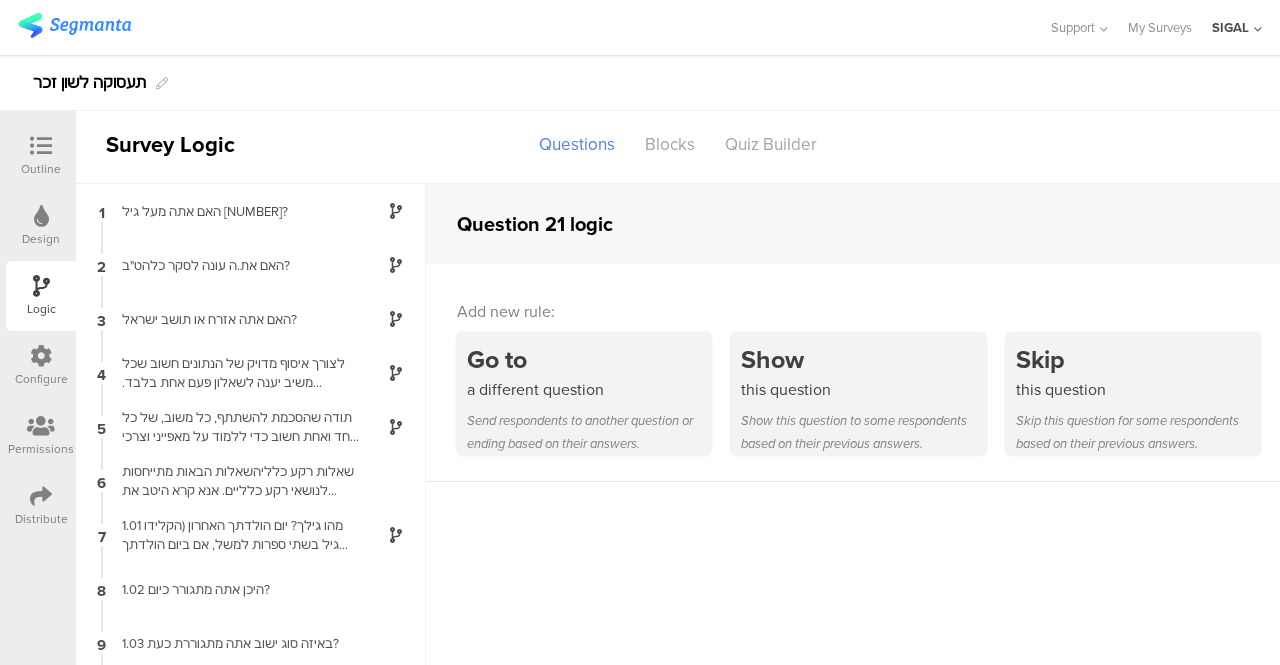 scroll, scrollTop: 80, scrollLeft: 0, axis: vertical 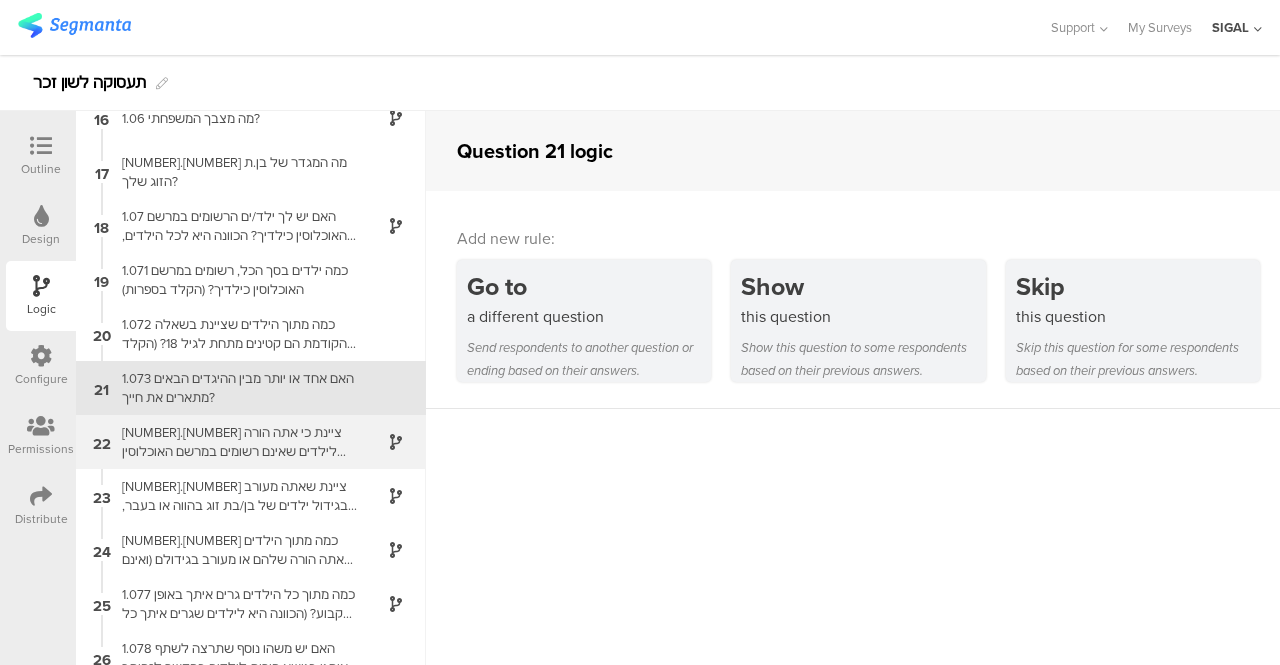 click on "[NUMBER].[NUMBER]	ציינת כי אתה הורה לילדים שאינם רשומים במרשם האוכלוסין כילדיך, כמה ילדים בסך הכל כלולים בהגדרה זו?" at bounding box center (235, 442) 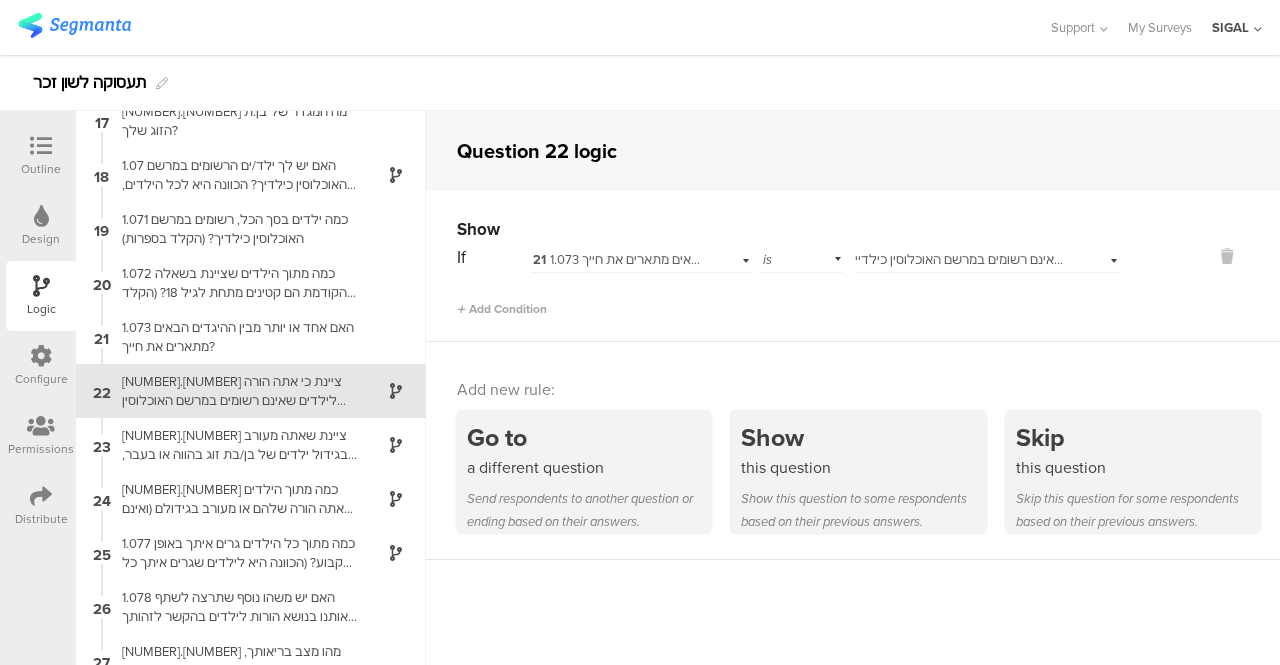 scroll, scrollTop: 884, scrollLeft: 0, axis: vertical 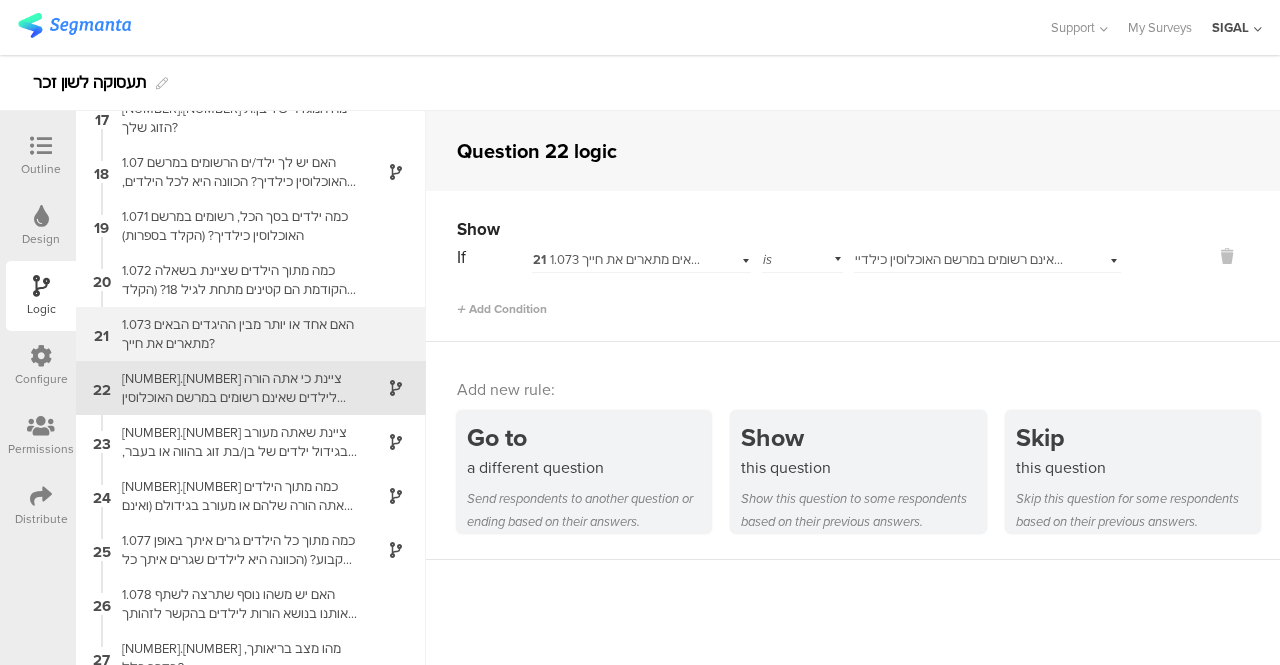 click on "1.073 האם אחד או יותר מבין ההיגדים הבאים מתארים את חייך?" at bounding box center (235, 334) 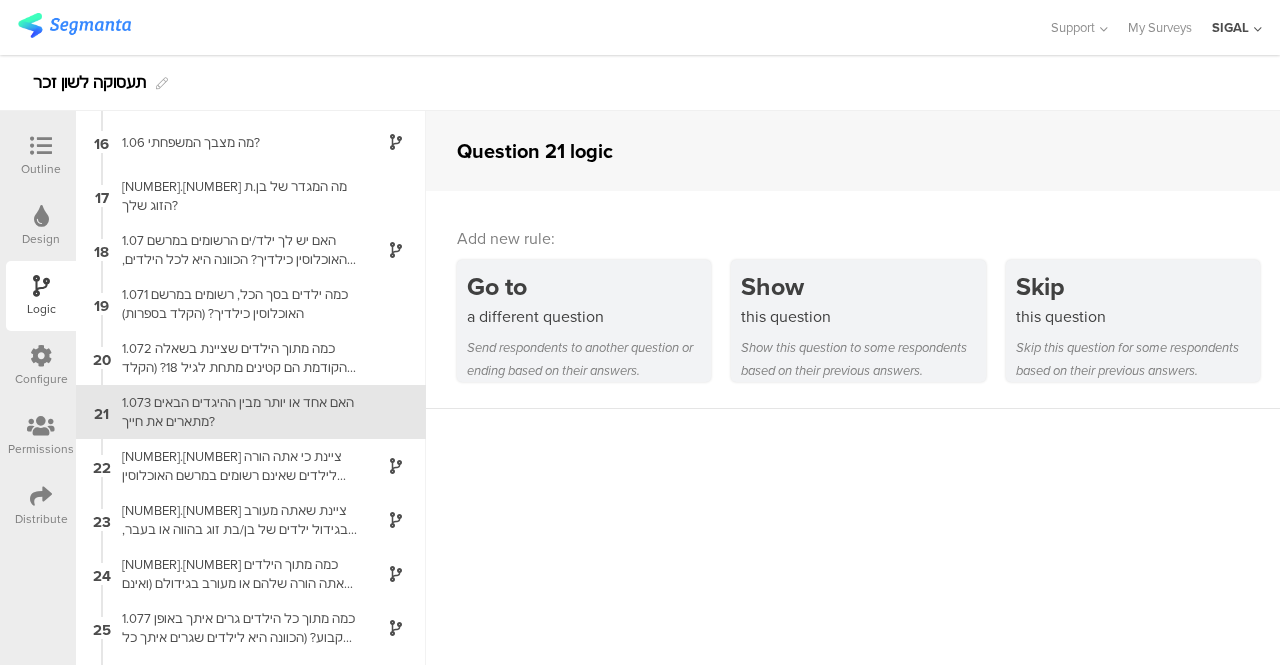 scroll, scrollTop: 830, scrollLeft: 0, axis: vertical 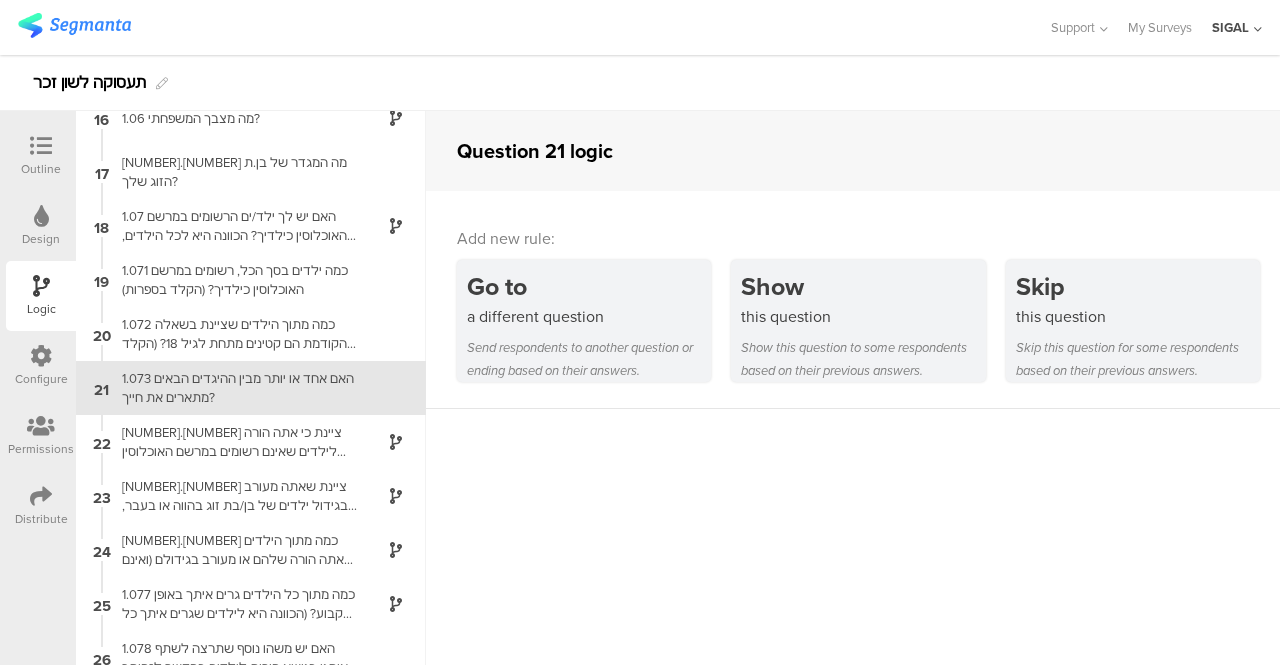 click at bounding box center [41, 147] 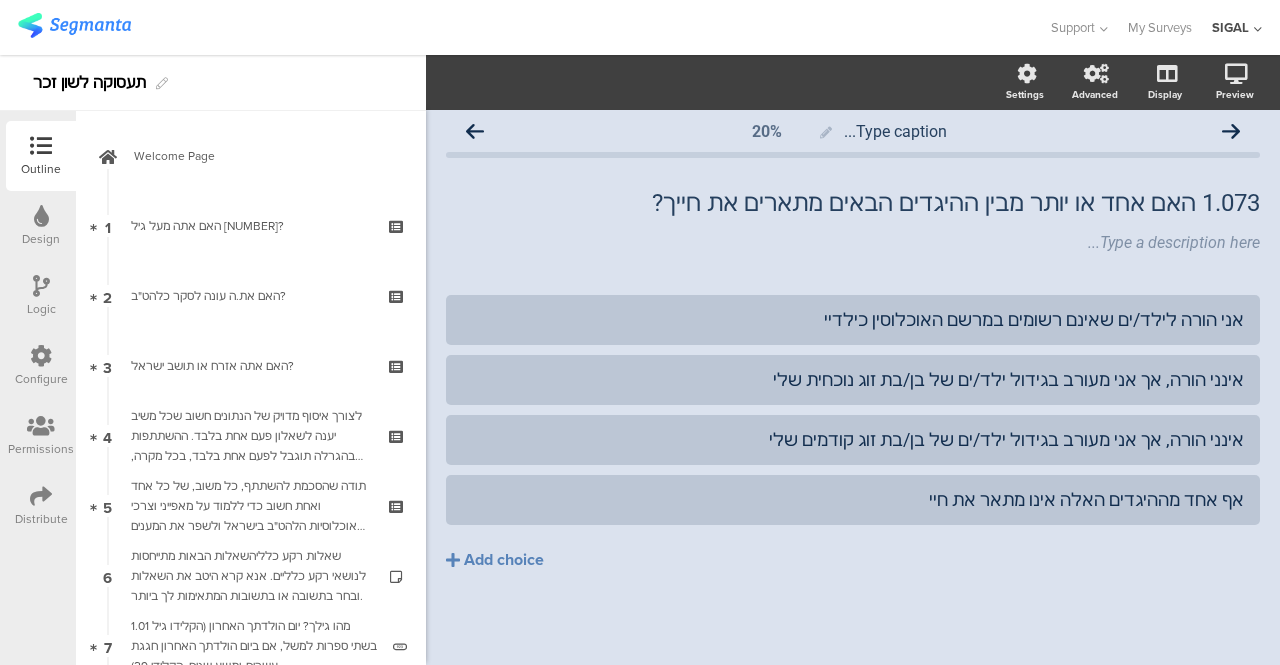scroll, scrollTop: 7, scrollLeft: 0, axis: vertical 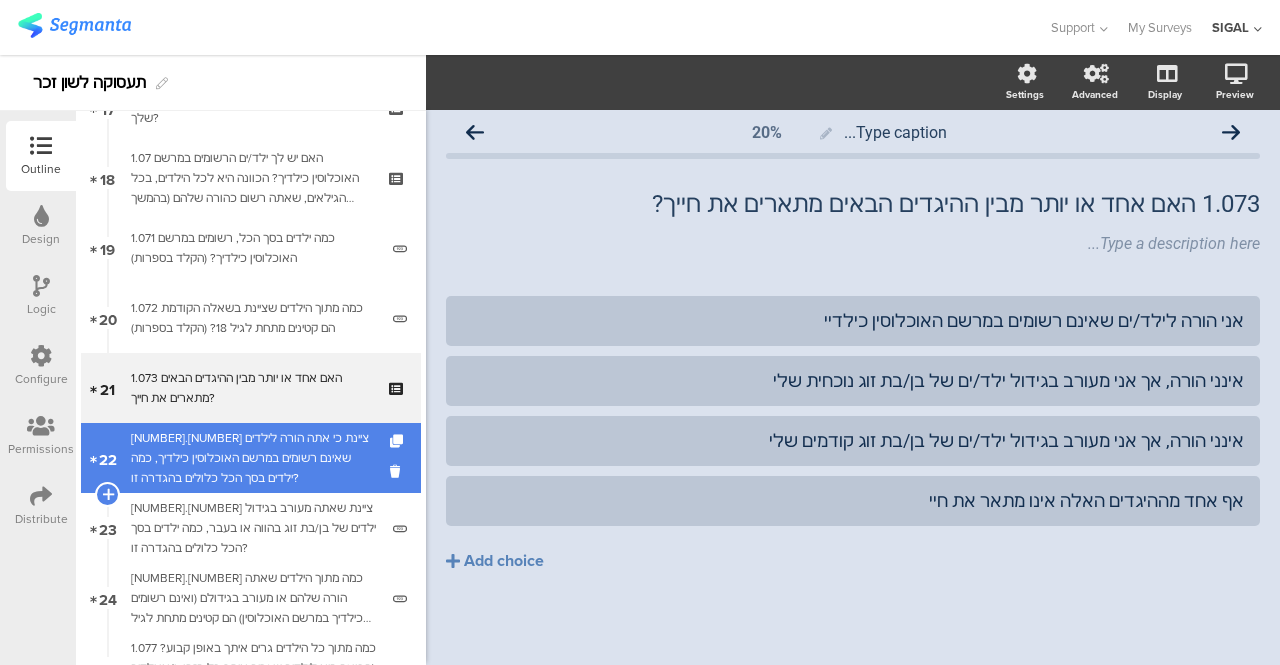 click on "[NUMBER].[NUMBER]	ציינת כי אתה הורה לילדים שאינם רשומים במרשם האוכלוסין כילדיך, כמה ילדים בסך הכל כלולים בהגדרה זו?" at bounding box center [254, 458] 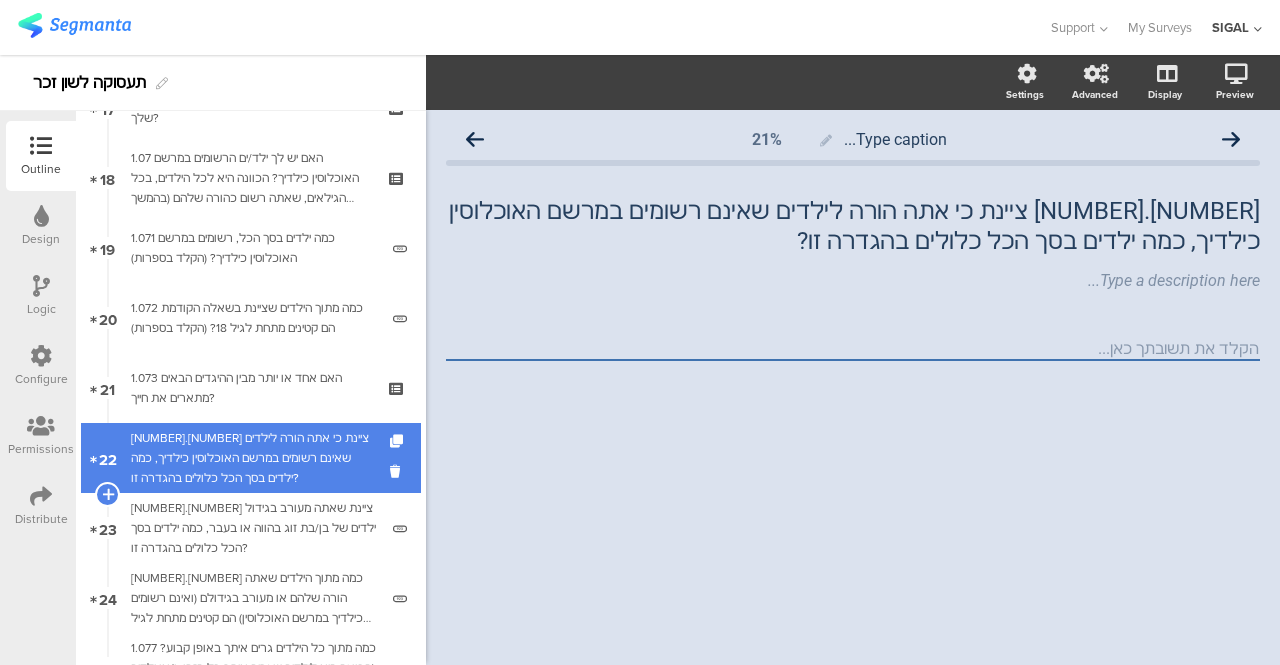 scroll, scrollTop: 0, scrollLeft: 0, axis: both 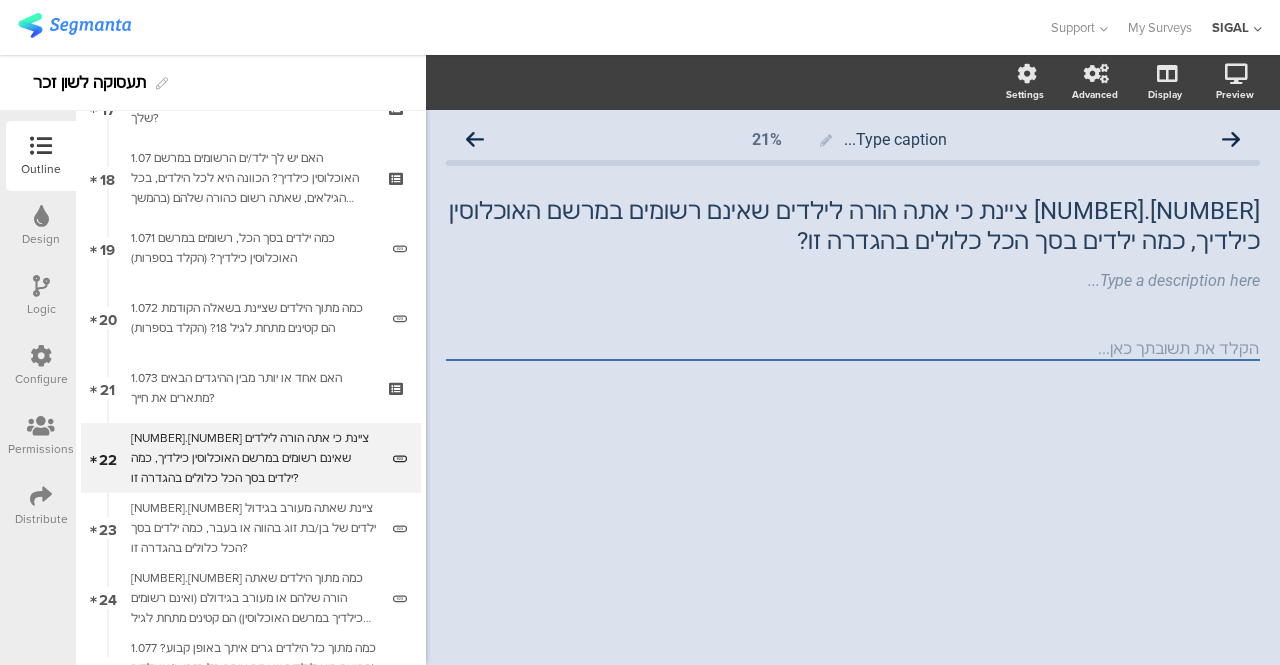 click at bounding box center [41, 286] 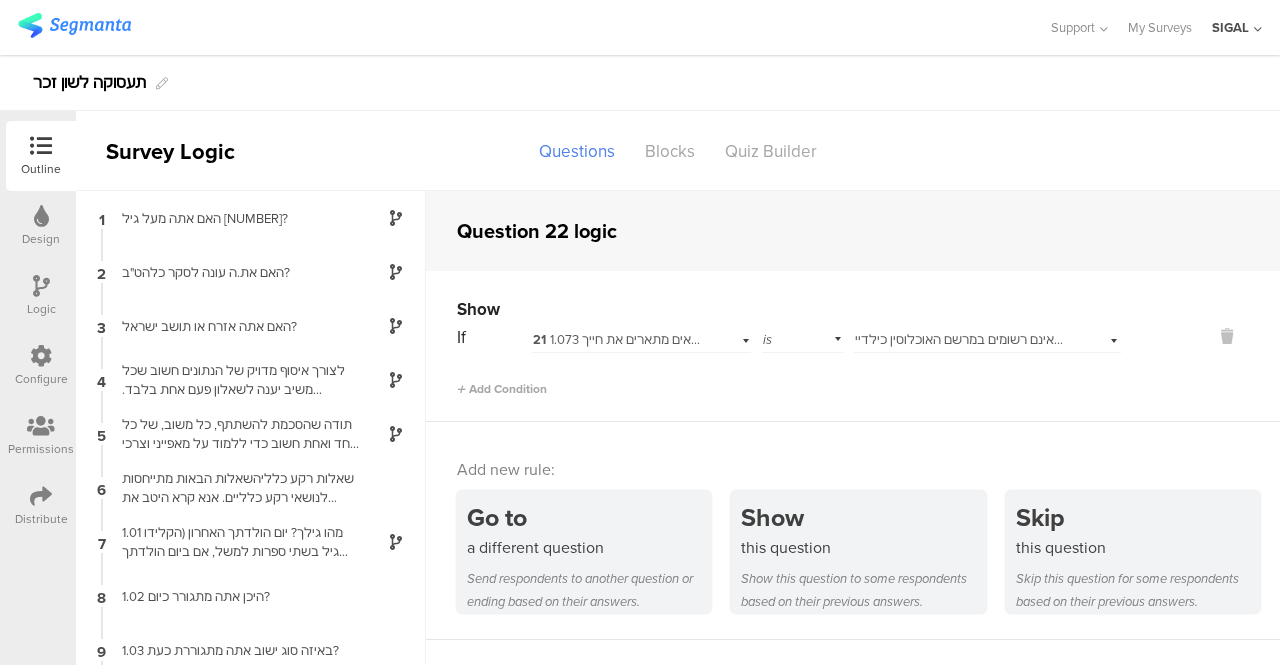 scroll, scrollTop: 68, scrollLeft: 0, axis: vertical 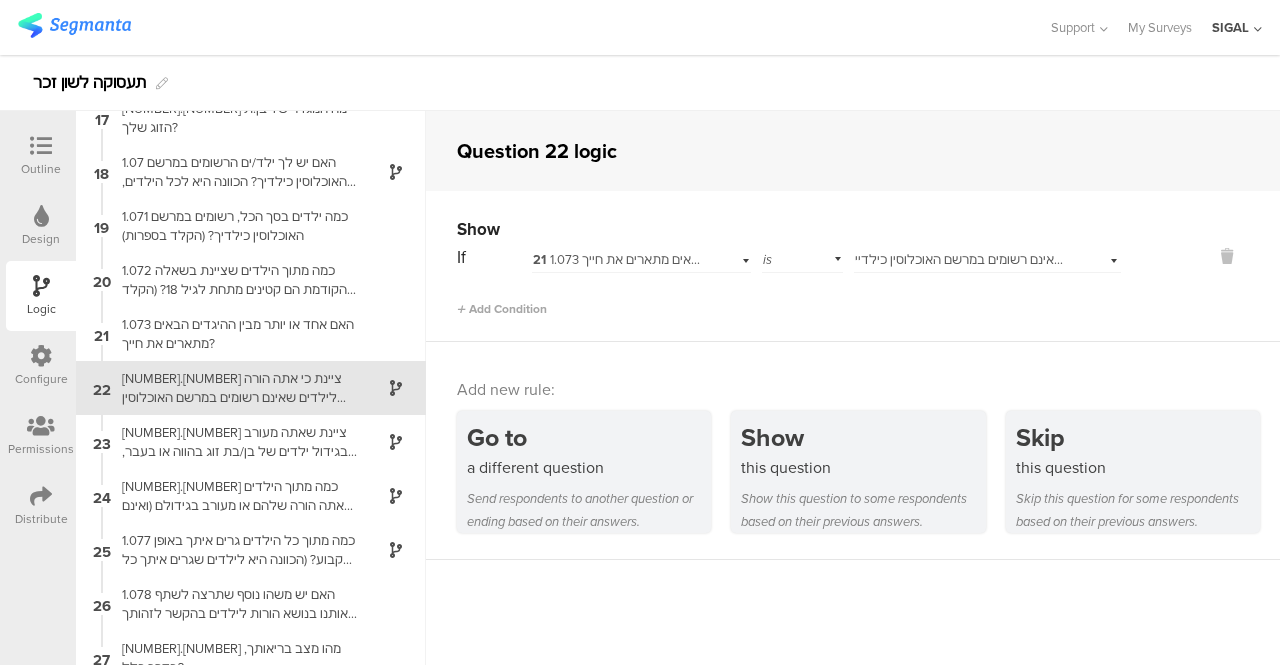 click on "Show" at bounding box center [478, 229] 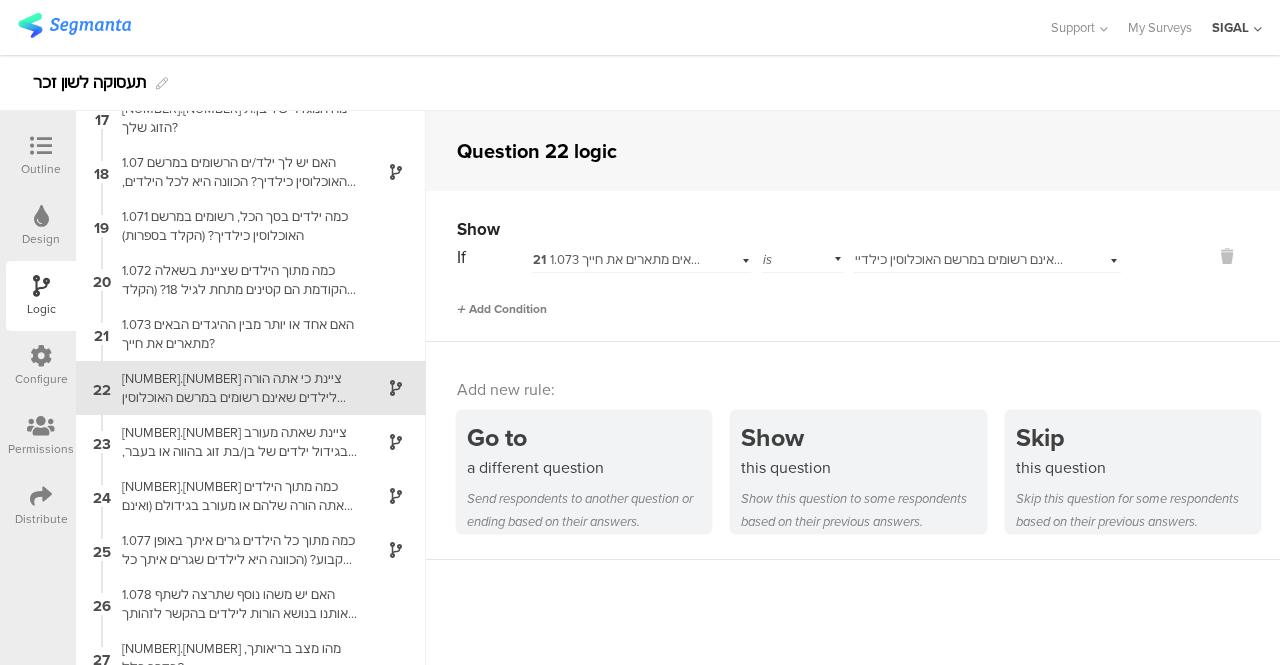click on "Add Condition" at bounding box center (502, 309) 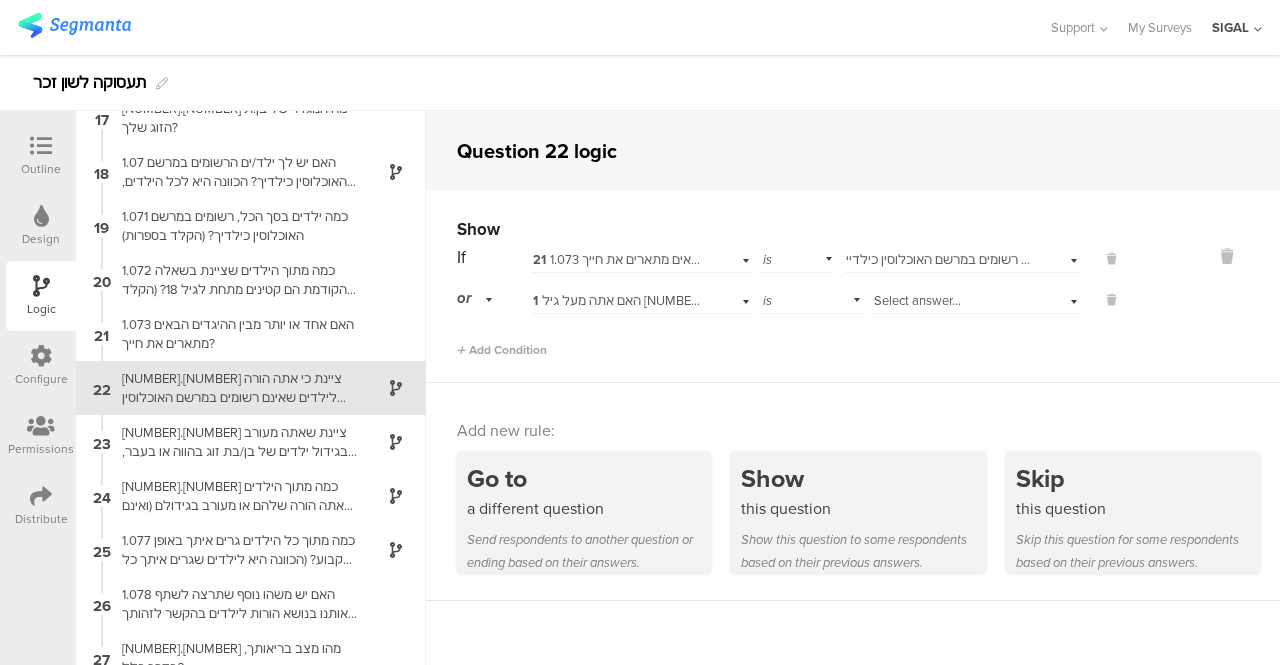 click on "1  האם אתה מעל גיל 18?" at bounding box center [641, 298] 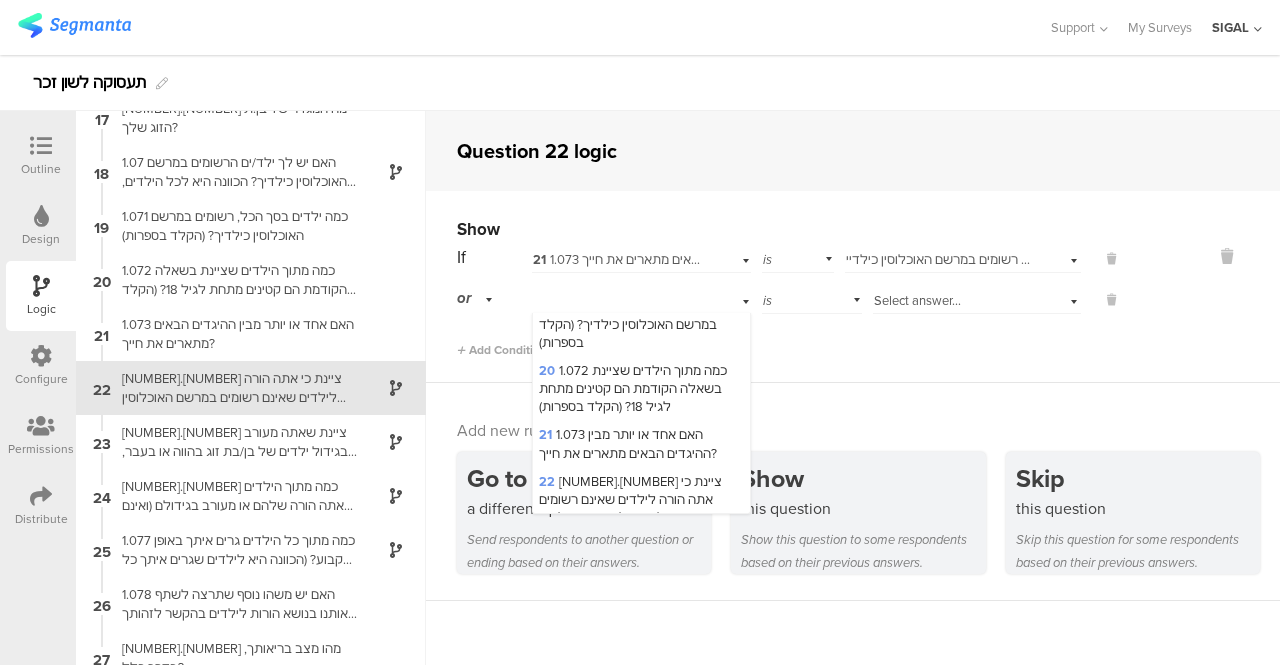 scroll, scrollTop: 1000, scrollLeft: 0, axis: vertical 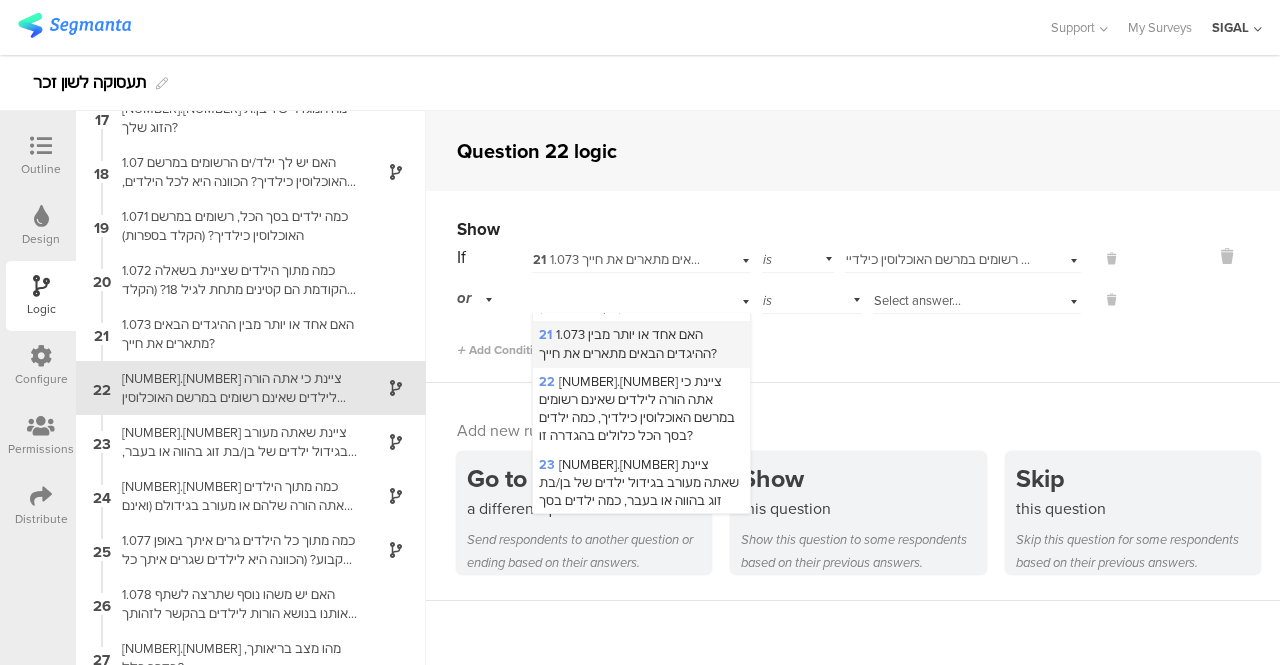 click on "[NUMBER] [NUMBER].[NUMBER] האם אחד או יותר מבין ההיגדים הבאים מתארים את חייך?" at bounding box center [628, 343] 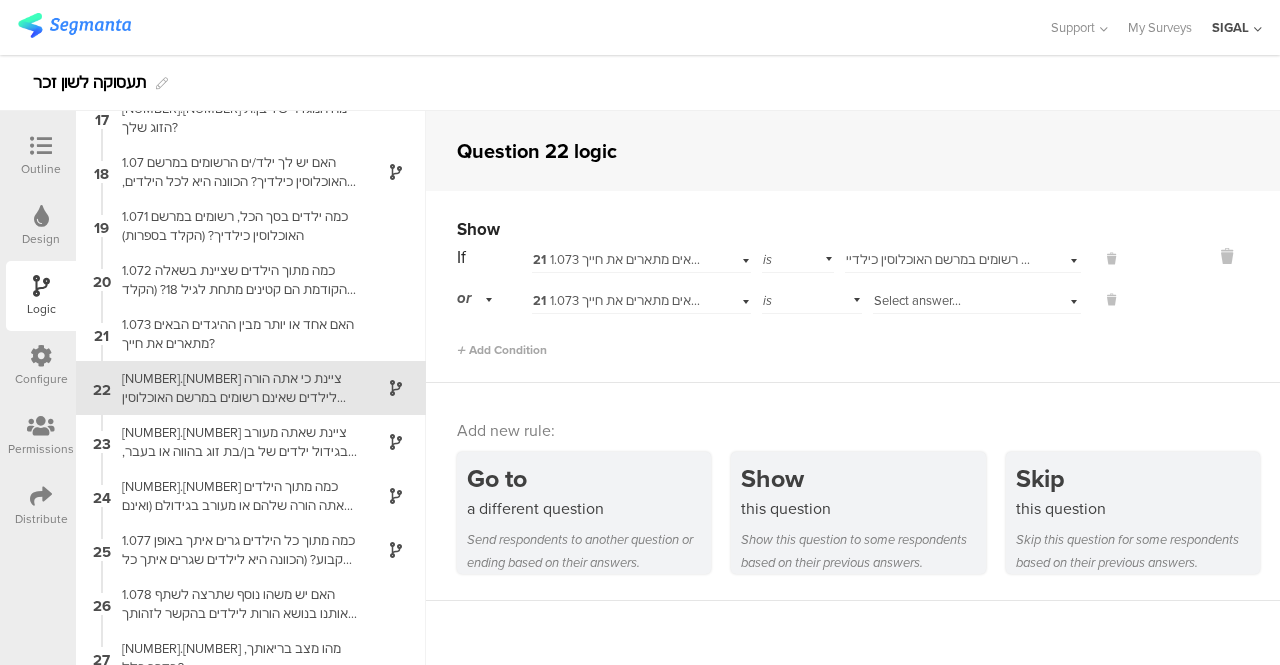 click on "Select answer...   אני הורה לילד/ים שאינם רשומים במרשם האוכלוסין כילדיי" at bounding box center [963, 257] 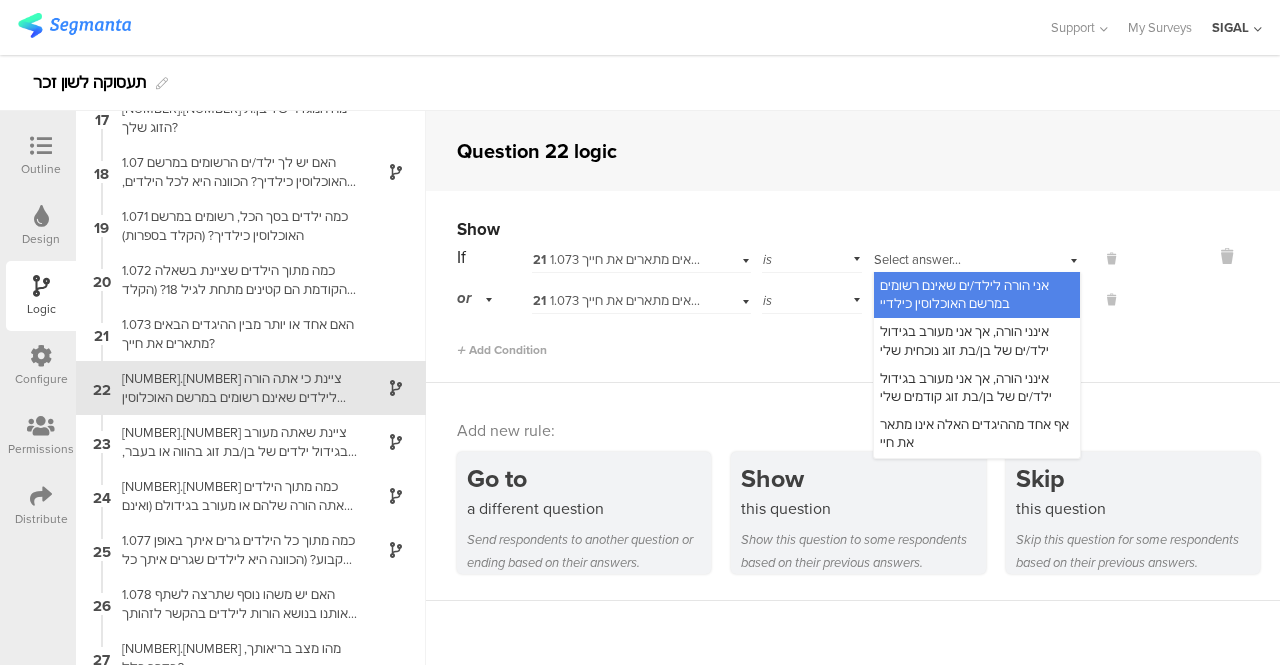 click on "אני הורה לילד/ים שאינם רשומים במרשם האוכלוסין כילדיי" at bounding box center (964, 294) 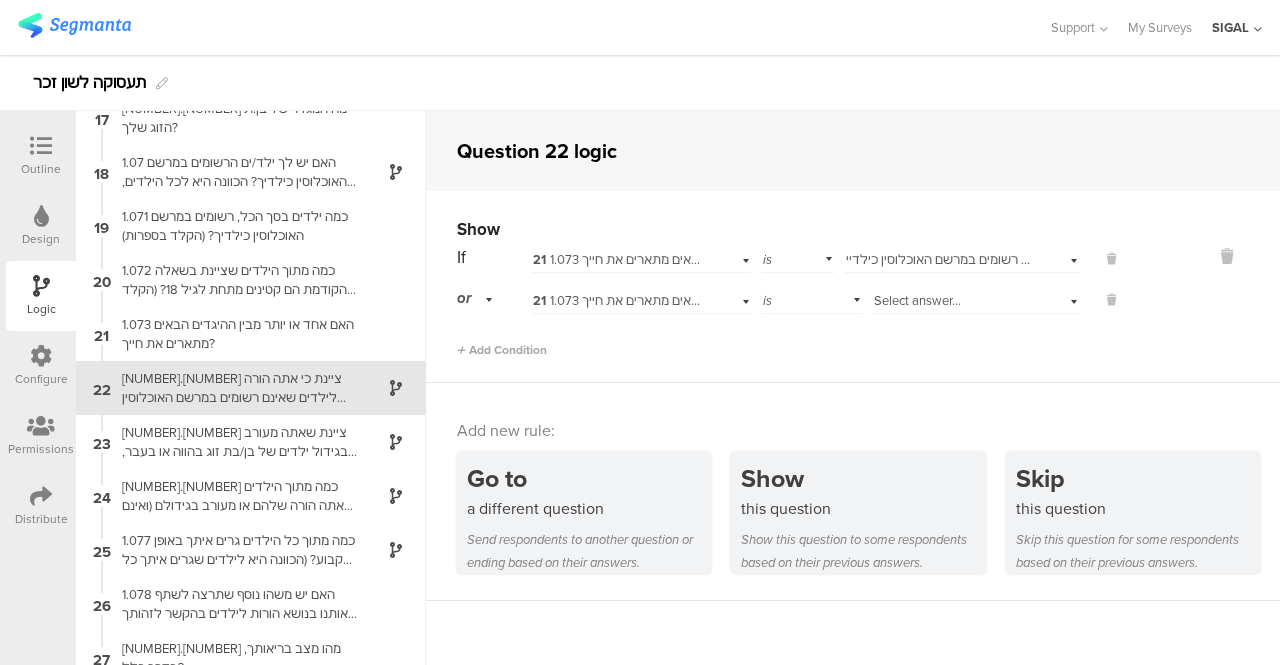 click on "Select answer..." at bounding box center [977, 298] 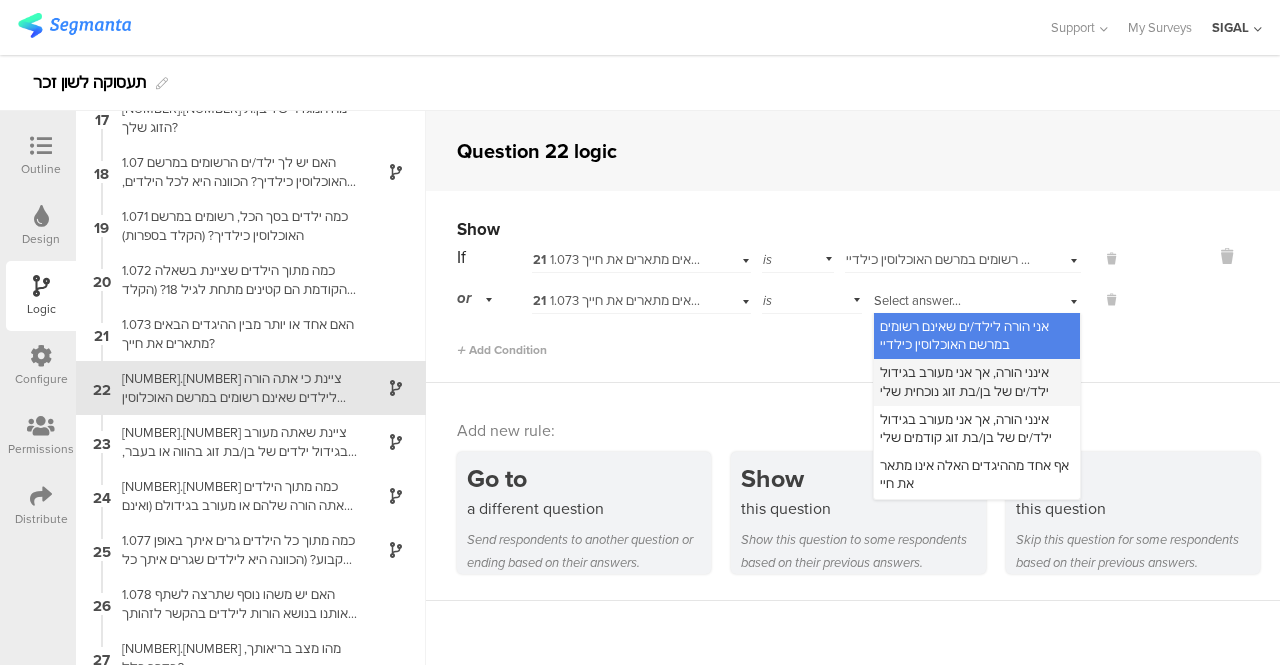 click on "אינני הורה, אך אני מעורב בגידול ילד/ים של בן/בת זוג נוכחית שלי" at bounding box center [964, 381] 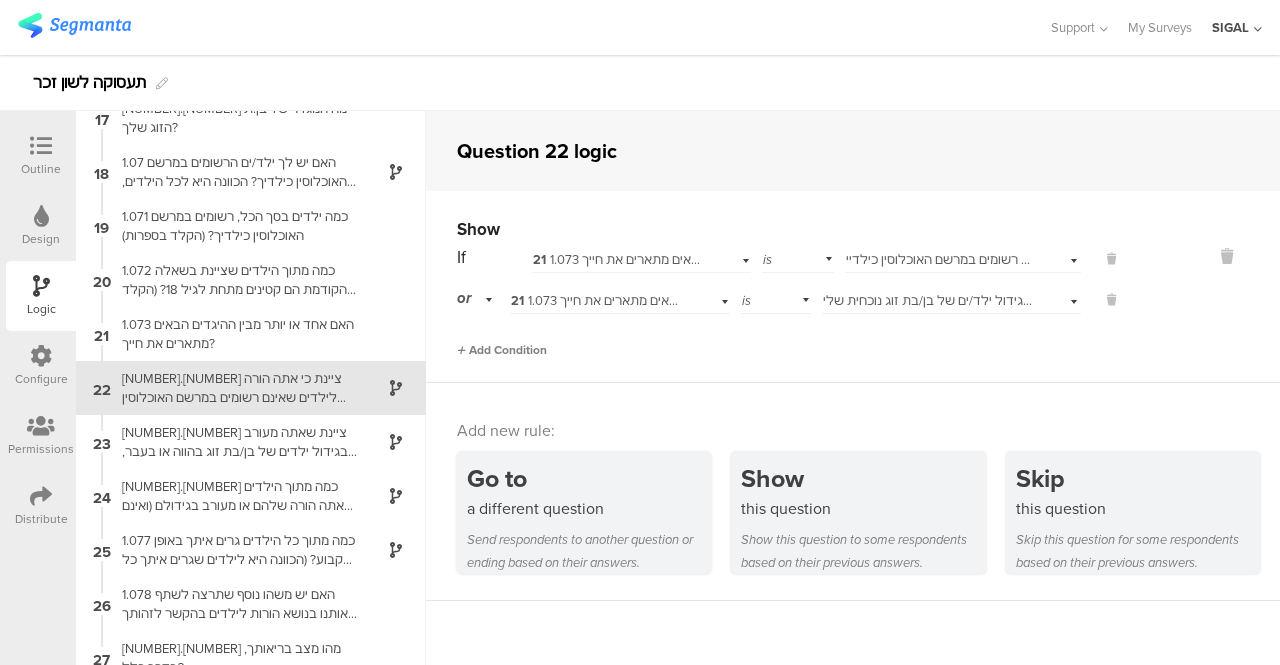 click on "Add Condition" at bounding box center (502, 350) 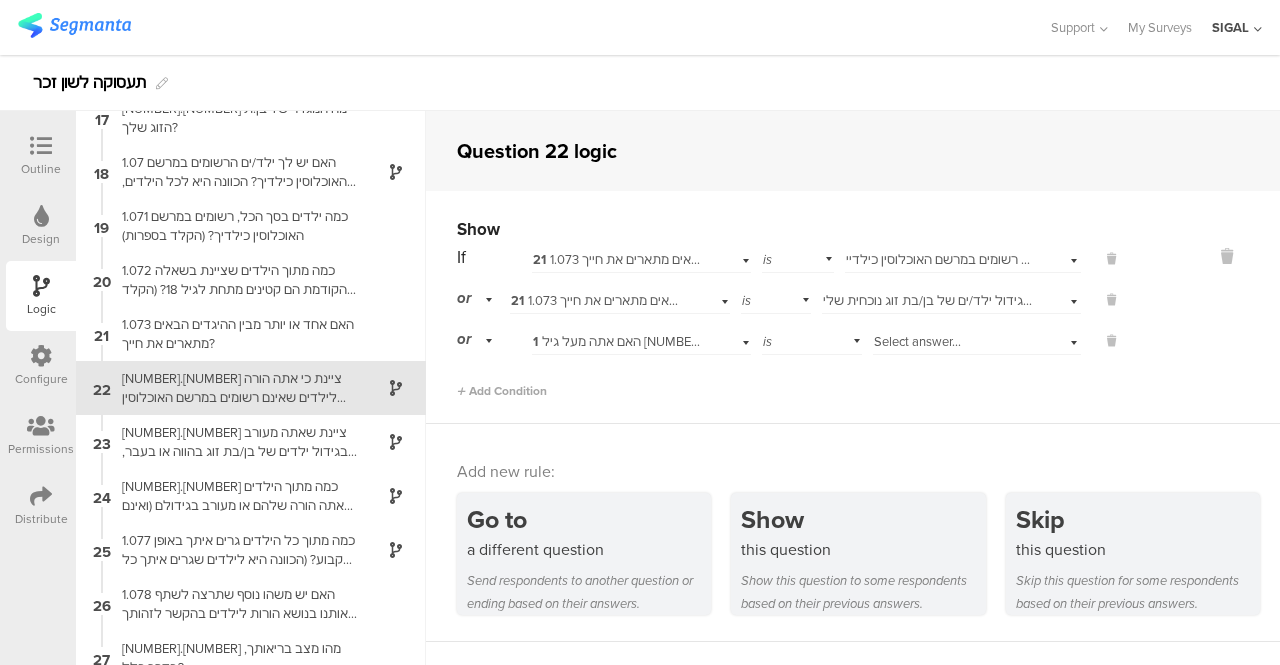 click on "or" at bounding box center (478, 339) 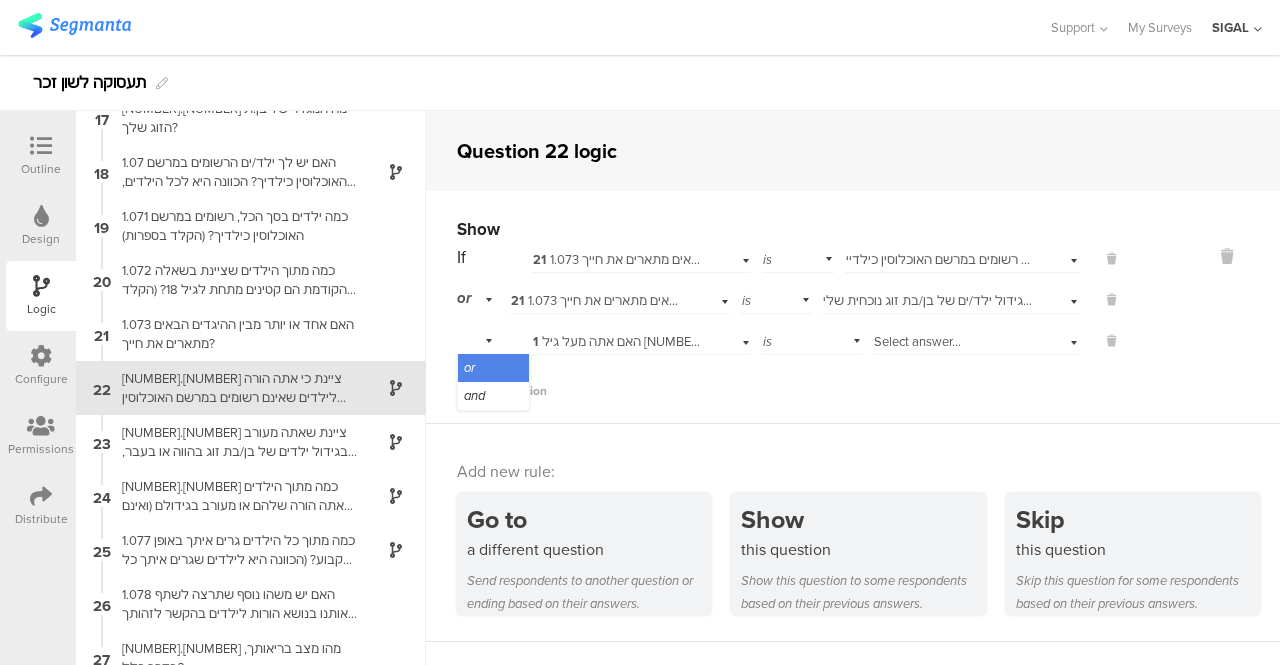 click on "1  האם אתה מעל גיל 18?" at bounding box center (641, 339) 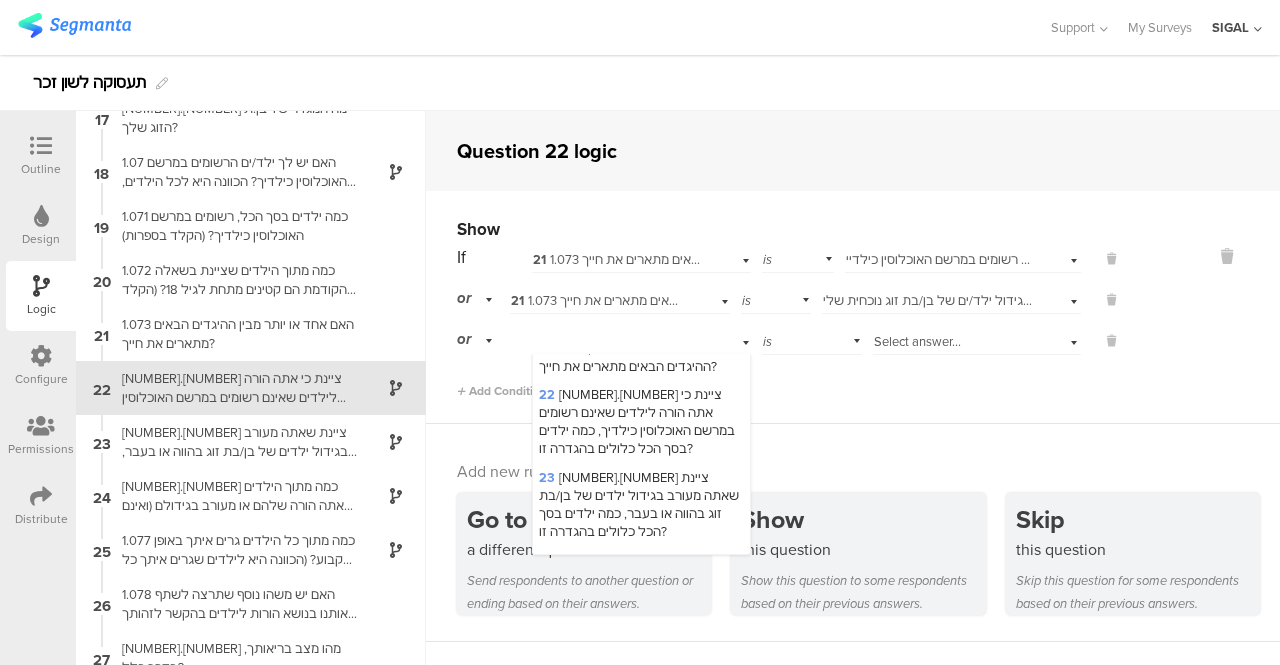 scroll, scrollTop: 826, scrollLeft: 0, axis: vertical 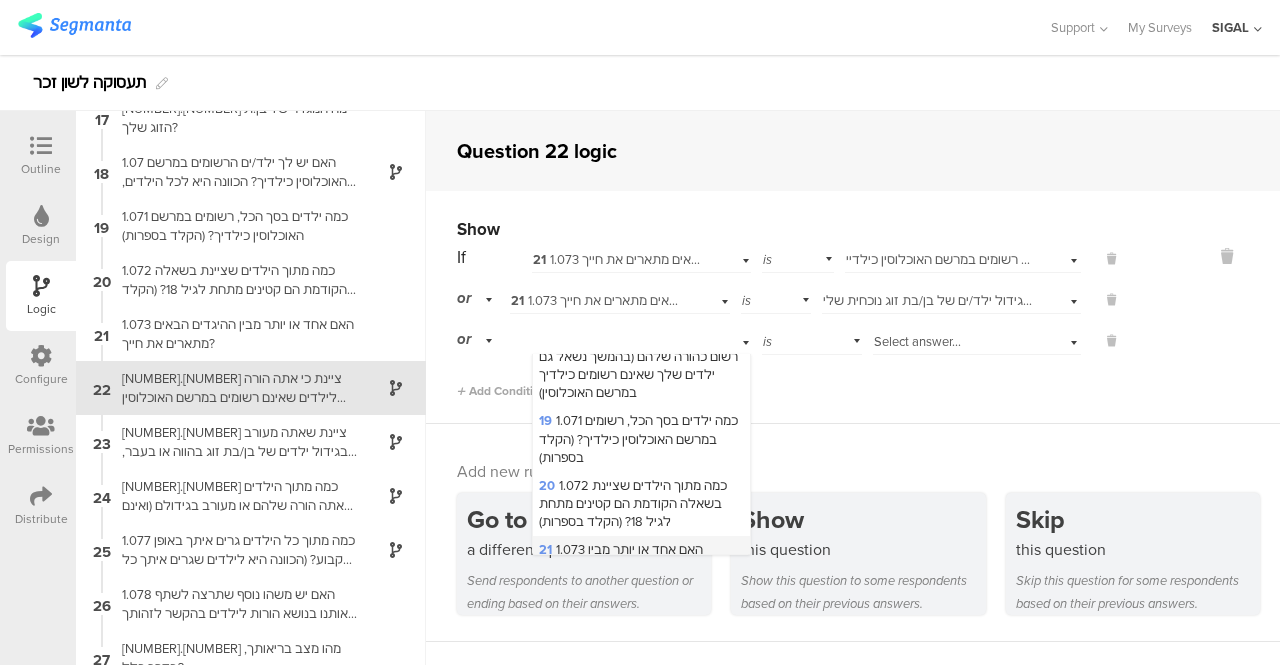 click on "[NUMBER] [NUMBER].[NUMBER] האם אחד או יותר מבין ההיגדים הבאים מתארים את חייך?" at bounding box center [628, 558] 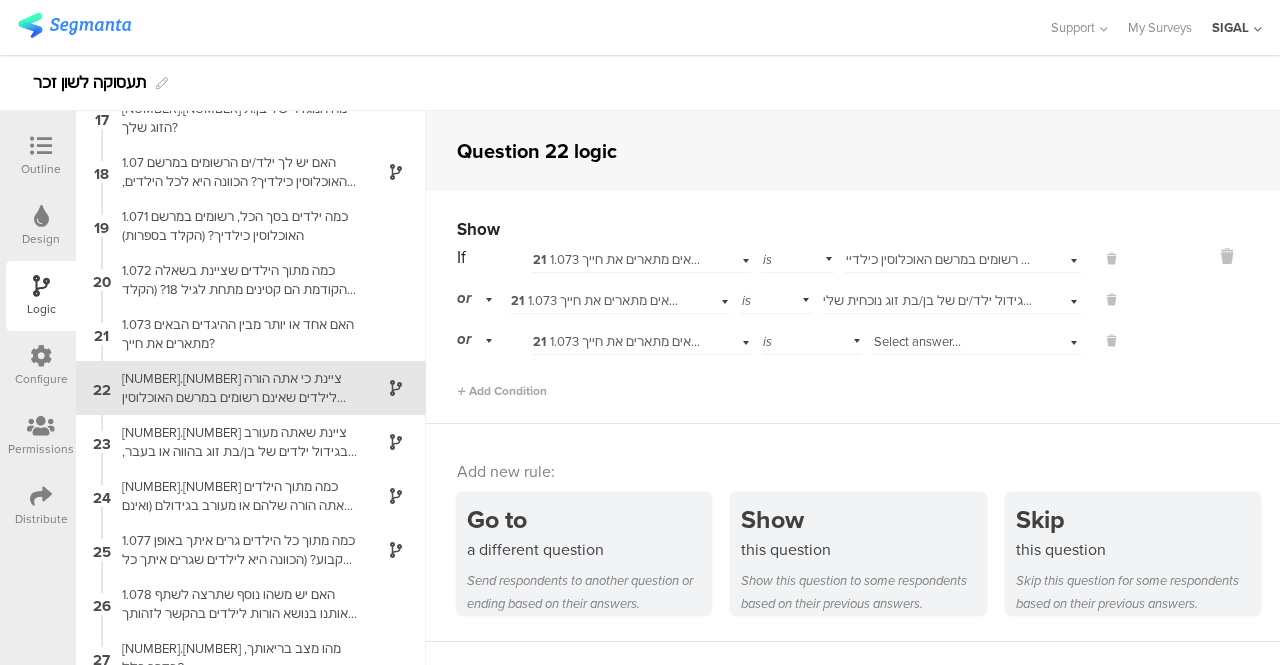 click on "Select answer..." at bounding box center [977, 339] 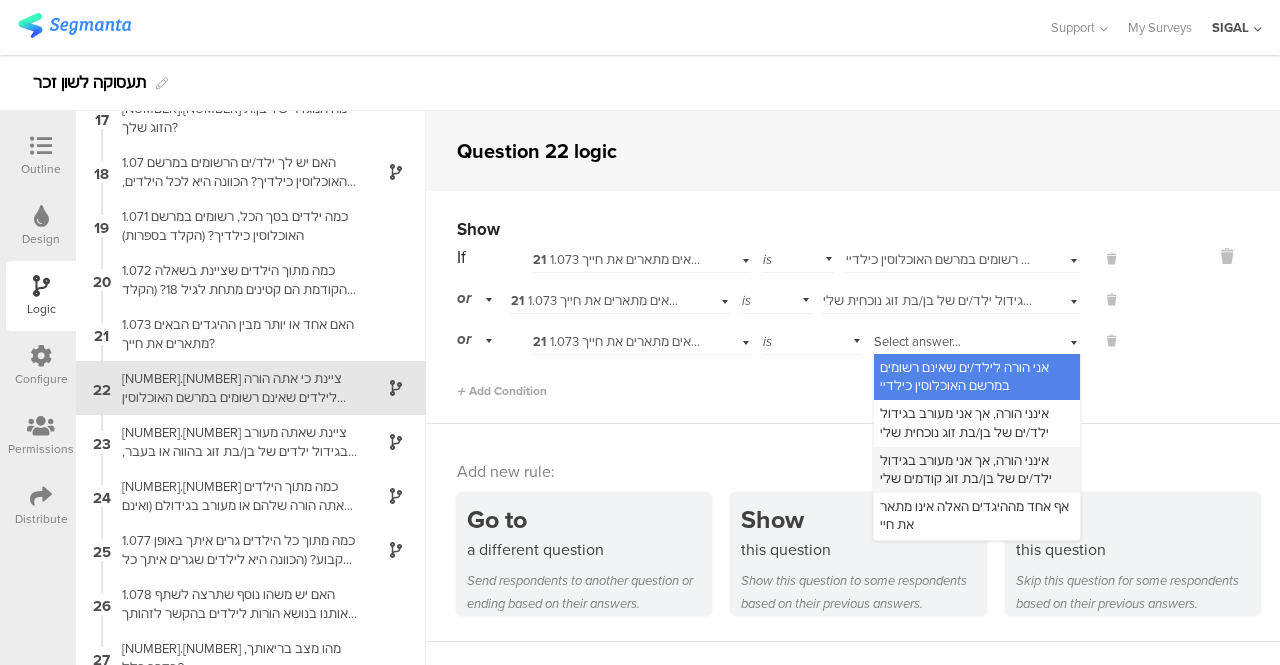 click on "אינני הורה, אך אני מעורב בגידול ילד/ים של בן/בת זוג קודמים שלי" at bounding box center (966, 469) 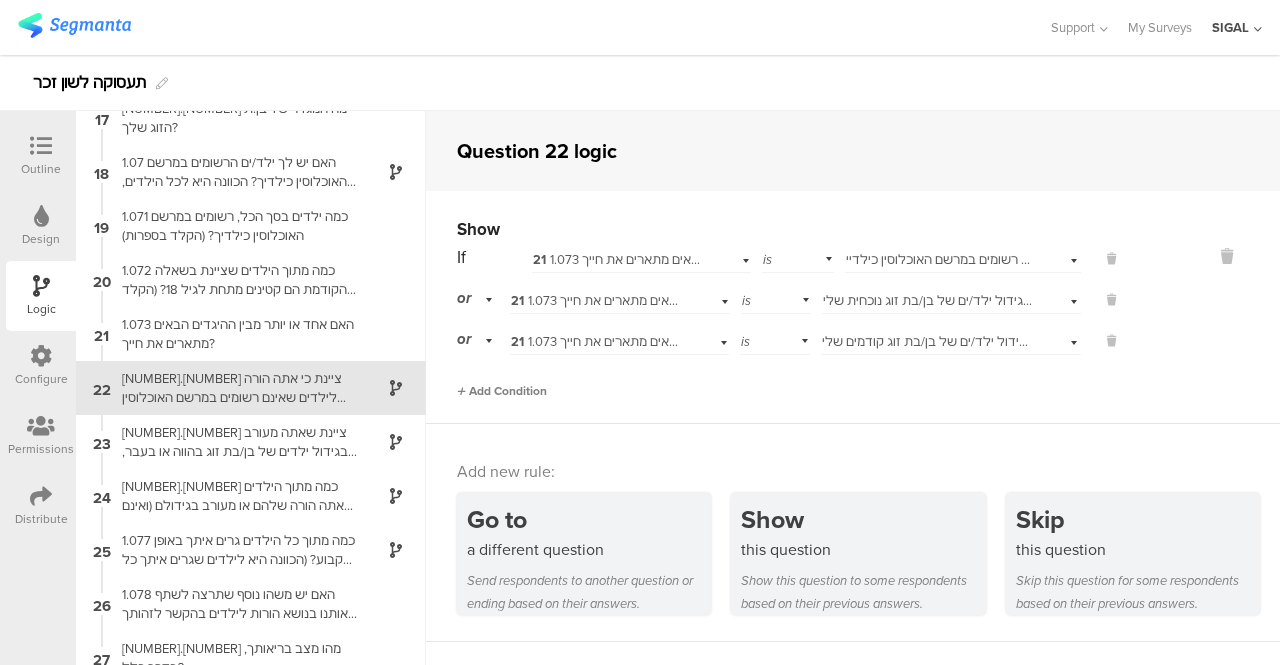 click on "Add Condition" at bounding box center (502, 391) 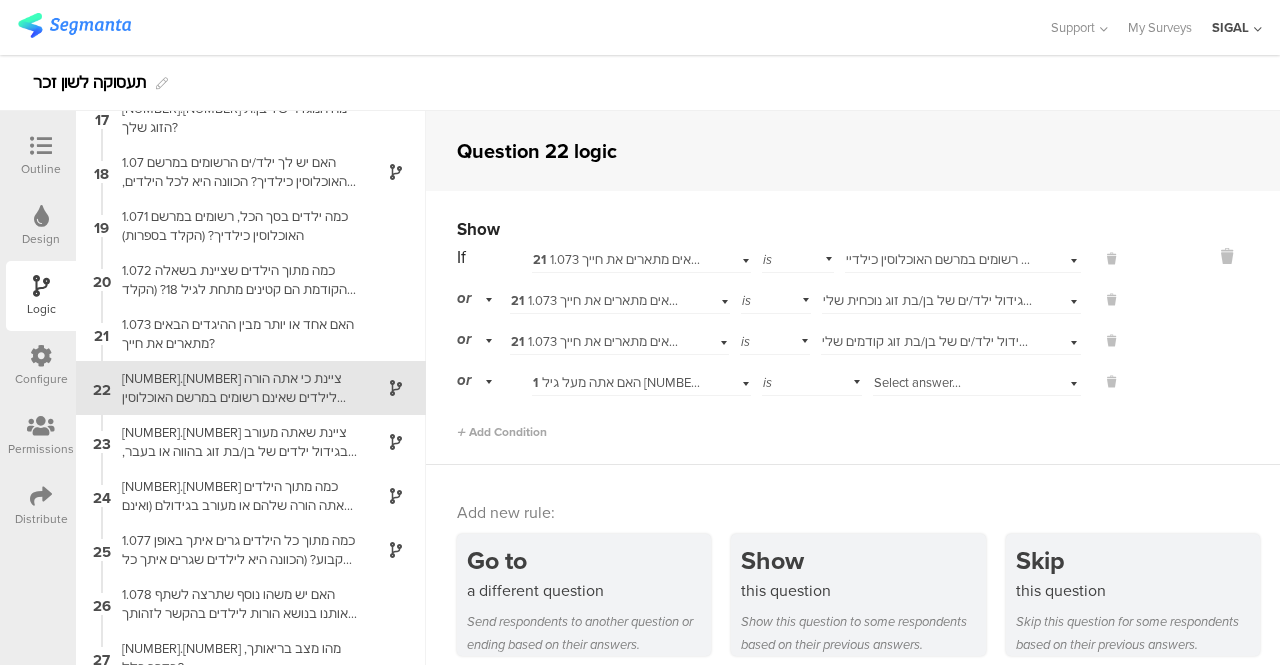 click on "1  האם אתה מעל גיל 18?" at bounding box center [641, 380] 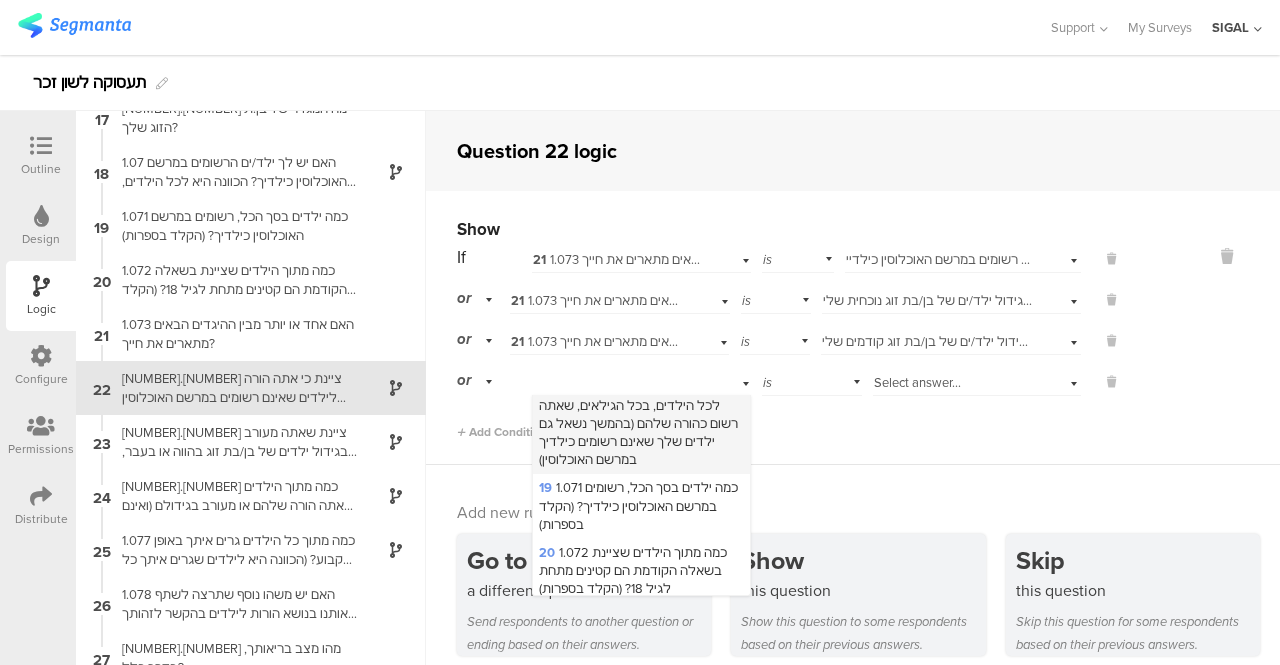 scroll, scrollTop: 900, scrollLeft: 0, axis: vertical 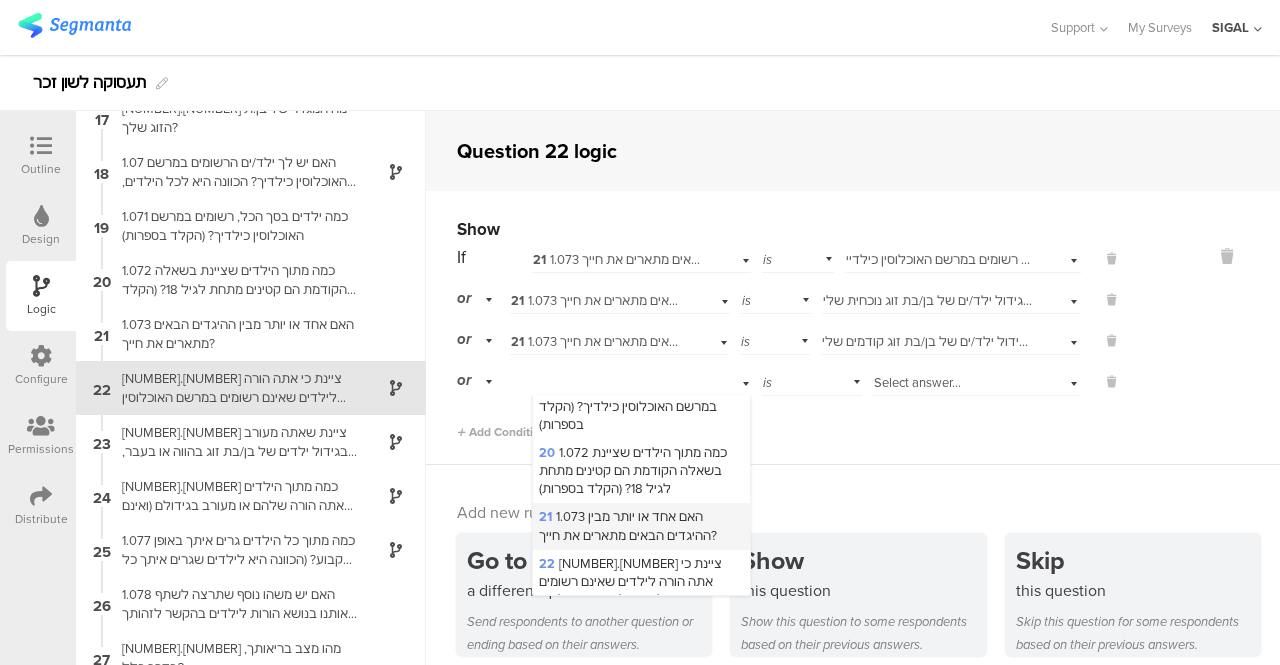 click on "[NUMBER] [NUMBER].[NUMBER] האם אחד או יותר מבין ההיגדים הבאים מתארים את חייך?" at bounding box center [628, 525] 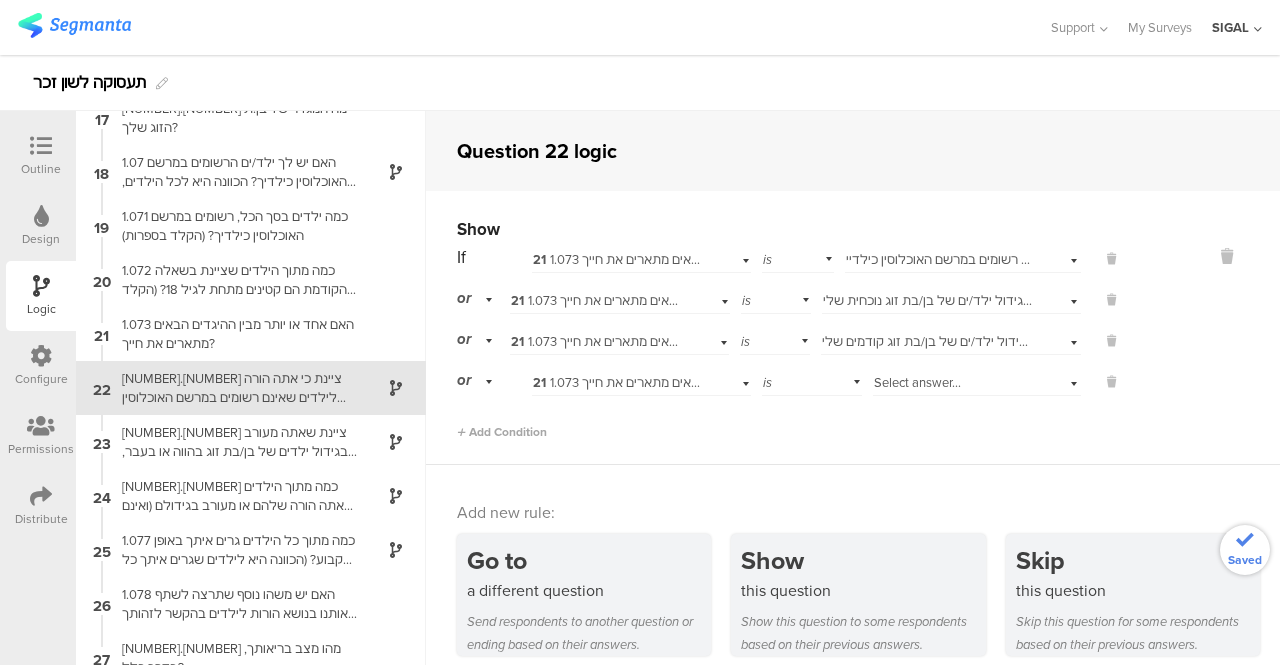 click on "Select answer..." at bounding box center (977, 380) 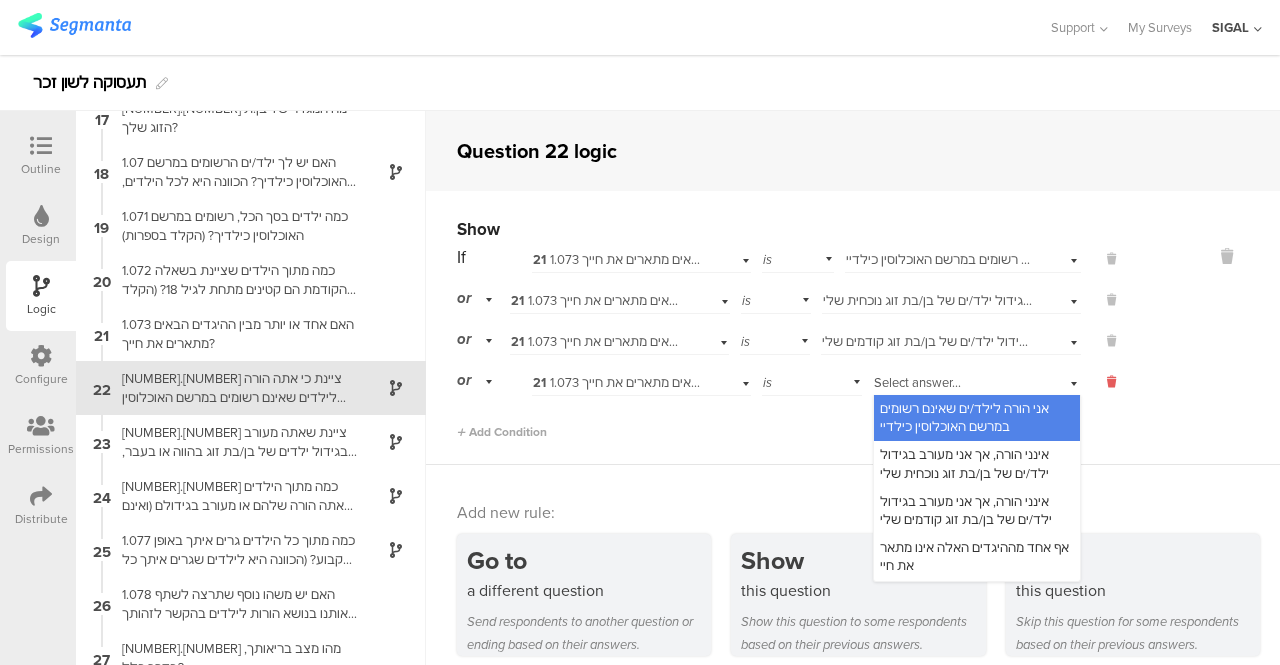 click at bounding box center (1111, 382) 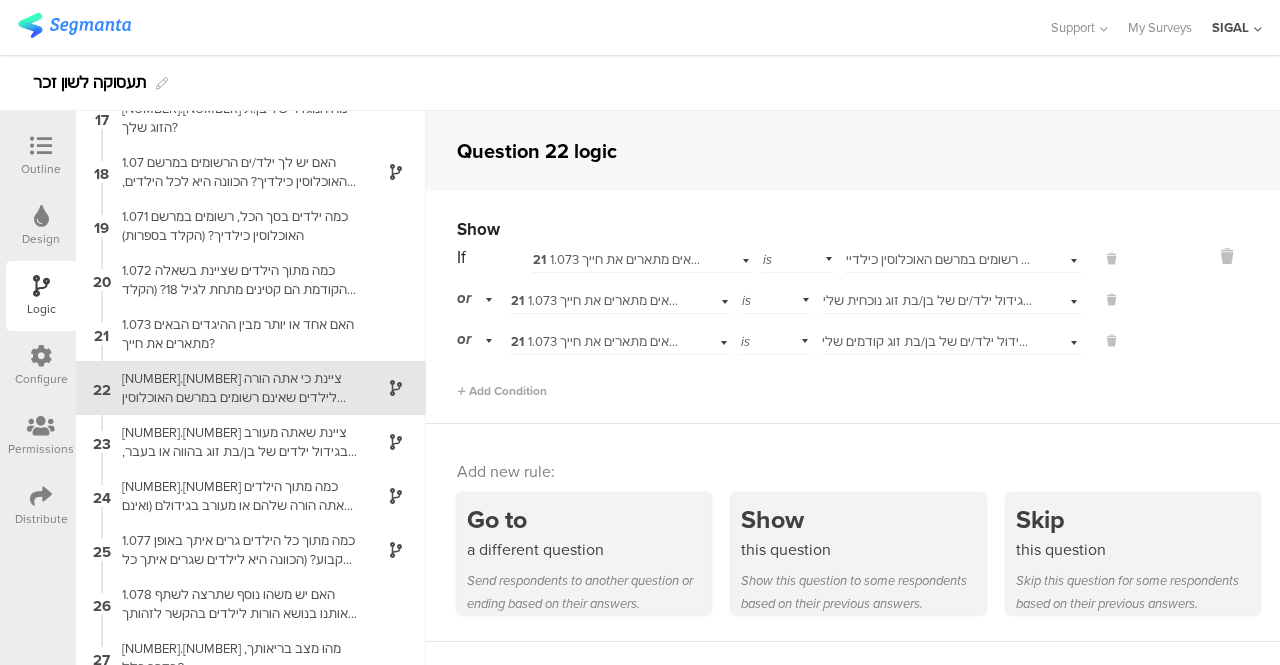 click on "[NUMBER].[NUMBER]	ציינת כי אתה הורה לילדים שאינם רשומים במרשם האוכלוסין כילדיך, כמה ילדים בסך הכל כלולים בהגדרה זו?" at bounding box center [235, 388] 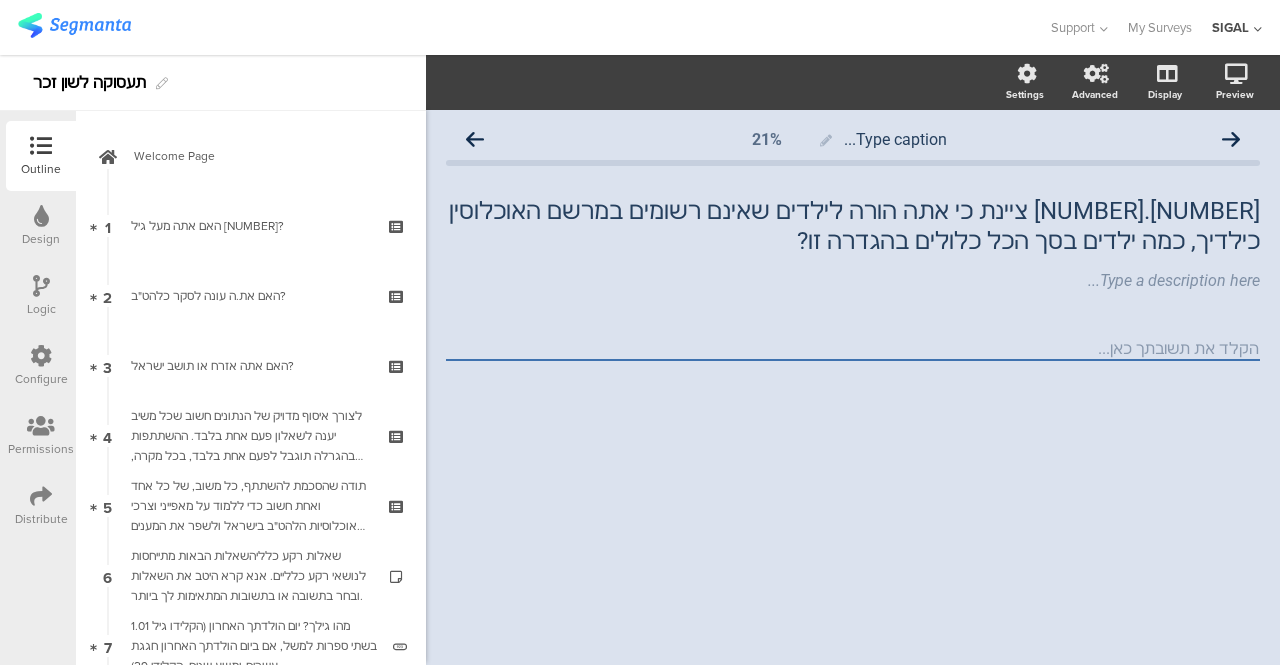 scroll, scrollTop: 0, scrollLeft: 0, axis: both 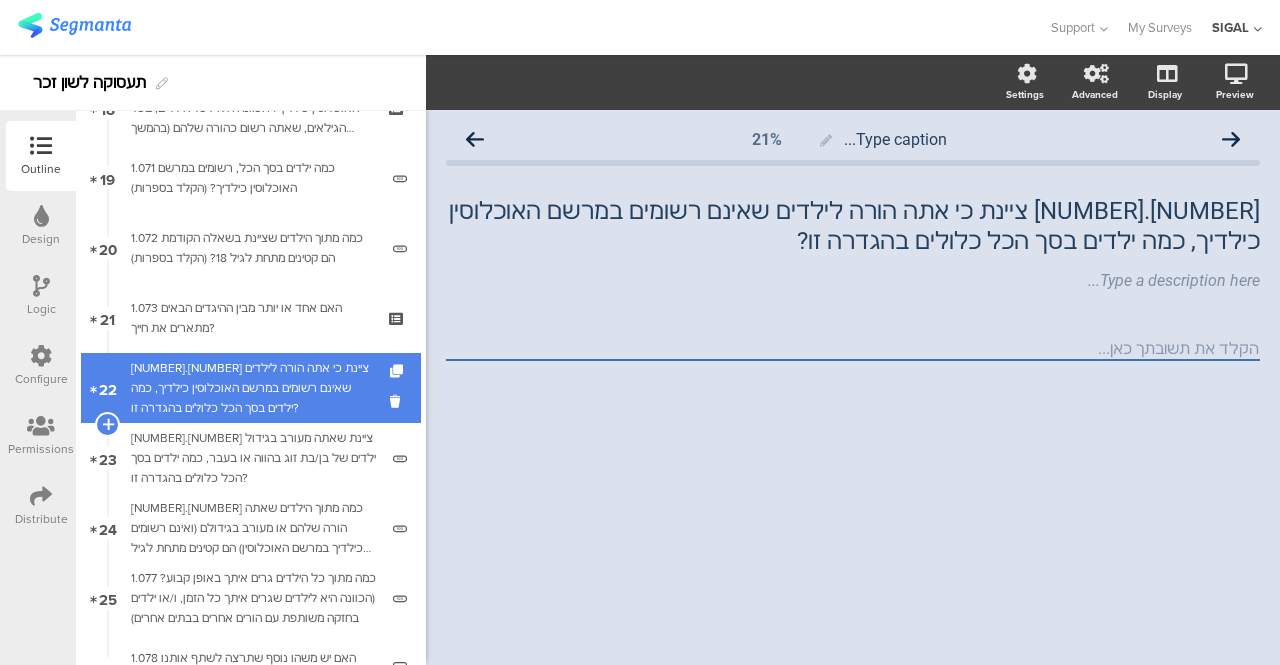 click on "[NUMBER].[NUMBER]	ציינת כי אתה הורה לילדים שאינם רשומים במרשם האוכלוסין כילדיך, כמה ילדים בסך הכל כלולים בהגדרה זו?" at bounding box center (254, 388) 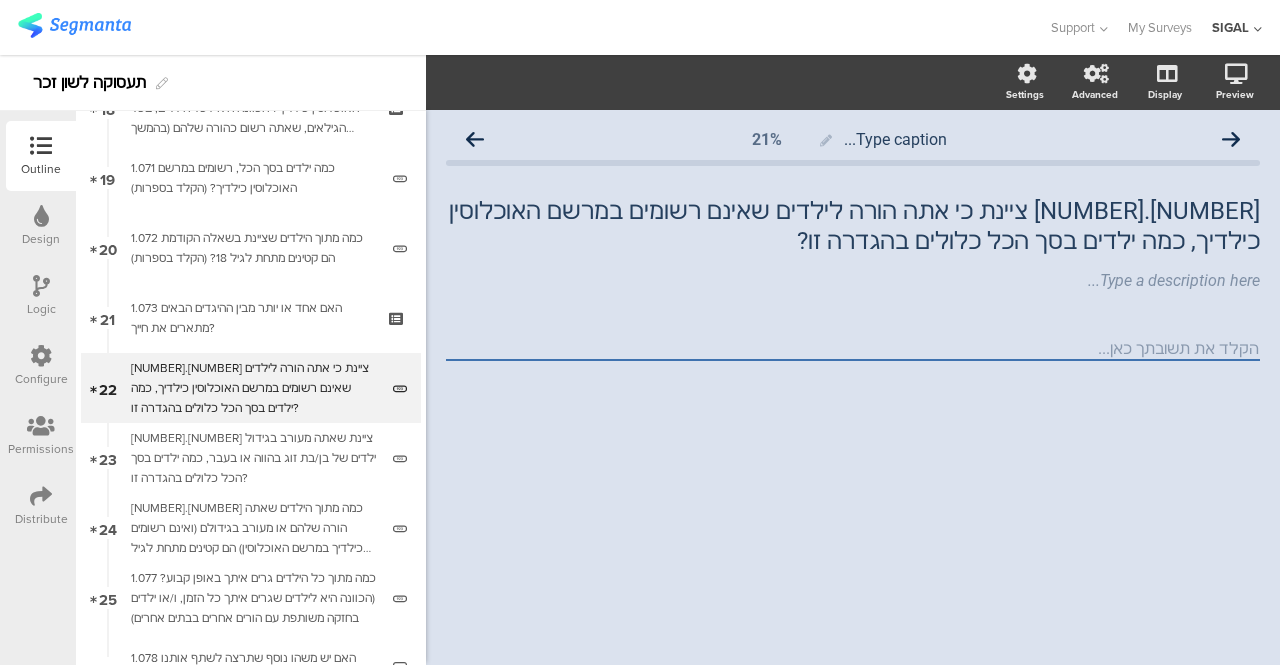 click on "Logic" at bounding box center [41, 309] 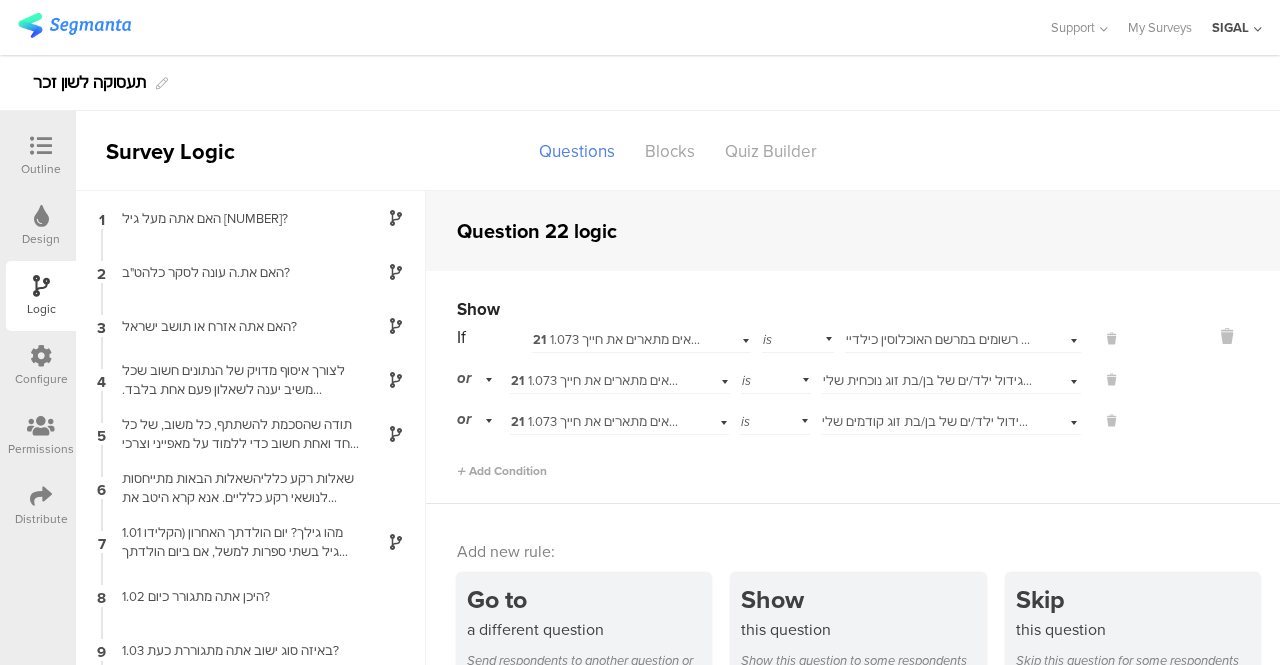 scroll, scrollTop: 80, scrollLeft: 0, axis: vertical 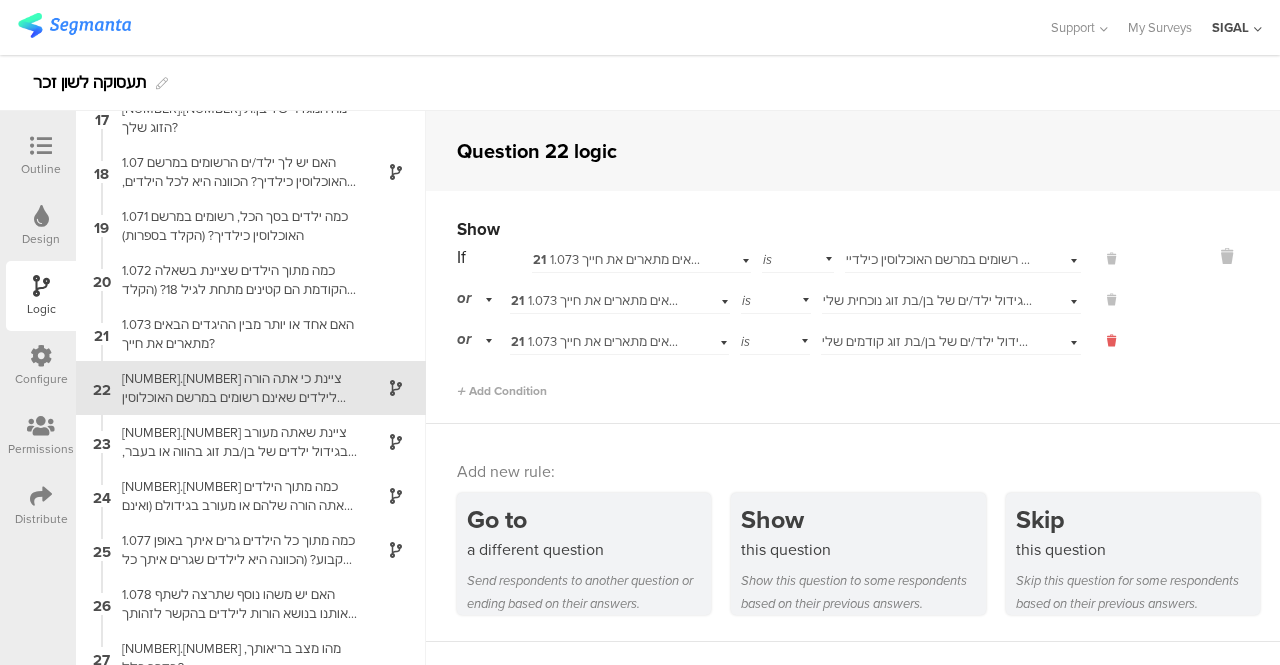 click at bounding box center (1111, 341) 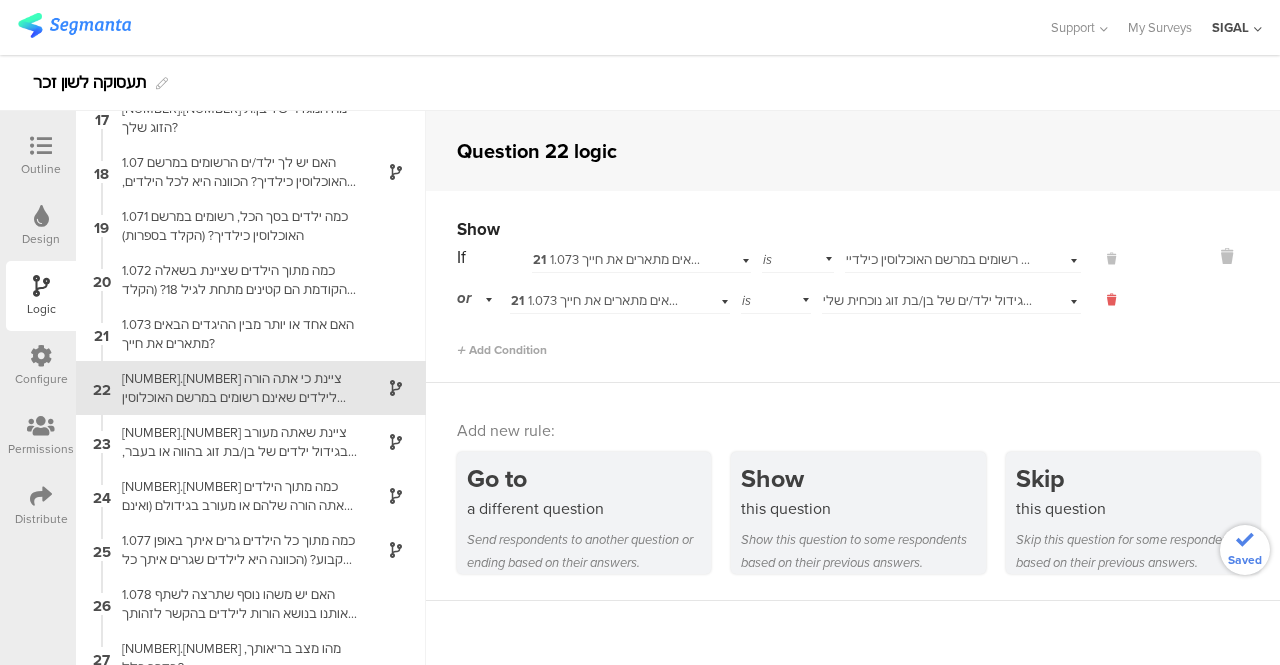 click at bounding box center (1111, 300) 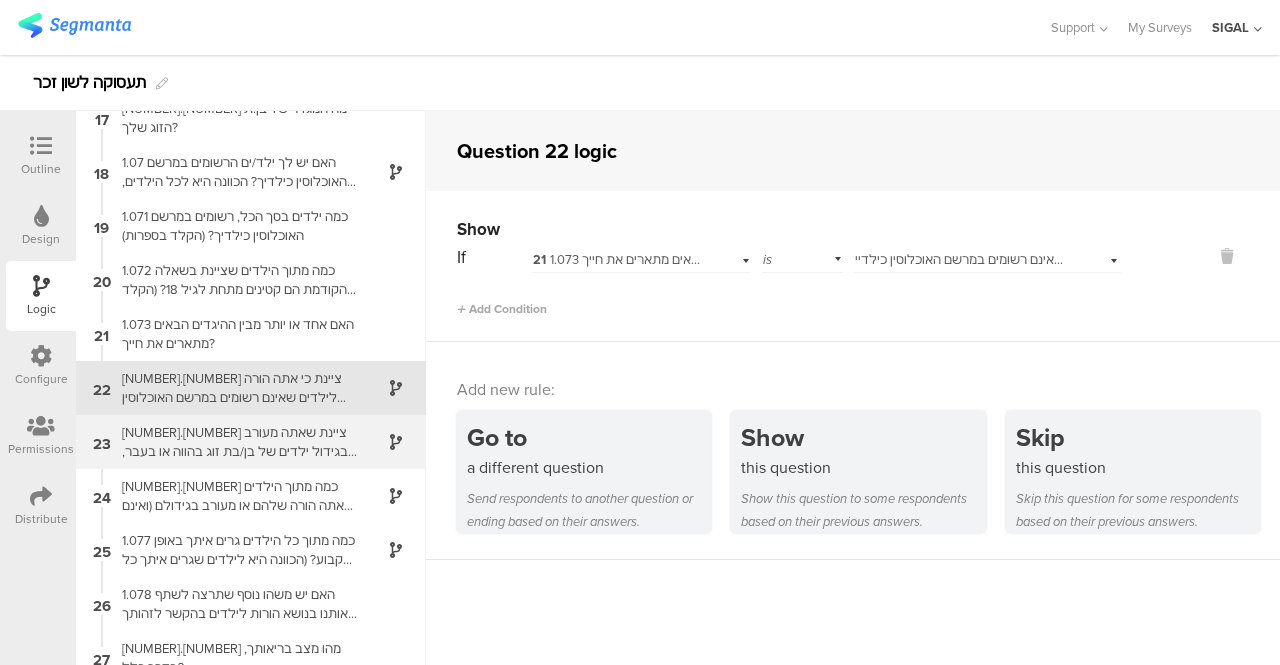 click on "[NUMBER].[NUMBER]	ציינת שאתה מעורב בגידול ילדים של בן/בת זוג בהווה או בעבר, כמה ילדים בסך הכל כלולים בהגדרה זו?" at bounding box center [235, 442] 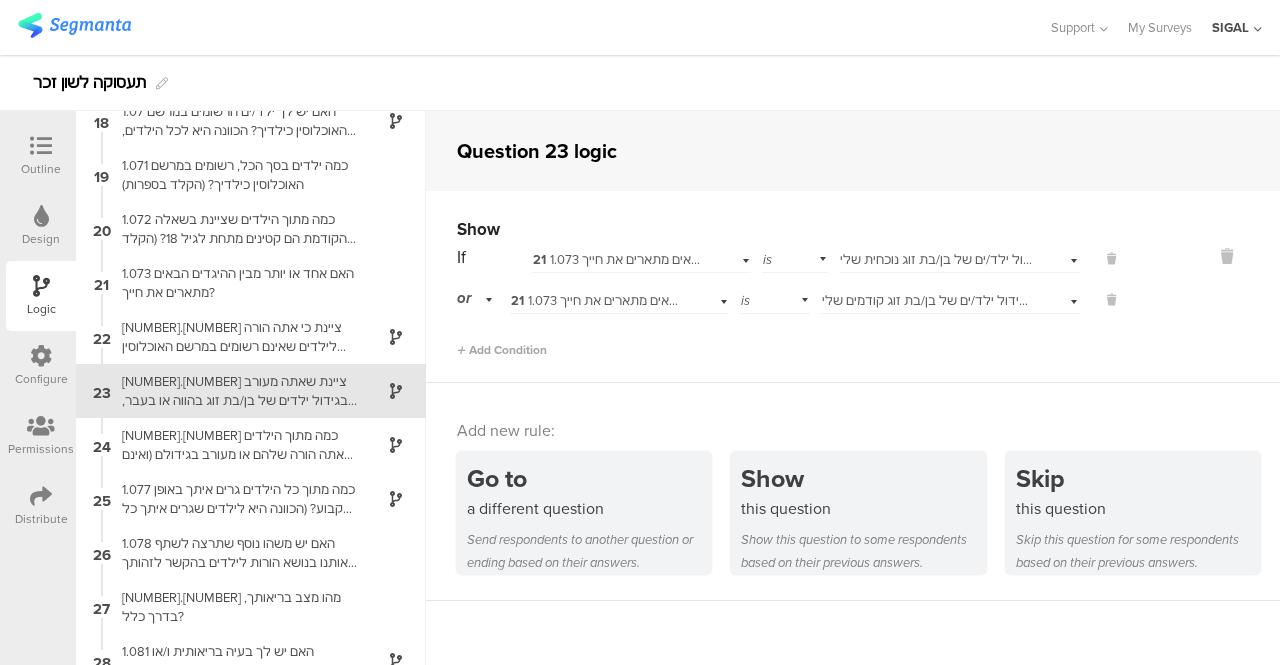 scroll, scrollTop: 938, scrollLeft: 0, axis: vertical 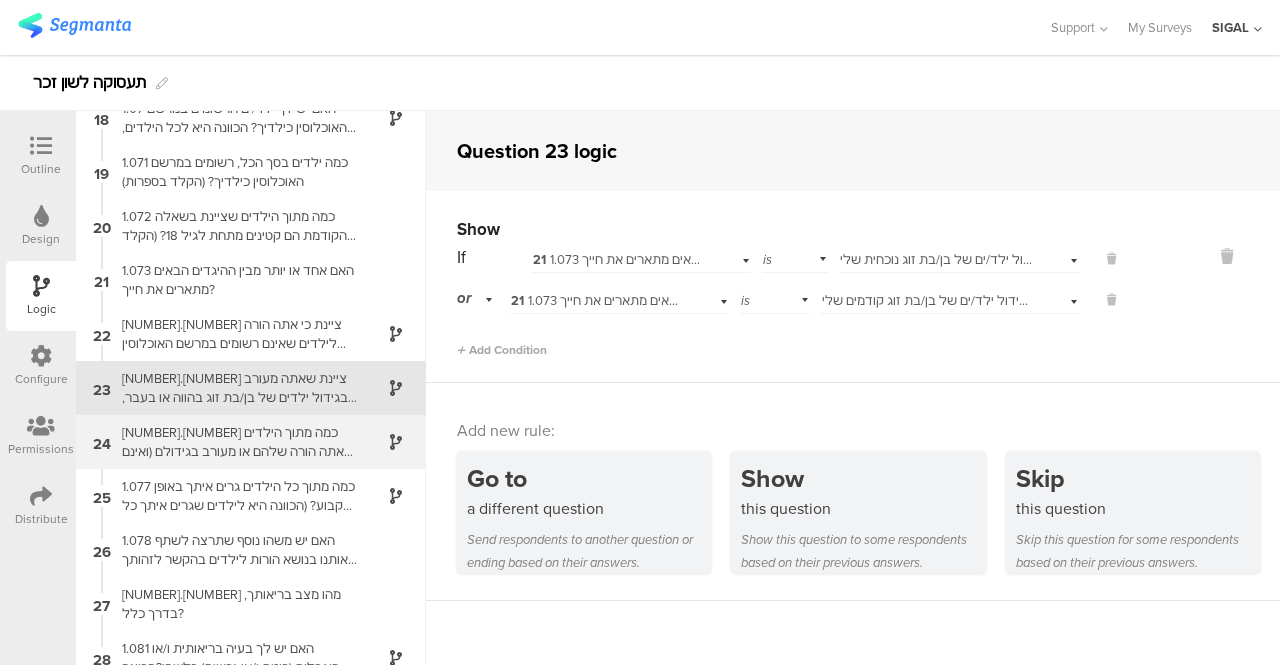 click on "[NUMBER].[NUMBER]	כמה מתוך הילדים שאתה הורה שלהם או מעורב בגידולם (ואינם רשומים כילדיך במרשם האוכלוסין) הם קטינים מתחת לגיל [NUMBER]?" at bounding box center (235, 442) 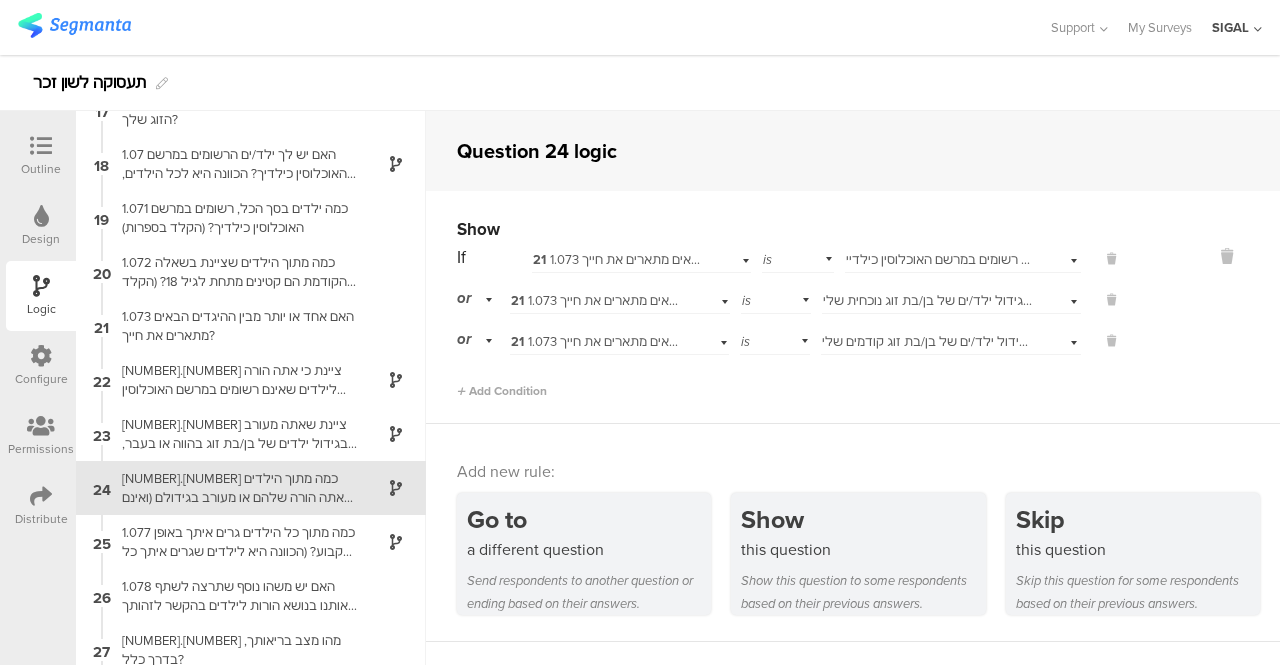 scroll, scrollTop: 992, scrollLeft: 0, axis: vertical 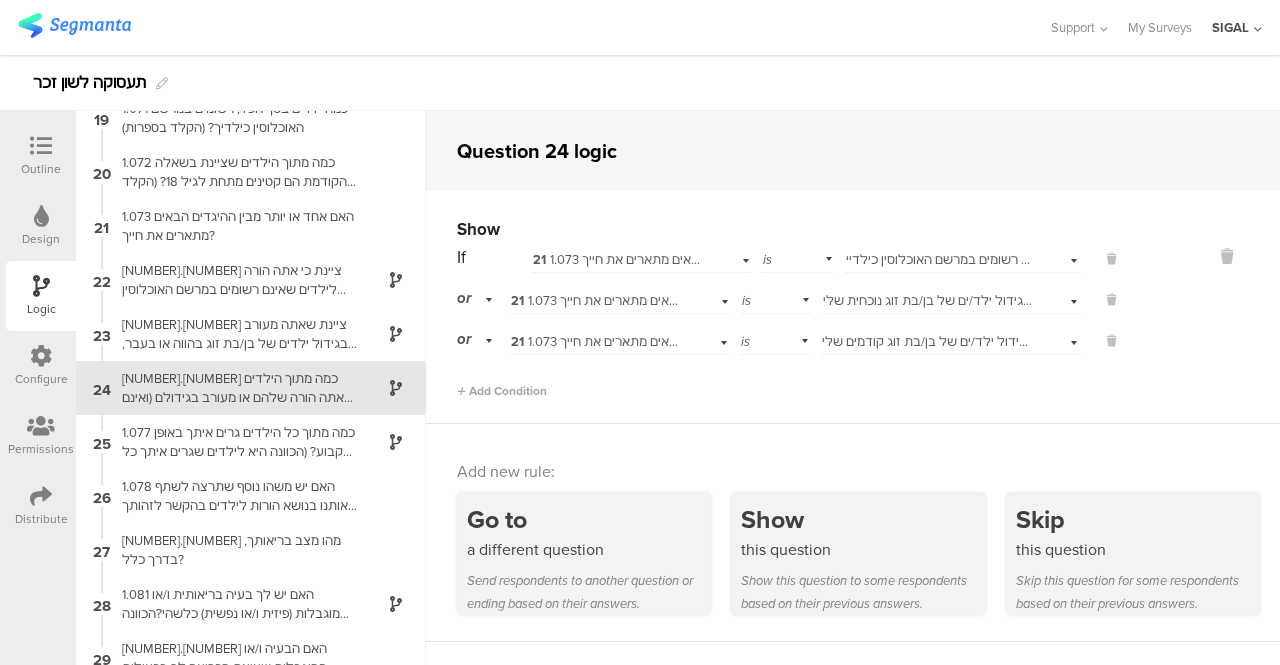 click at bounding box center [41, 147] 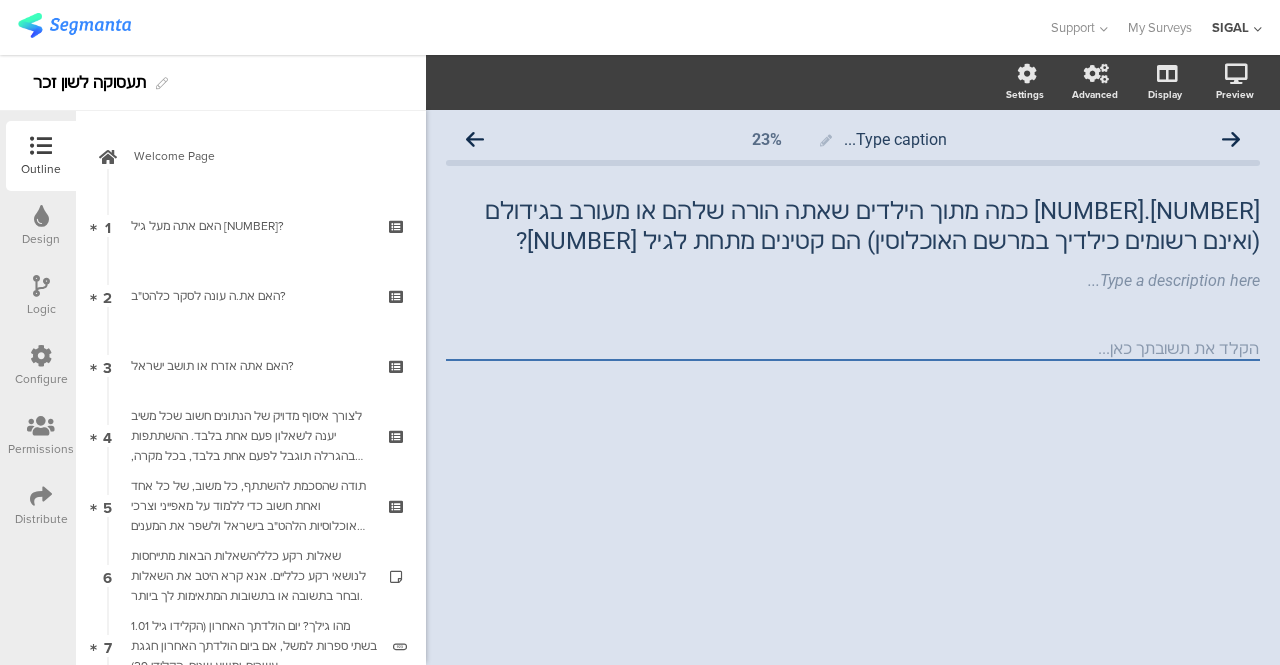 scroll, scrollTop: 0, scrollLeft: 0, axis: both 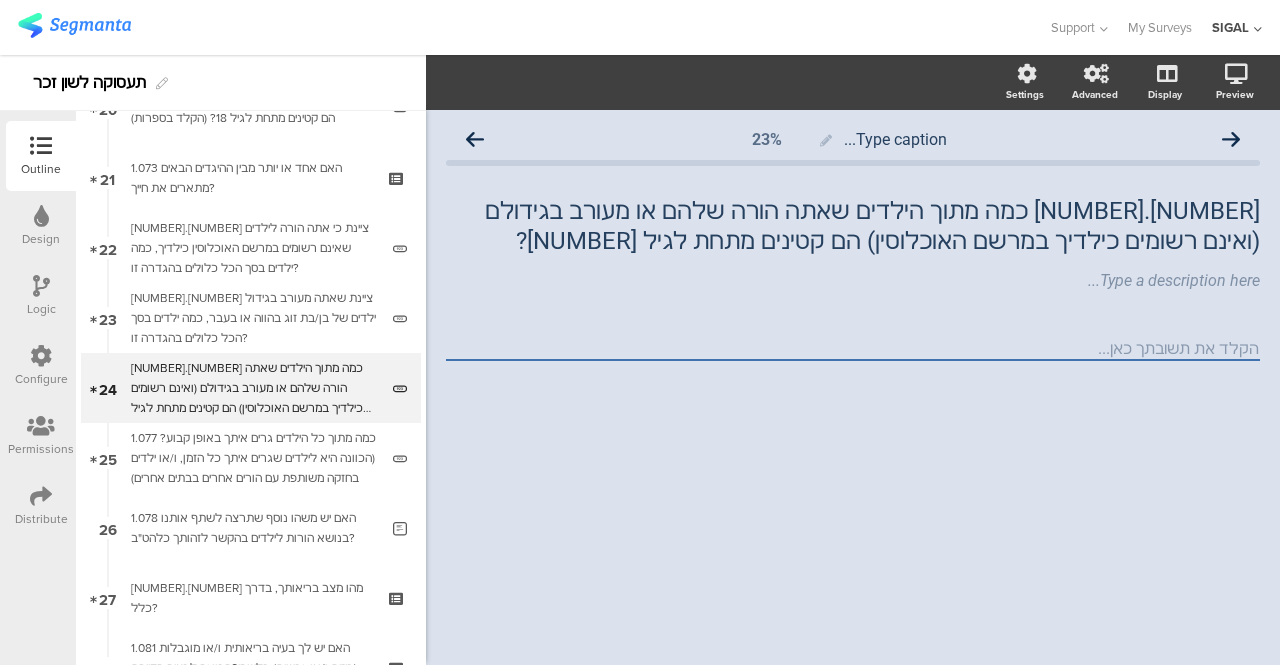 click on "Logic" at bounding box center (41, 309) 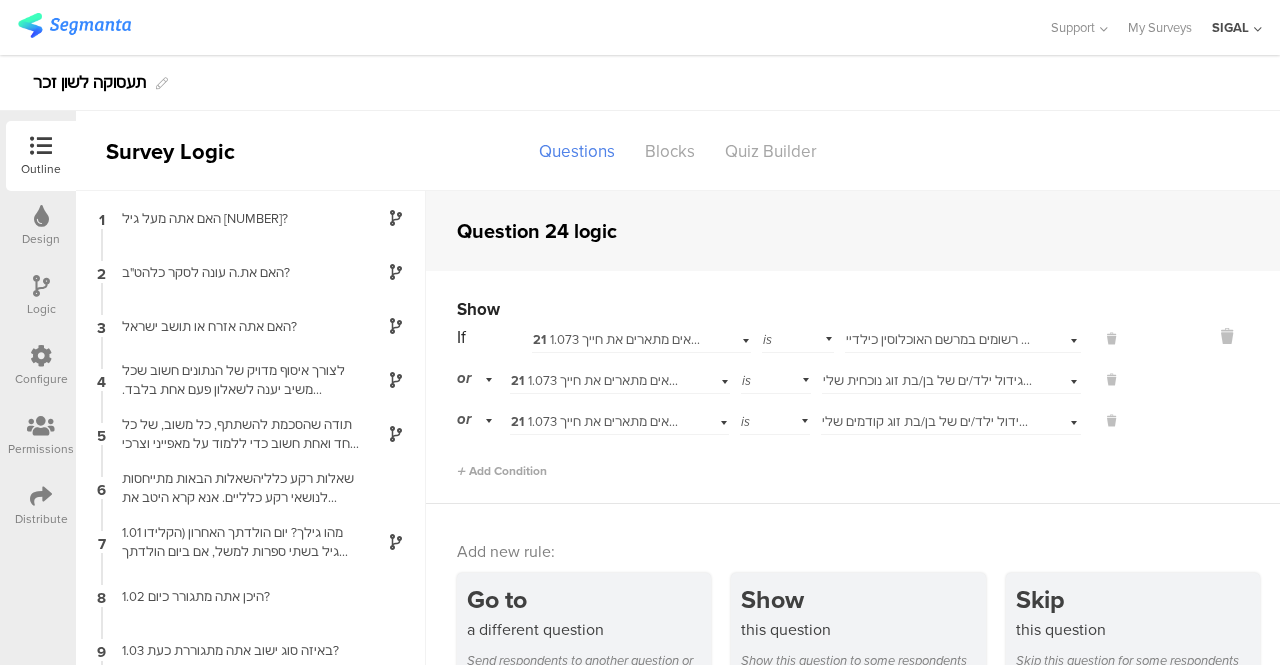 scroll, scrollTop: 58, scrollLeft: 0, axis: vertical 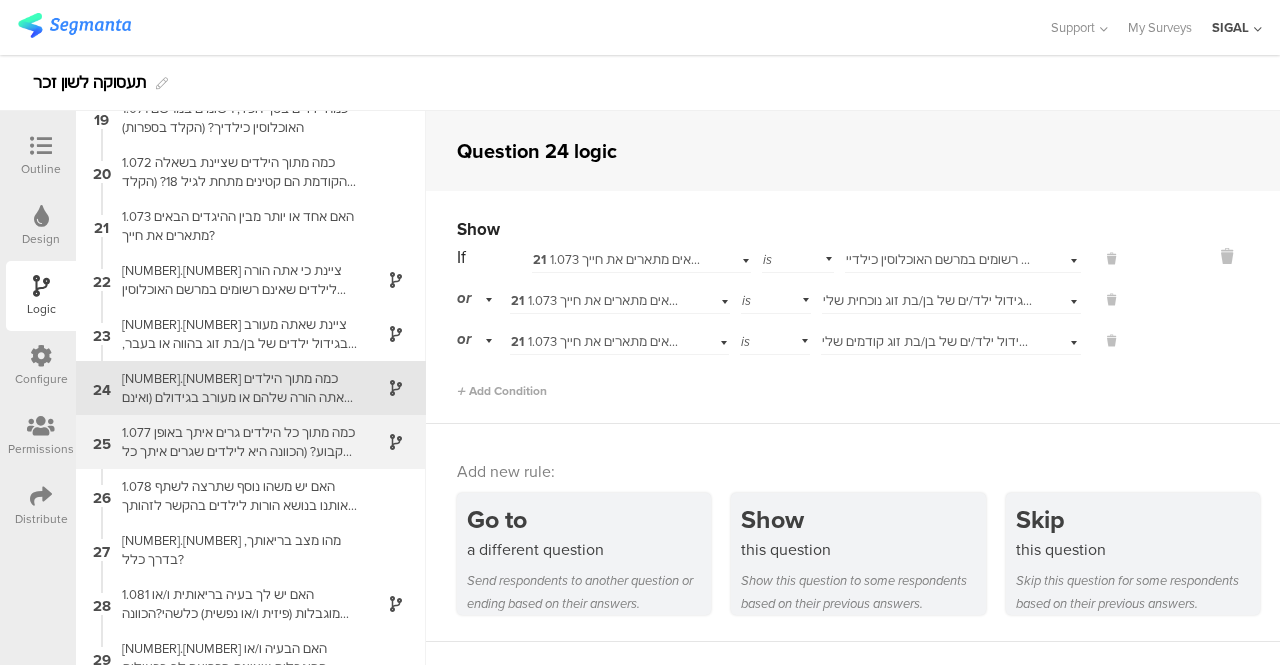 click on "1.077 כמה מתוך כל הילדים גרים איתך באופן קבוע? (הכוונה היא לילדים שגרים איתך כל הזמן, ו/או ילדים בחזקה משותפת עם הורים אחרים בבתים אחרים)" at bounding box center (235, 442) 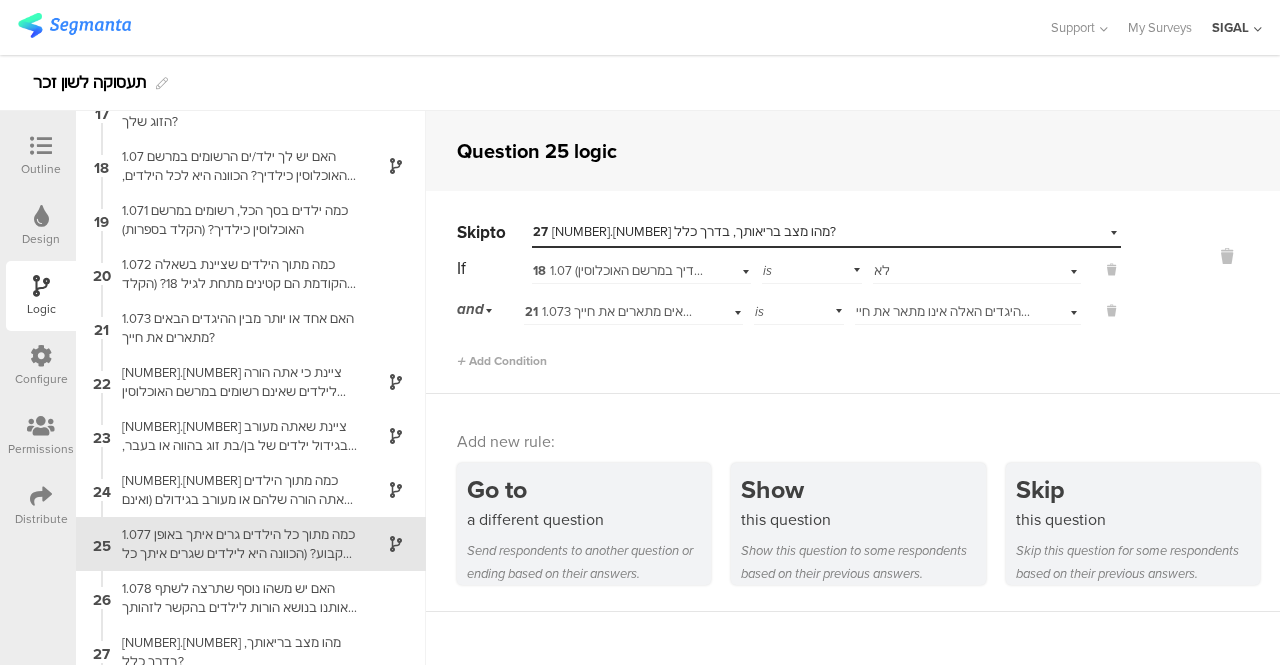 scroll, scrollTop: 1046, scrollLeft: 0, axis: vertical 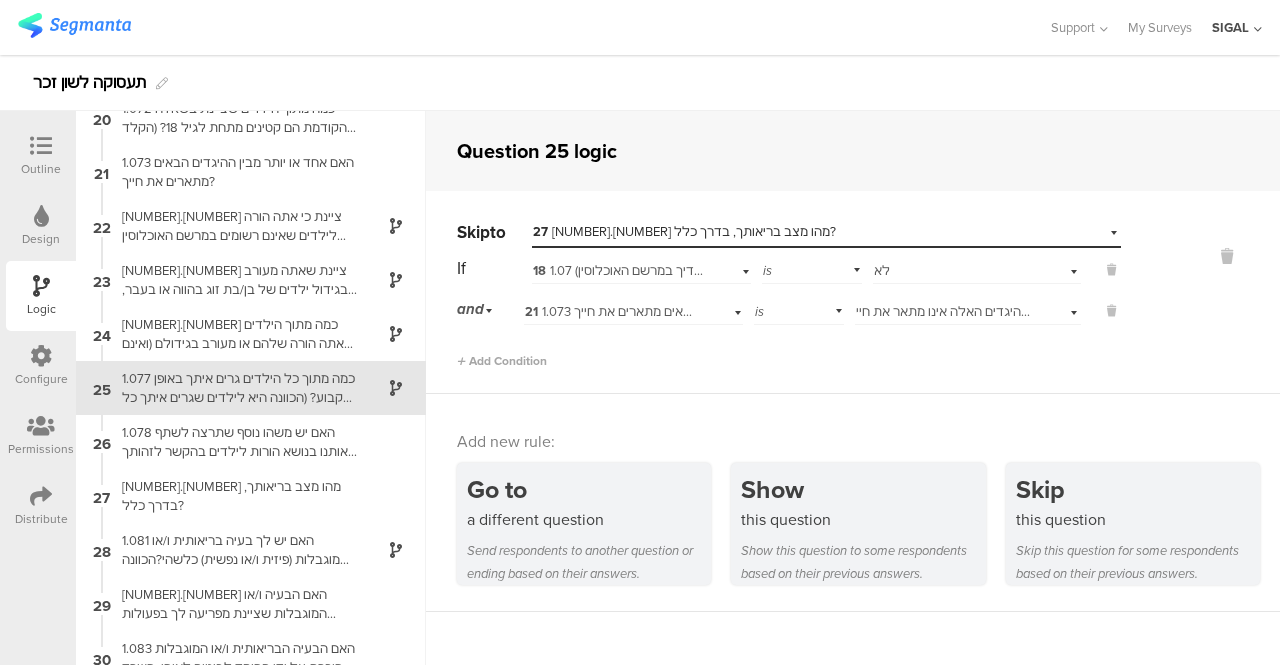 click on "Outline" at bounding box center [41, 169] 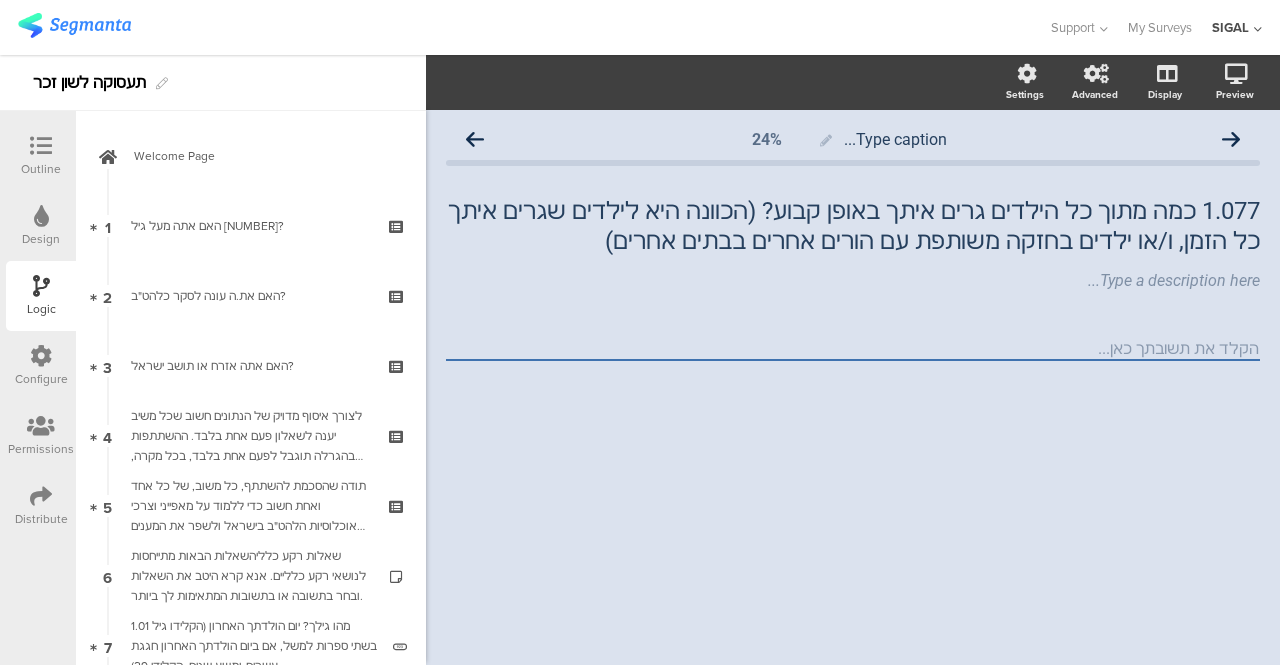 scroll, scrollTop: 0, scrollLeft: 0, axis: both 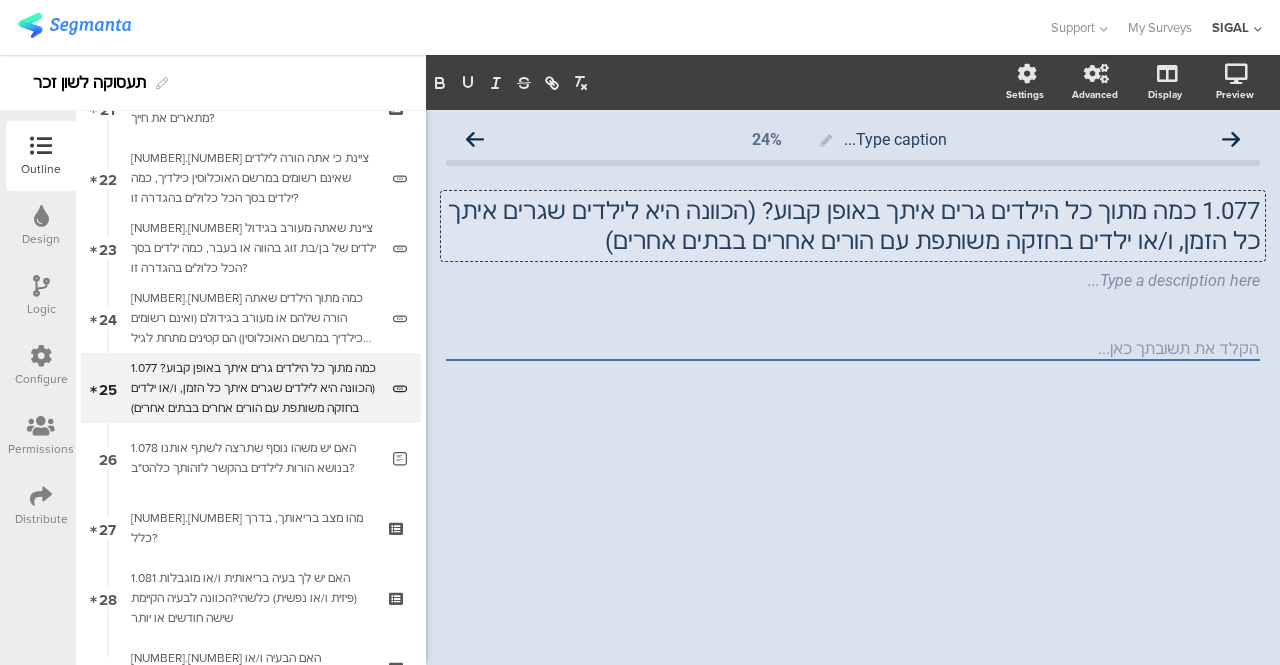 click on "[NUMBER].[NUMBER] כמה מתוך כל הילדים גרים איתך באופן קבוע? (הכוונה היא לילדים שגרים איתך כל הזמן, ו/או ילדים בחזקה משותפת עם הורים אחרים בבתים אחרים)
[NUMBER].[NUMBER] כמה מתוך כל הילדים גרים איתך באופן קבוע? (הכוונה היא לילדים שגרים איתך כל הזמן, ו/או ילדים בחזקה משותפת עם הורים אחרים בבתים אחרים)
[NUMBER].[NUMBER] כמה מתוך כל הילדים גרים איתך באופן קבוע? (הכוונה היא לילדים שגרים איתך כל הזמן, ו/או ילדים בחזקה משותפת עם הורים אחרים בבתים אחרים)" 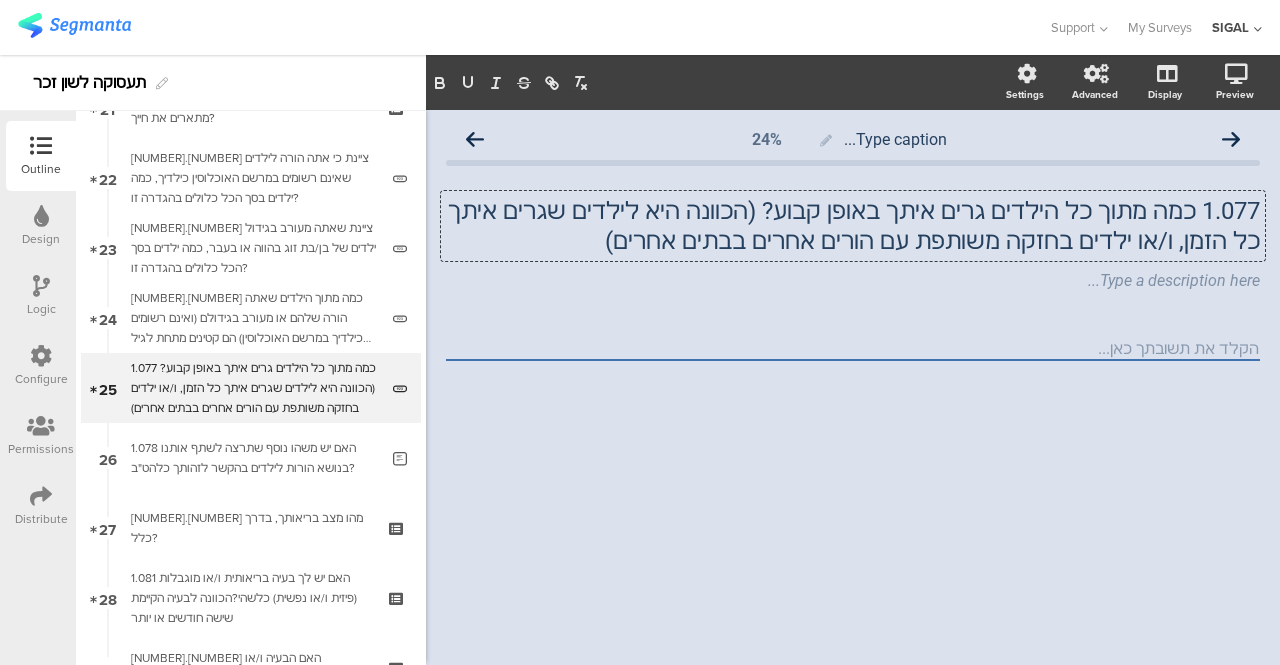type 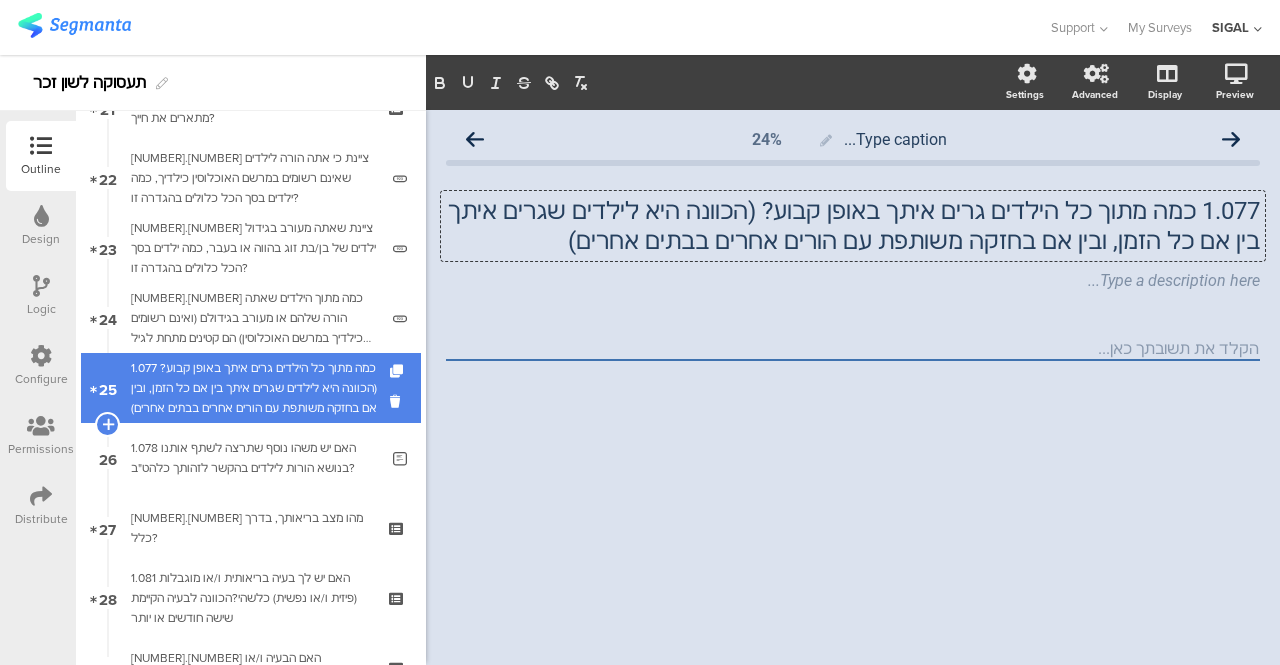 click on "1.077 כמה מתוך כל הילדים גרים איתך באופן קבוע? (הכוונה היא לילדים שגרים איתך בין אם כל הזמן, ובין אם בחזקה משותפת עם הורים אחרים בבתים אחרים)" at bounding box center (254, 388) 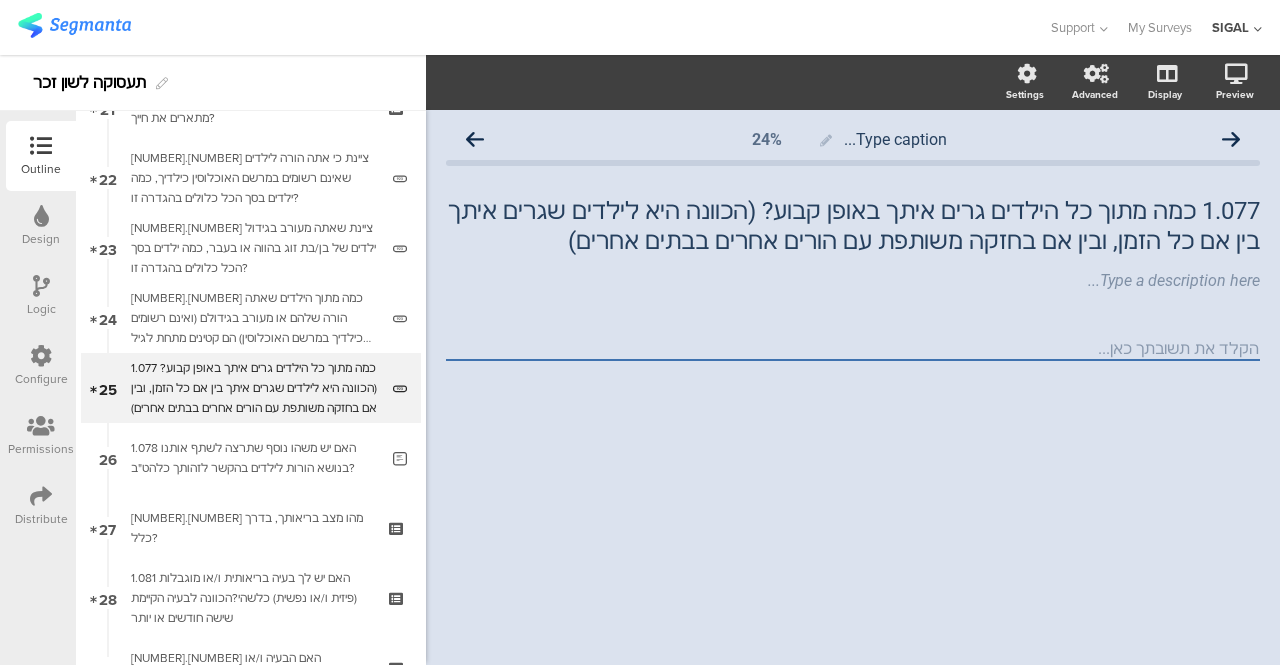 click at bounding box center [41, 286] 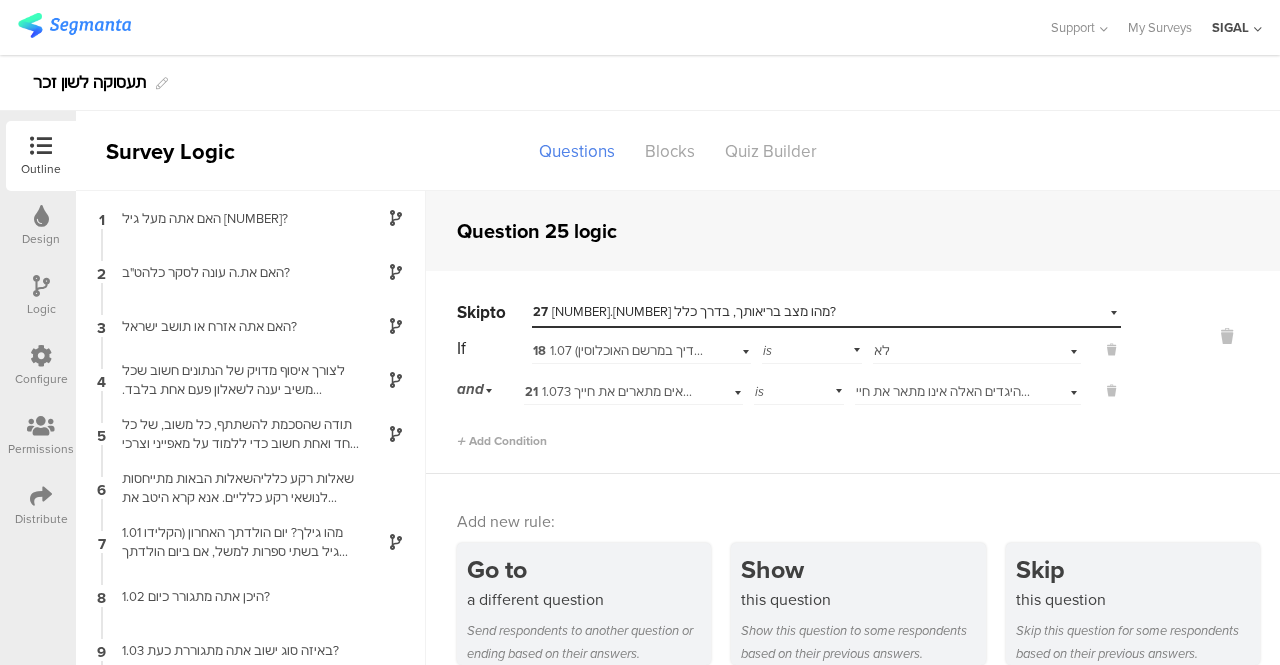 scroll, scrollTop: 58, scrollLeft: 0, axis: vertical 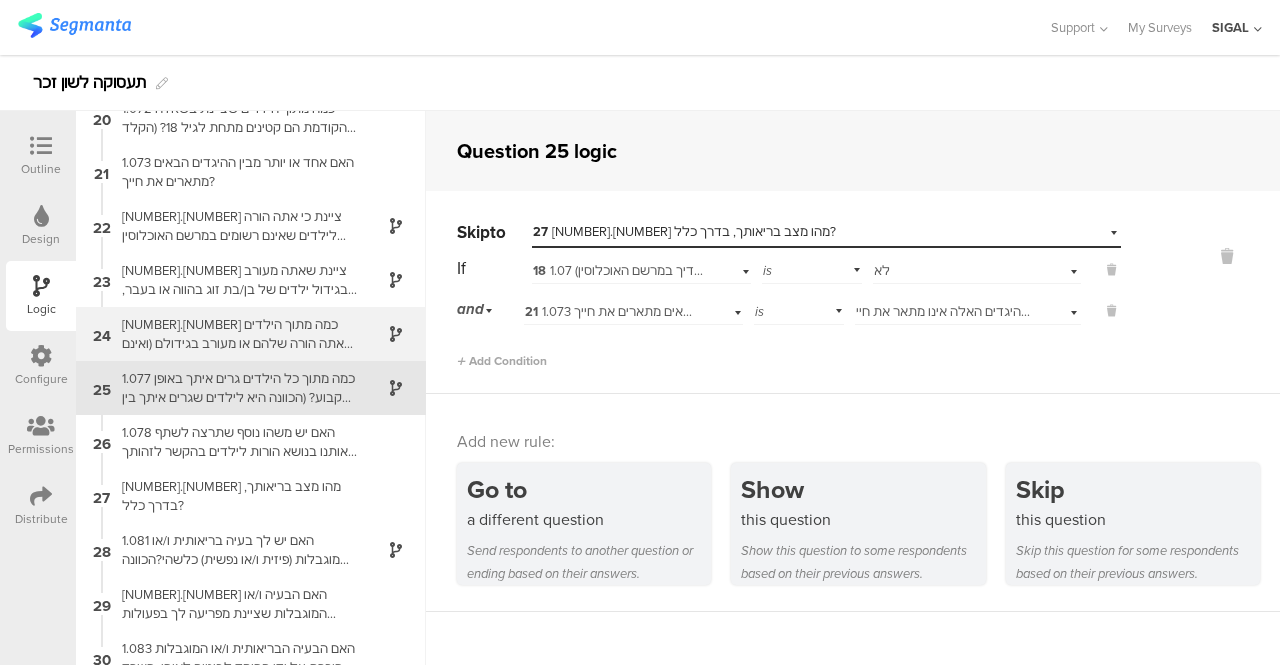 click on "[NUMBER].[NUMBER]	כמה מתוך הילדים שאתה הורה שלהם או מעורב בגידולם (ואינם רשומים כילדיך במרשם האוכלוסין) הם קטינים מתחת לגיל [NUMBER]?" at bounding box center (235, 334) 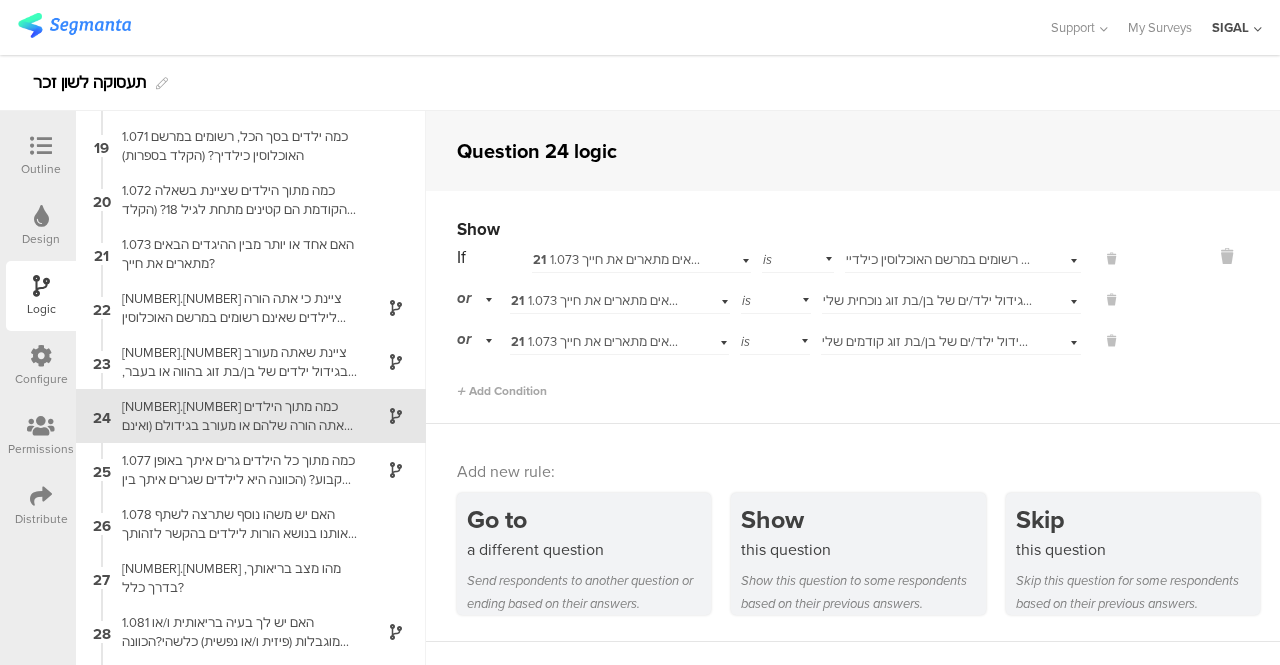 scroll, scrollTop: 992, scrollLeft: 0, axis: vertical 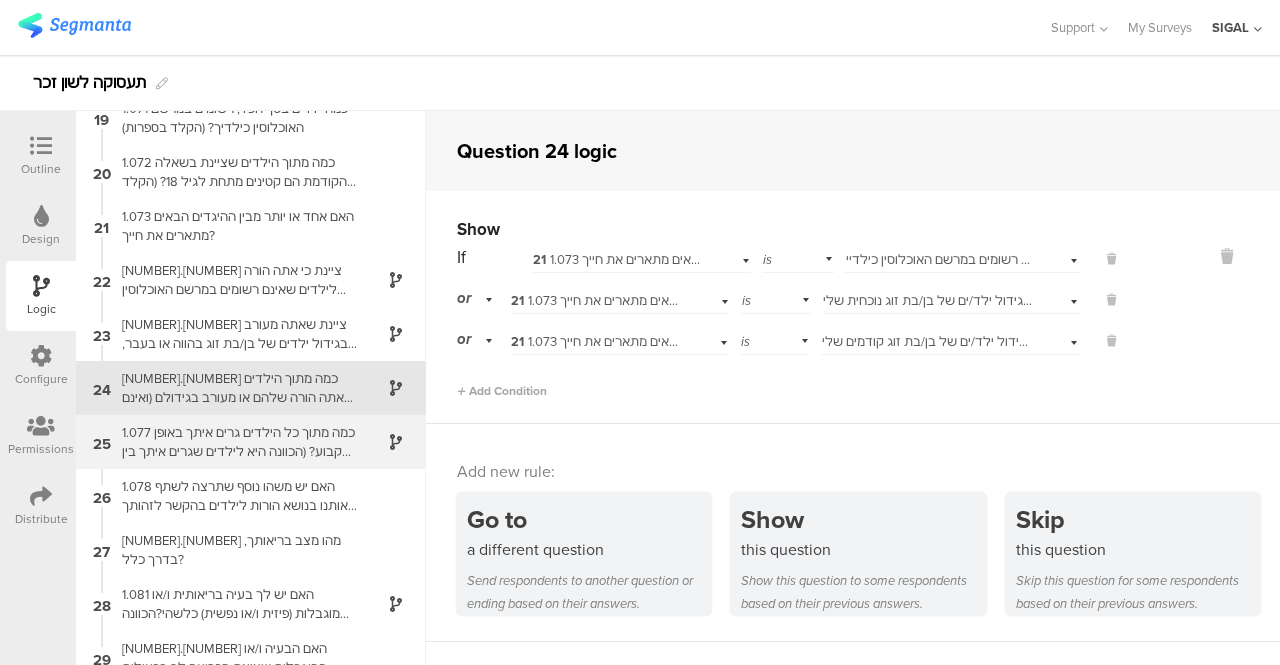 click on "1.077 כמה מתוך כל הילדים גרים איתך באופן קבוע? (הכוונה היא לילדים שגרים איתך בין אם כל הזמן, ובין אם בחזקה משותפת עם הורים אחרים בבתים אחרים)" at bounding box center (235, 442) 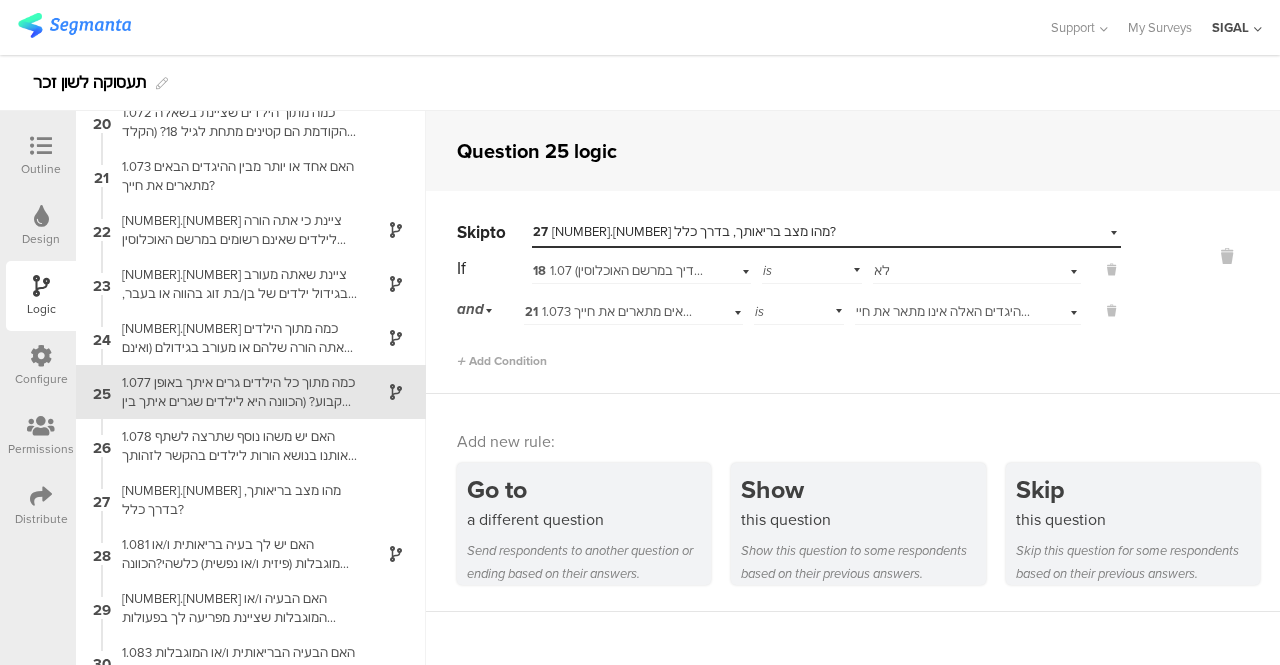 scroll, scrollTop: 1046, scrollLeft: 0, axis: vertical 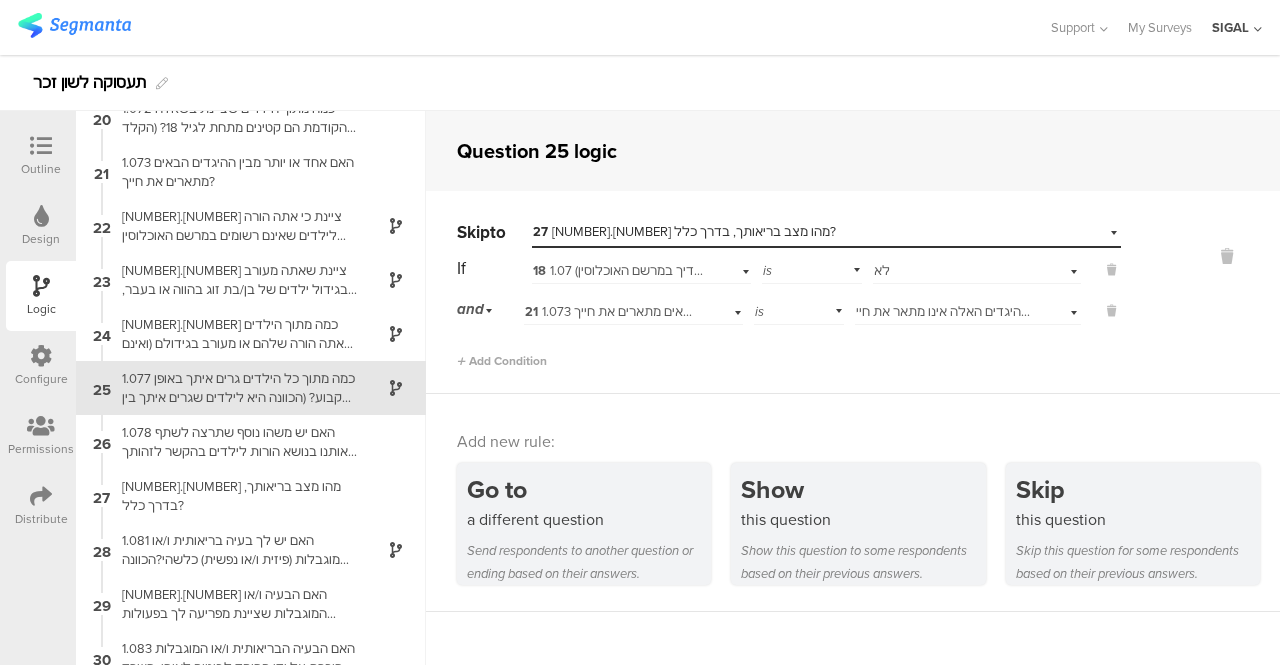click at bounding box center [41, 146] 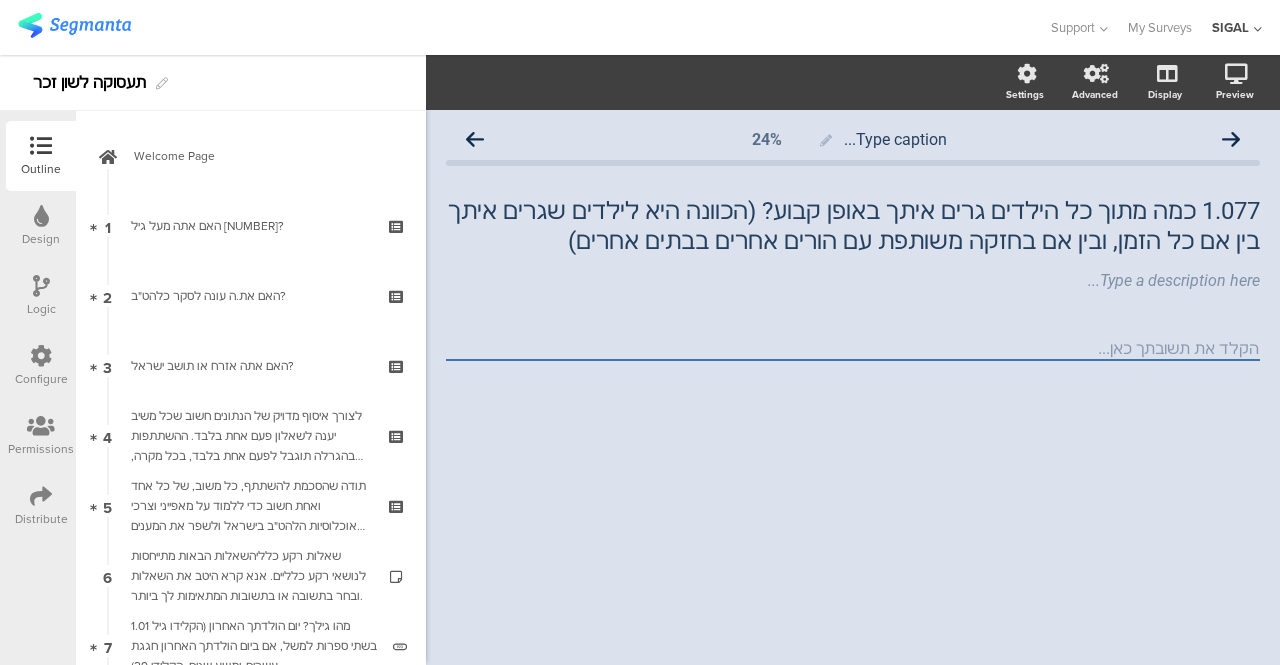 scroll, scrollTop: 0, scrollLeft: 0, axis: both 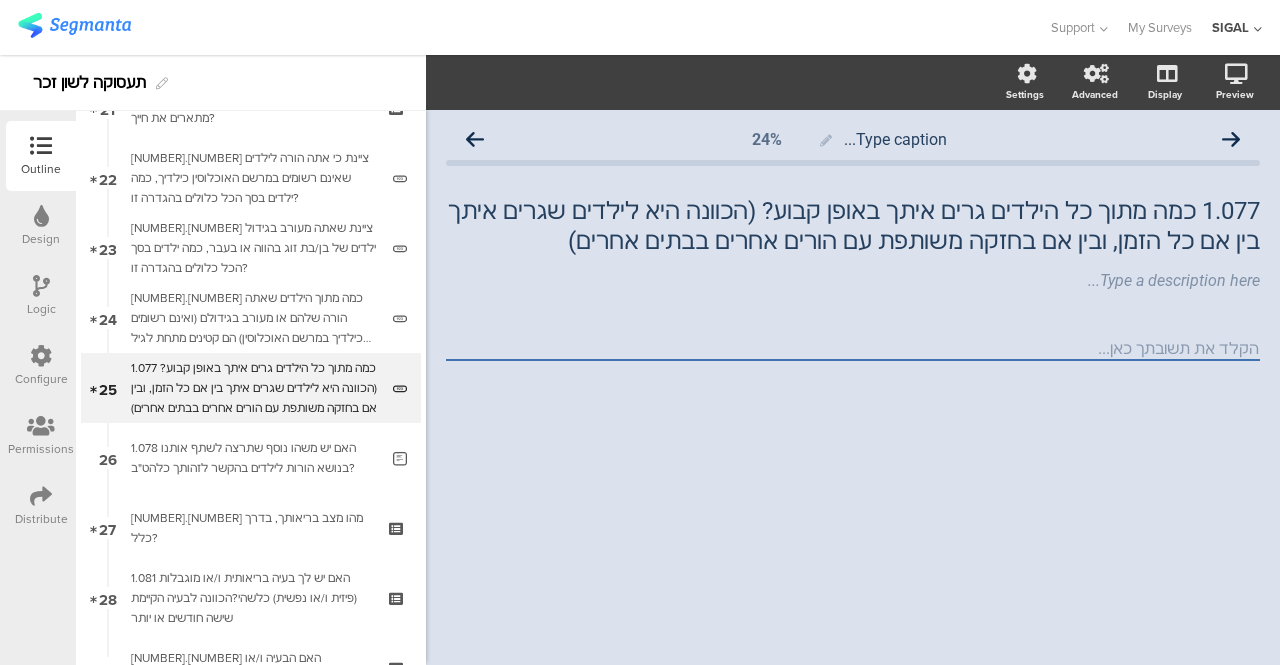 click at bounding box center [41, 286] 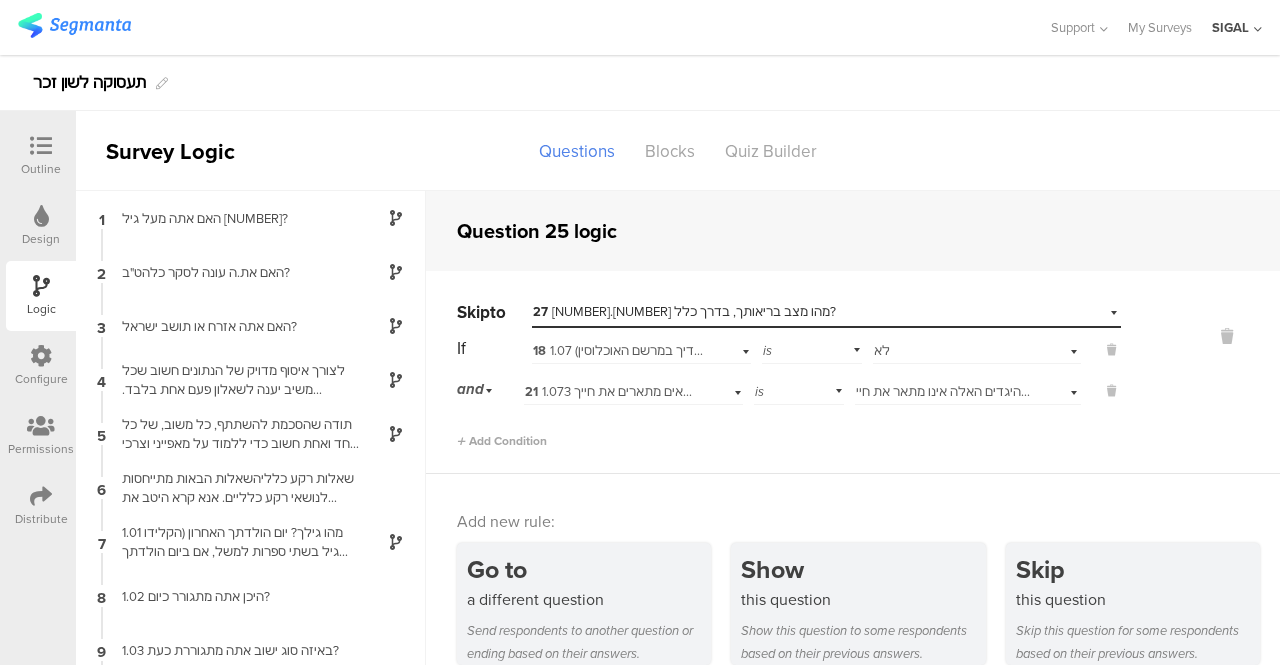 scroll, scrollTop: 80, scrollLeft: 0, axis: vertical 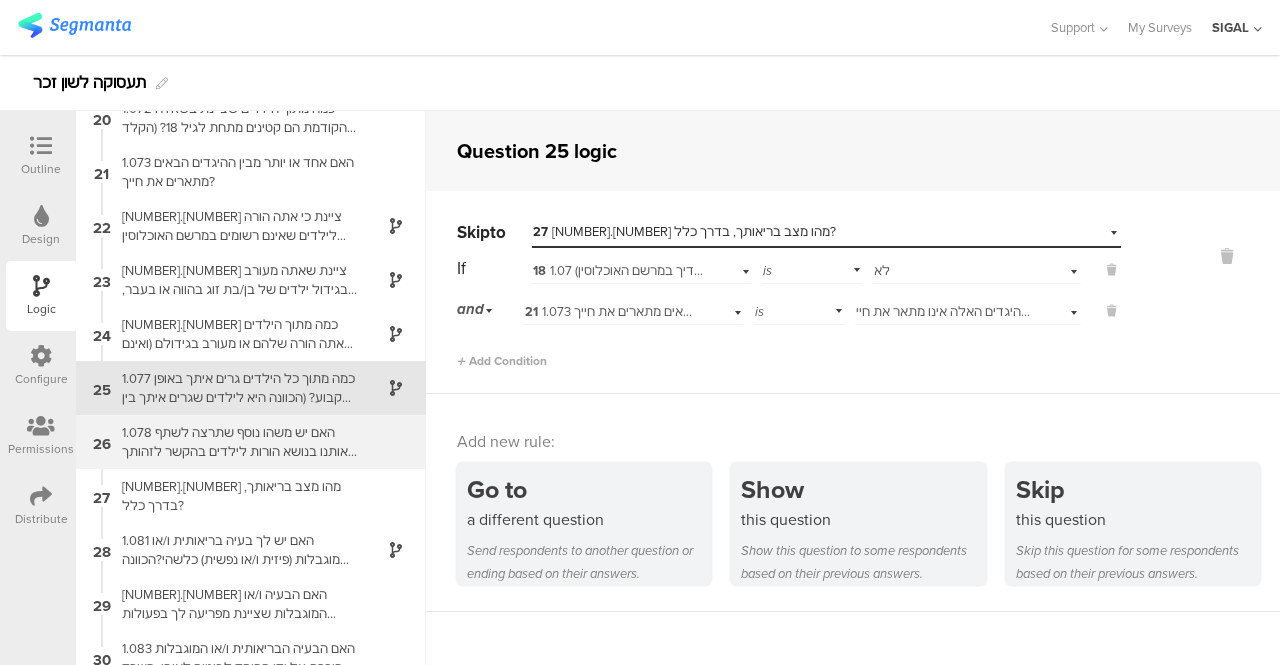 click on "1.078	האם יש משהו נוסף שתרצה לשתף אותנו בנושא הורות לילדים בהקשר לזהותך כלהט"ב?" at bounding box center (235, 442) 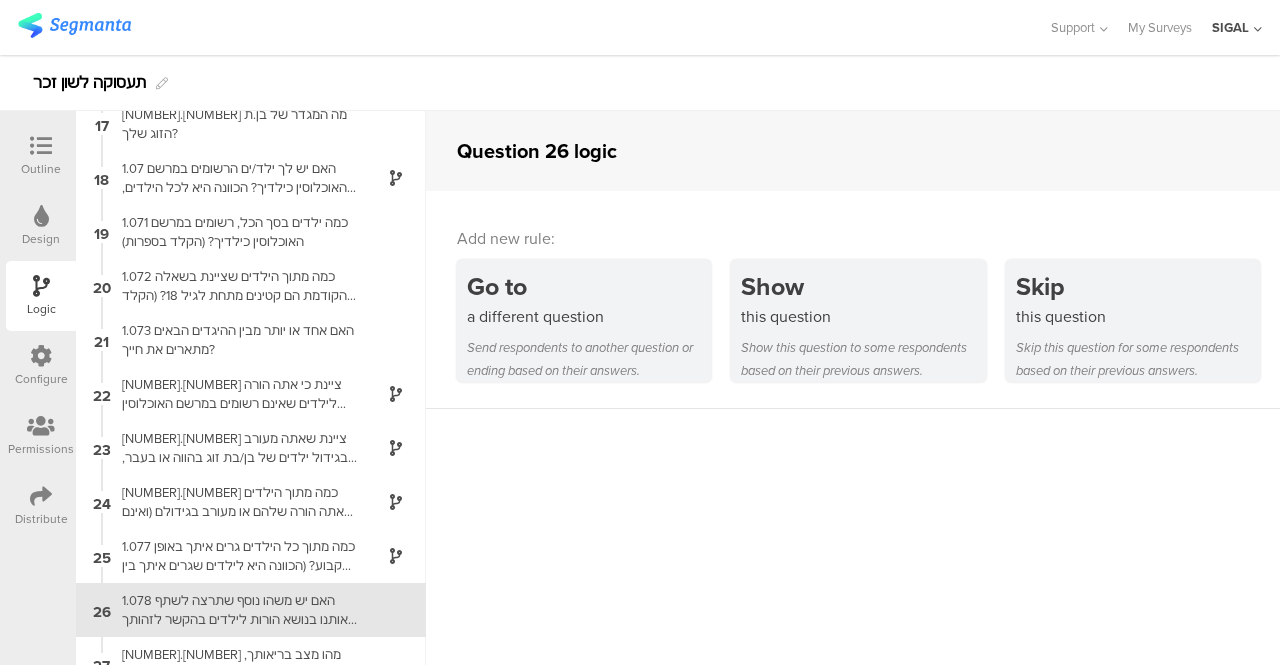 scroll, scrollTop: 1100, scrollLeft: 0, axis: vertical 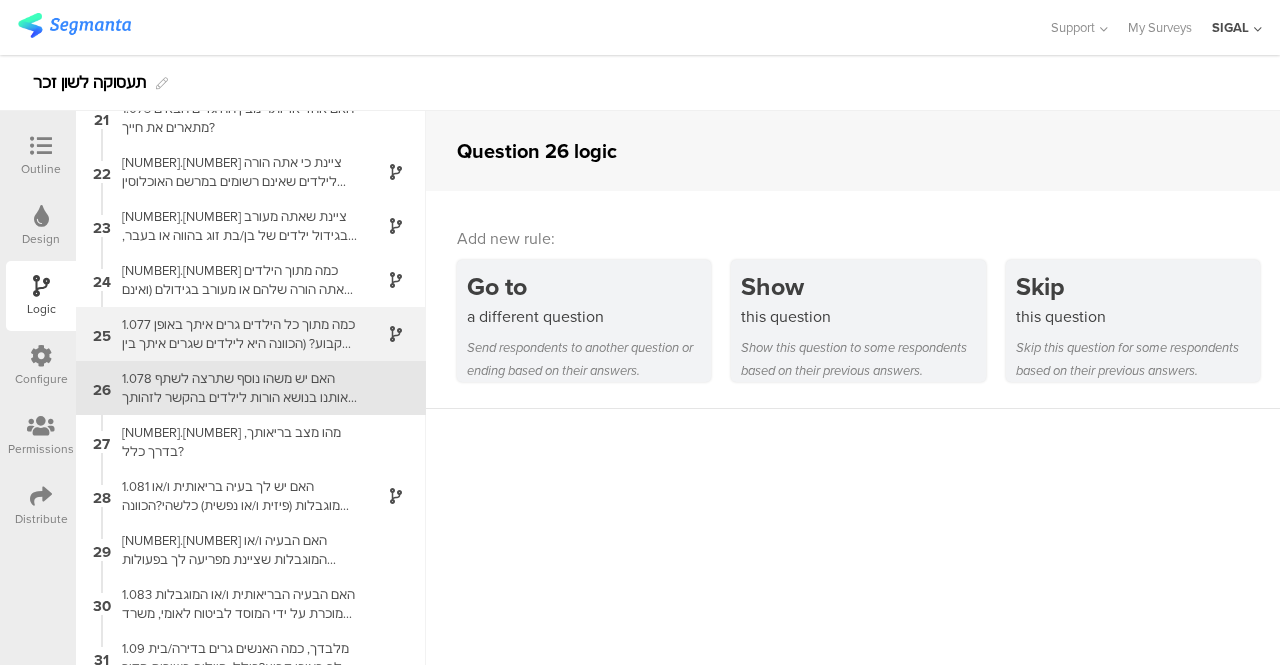 click on "1.077 כמה מתוך כל הילדים גרים איתך באופן קבוע? (הכוונה היא לילדים שגרים איתך בין אם כל הזמן, ובין אם בחזקה משותפת עם הורים אחרים בבתים אחרים)" at bounding box center (235, 334) 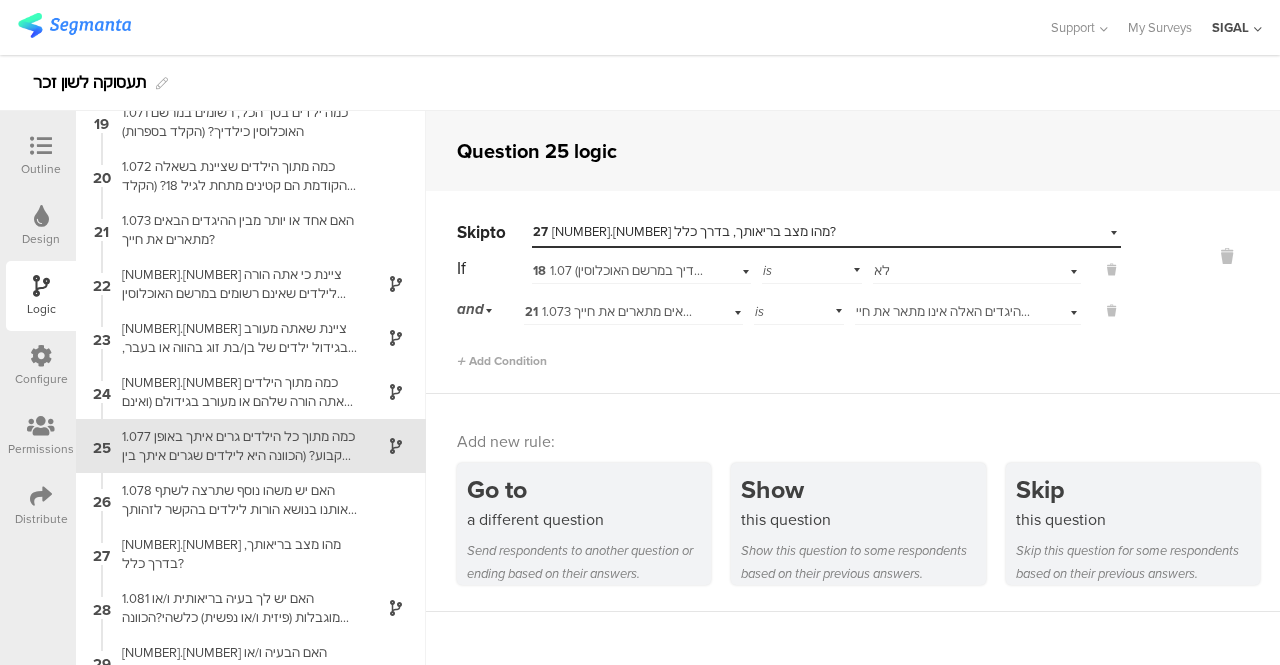 scroll, scrollTop: 1046, scrollLeft: 0, axis: vertical 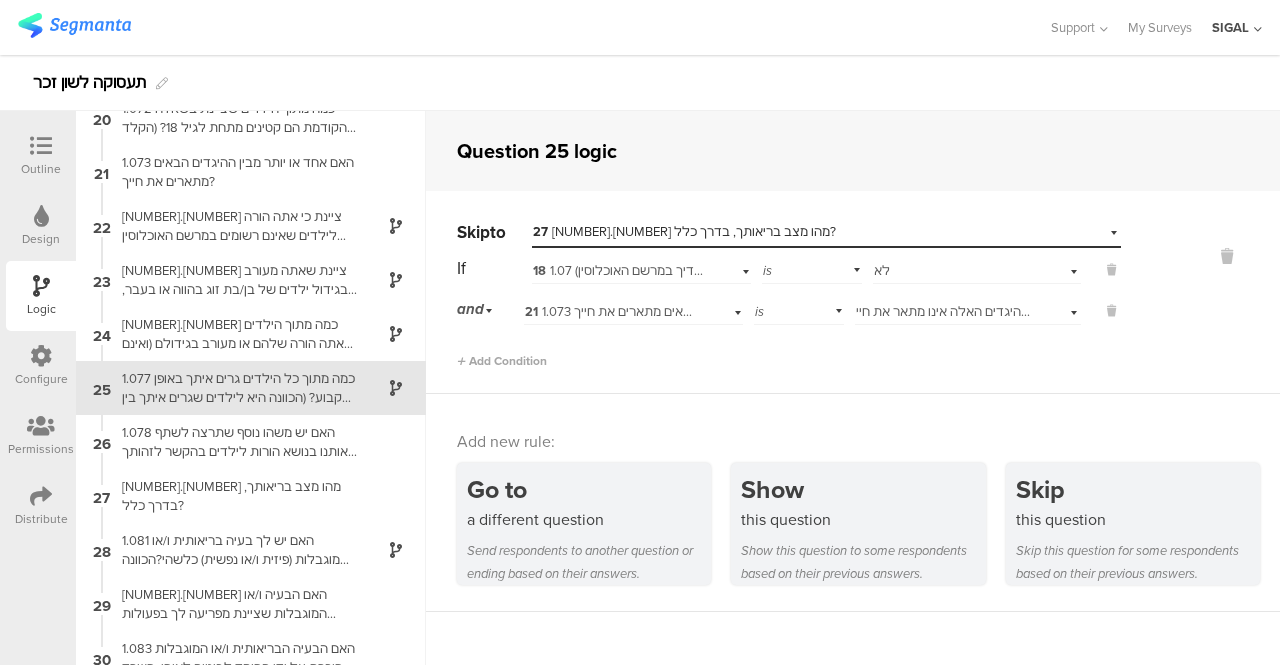 click on "Select destination...   27  1.08 מהו מצב בריאותך, בדרך כלל?" at bounding box center [826, 232] 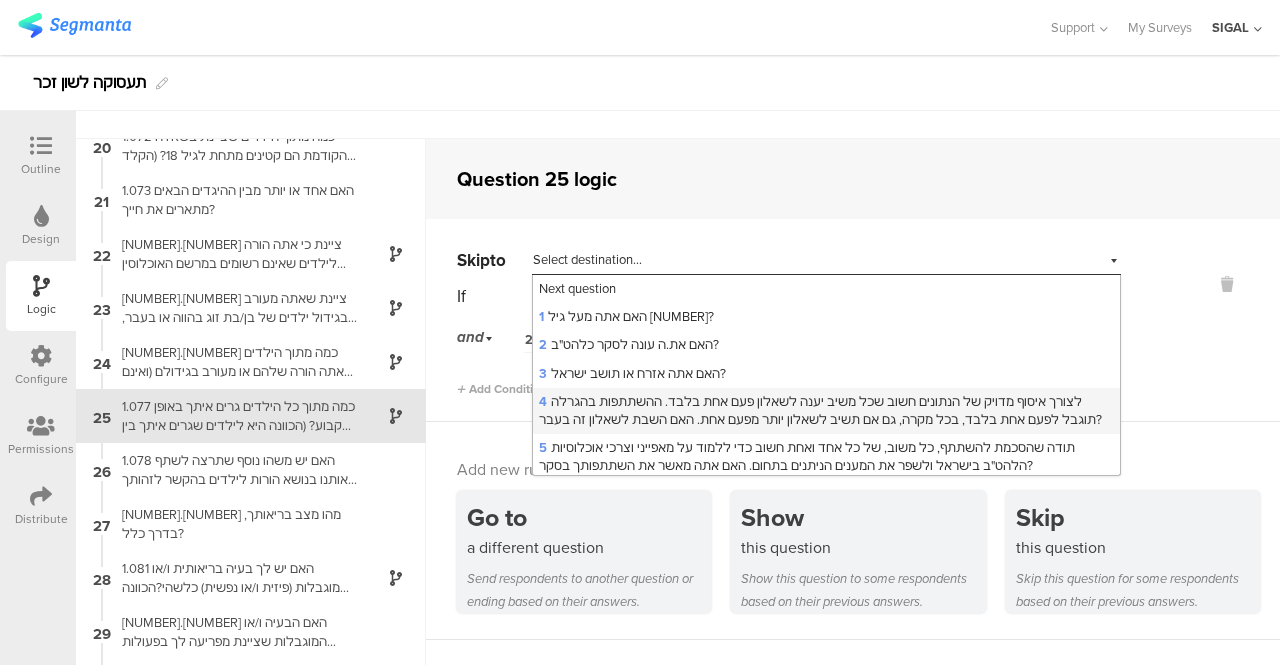 scroll, scrollTop: 80, scrollLeft: 0, axis: vertical 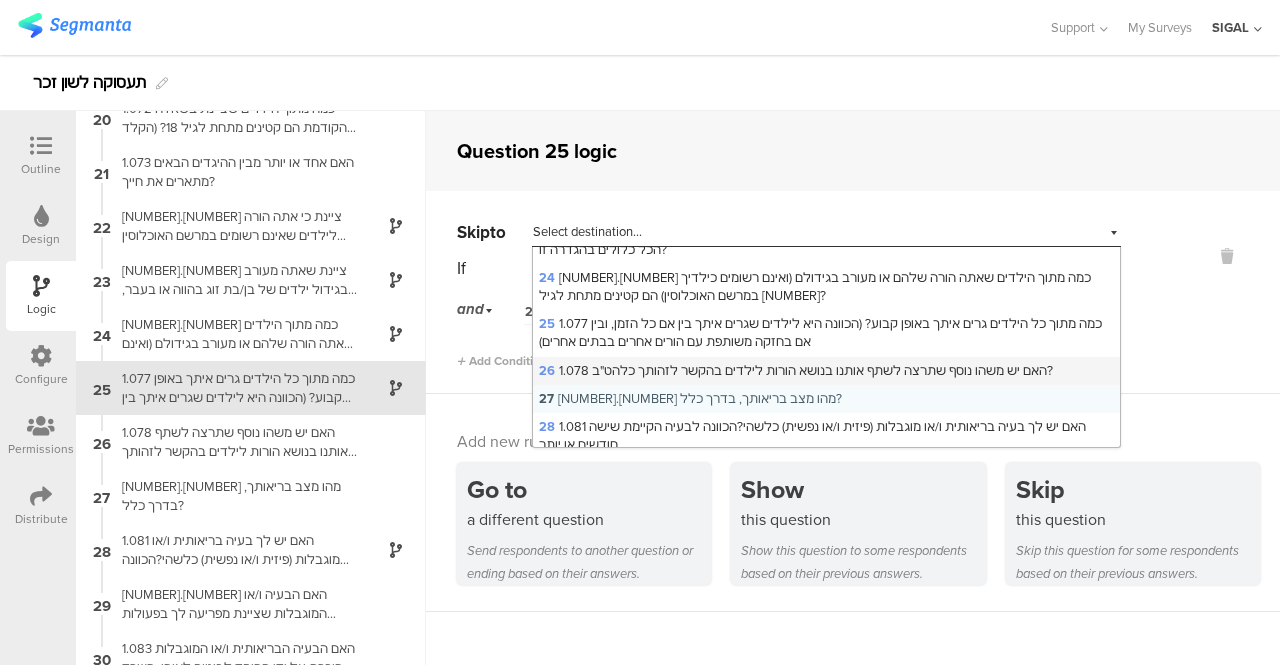click on "26  1.078	האם יש משהו נוסף שתרצה לשתף אותנו בנושא הורות לילדים בהקשר לזהותך כלהט"ב?" at bounding box center (796, 370) 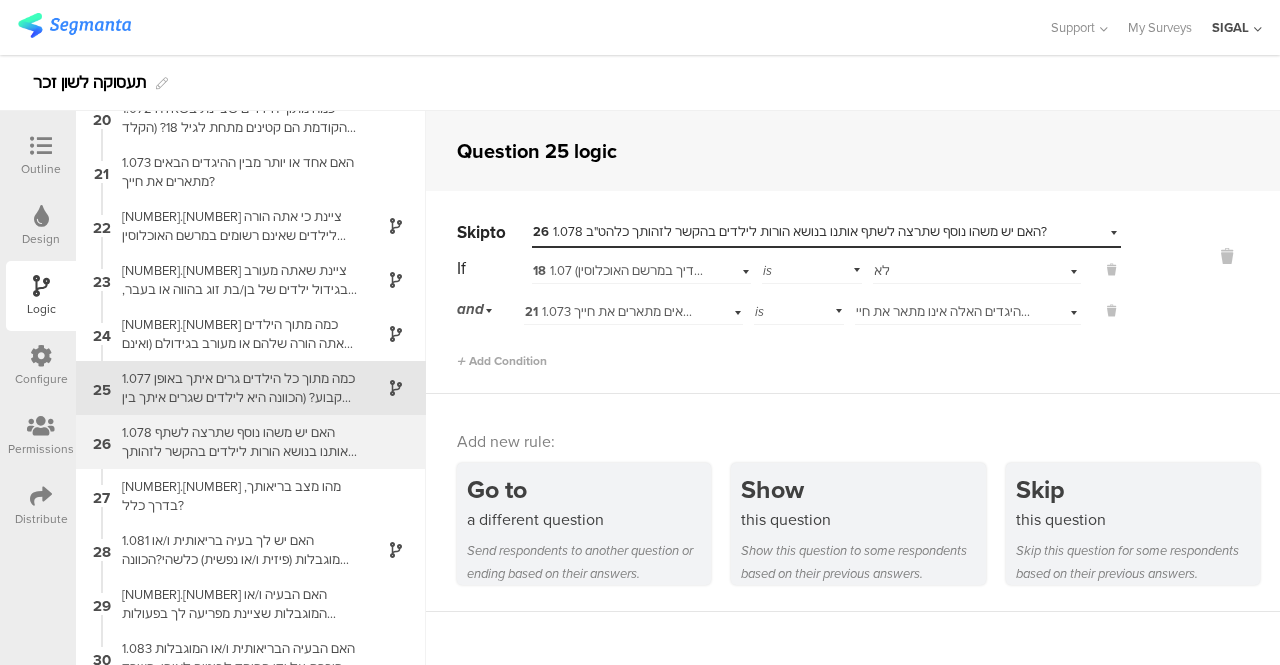 click on "1.078	האם יש משהו נוסף שתרצה לשתף אותנו בנושא הורות לילדים בהקשר לזהותך כלהט"ב?" at bounding box center (235, 442) 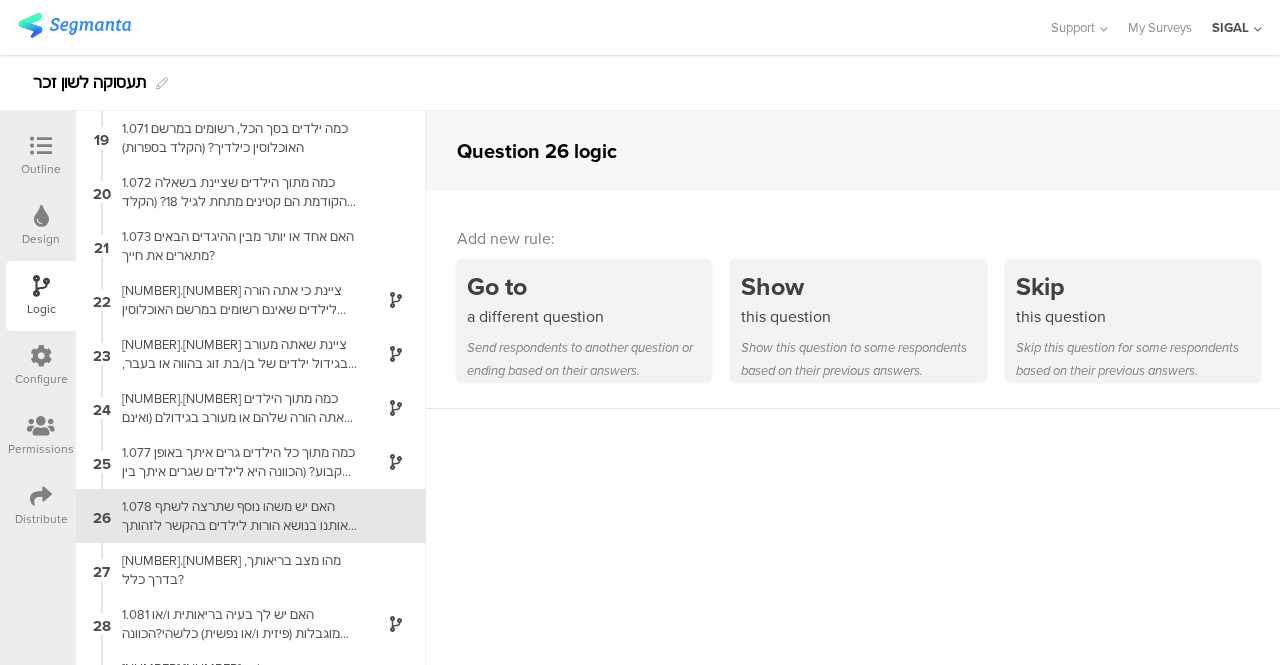 scroll, scrollTop: 1100, scrollLeft: 0, axis: vertical 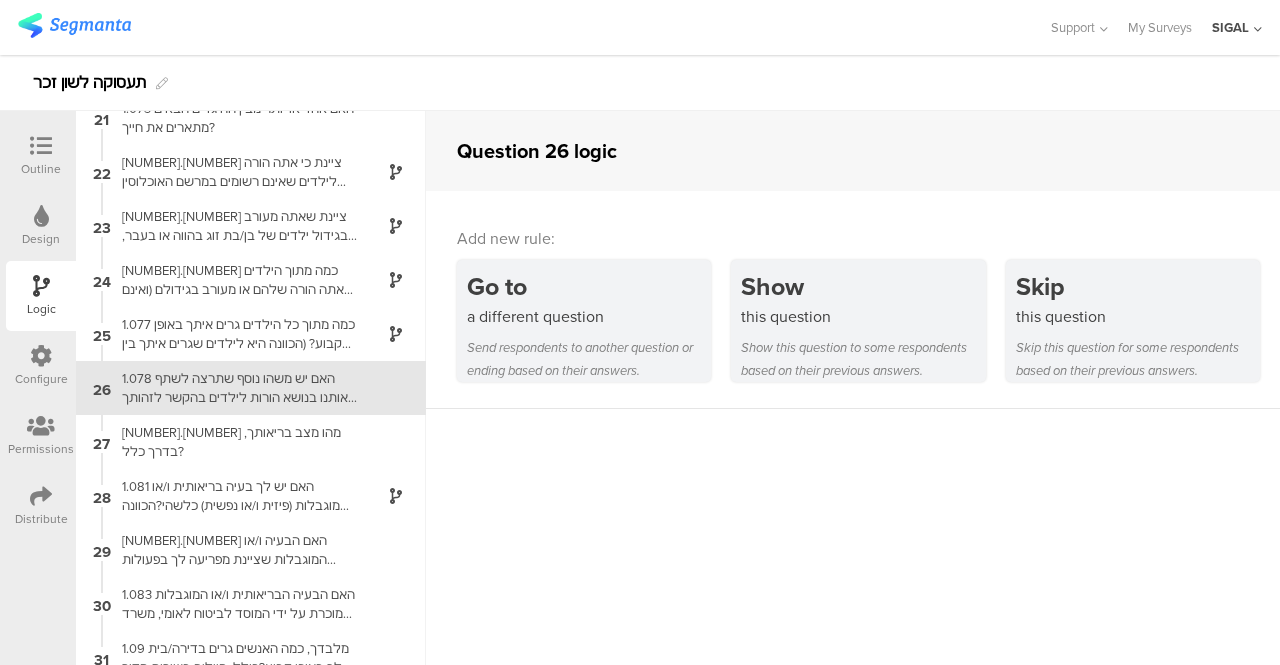 click on "Outline" at bounding box center (41, 156) 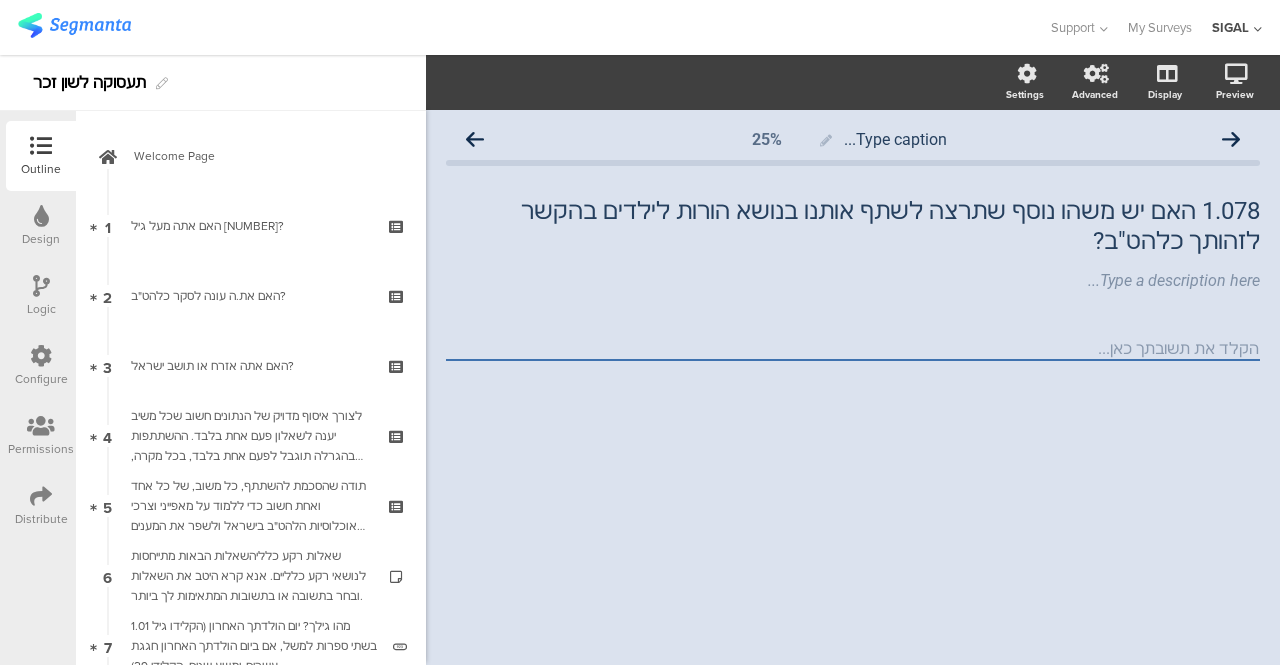 scroll, scrollTop: 0, scrollLeft: 0, axis: both 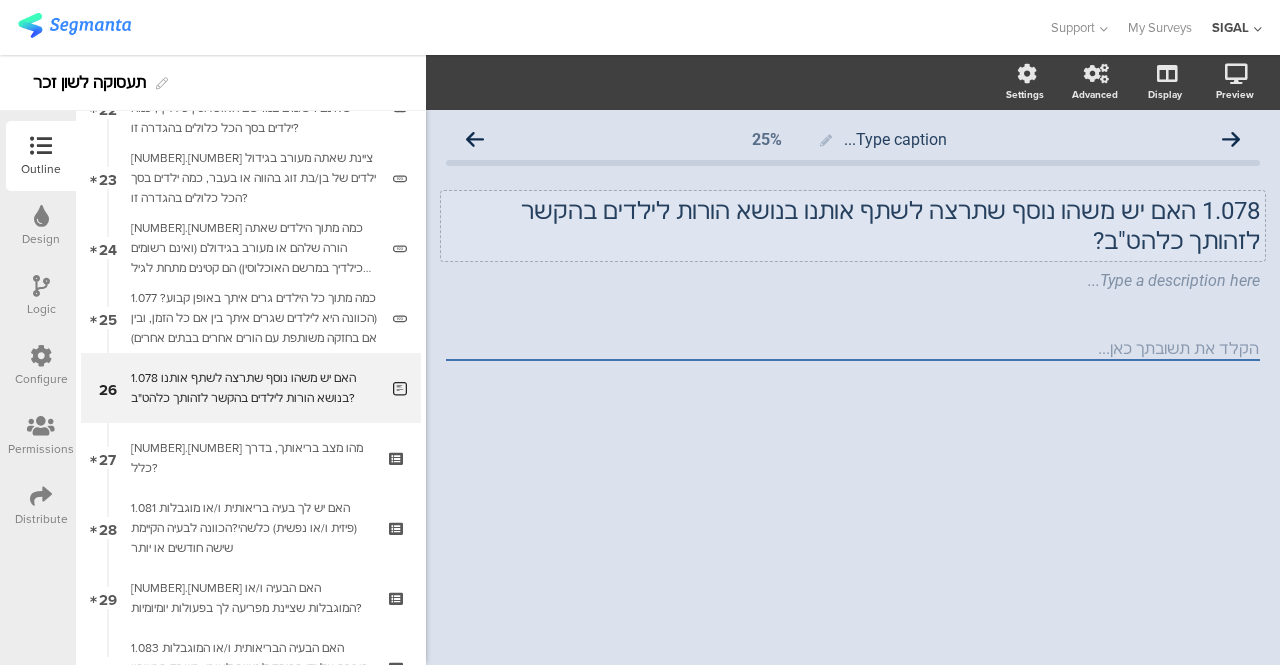 click on "1.078	האם יש משהו נוסף שתרצה לשתף אותנו בנושא הורות לילדים בהקשר לזהותך כלהט"ב?" 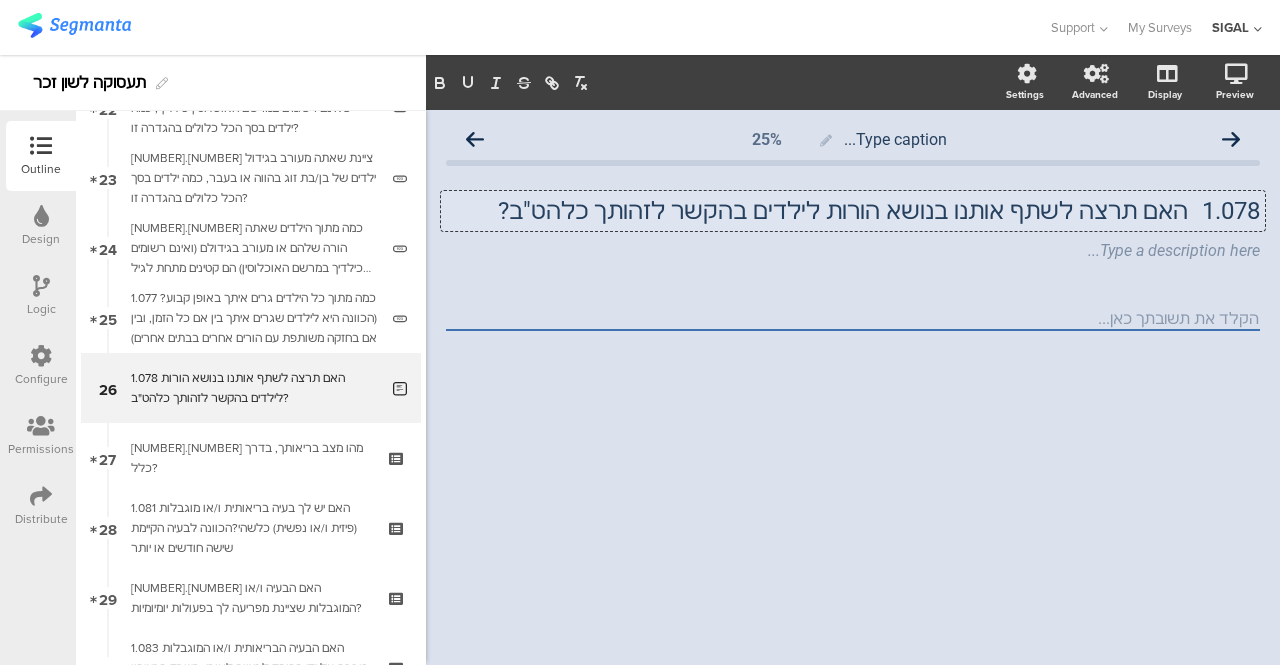 type 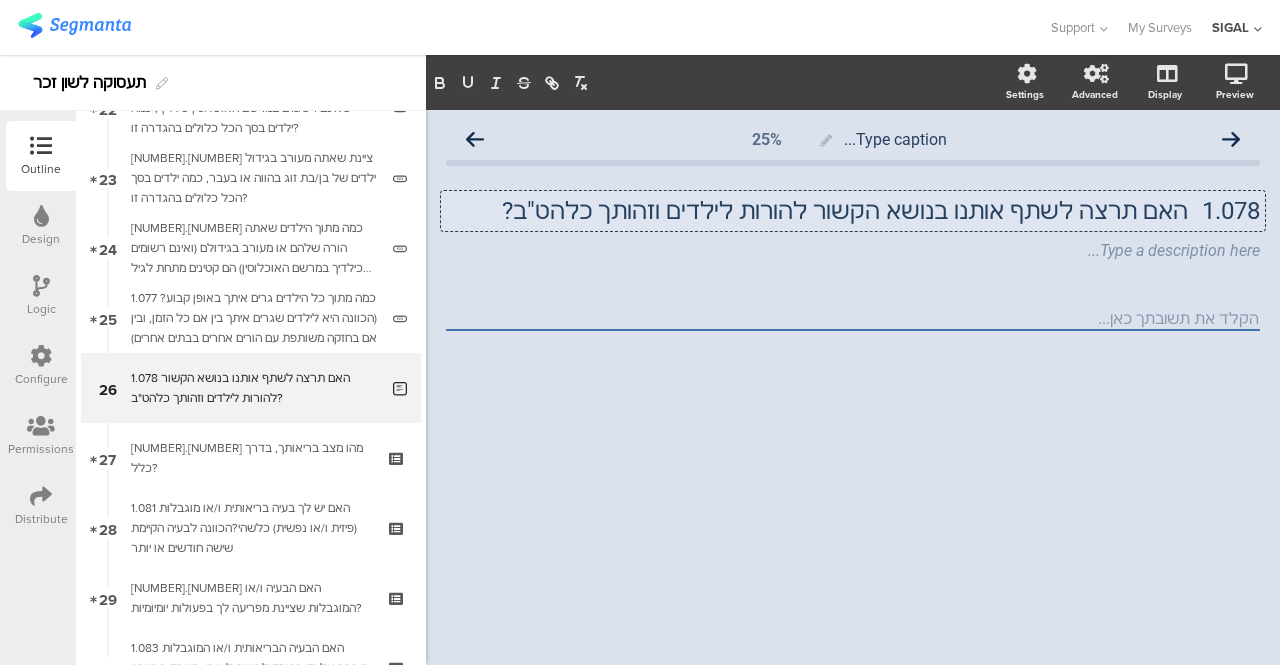 click 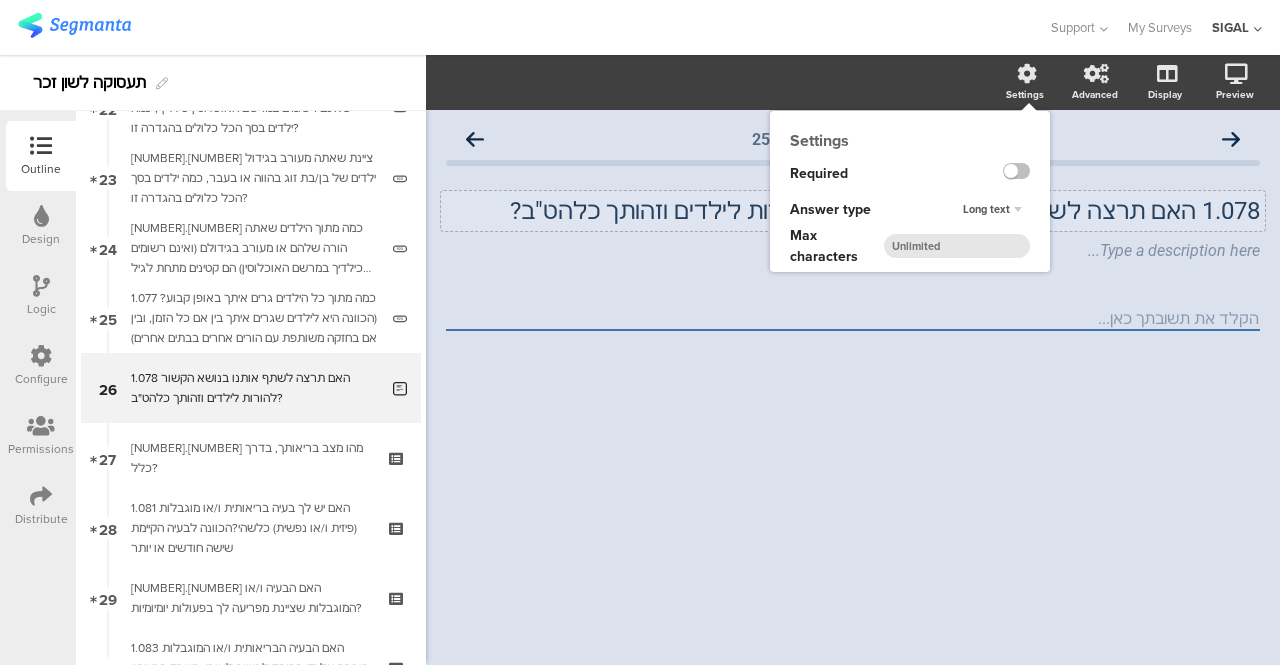 click 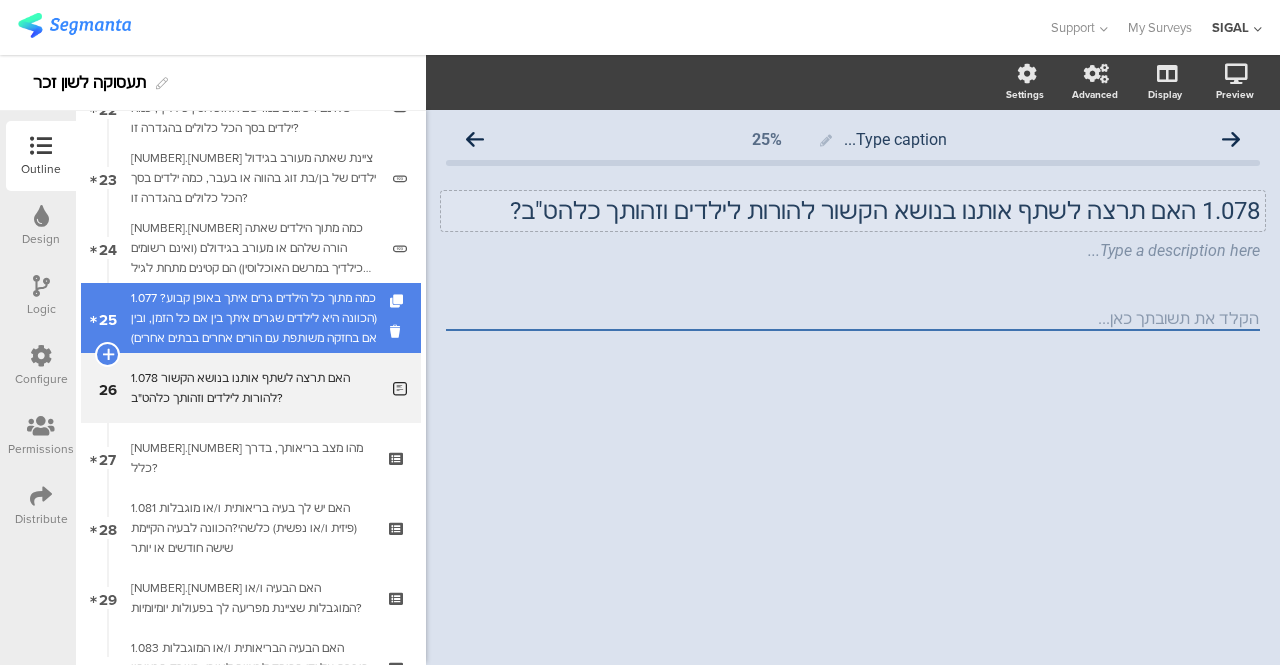 click on "1.077 כמה מתוך כל הילדים גרים איתך באופן קבוע? (הכוונה היא לילדים שגרים איתך בין אם כל הזמן, ובין אם בחזקה משותפת עם הורים אחרים בבתים אחרים)" at bounding box center [254, 318] 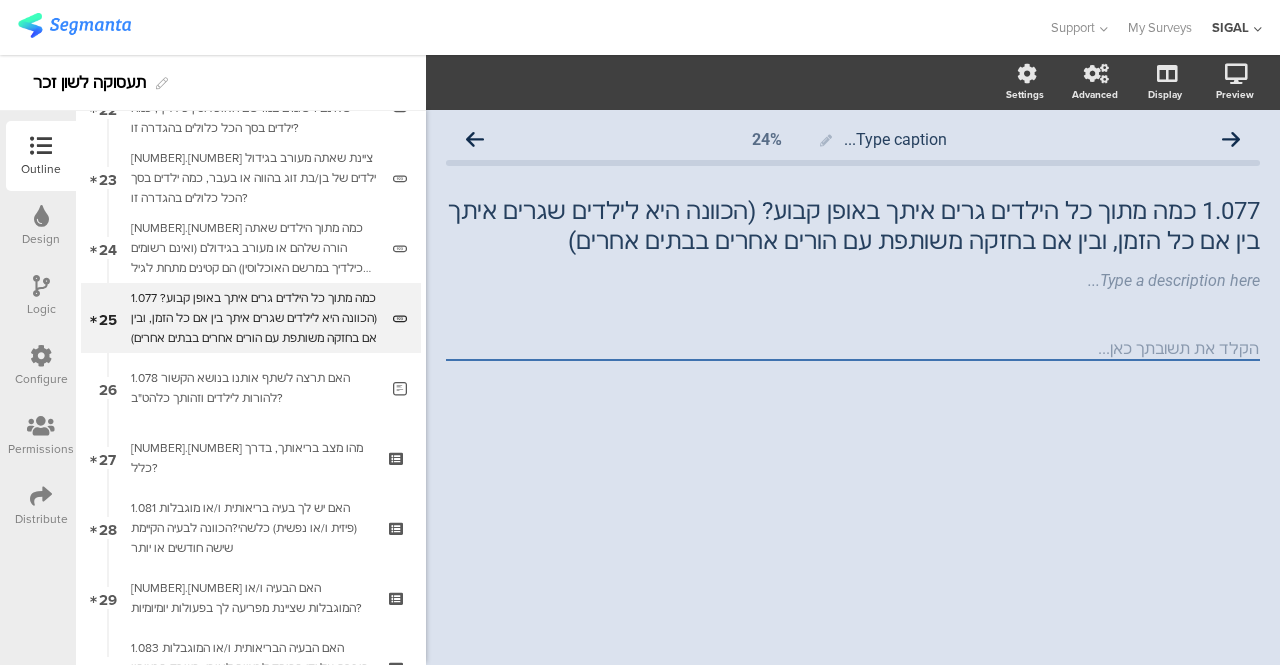 click at bounding box center (41, 286) 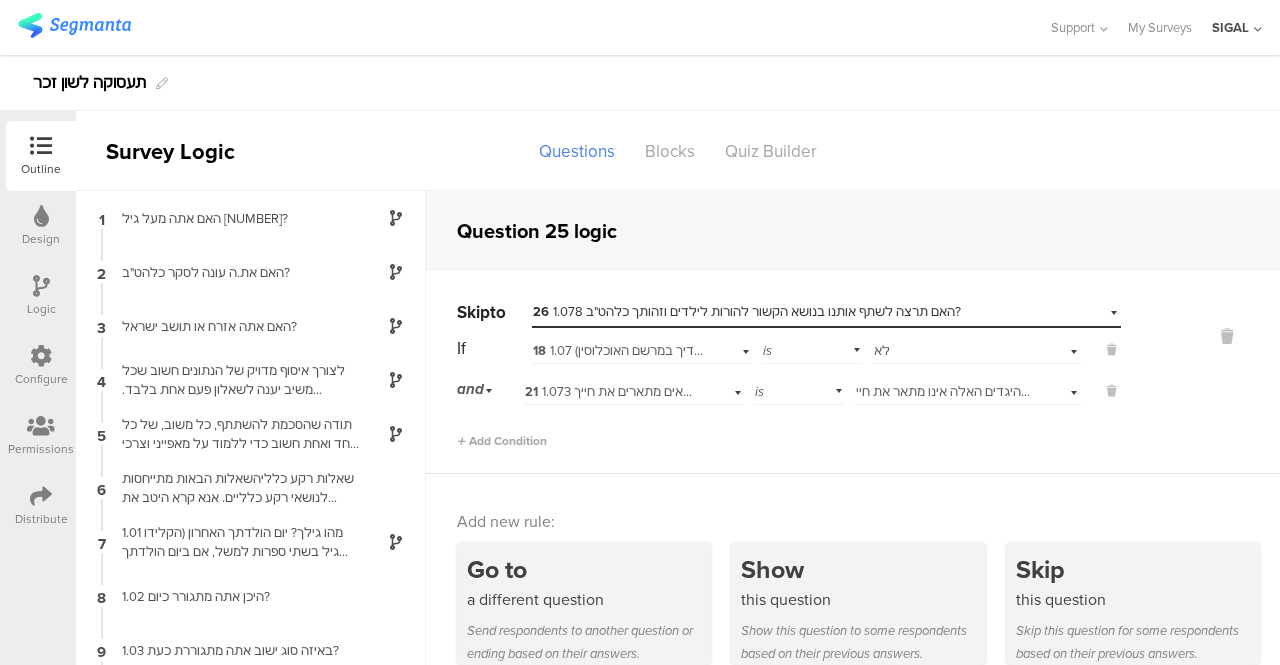 scroll, scrollTop: 74, scrollLeft: 0, axis: vertical 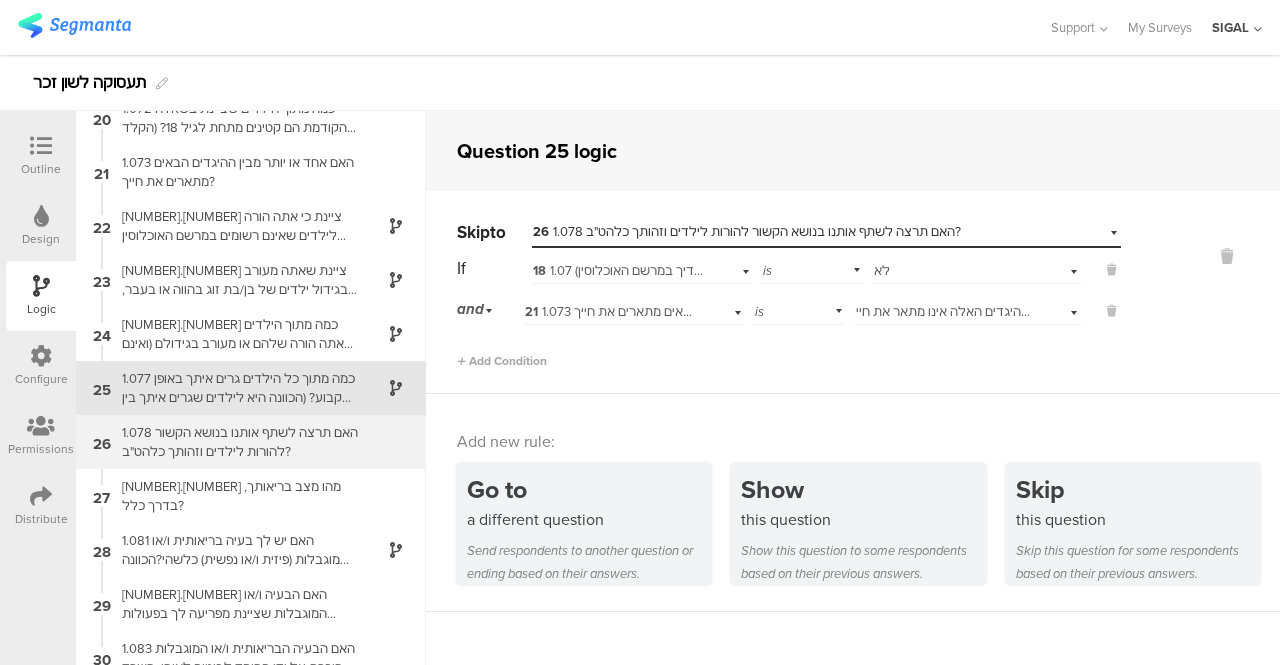 click on "1.078	האם תרצה לשתף אותנו בנושא הקשור להורות לילדים וזהותך כלהט"ב?" at bounding box center [235, 442] 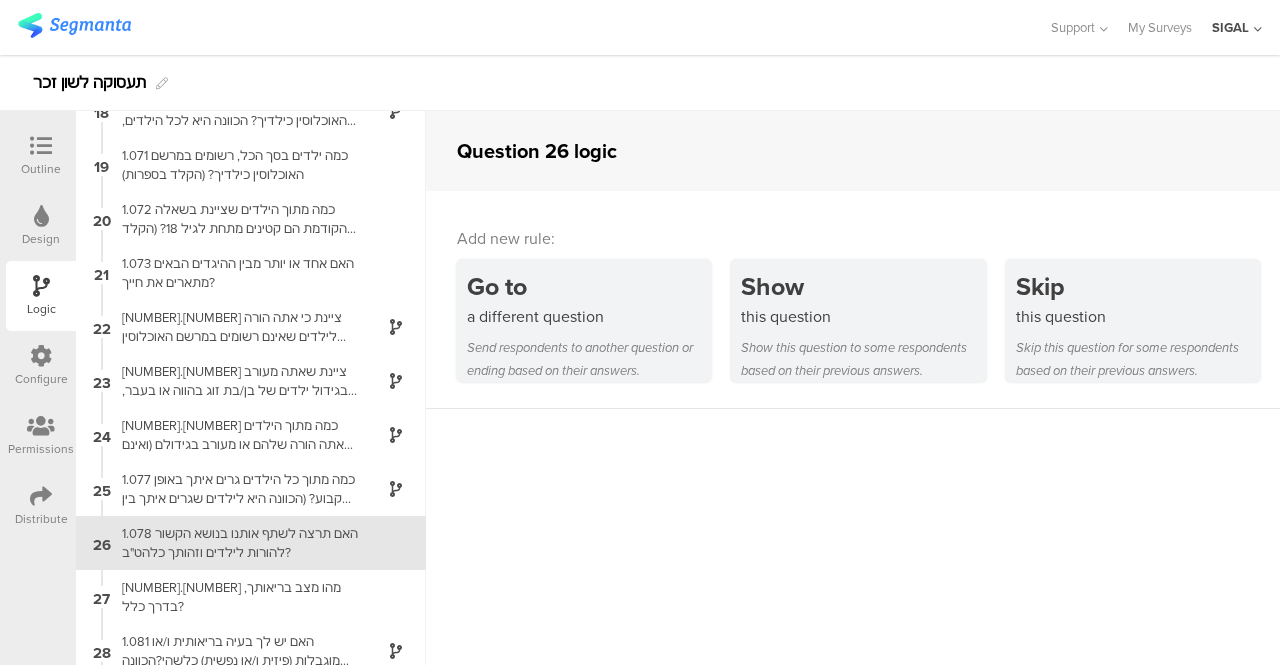 scroll, scrollTop: 1100, scrollLeft: 0, axis: vertical 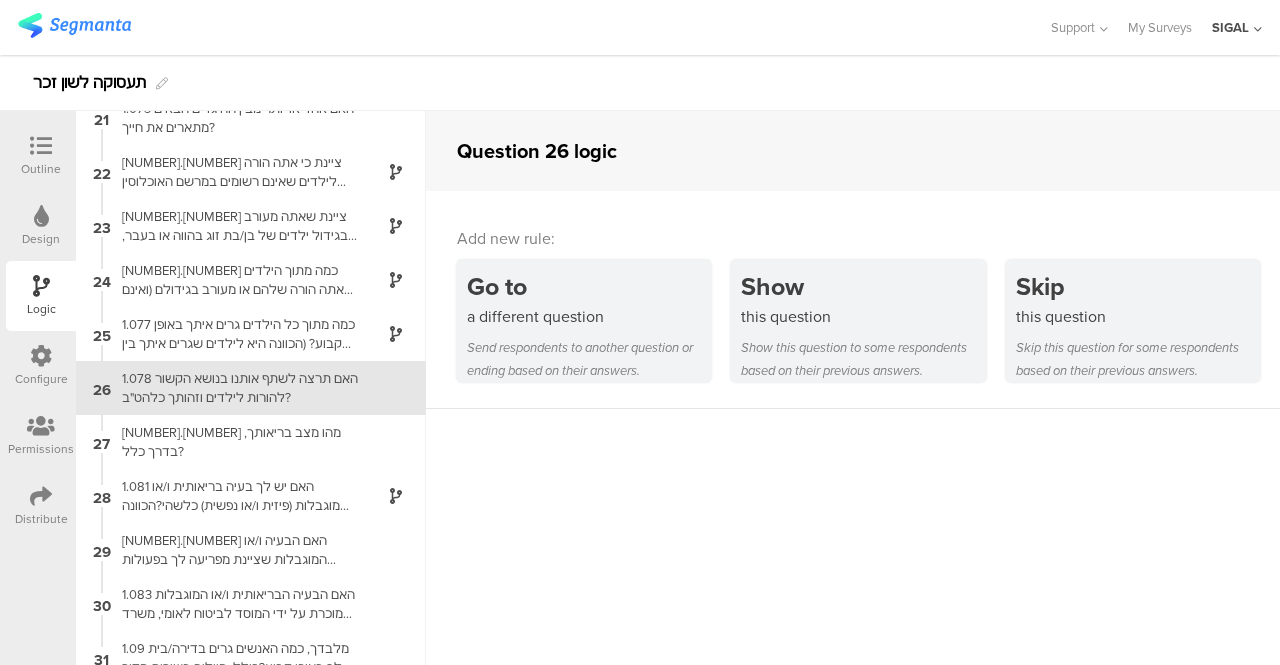 click at bounding box center [41, 146] 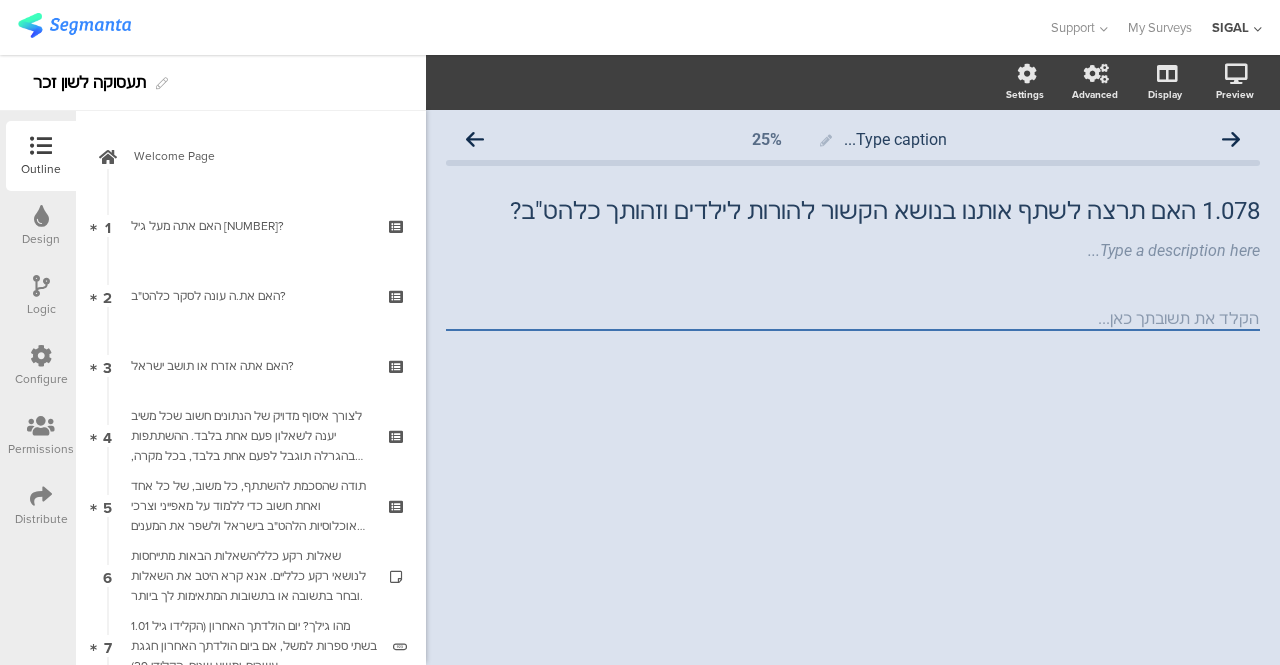 scroll, scrollTop: 0, scrollLeft: 0, axis: both 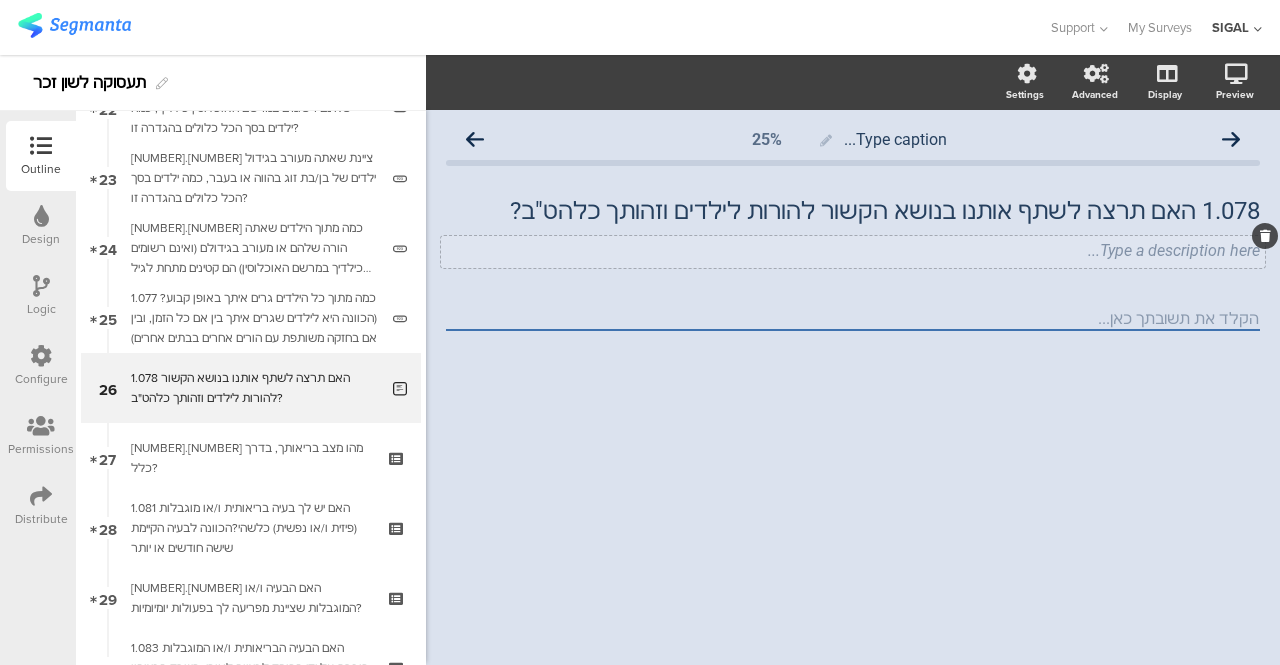 click on "Type a description here..." 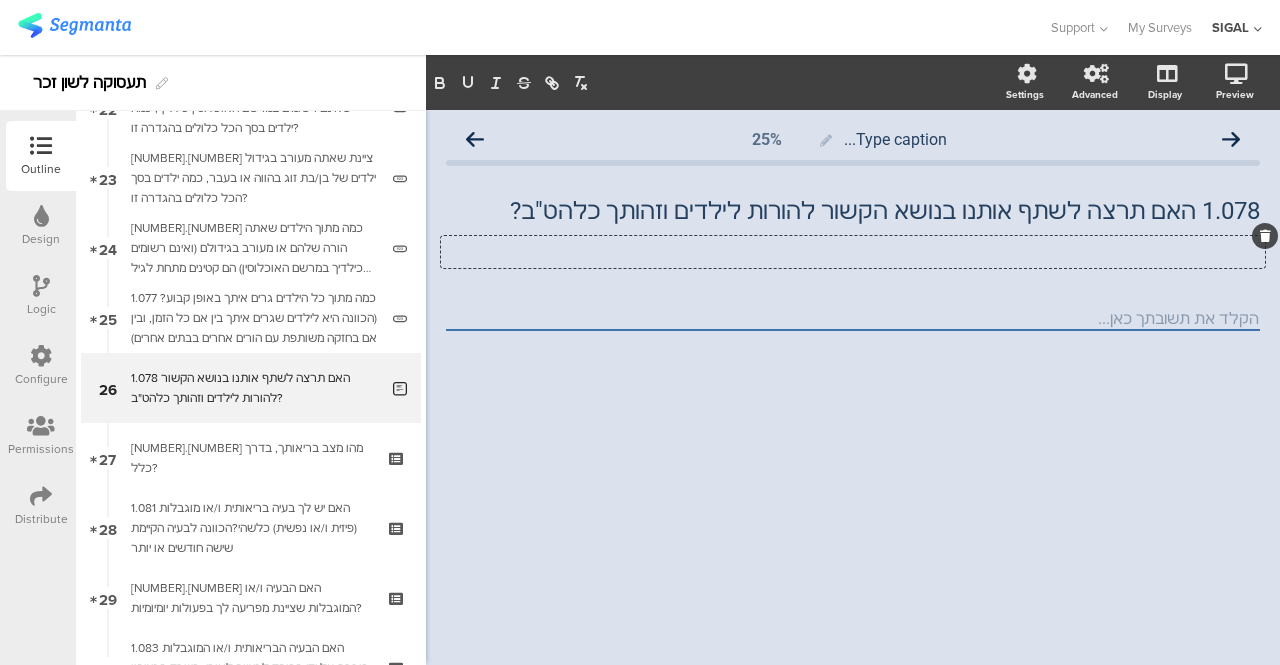 type 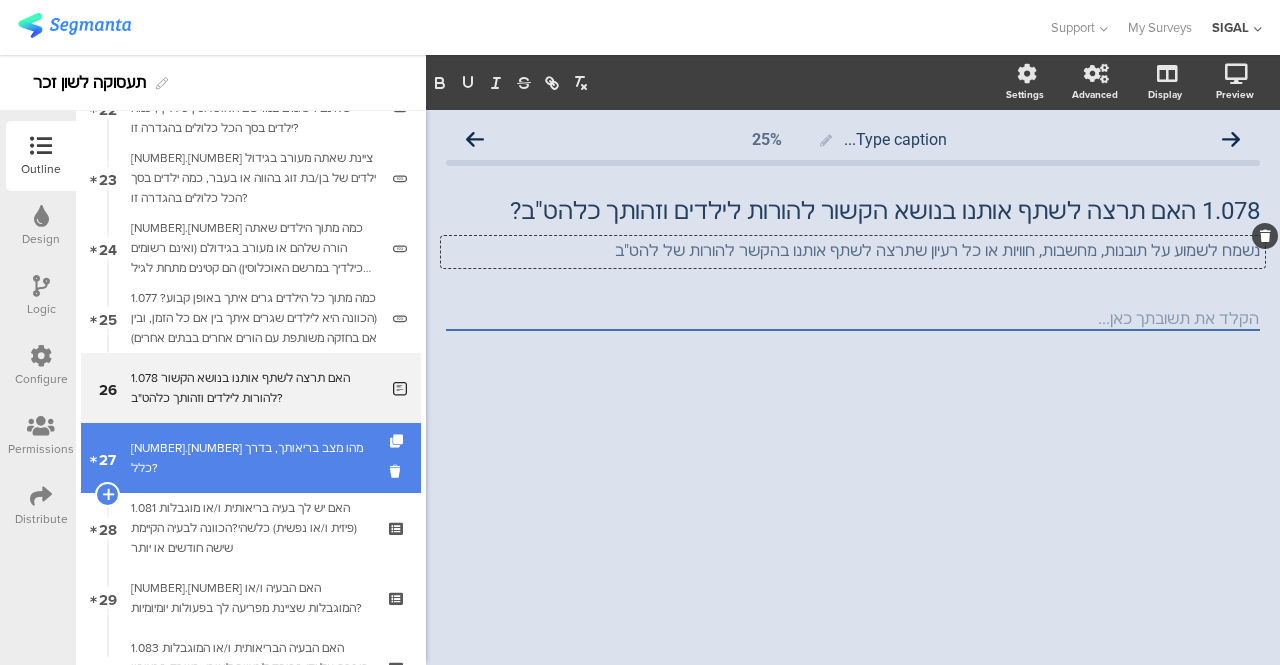 click on "[NUMBER].[NUMBER] מהו מצב בריאותך, בדרך כלל?" at bounding box center [250, 458] 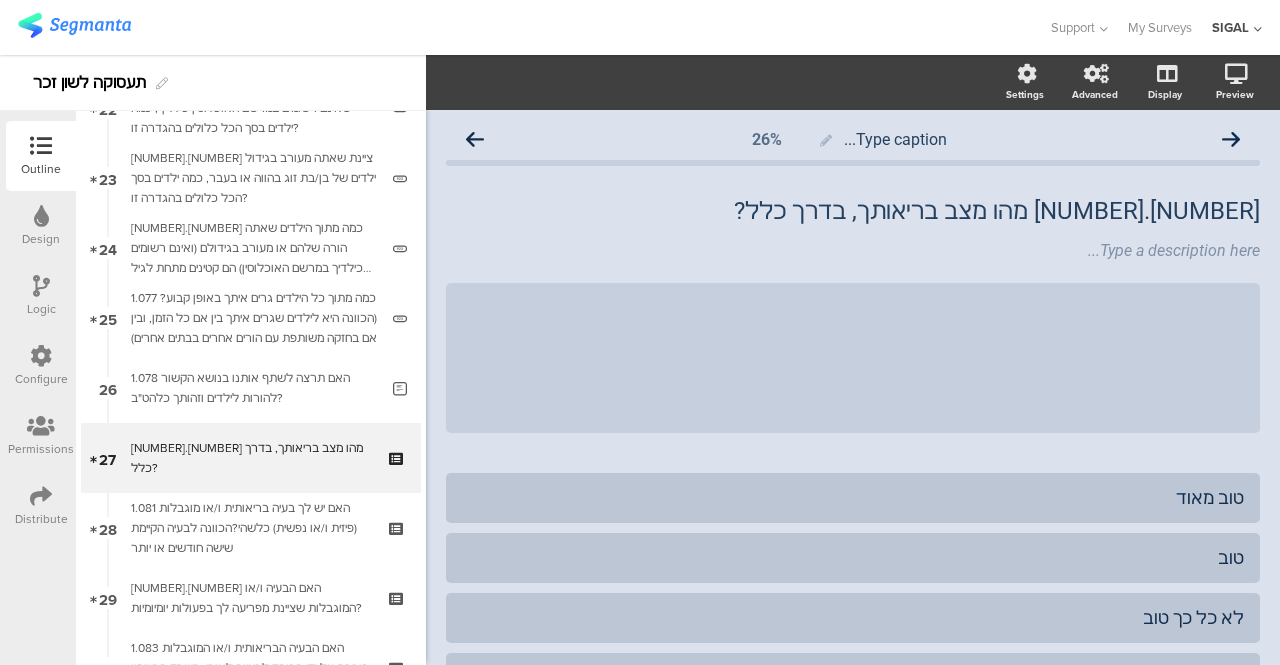 click on "Logic" at bounding box center (41, 296) 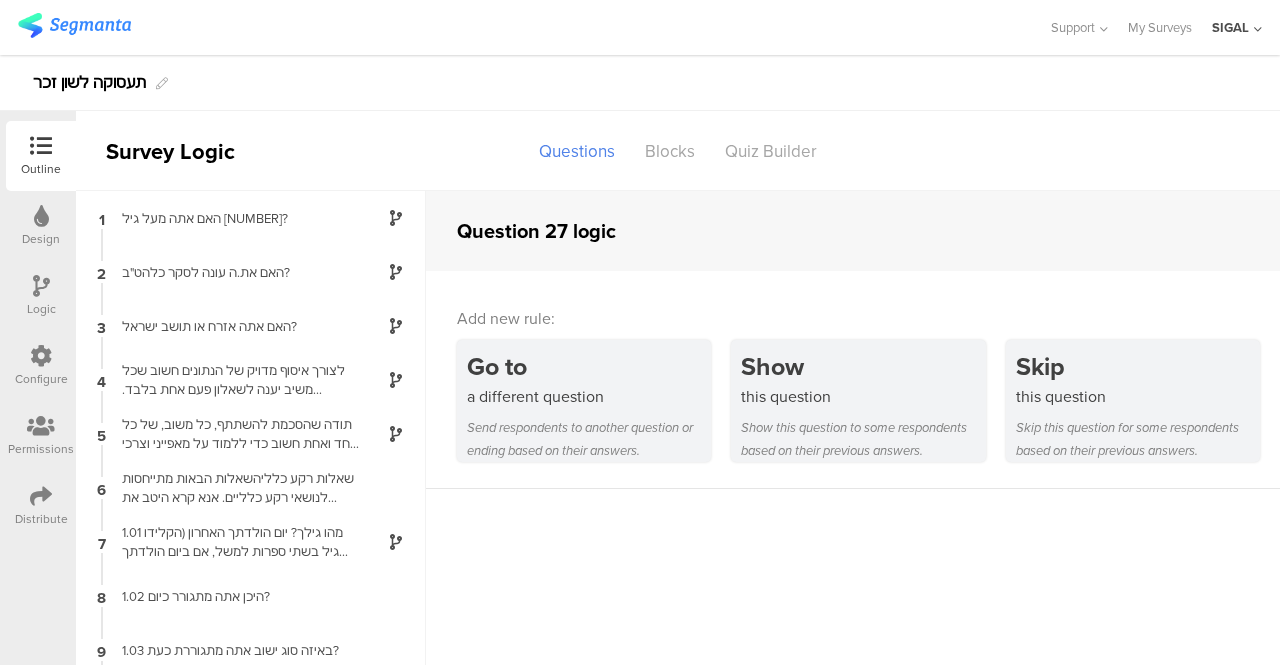 scroll, scrollTop: 58, scrollLeft: 0, axis: vertical 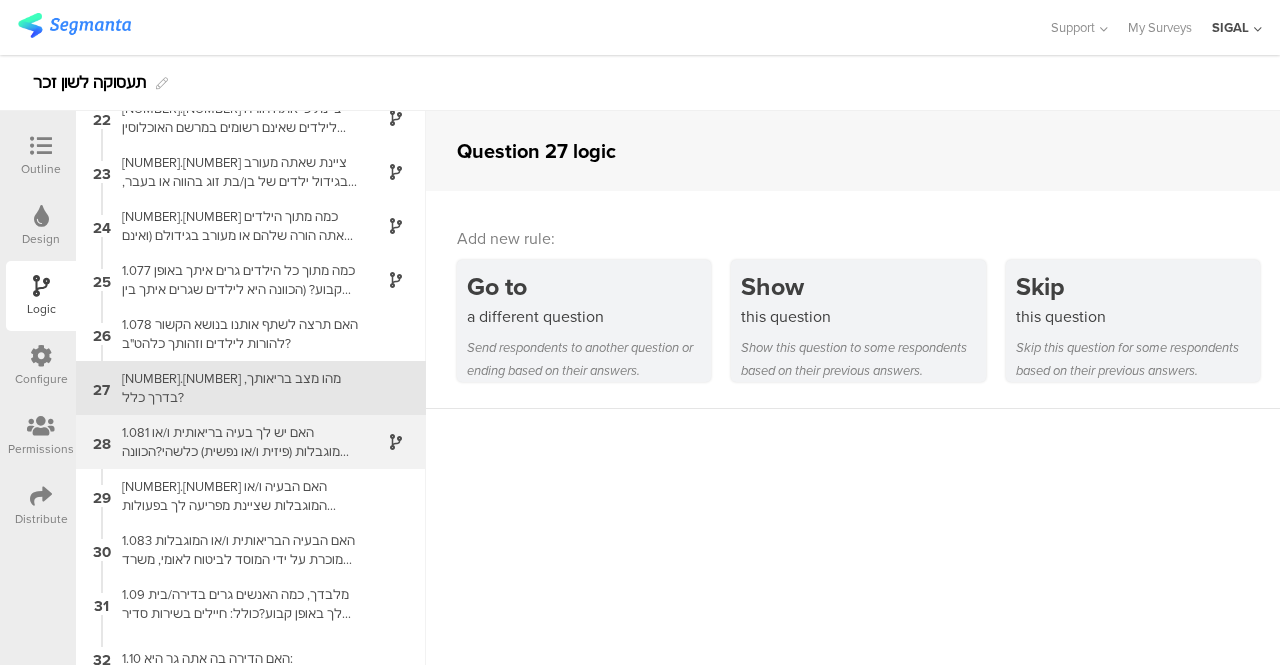 click on "1.081 האם יש לך בעיה בריאותית ו/או מוגבלות (פיזית ו/או נפשית) כלשהי?הכוונה לבעיה הקיימת שישה חודשים או יותר" at bounding box center [235, 442] 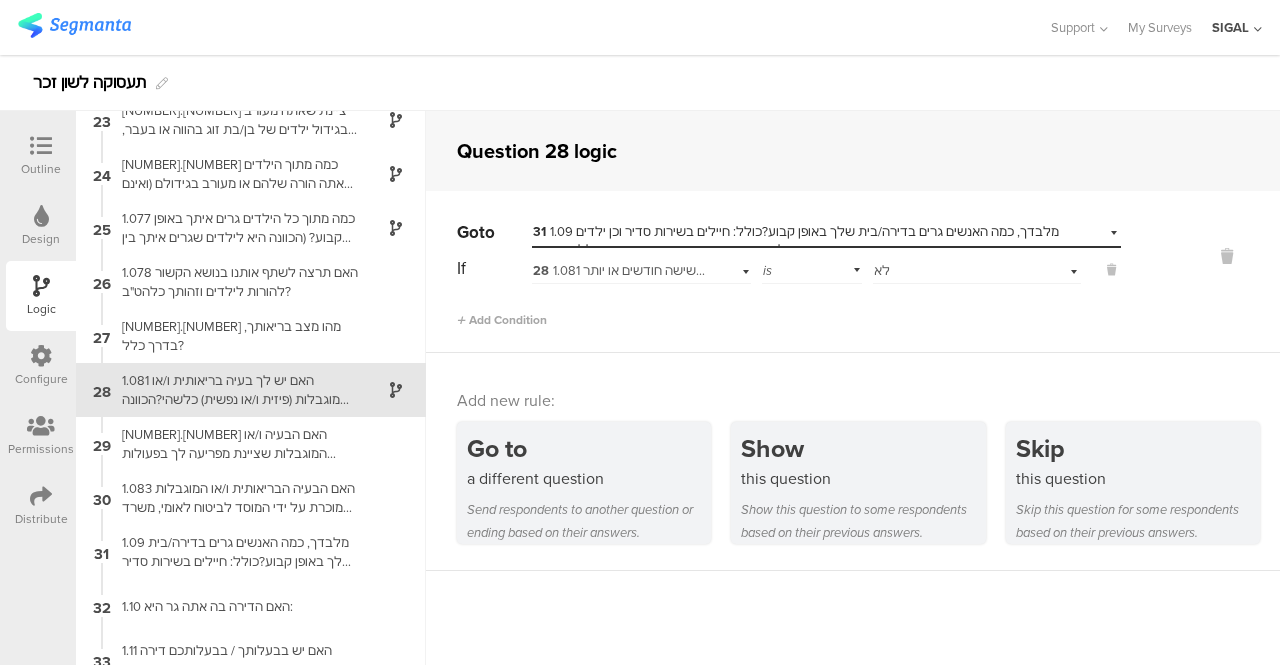scroll, scrollTop: 1208, scrollLeft: 0, axis: vertical 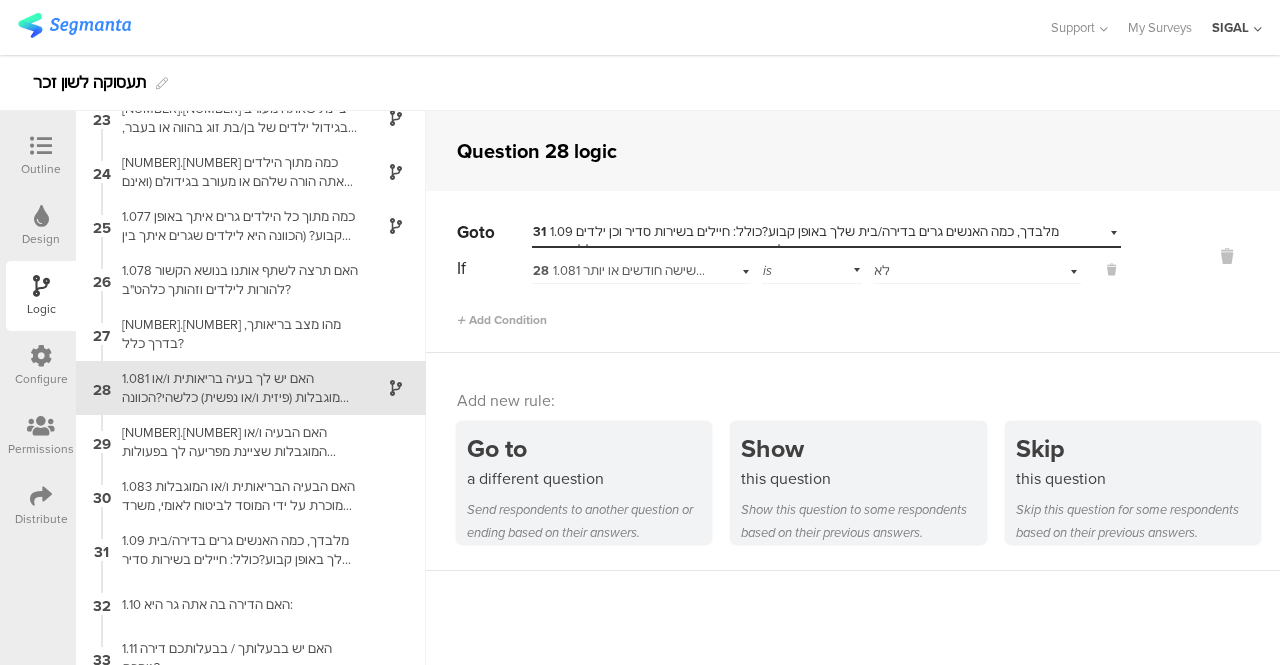 click at bounding box center [41, 146] 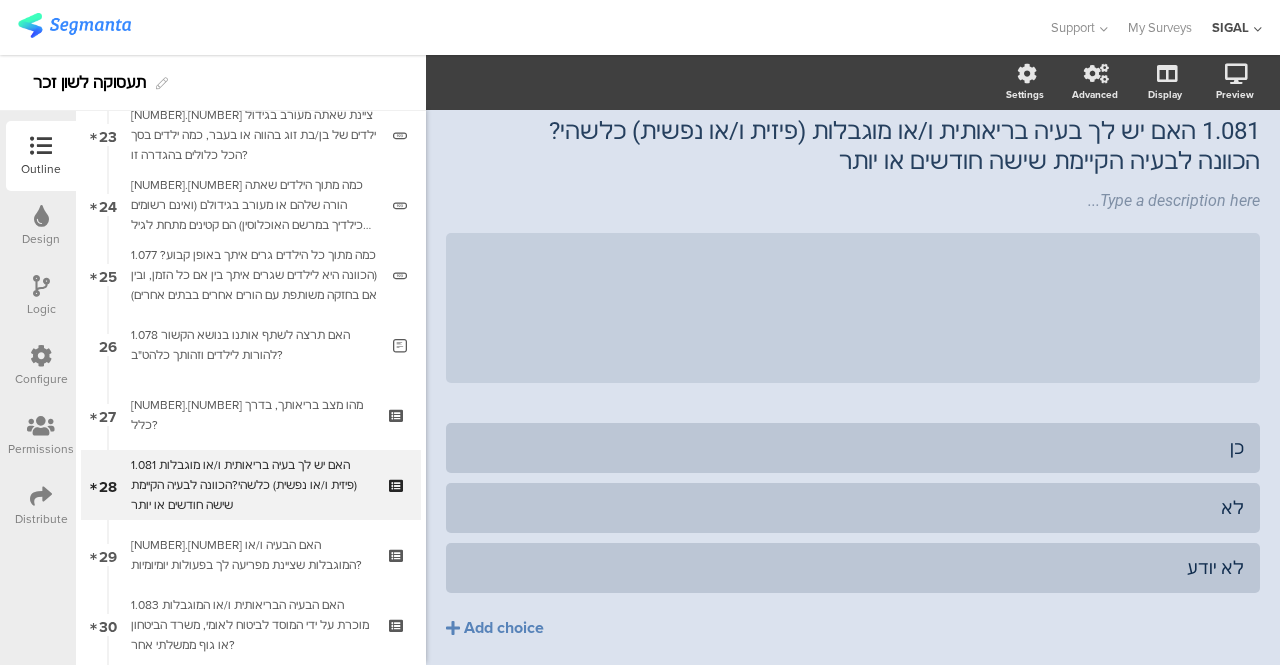 scroll, scrollTop: 1728, scrollLeft: 0, axis: vertical 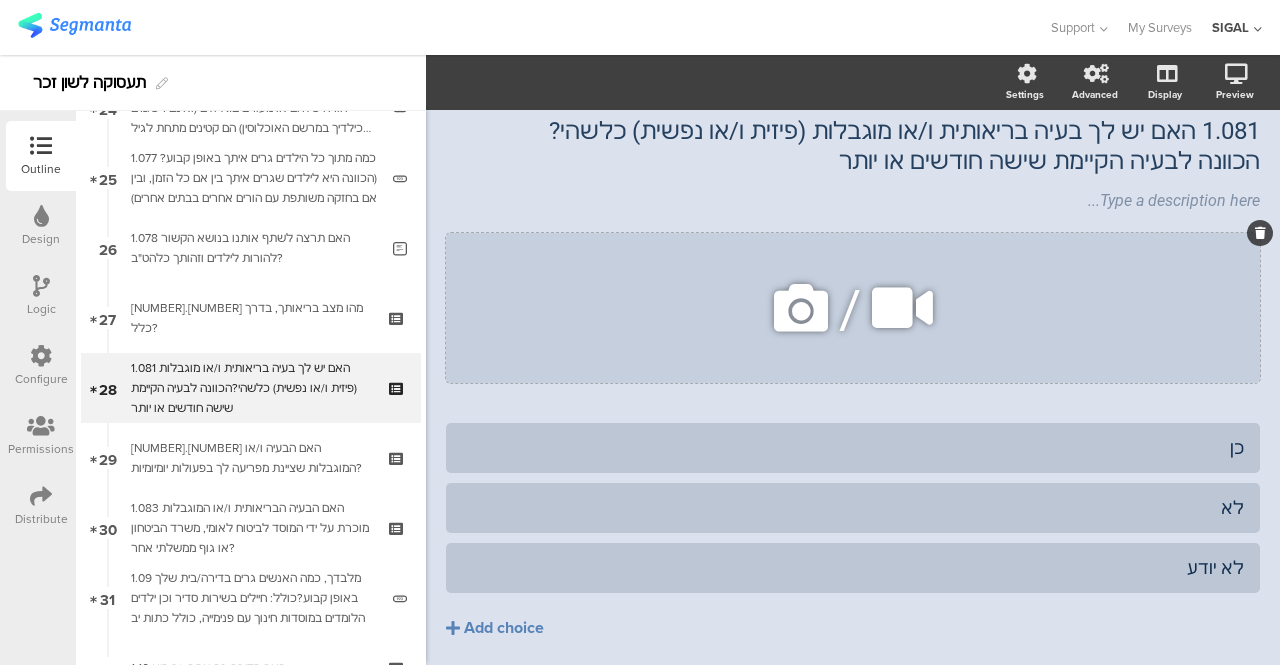 click 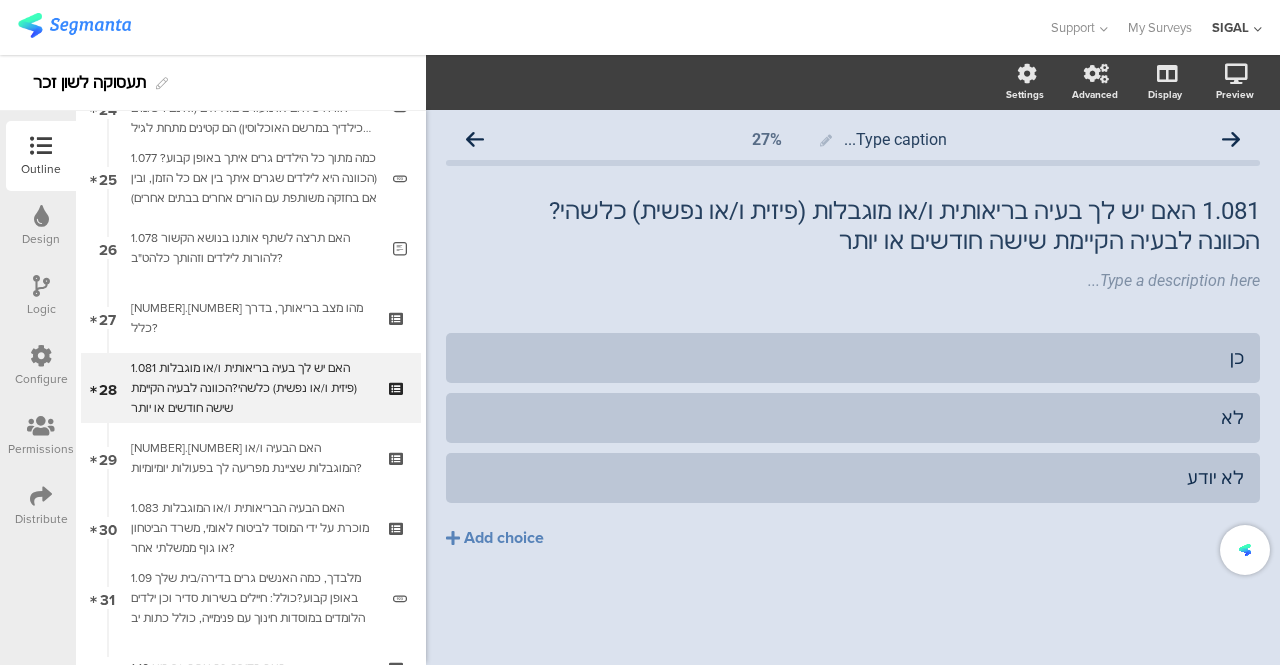 scroll, scrollTop: 0, scrollLeft: 0, axis: both 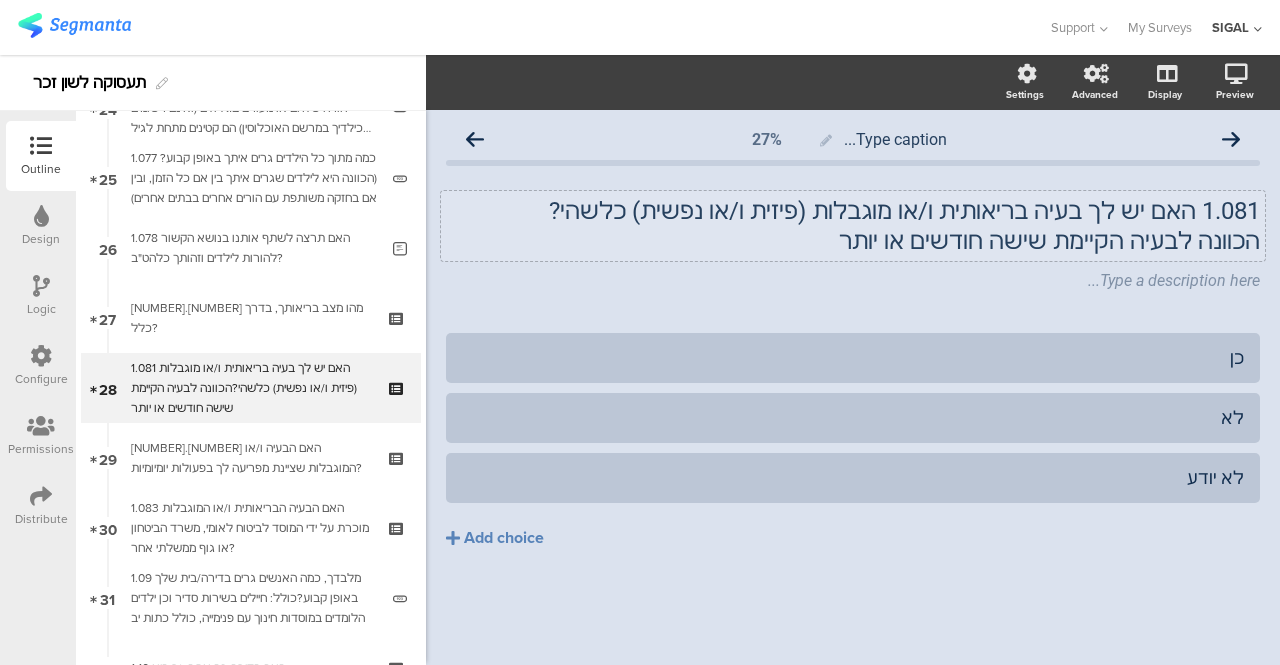 click on "הכוונה לבעיה הקיימת שישה חודשים או יותר" 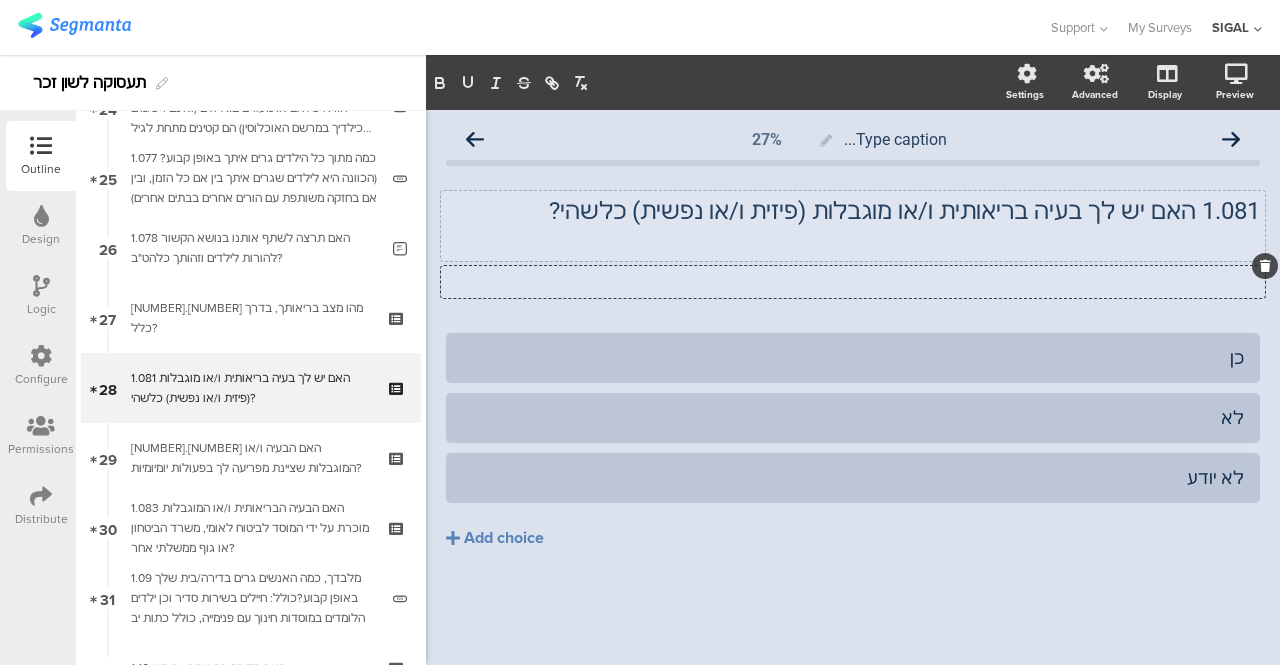 click on "Type a description here..." 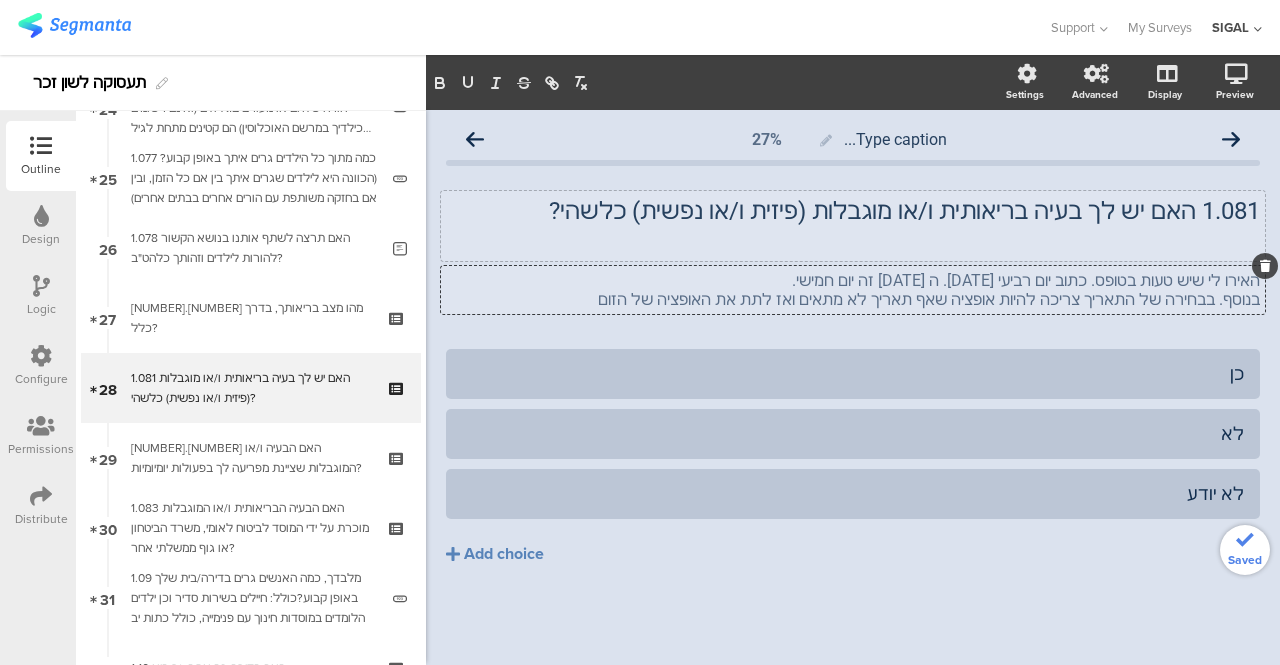 type 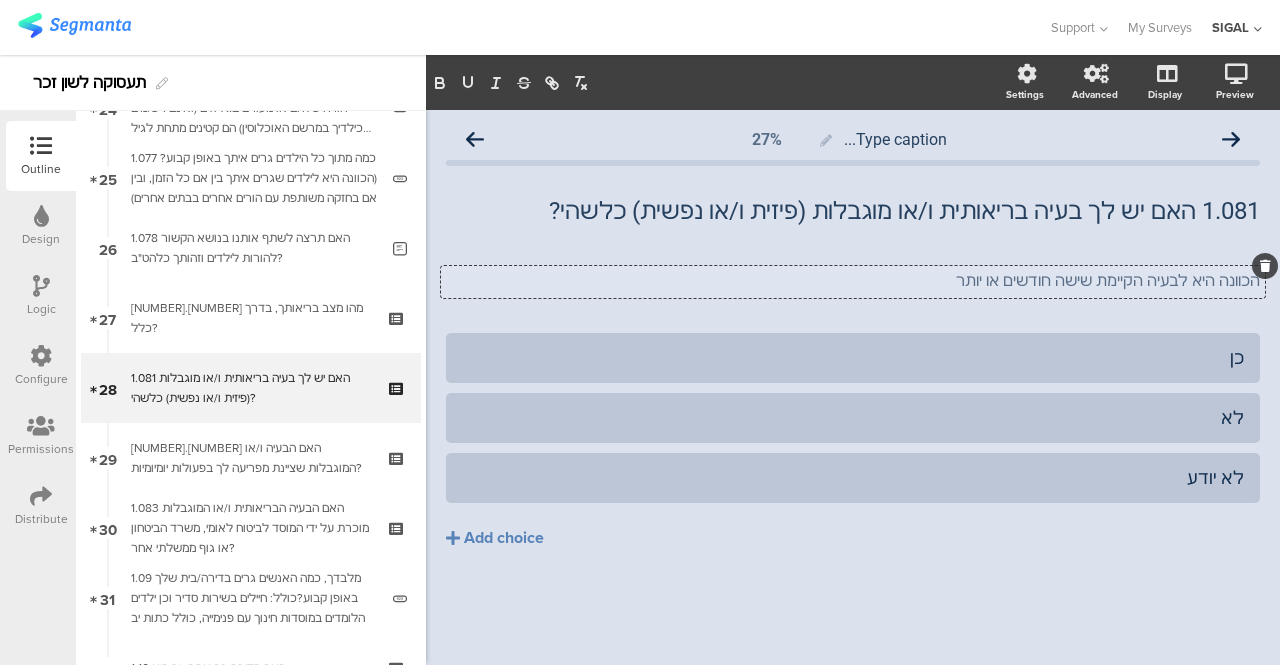 click at bounding box center (41, 286) 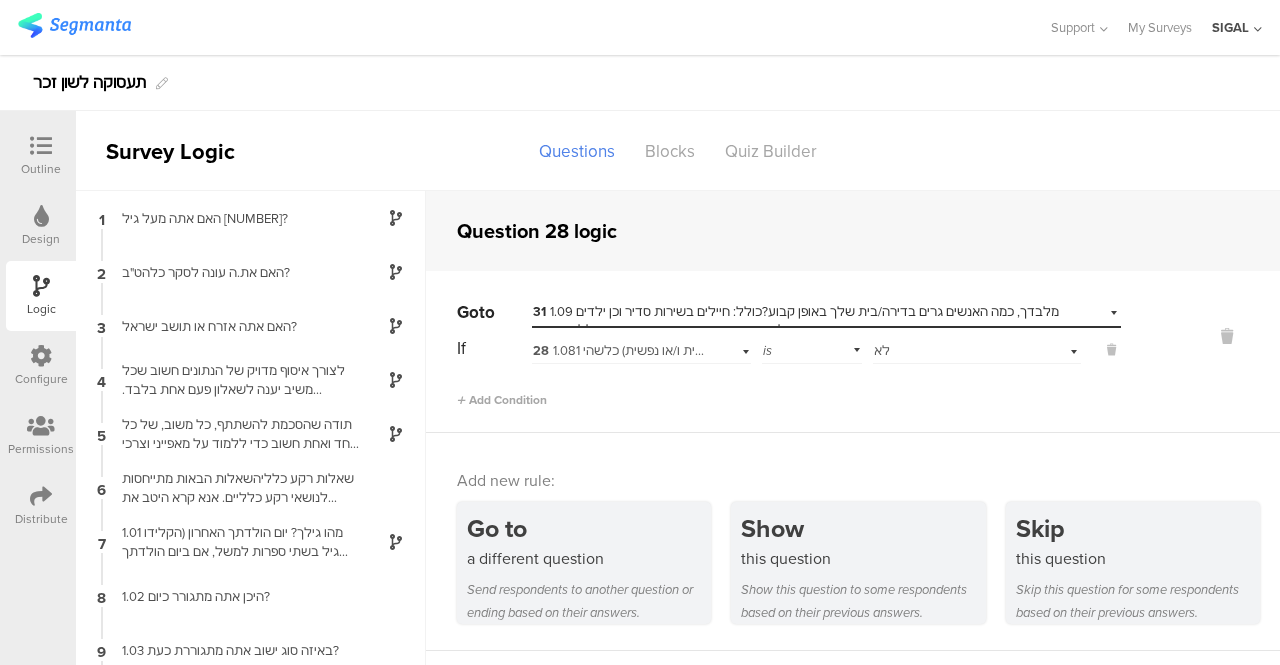 scroll, scrollTop: 80, scrollLeft: 0, axis: vertical 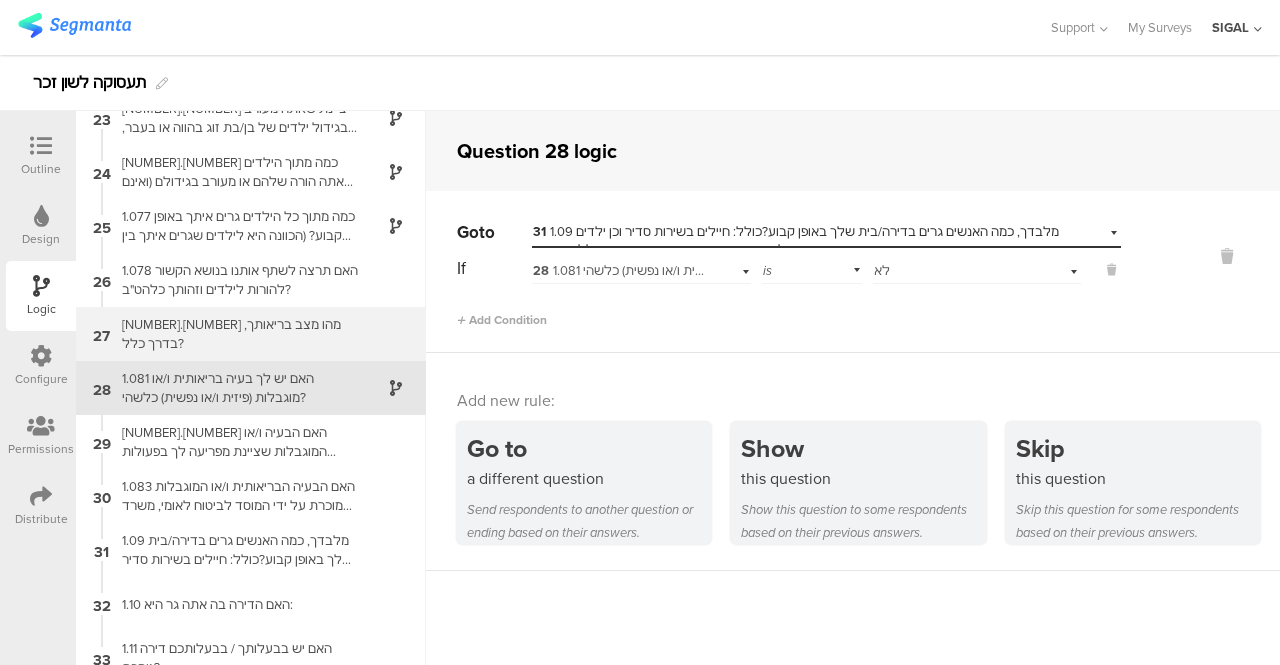click on "[NUMBER].[NUMBER] מהו מצב בריאותך, בדרך כלל?" at bounding box center (235, 334) 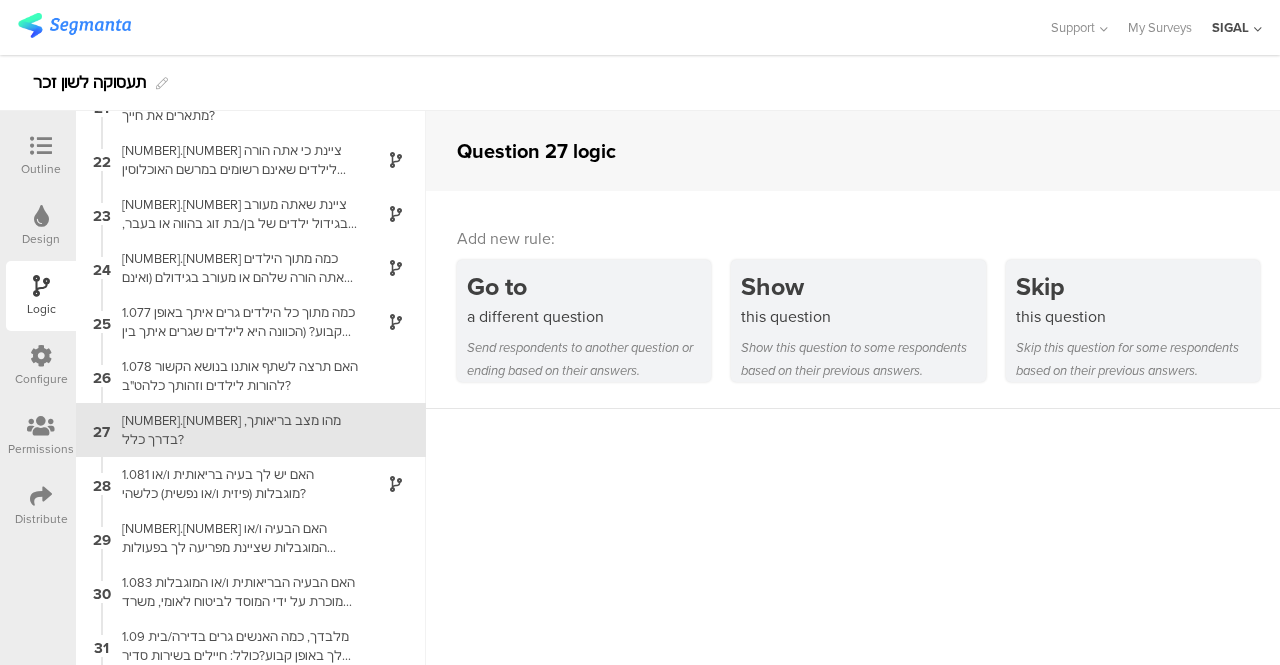 scroll, scrollTop: 1154, scrollLeft: 0, axis: vertical 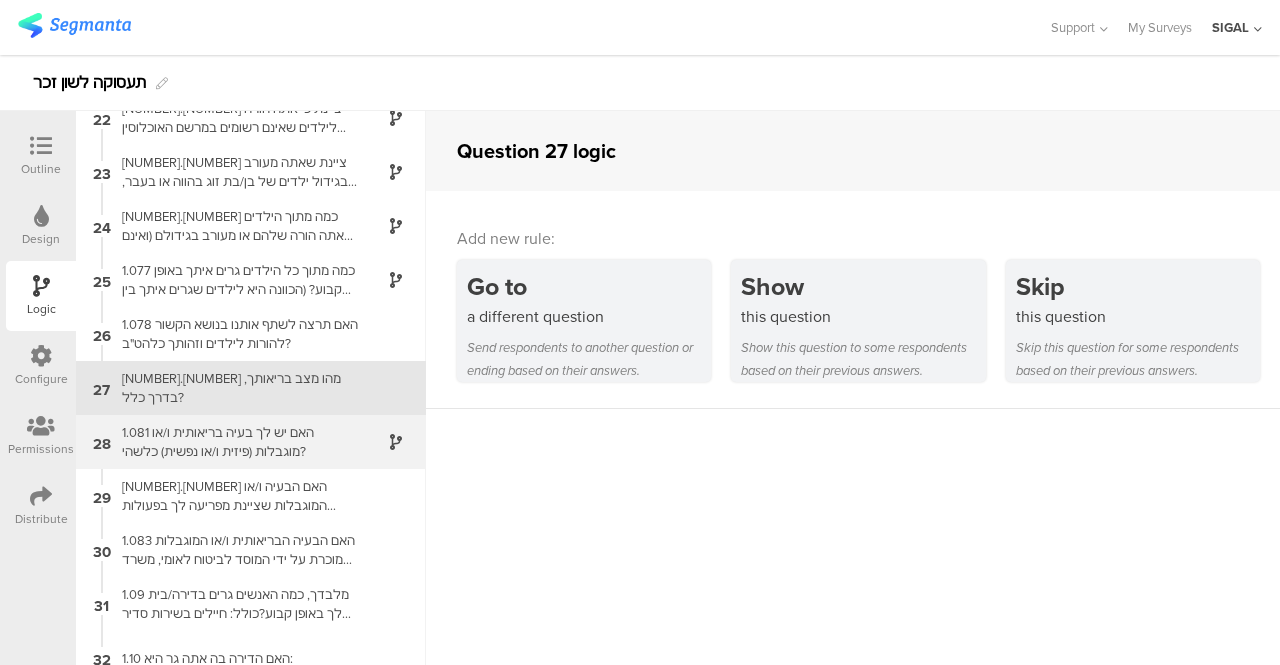 click on "1.081 האם יש לך בעיה בריאותית ו/או מוגבלות (פיזית ו/או נפשית) כלשהי?" at bounding box center [235, 442] 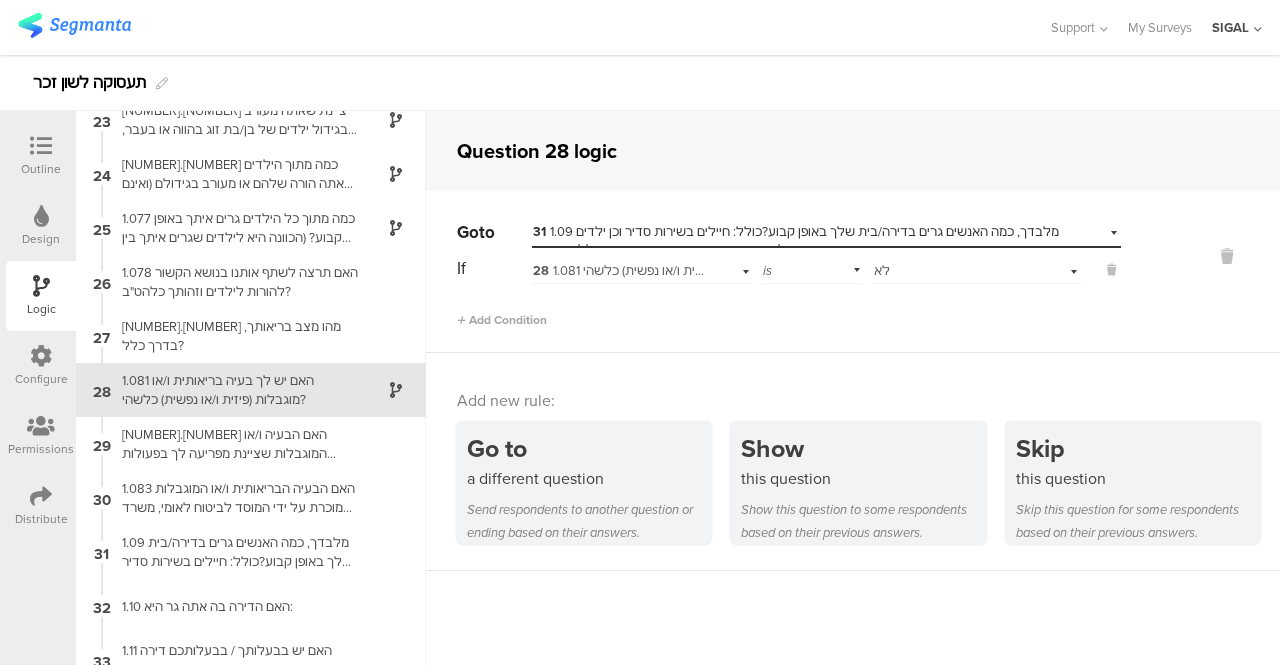 scroll, scrollTop: 1208, scrollLeft: 0, axis: vertical 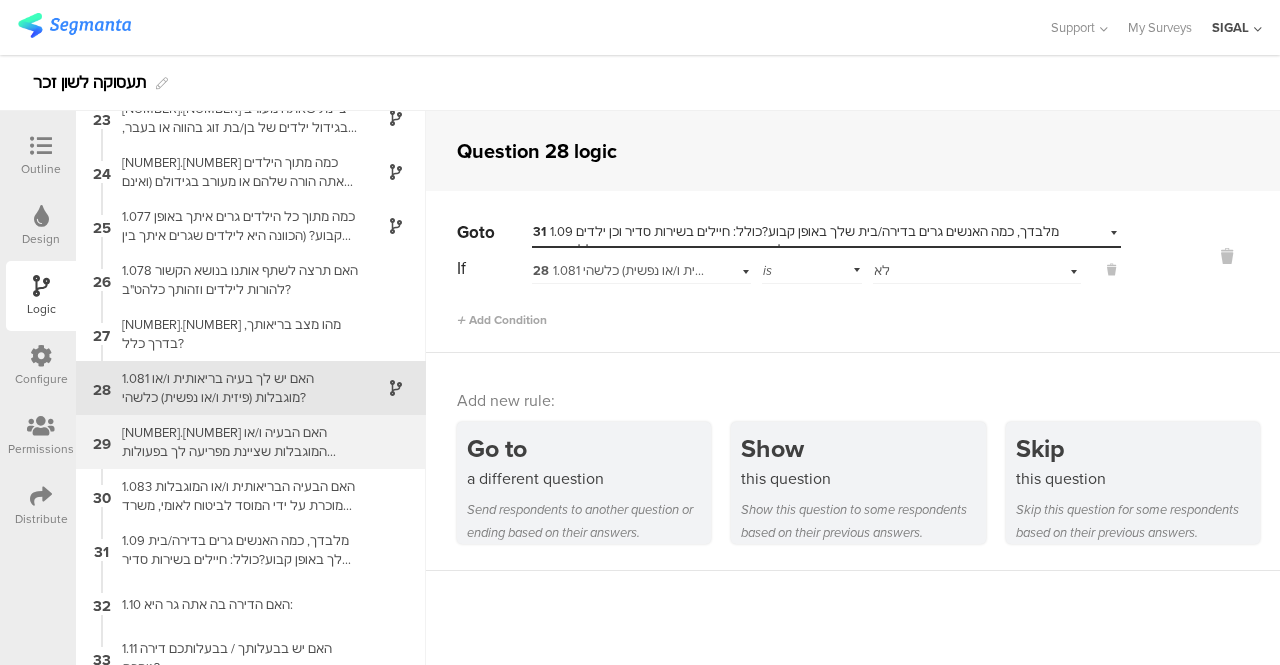 click on "[NUMBER].[NUMBER]	האם הבעיה ו/או המוגבלות שציינת מפריעה לך בפעולות יומיומיות?" at bounding box center [235, 442] 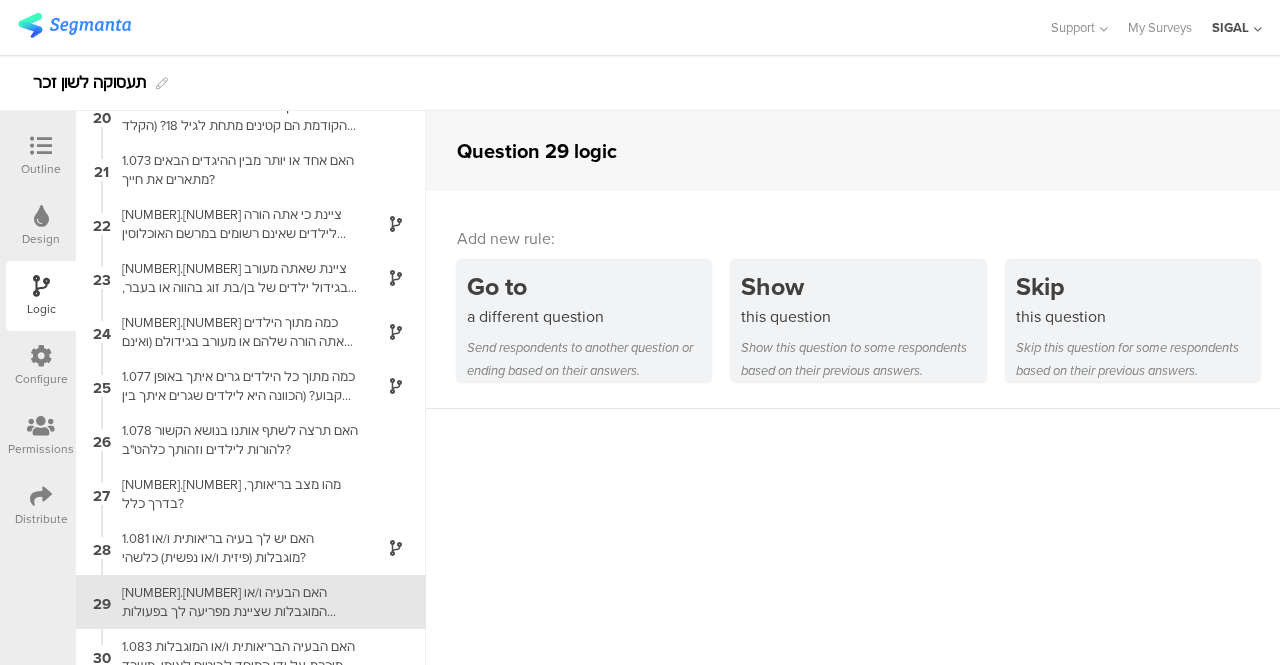 scroll, scrollTop: 1262, scrollLeft: 0, axis: vertical 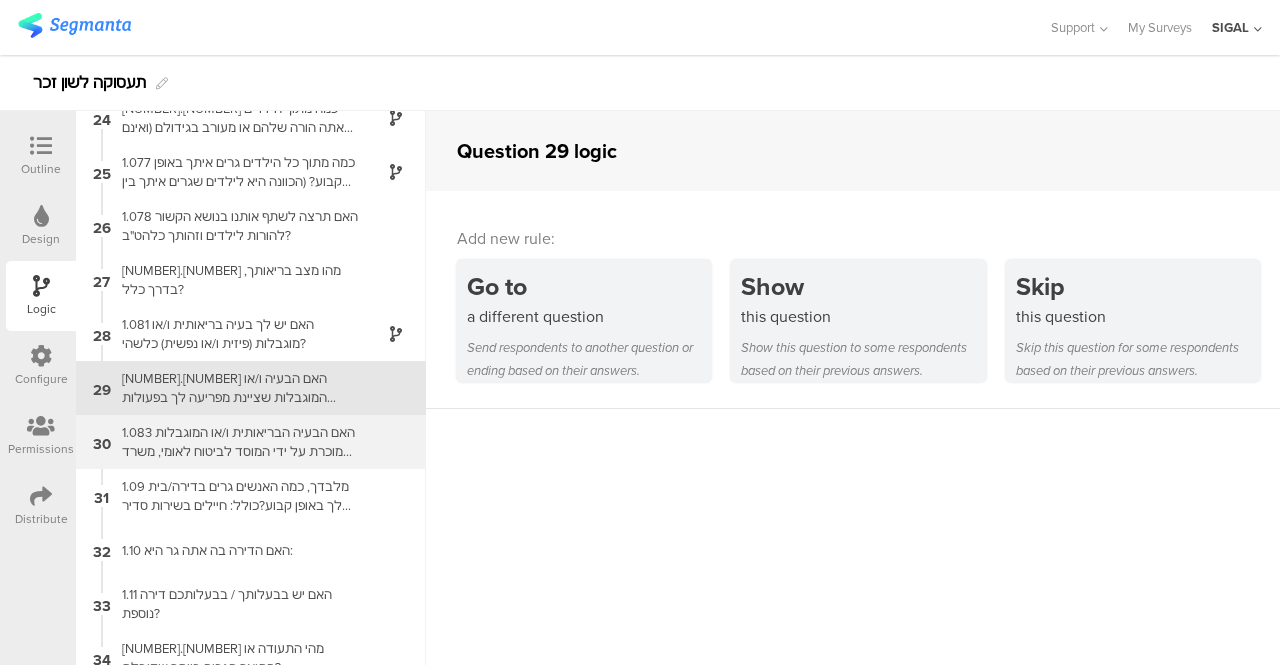 click on "1.083	האם הבעיה הבריאותית ו/או המוגבלות מוכרת על ידי המוסד לביטוח לאומי, משרד הביטחון או גוף ממשלתי אחר?" at bounding box center [235, 442] 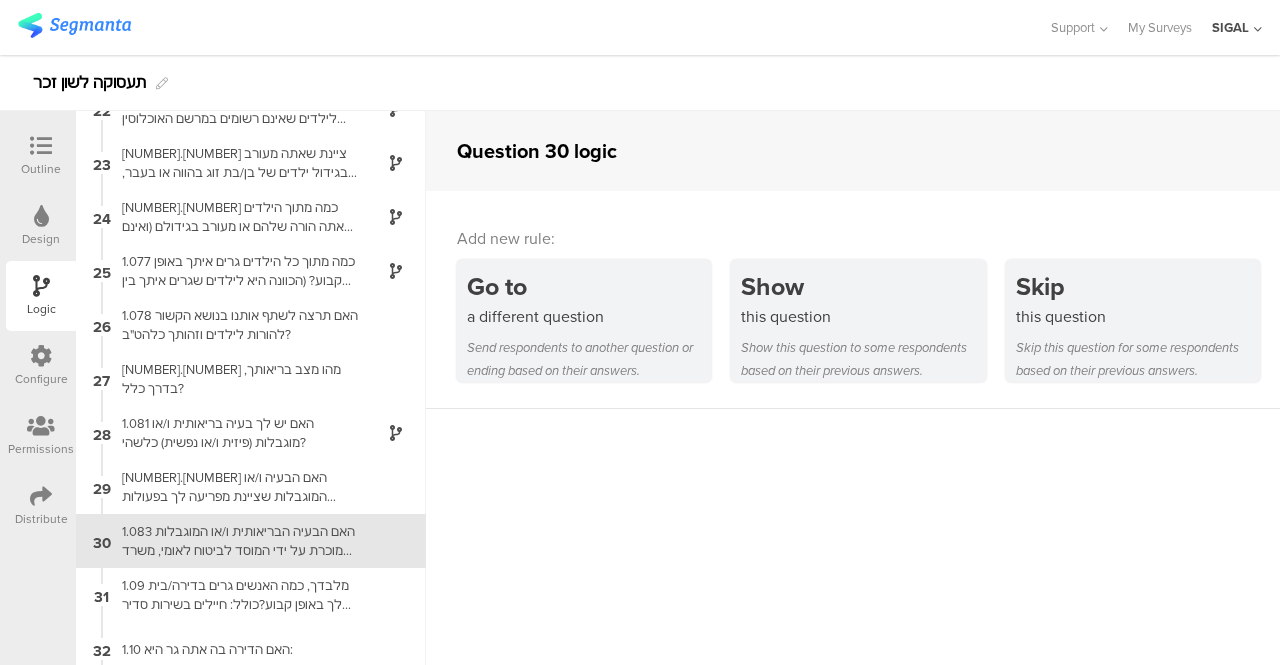 scroll, scrollTop: 1316, scrollLeft: 0, axis: vertical 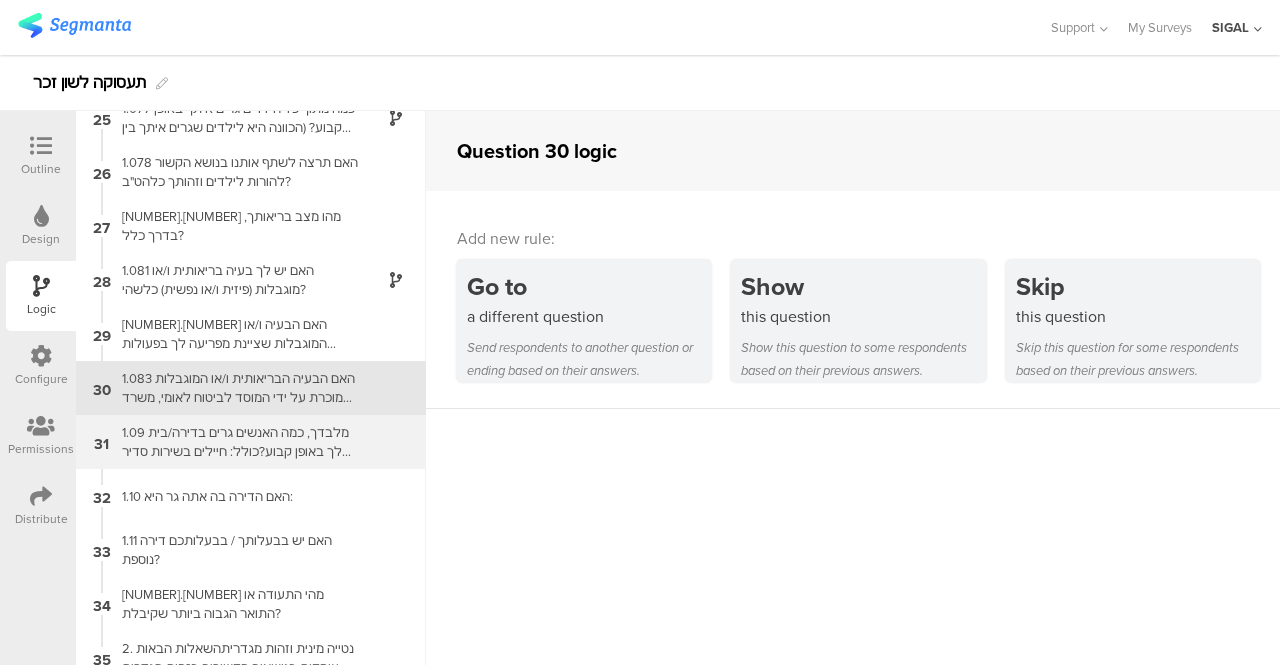 click on "1.09	מלבדך, כמה האנשים גרים בדירה/בית שלך באופן קבוע?כולל: חיילים בשירות סדיר וכן ילדים הלומדים במוסדות חינוך עם פנימייה, כולל כתות יב" at bounding box center (235, 442) 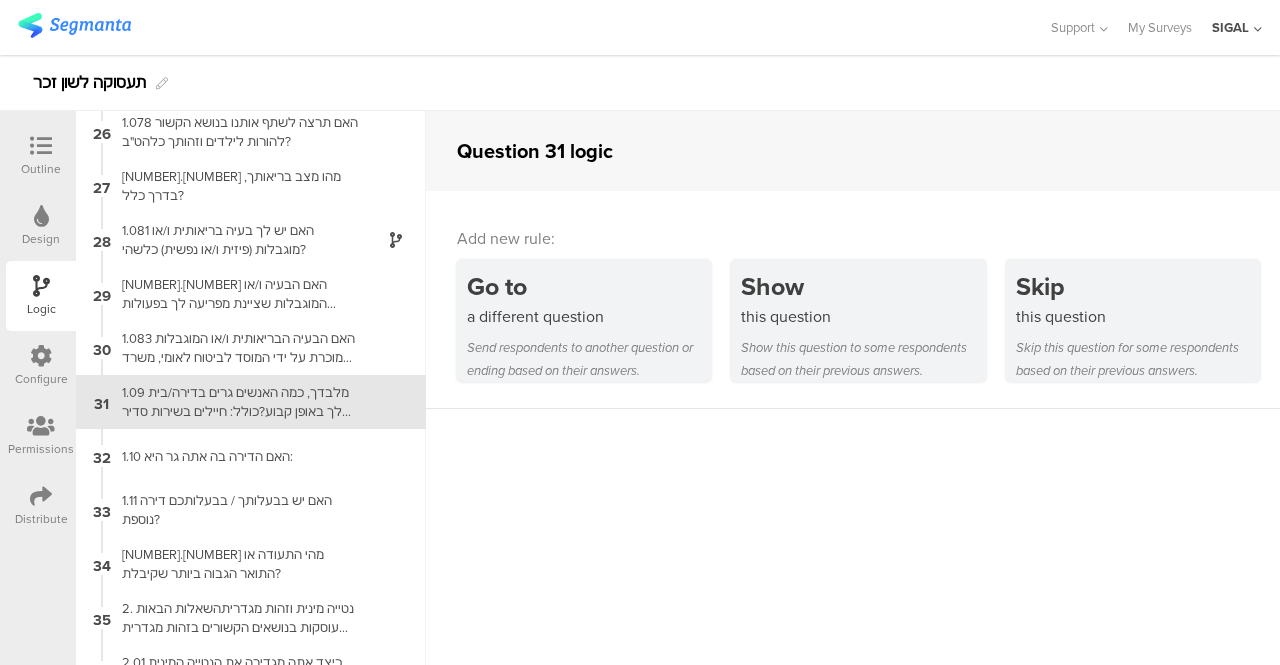 scroll, scrollTop: 1370, scrollLeft: 0, axis: vertical 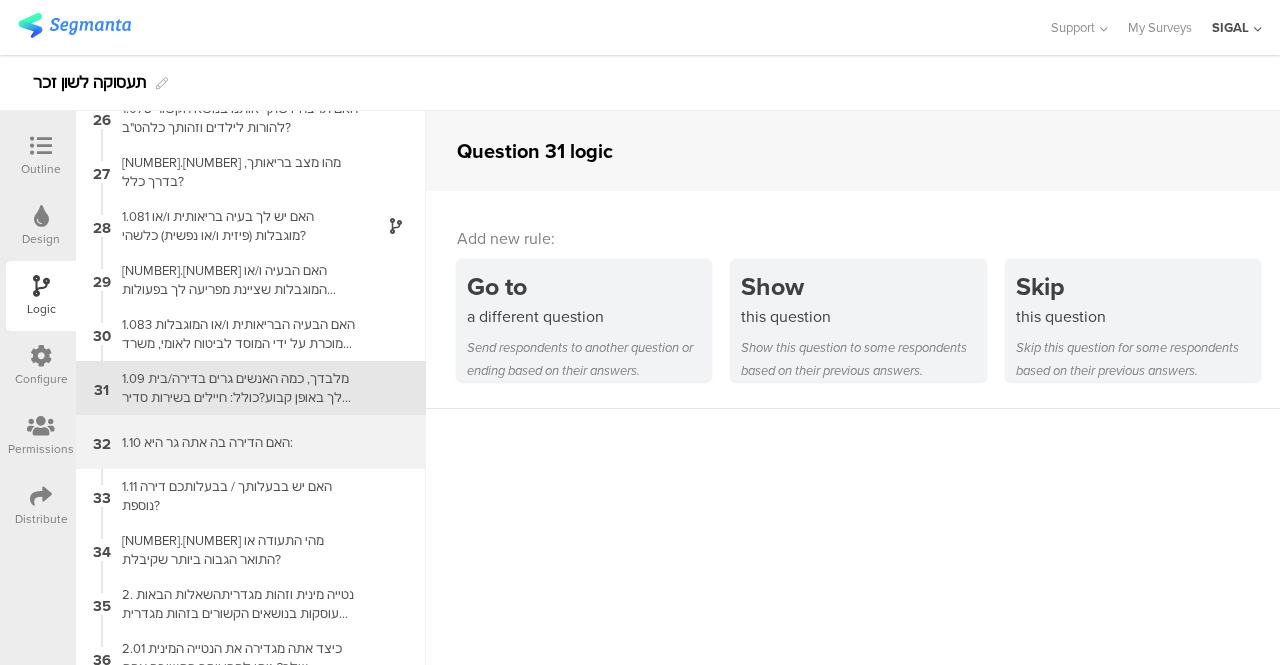 click on "32
1.10	האם הדירה בה אתה גר היא:" at bounding box center (251, 442) 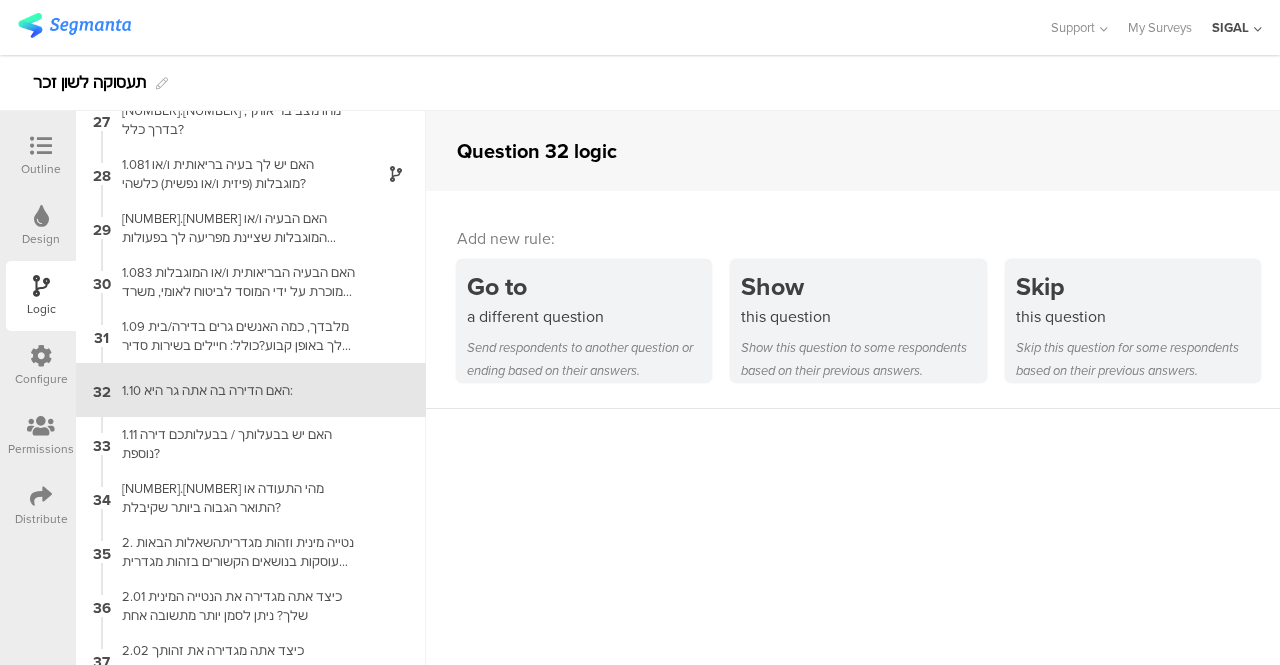 scroll, scrollTop: 1424, scrollLeft: 0, axis: vertical 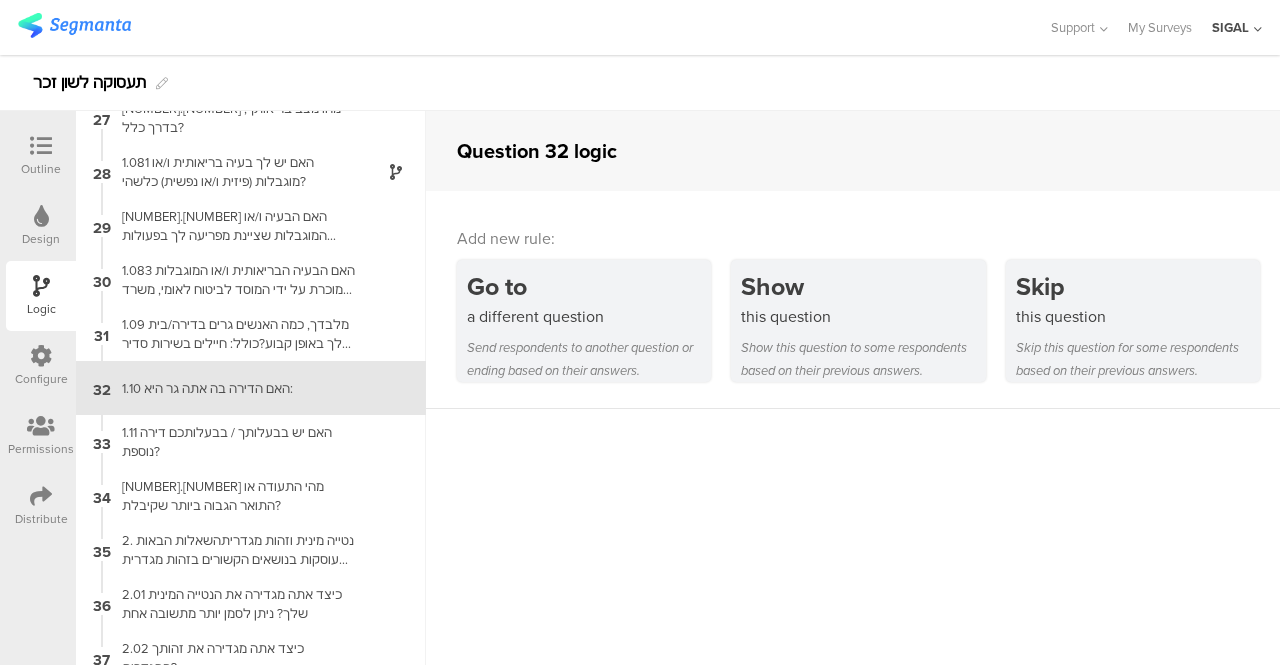 click at bounding box center [41, 147] 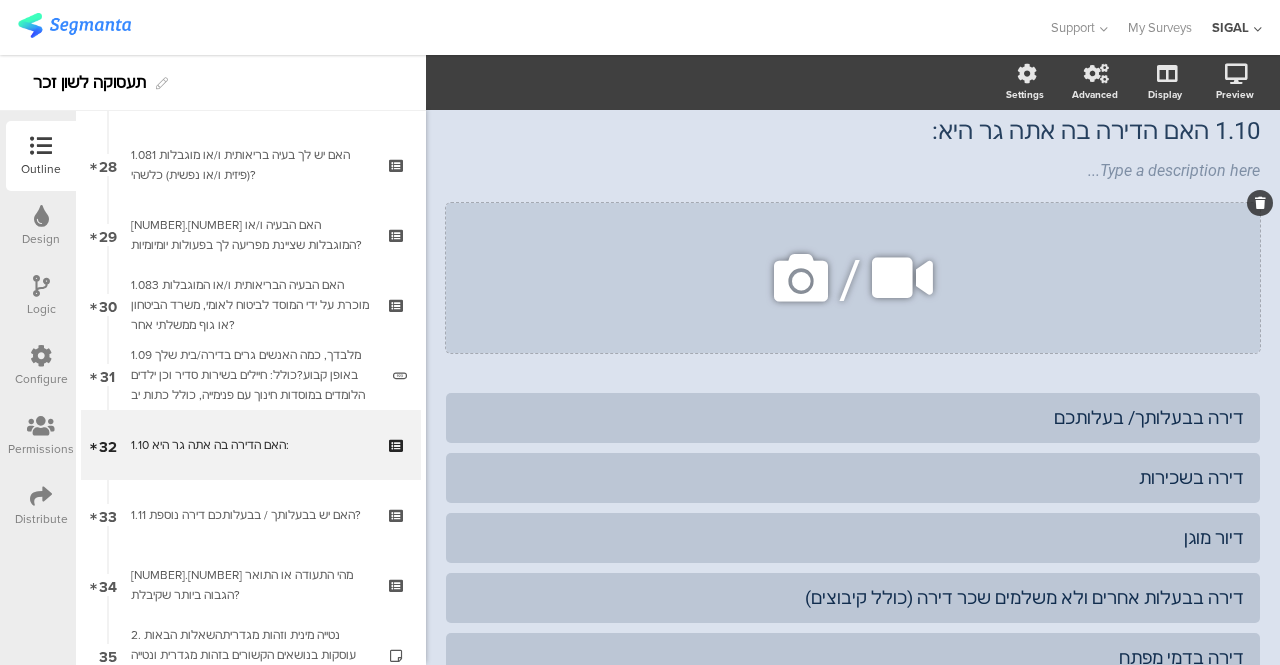 scroll, scrollTop: 2008, scrollLeft: 0, axis: vertical 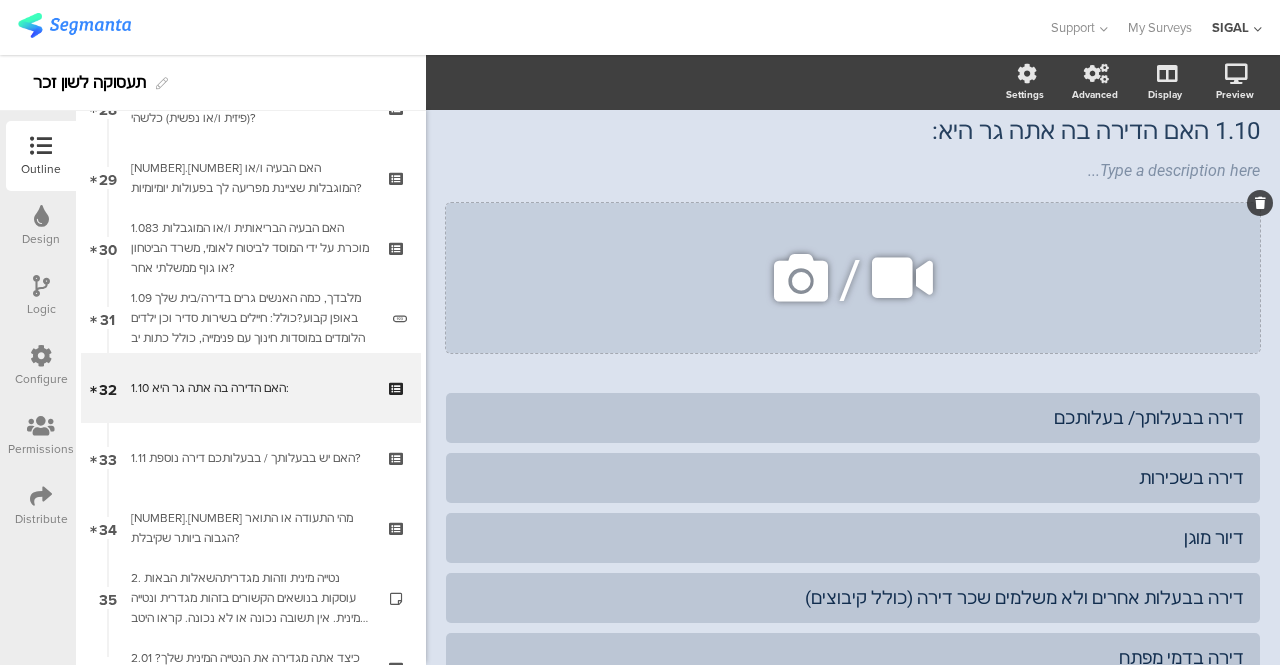click 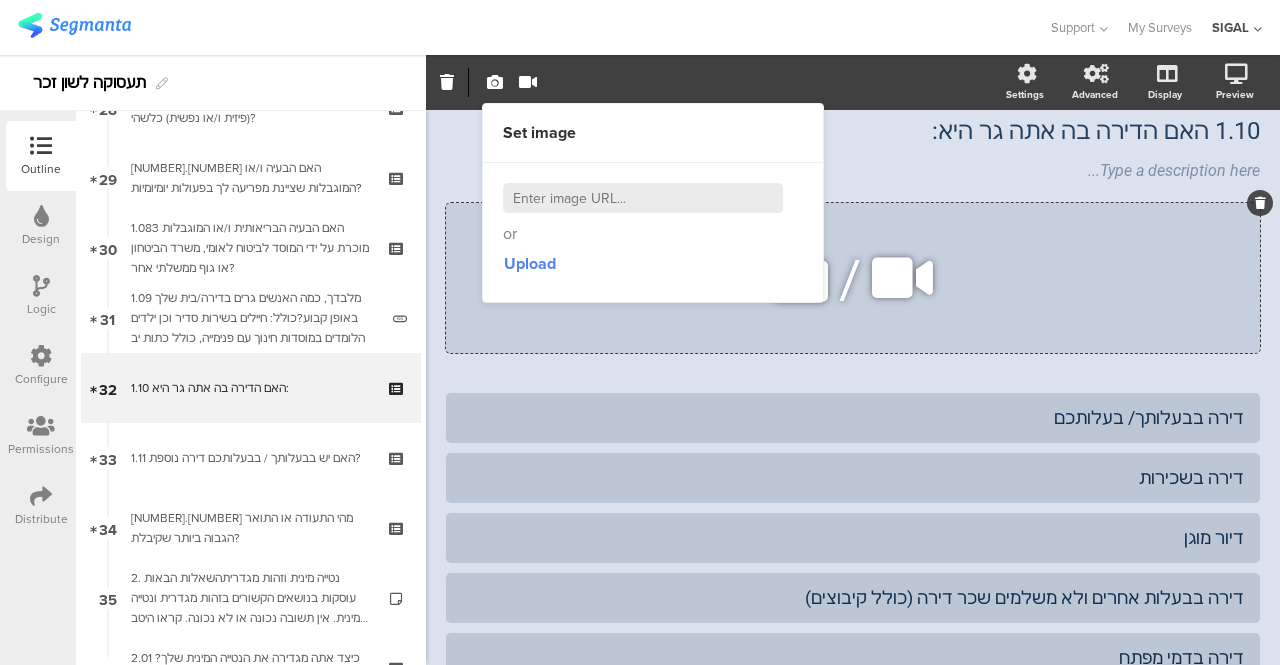 click 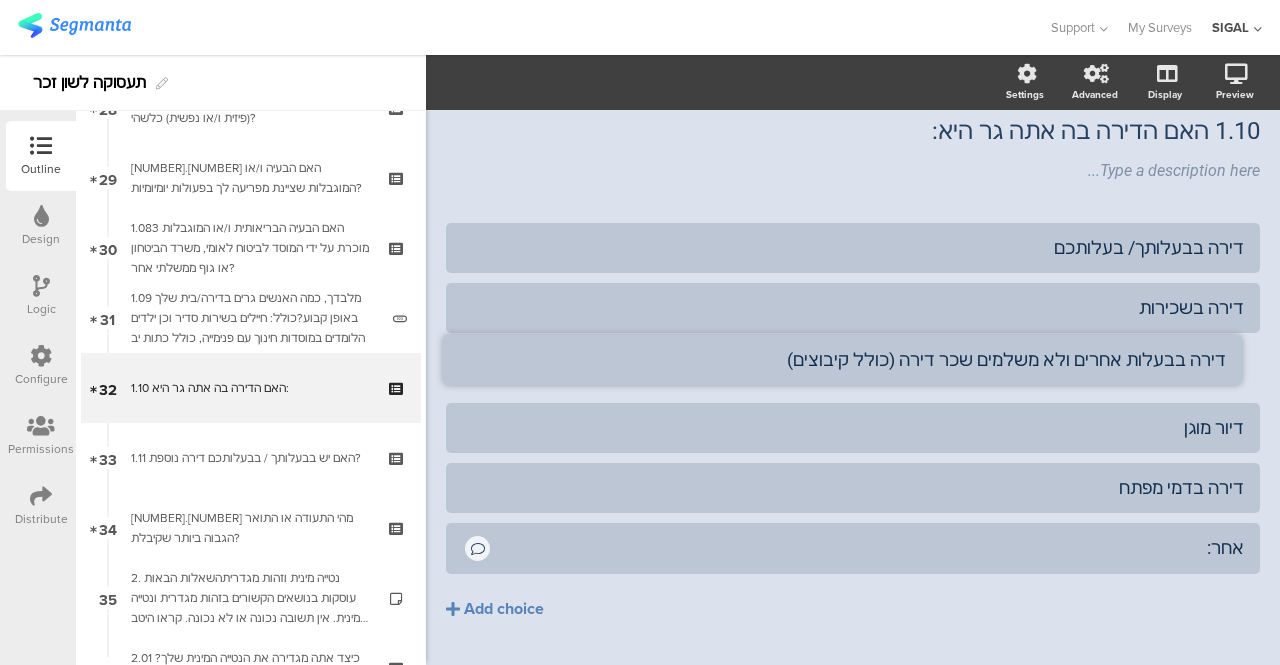drag, startPoint x: 1209, startPoint y: 401, endPoint x: 1206, endPoint y: 333, distance: 68.06615 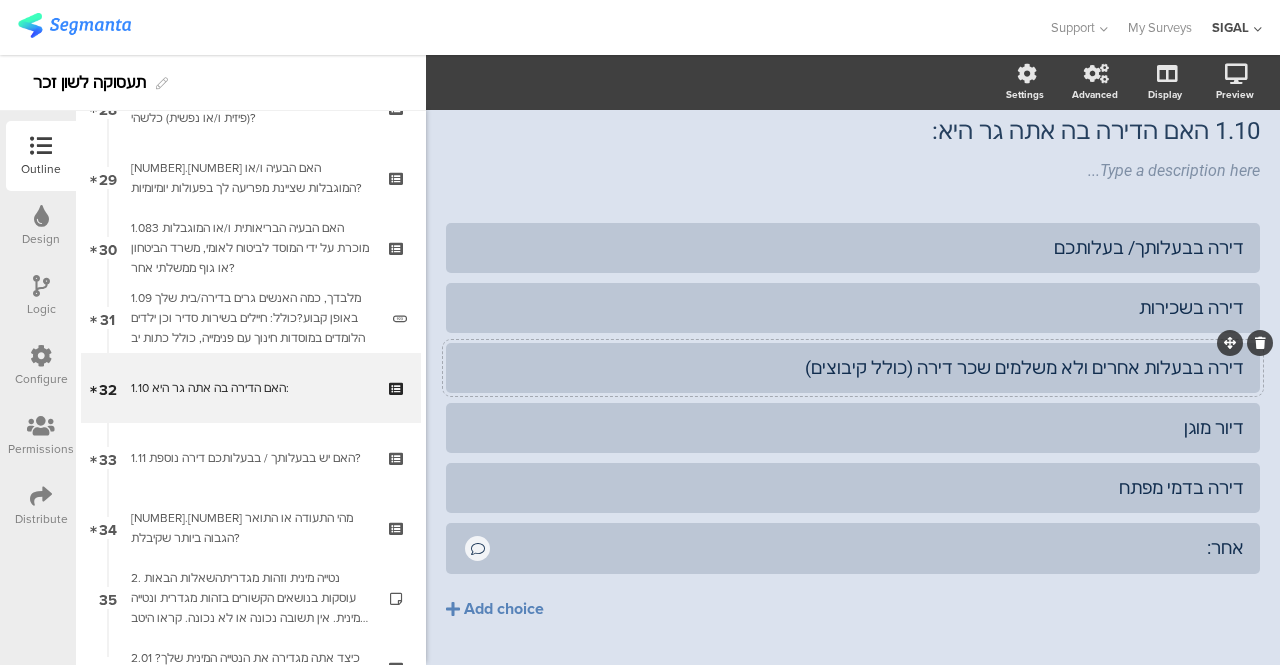 click on "דירה בבעלות אחרים ולא משלמים שכר דירה (כולל קיבוצים)" 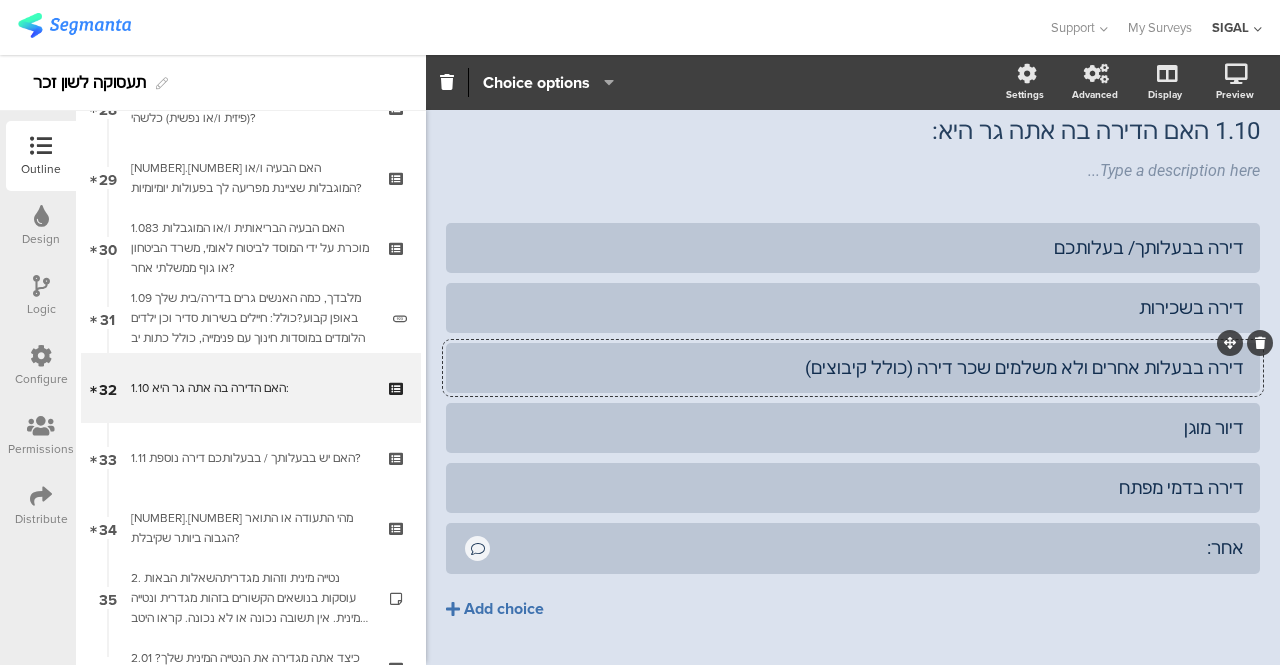 type 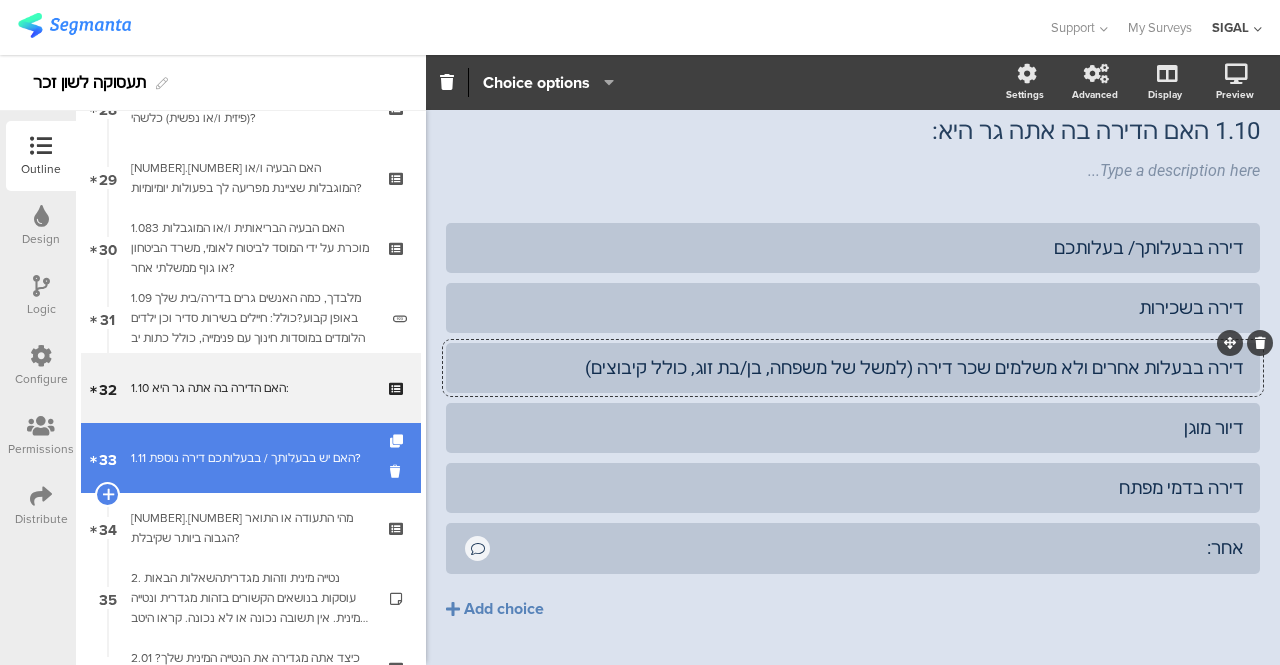 click on "33
1.11	האם יש בבעלותך / בבעלותכם דירה נוספת?" at bounding box center [251, 458] 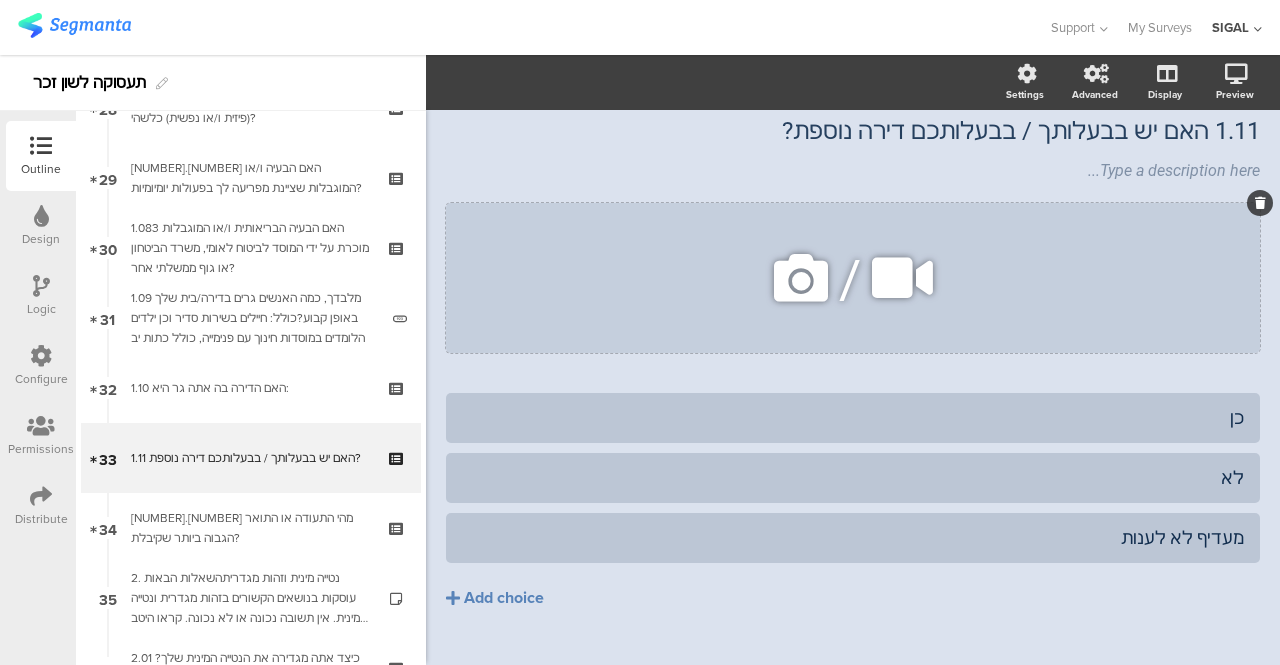 click 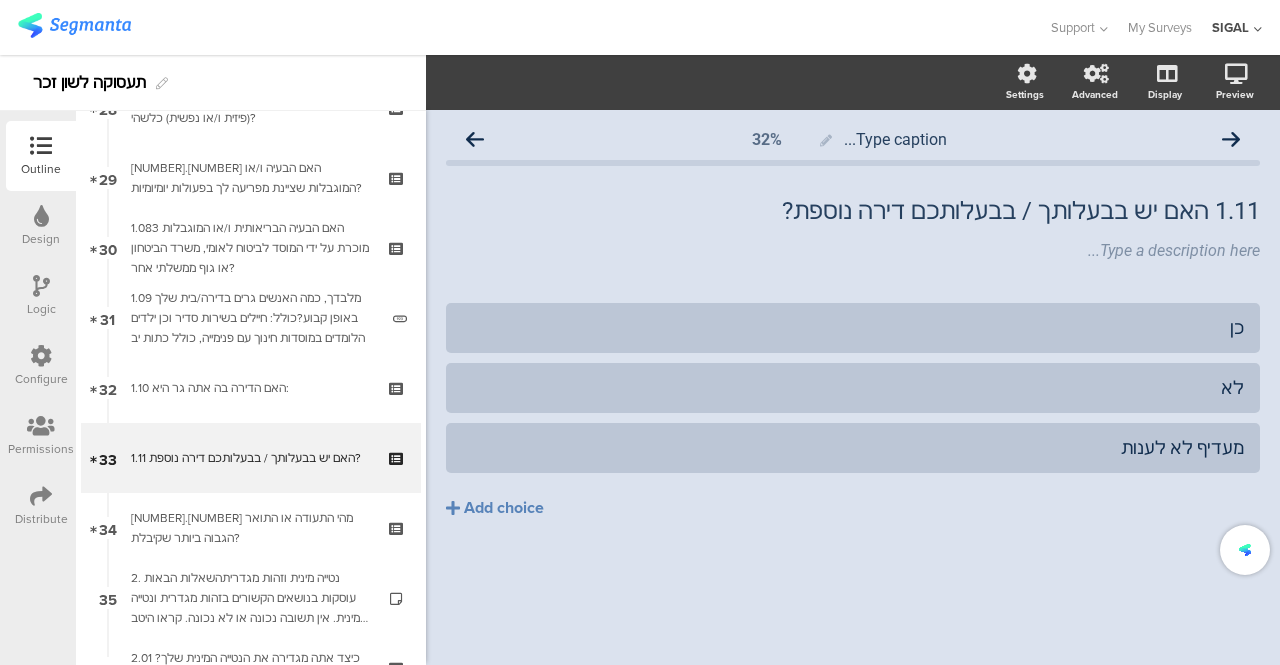 scroll, scrollTop: 0, scrollLeft: 0, axis: both 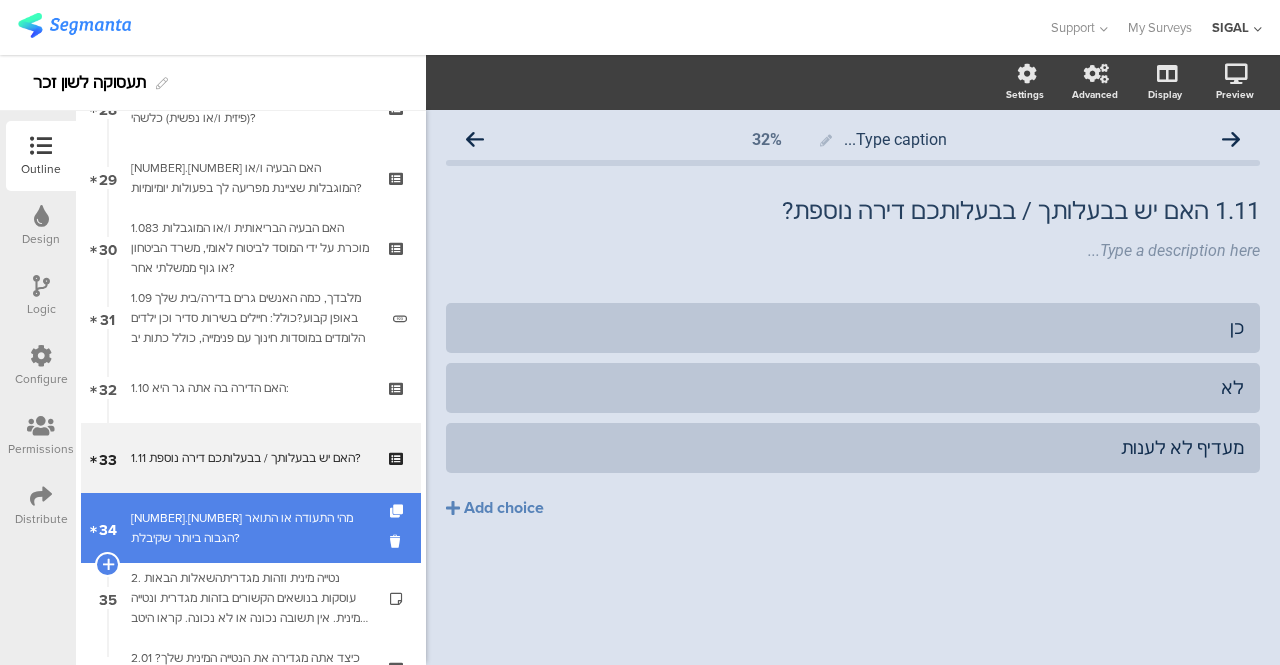 click on "[NUMBER].[NUMBER]	מהי התעודה או התואר הגבוה ביותר שקיבלת?" at bounding box center [250, 528] 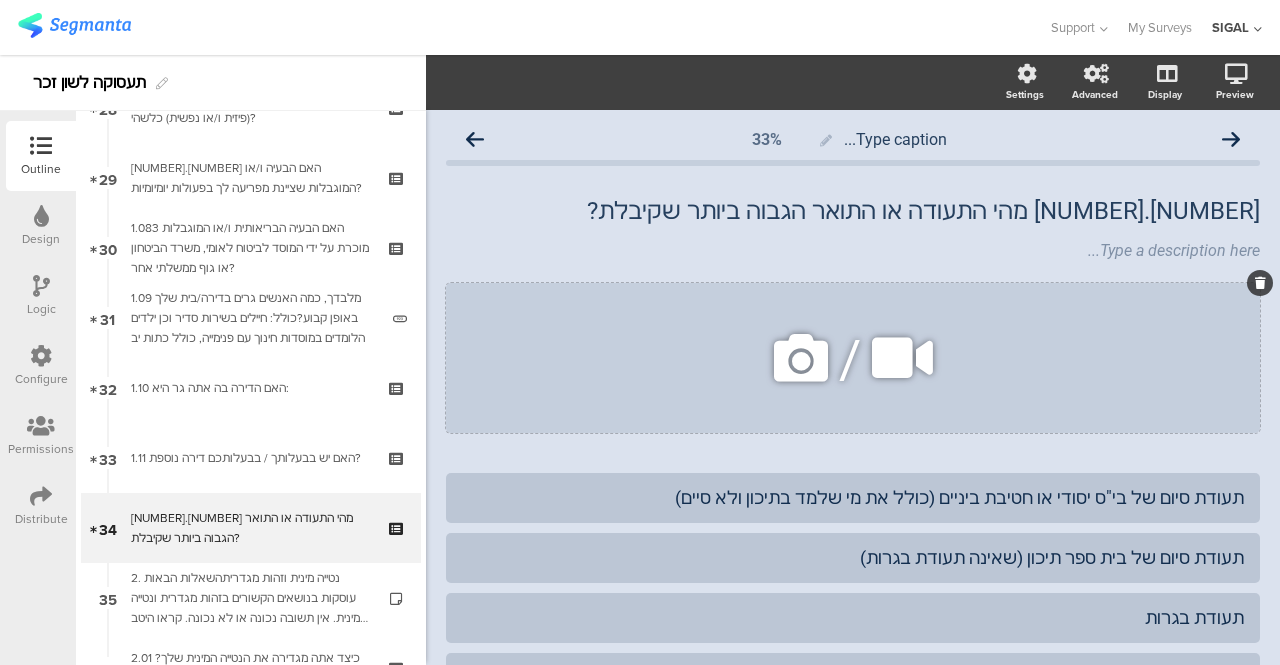 click 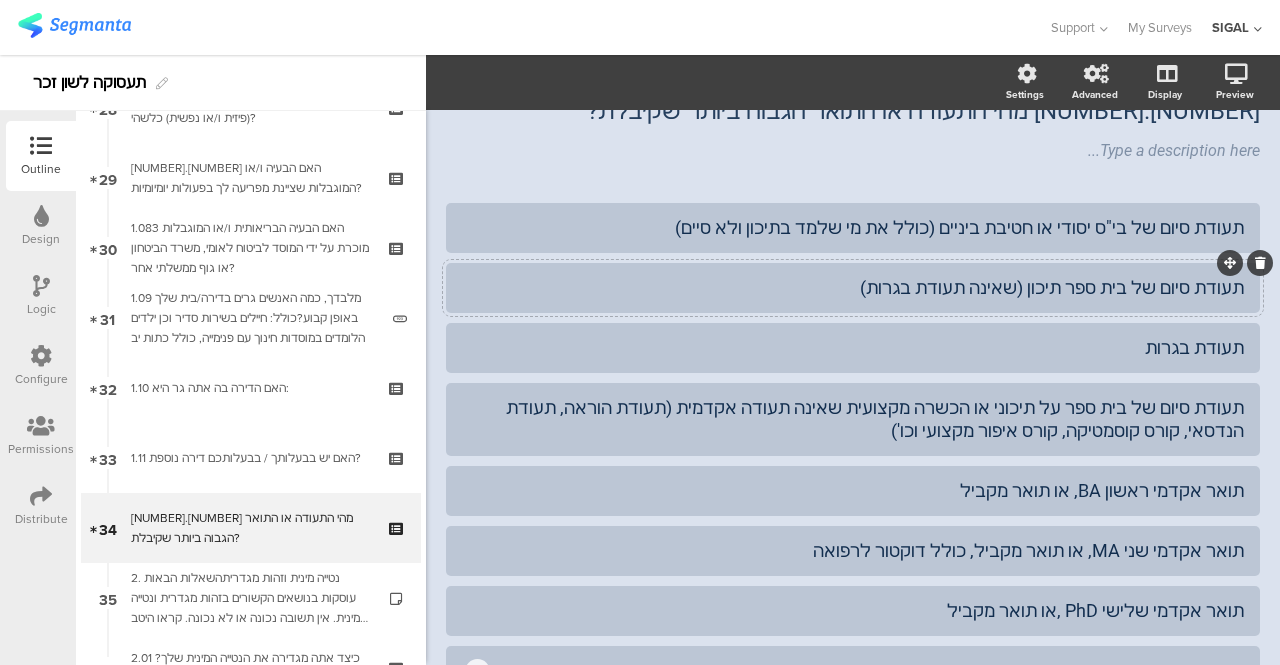 scroll, scrollTop: 200, scrollLeft: 0, axis: vertical 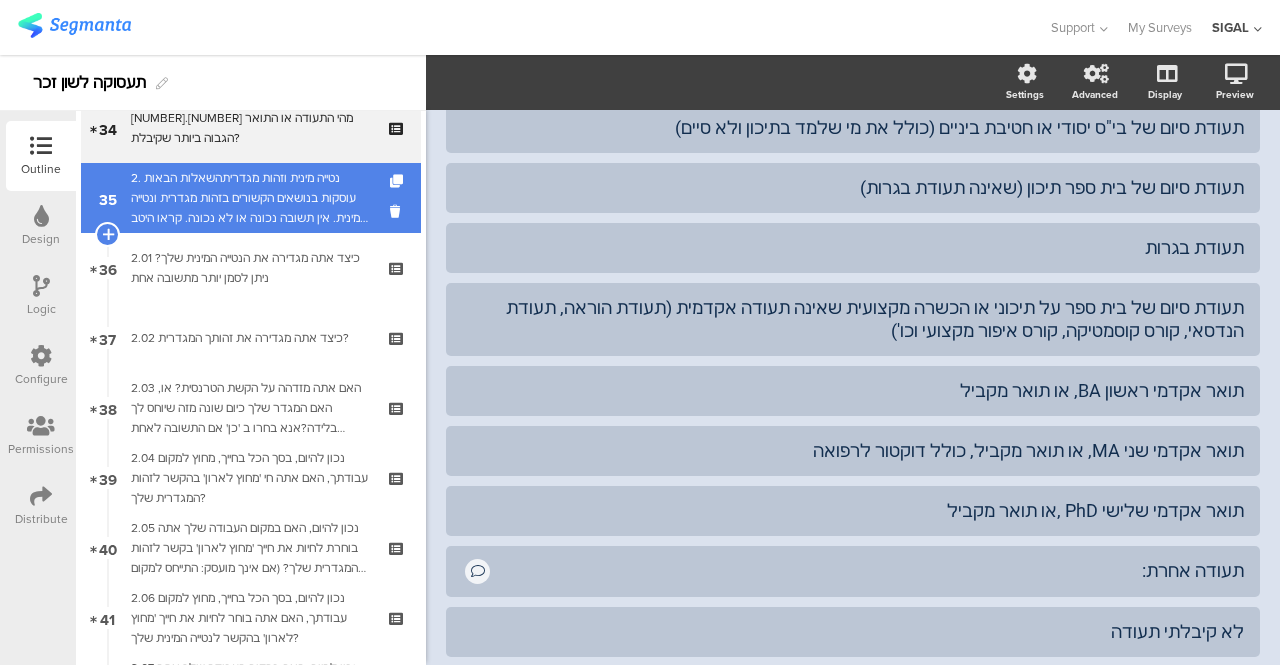 click on "2.	נטייה מינית וזהות מגדריתהשאלות הבאות עוסקות בנושאים הקשורים בזהות מגדרית ונטייה מינית. אין תשובה נכונה או לא נכונה. קראו היטב את השאלות ובחרו בתשובה או בתשובות המתאימות לכם ביותר" at bounding box center (250, 198) 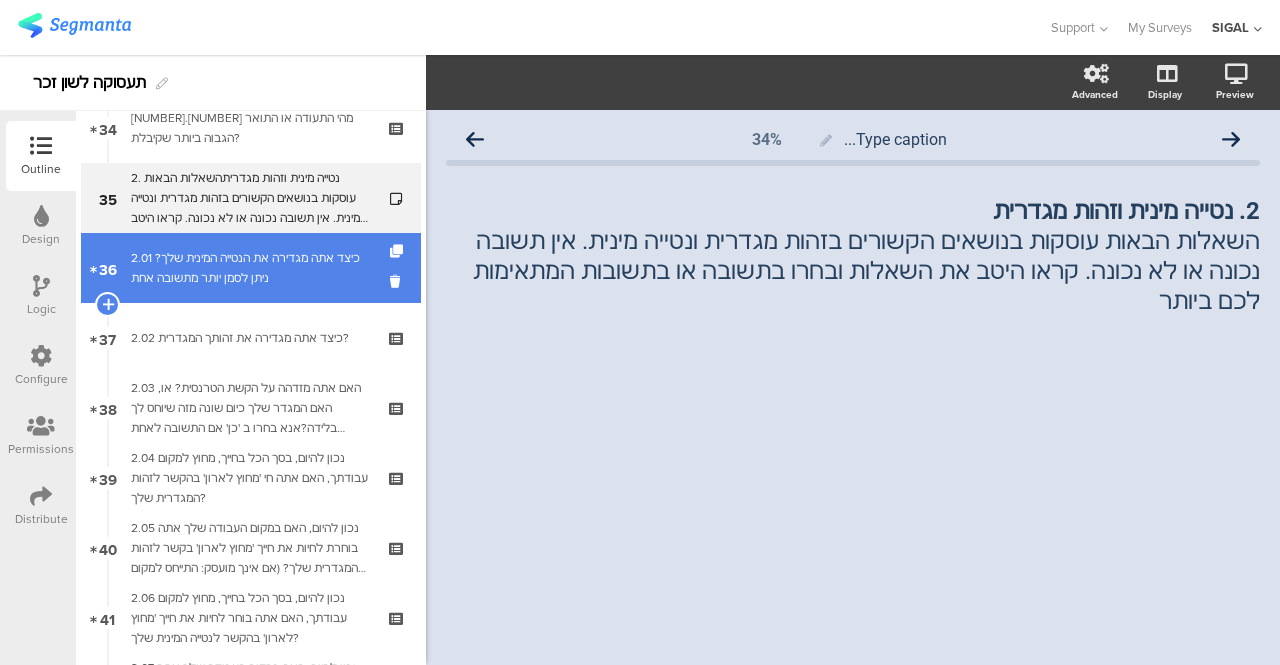 click on "2.01	כיצד אתה מגדירה את הנטייה המינית שלך? ניתן לסמן יותר מתשובה אחת" at bounding box center [250, 268] 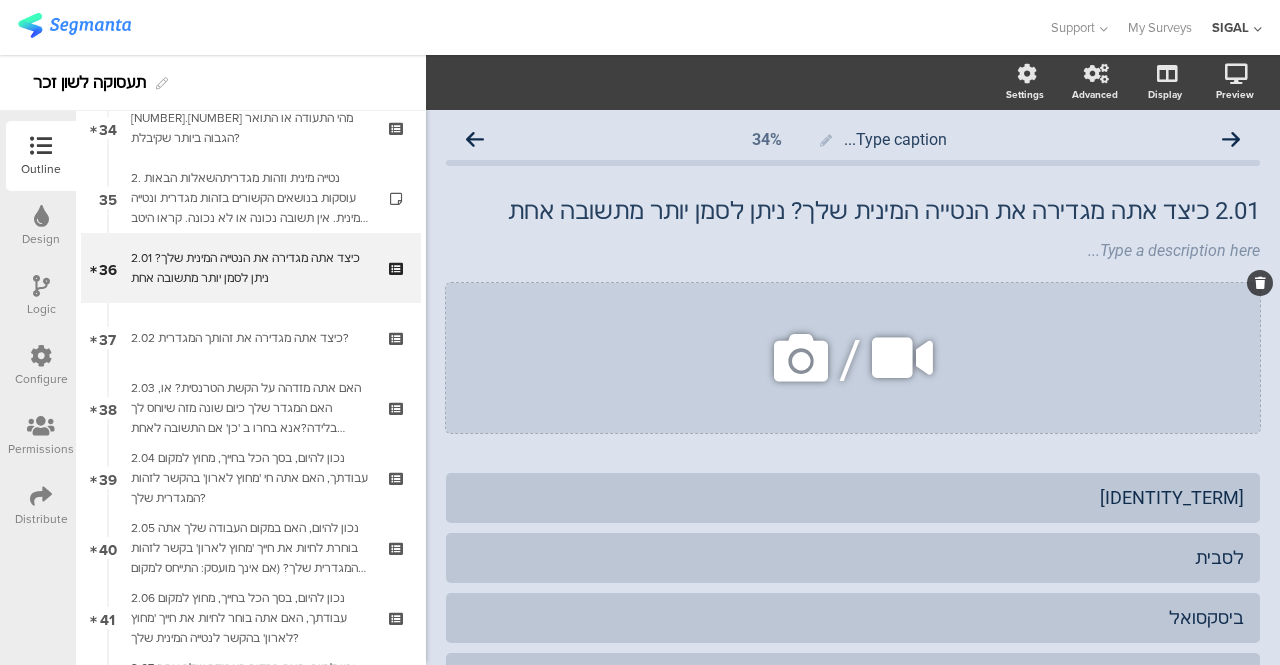 click 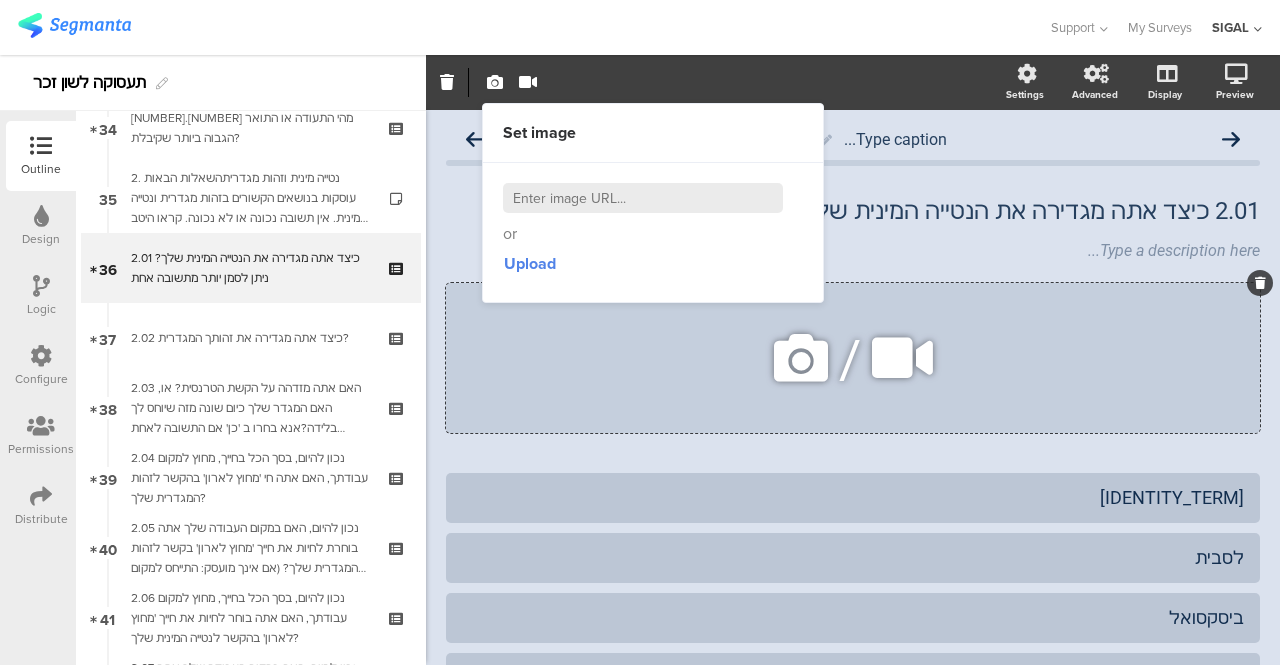 click 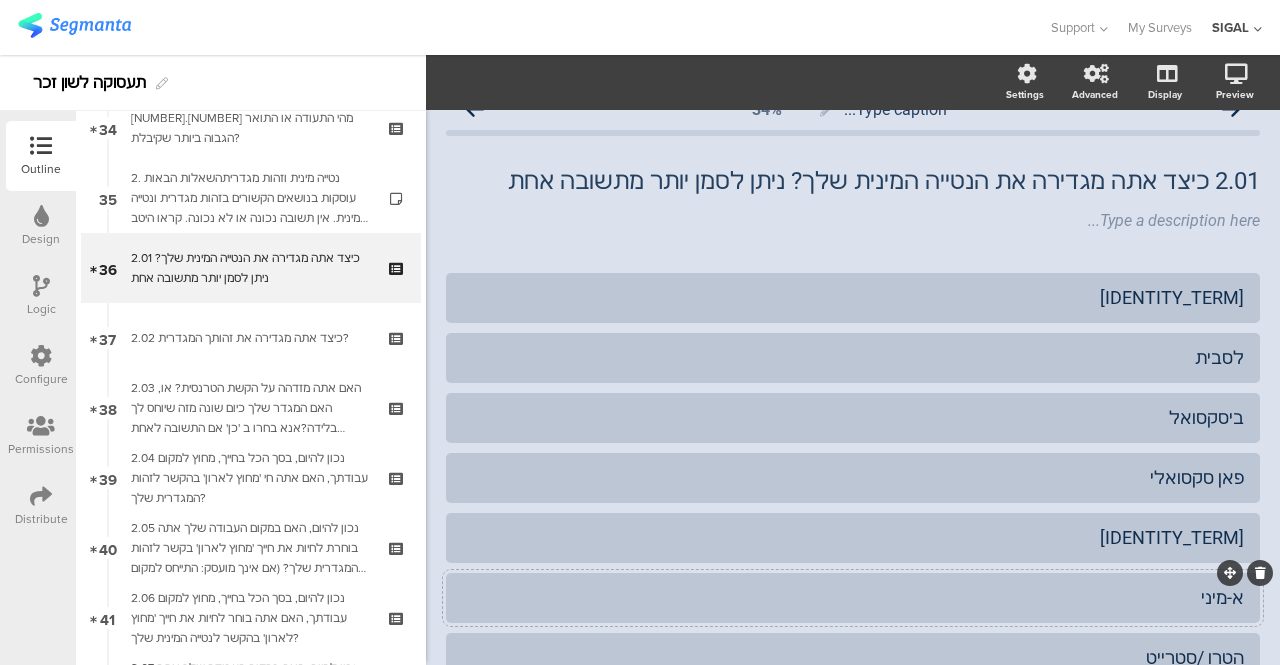scroll, scrollTop: 0, scrollLeft: 0, axis: both 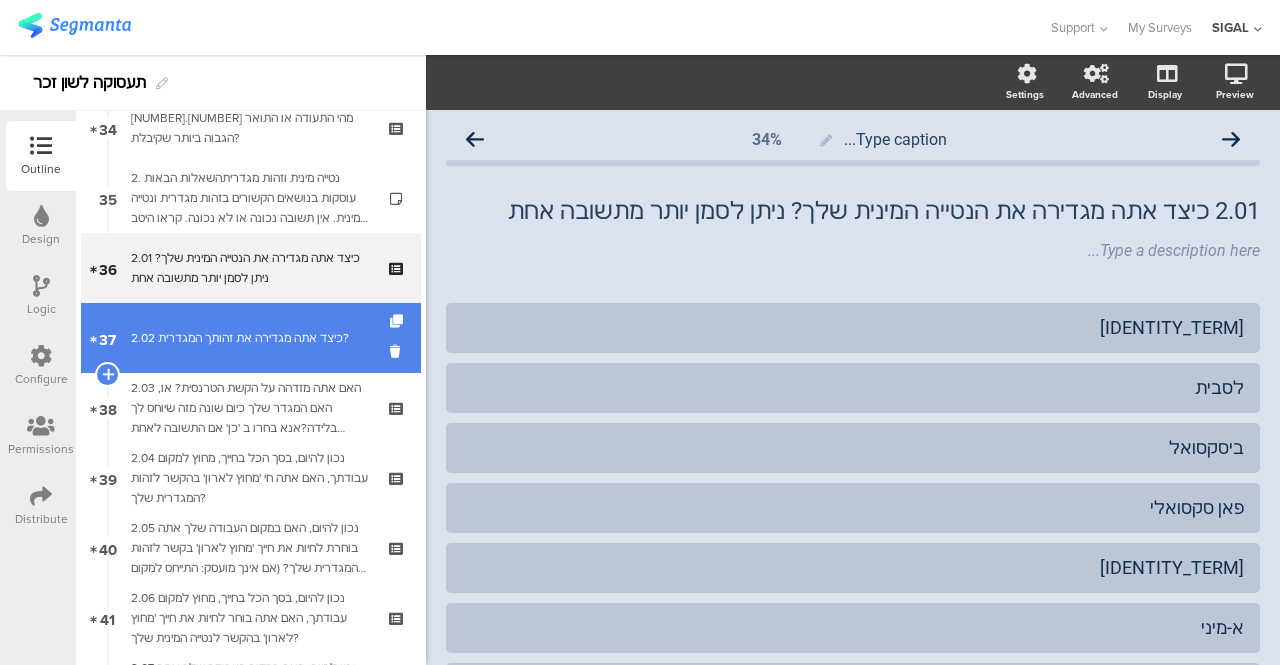 click on "2.02	 כיצד אתה מגדירה את זהותך המגדרית?" at bounding box center [250, 338] 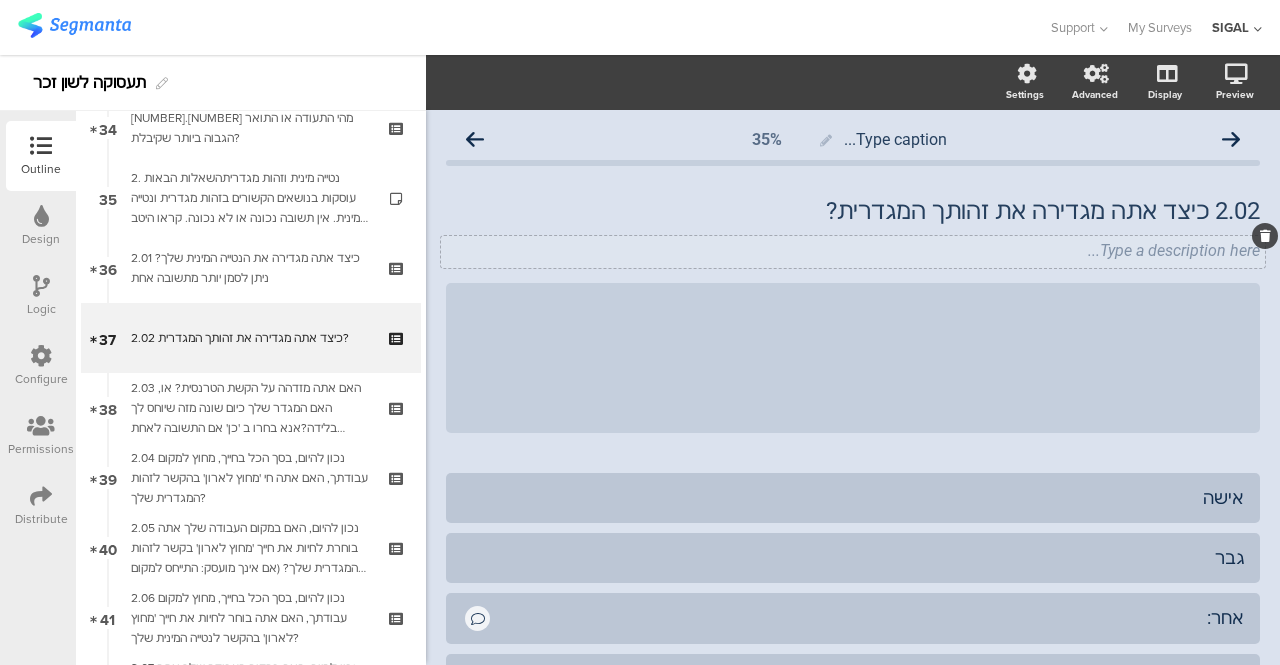 click 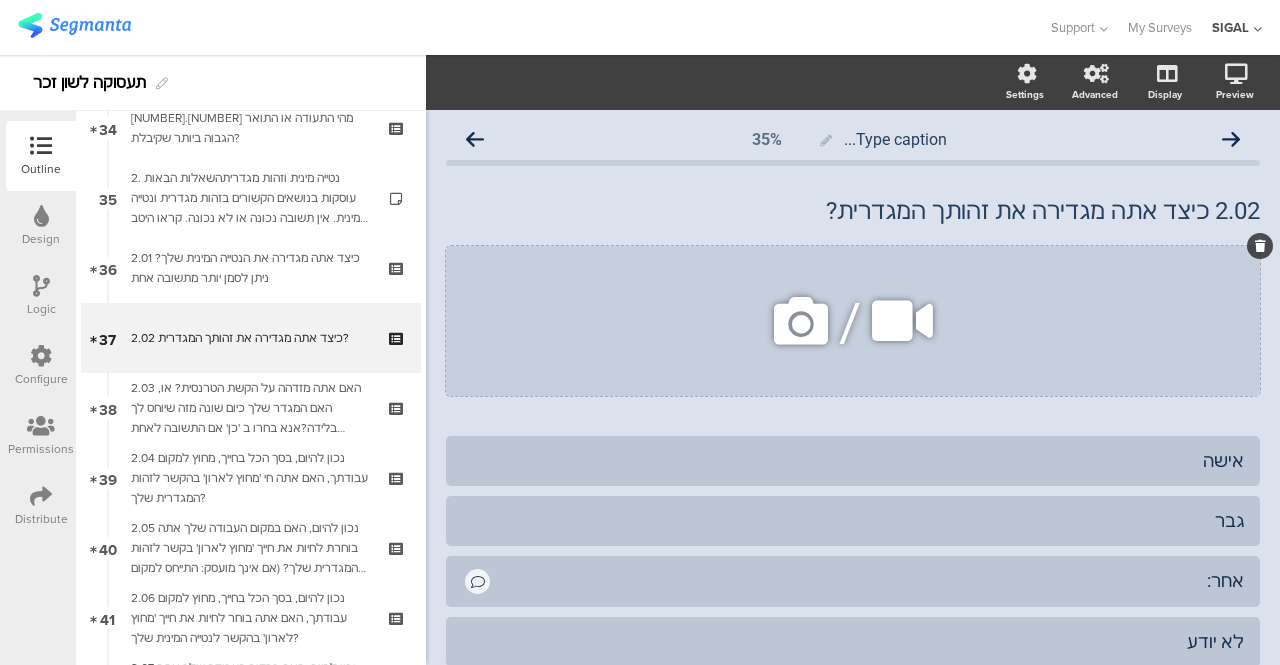 click 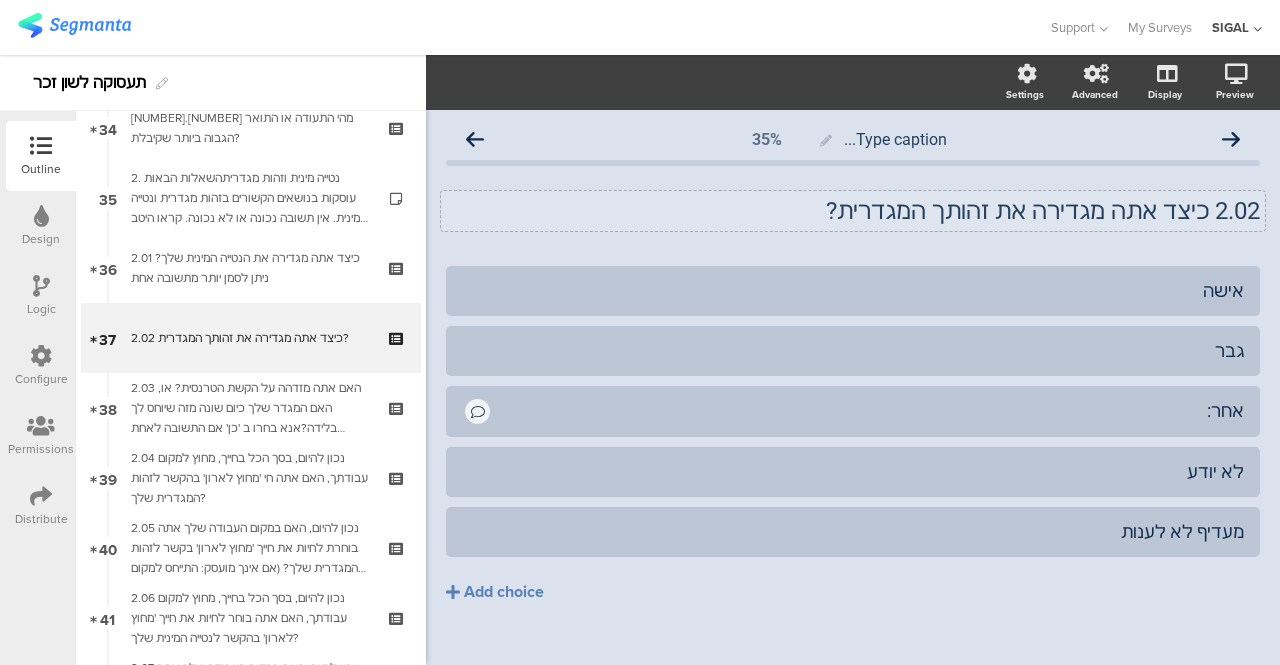 click on "2.02	 כיצד אתה מגדירה את זהותך המגדרית?
2.02	 כיצד אתה מגדירה את זהותך המגדרית?" 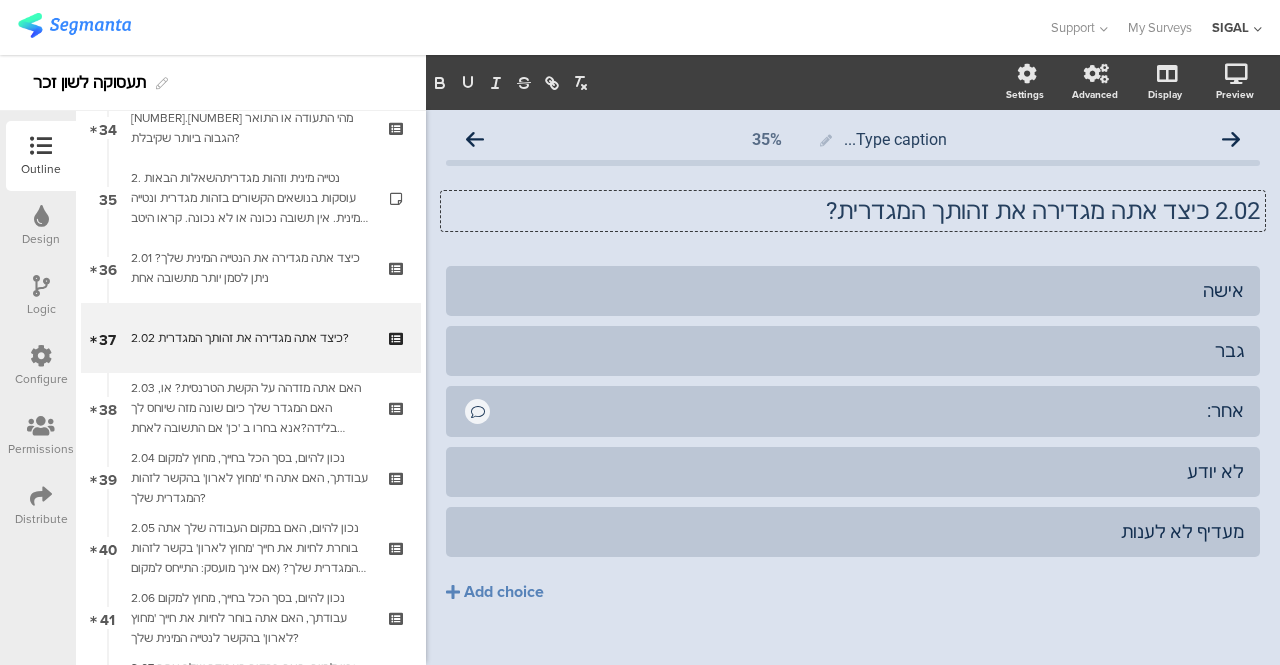 type 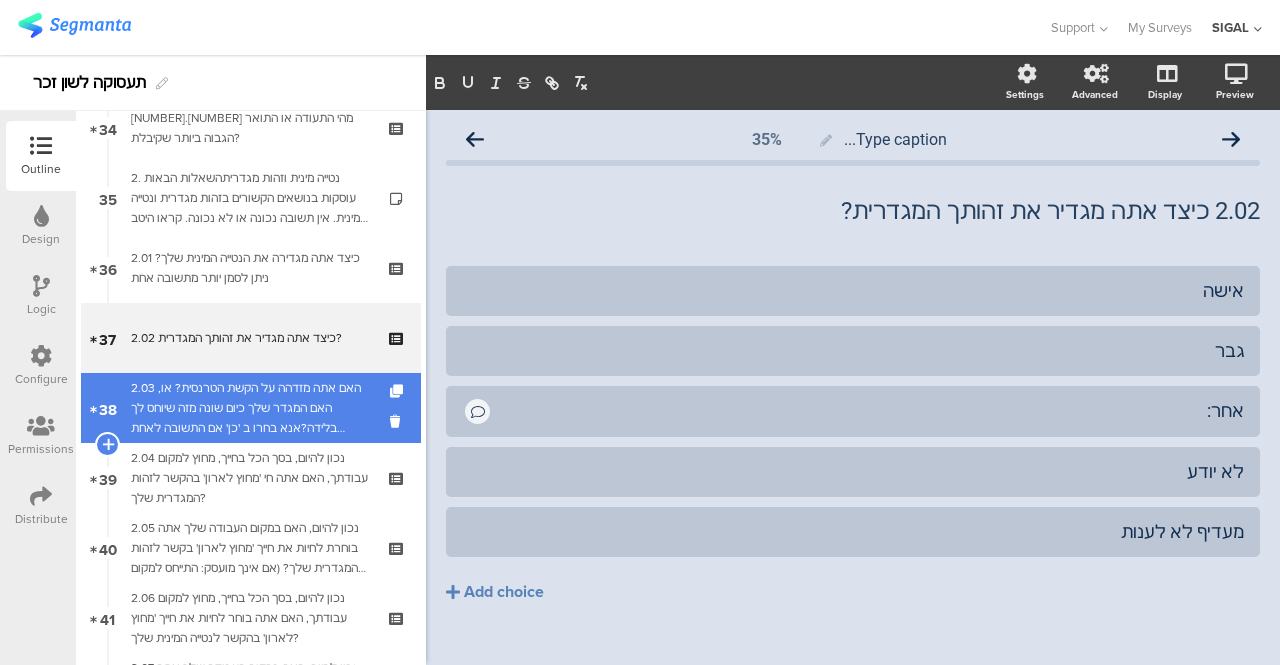 click on "2.03	האם אתה מזדהה על הקשת הטרנסית? או, האם המגדר שלך כיום שונה מזה שיוחס לך בלידה?אנא בחרו ב 'כן' אם התשובה לאחת לפחות מתוך השאלות היא חיובית" at bounding box center (250, 408) 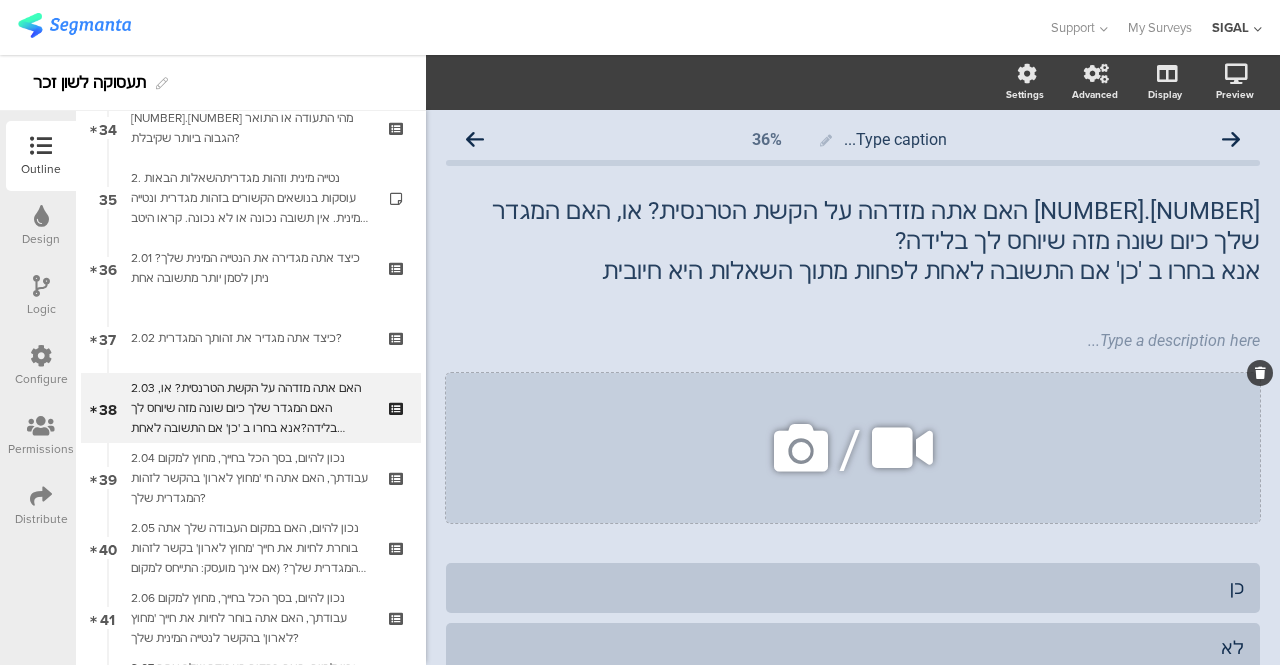 click 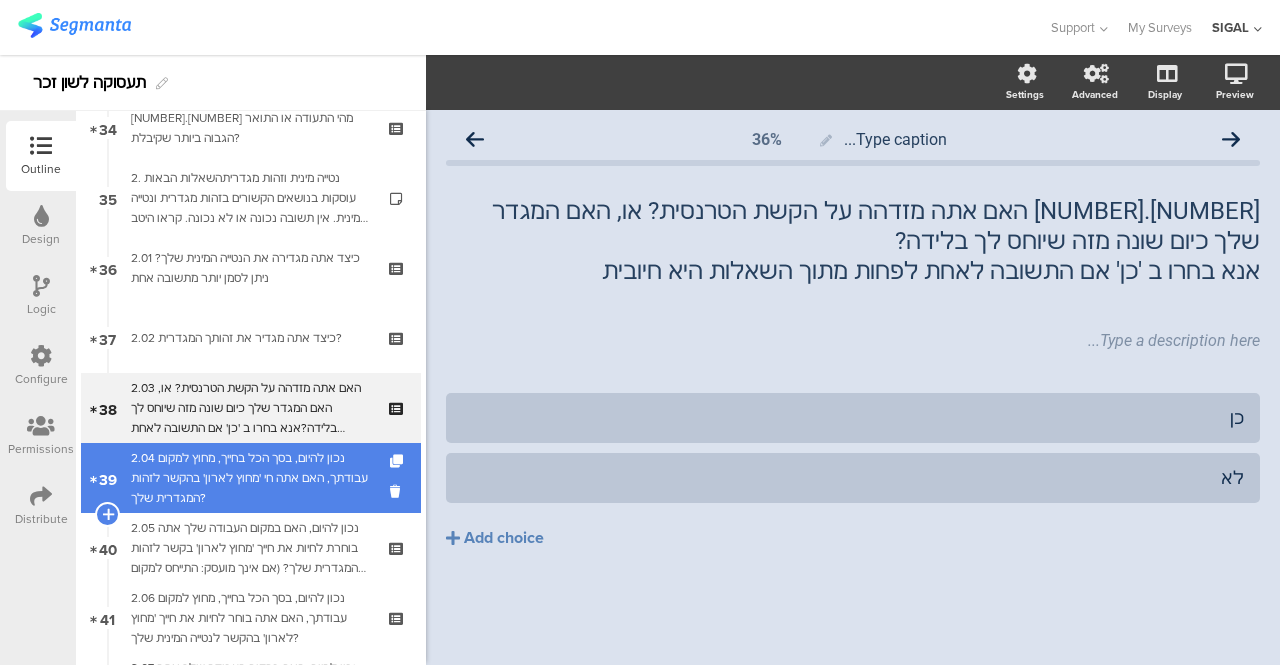 click on "2.04 נכון להיום, בסך הכל בחייך, מחוץ למקום עבודתך, האם אתה חי 'מחוץ לארון' בהקשר לזהות המגדרית שלך?" at bounding box center (250, 478) 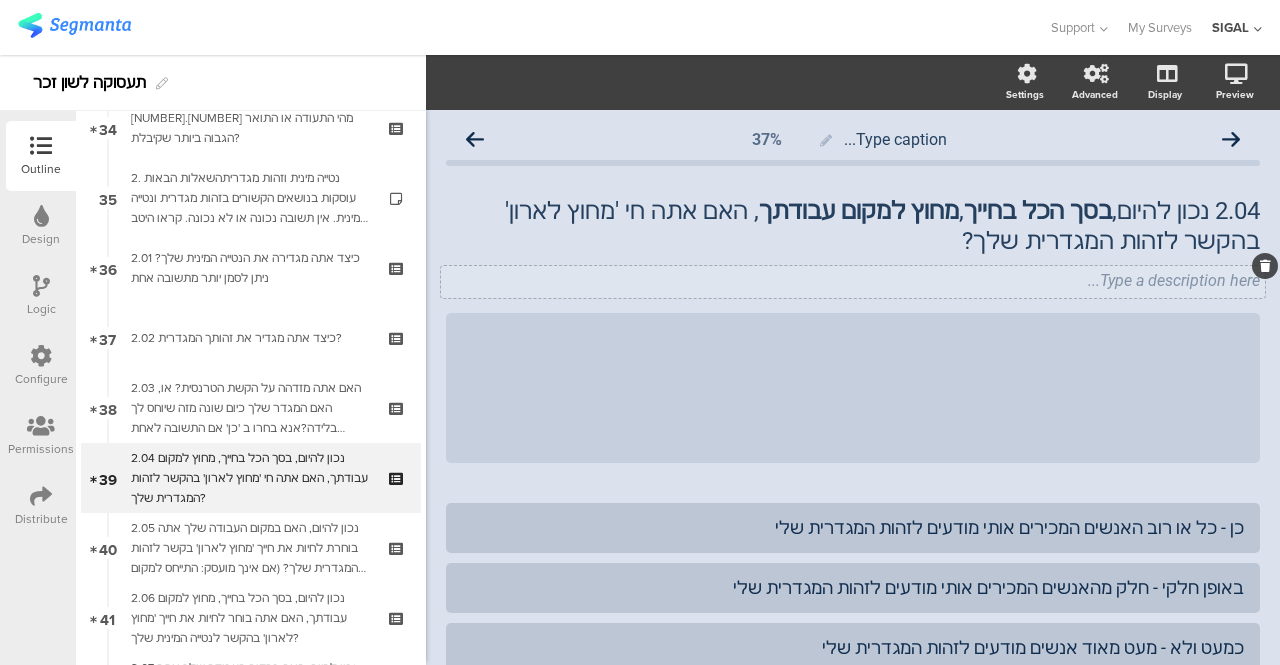 click 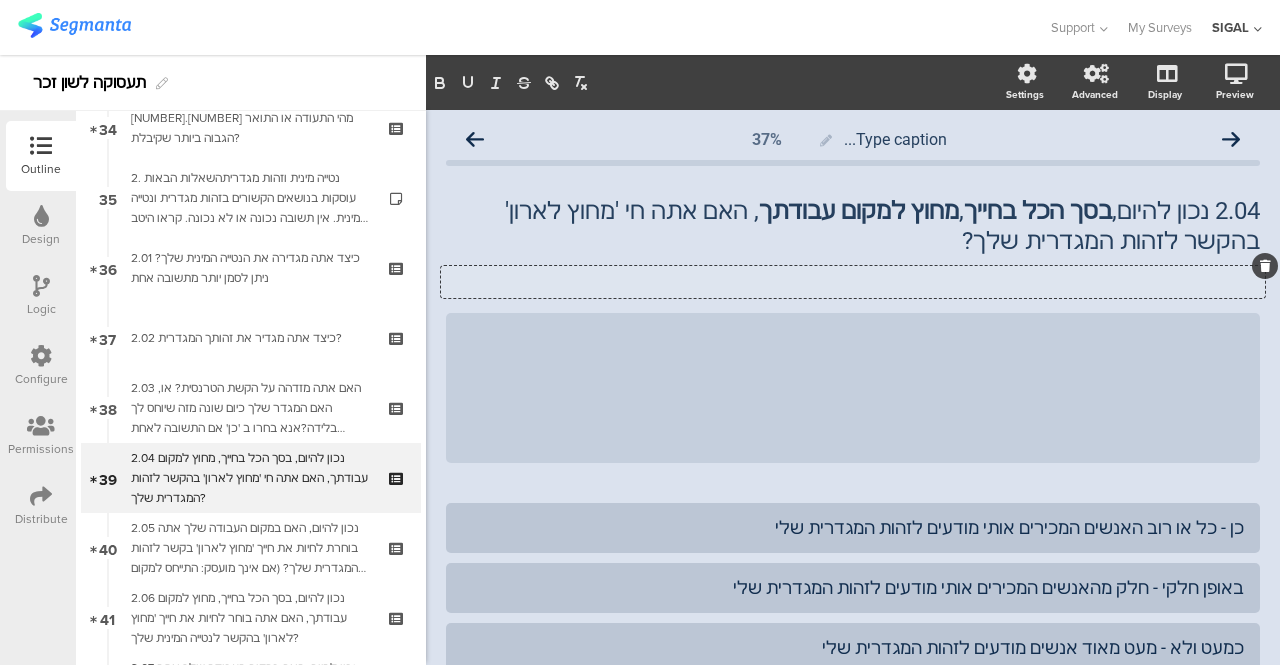 click 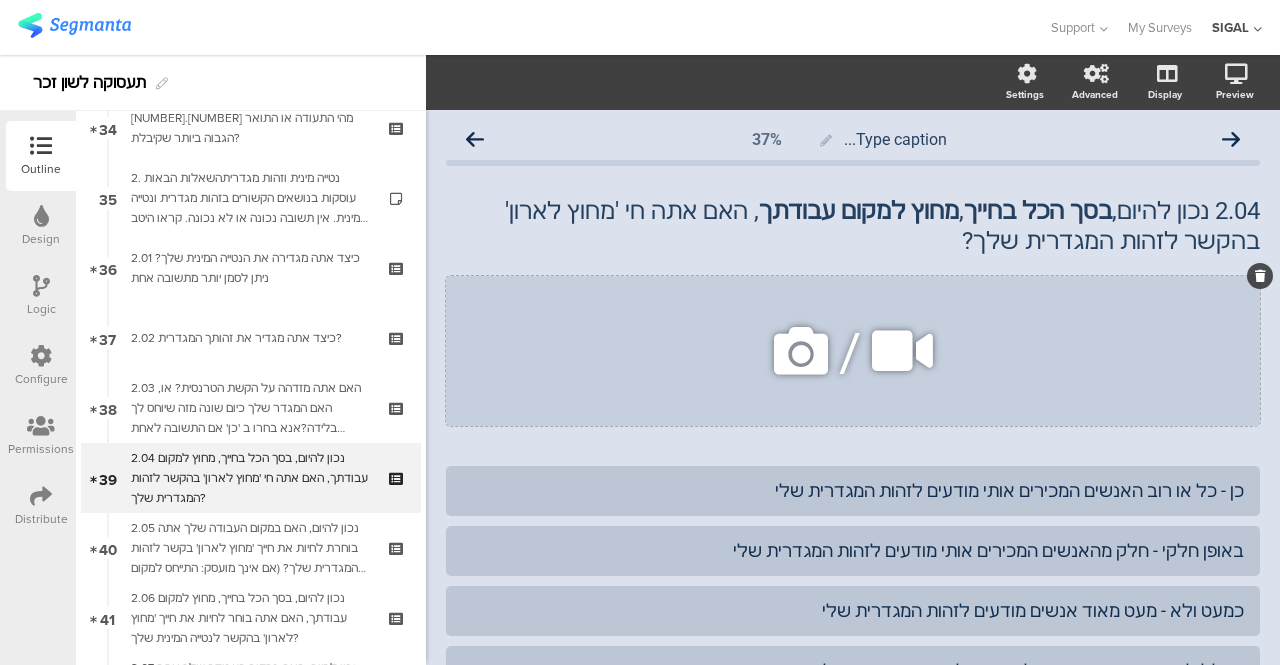 click 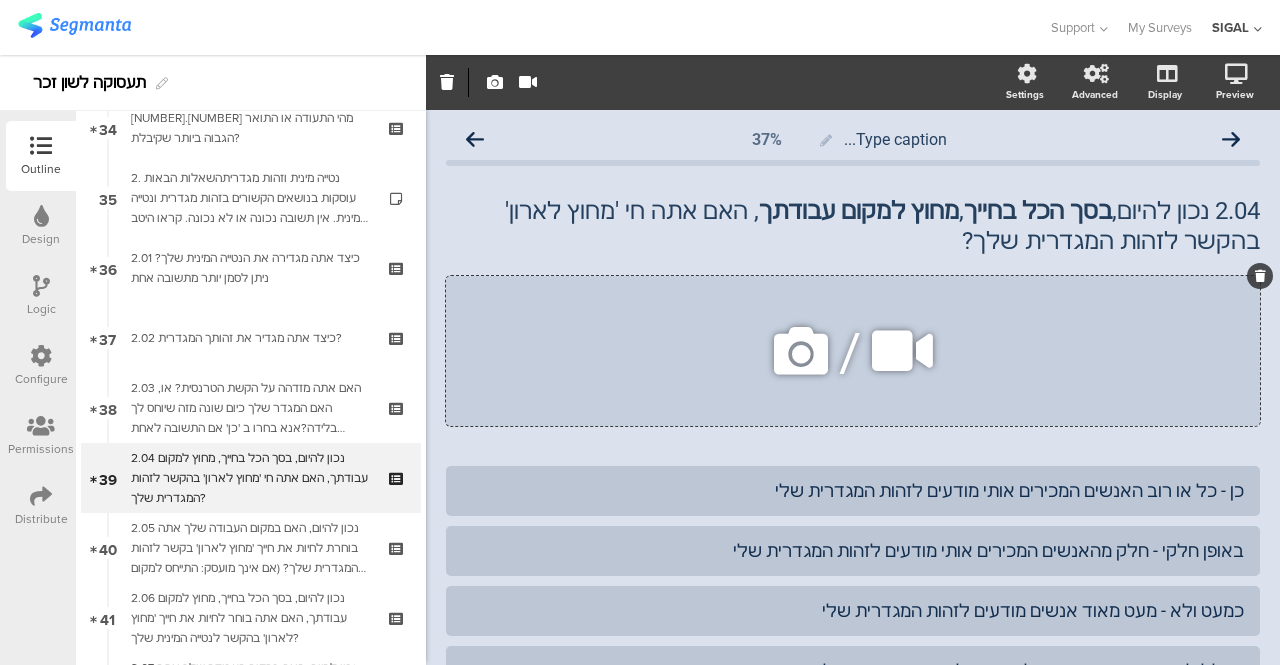 click 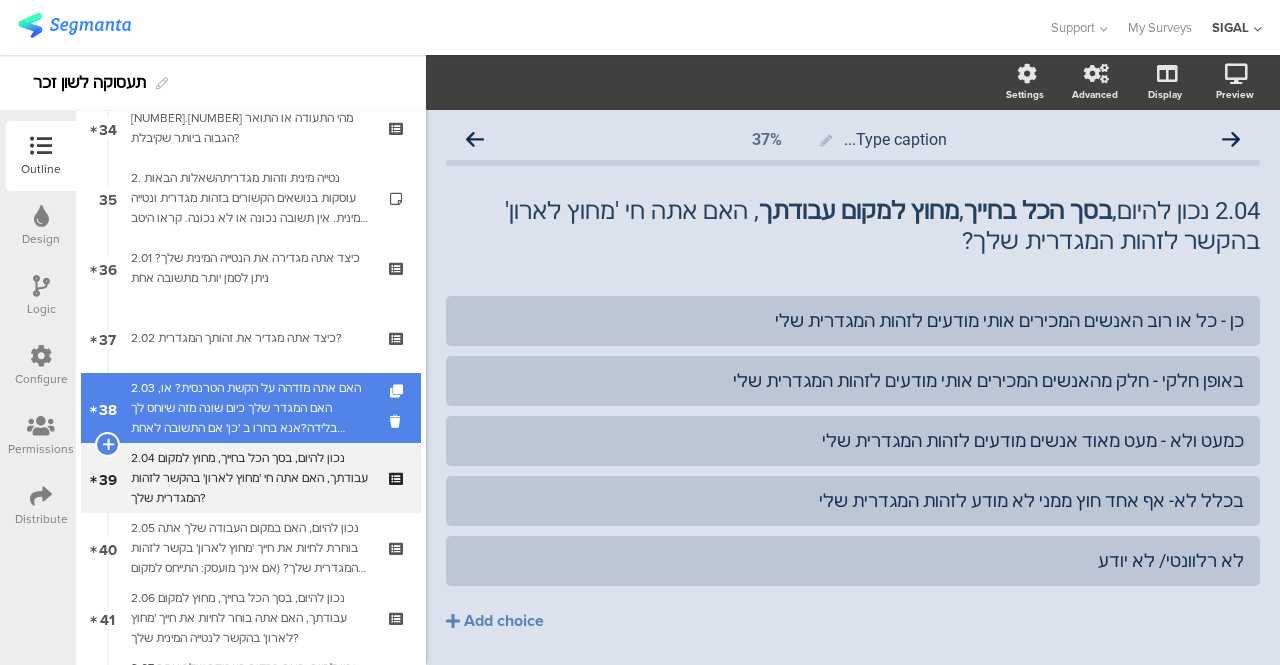 click on "2.03	האם אתה מזדהה על הקשת הטרנסית? או, האם המגדר שלך כיום שונה מזה שיוחס לך בלידה?אנא בחרו ב 'כן' אם התשובה לאחת לפחות מתוך השאלות היא חיובית" at bounding box center [250, 408] 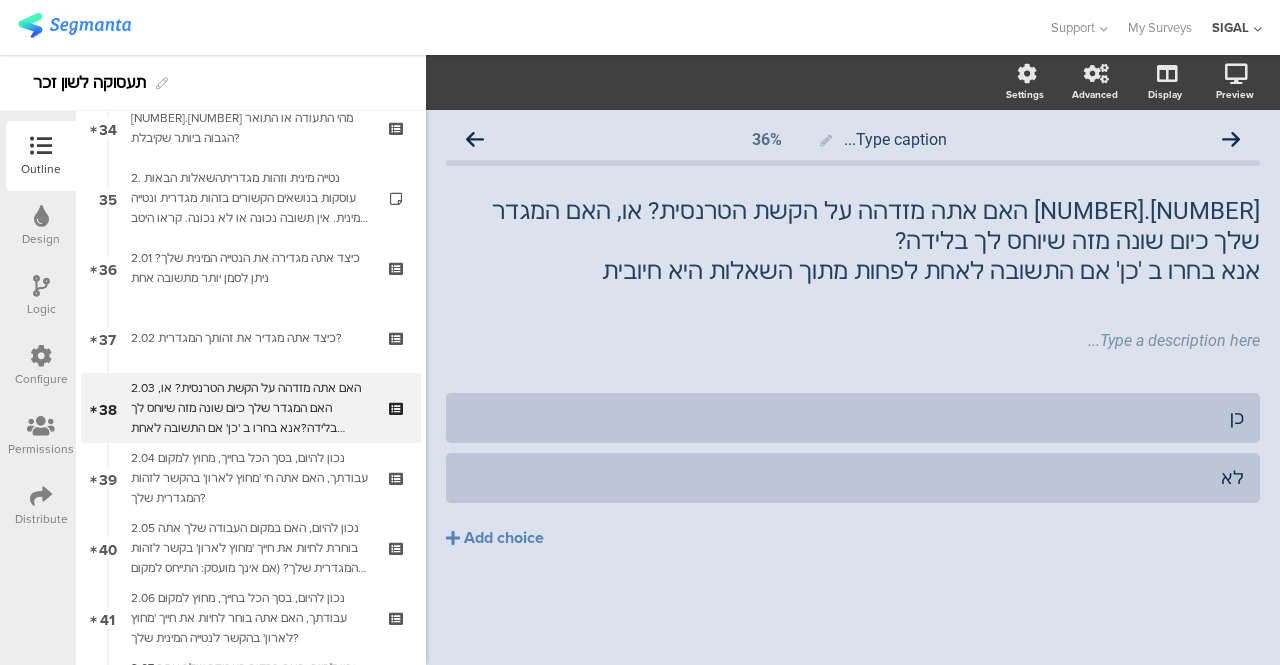 click on "Logic" at bounding box center (41, 296) 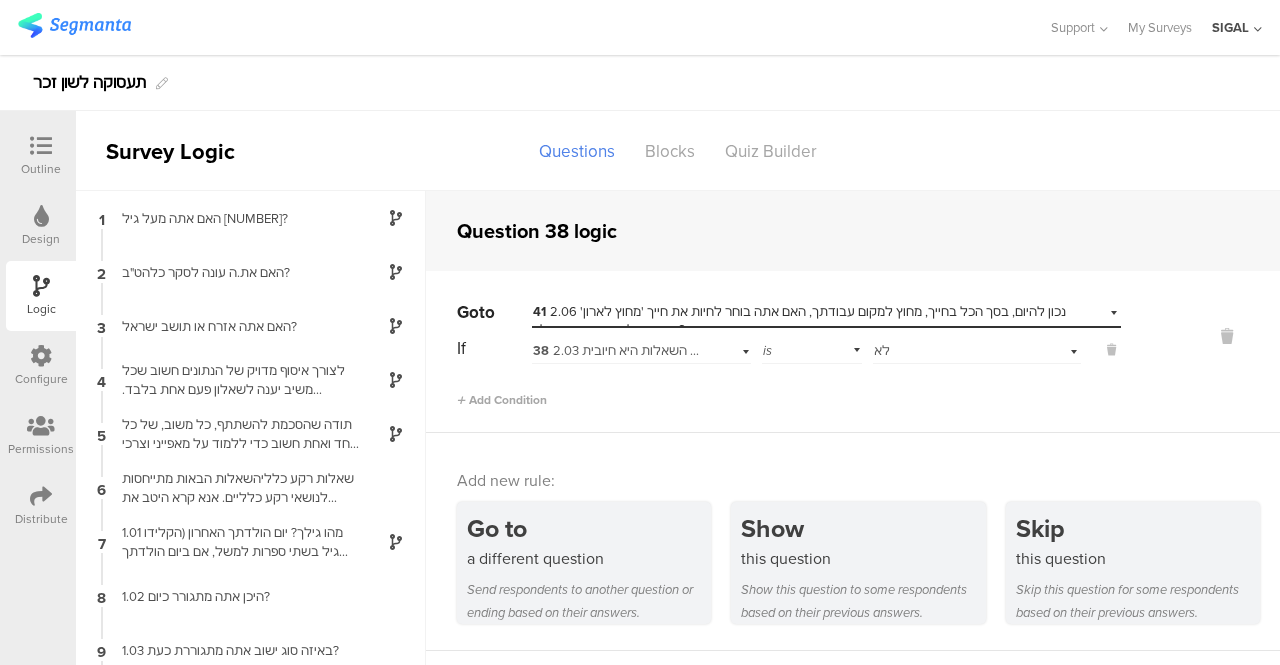 scroll, scrollTop: 80, scrollLeft: 0, axis: vertical 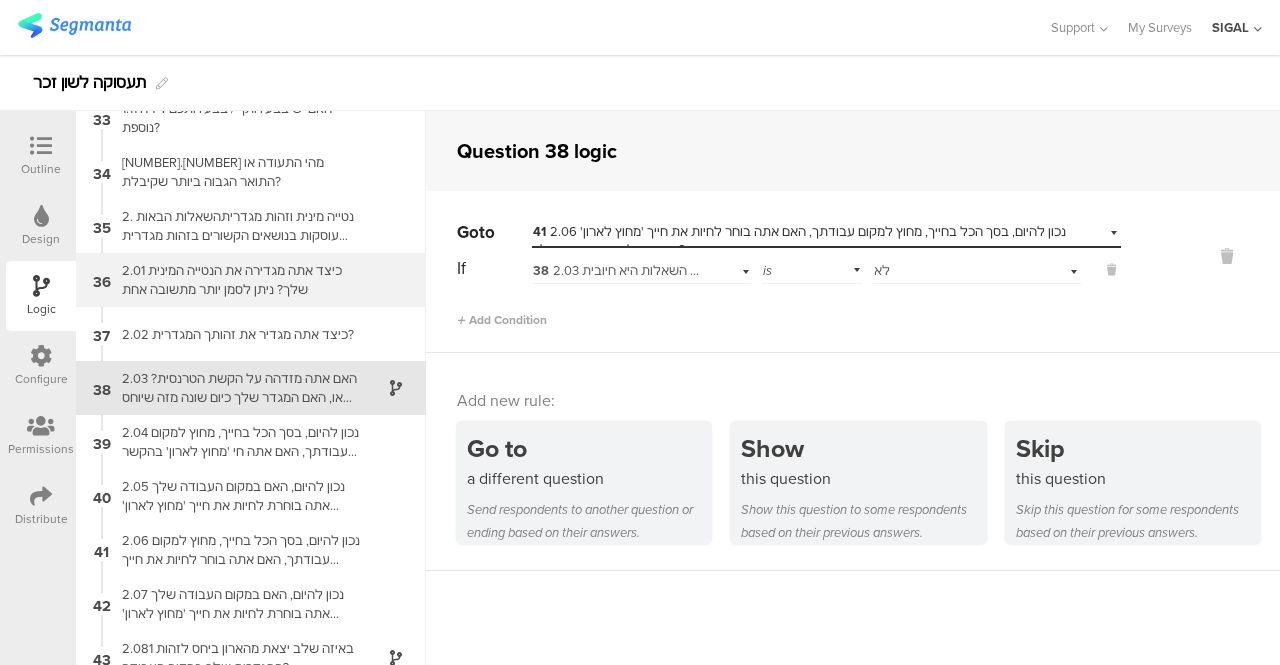 click on "2.01	כיצד אתה מגדירה את הנטייה המינית שלך? ניתן לסמן יותר מתשובה אחת" at bounding box center (235, 280) 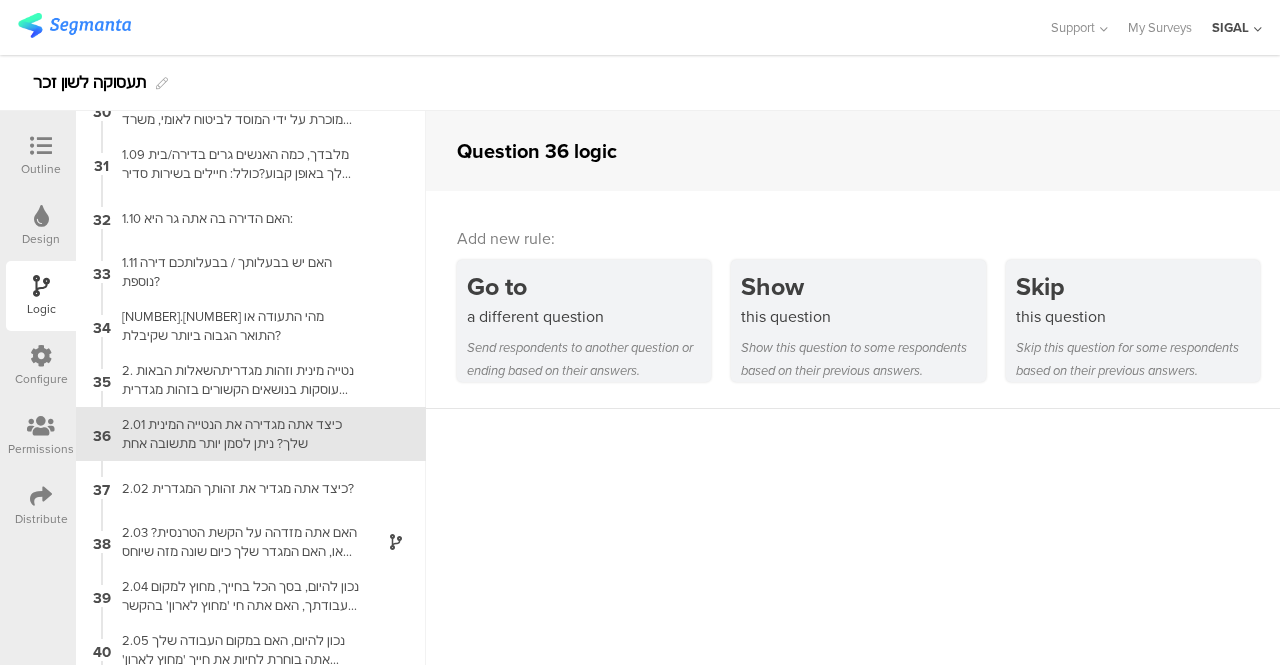 scroll, scrollTop: 1640, scrollLeft: 0, axis: vertical 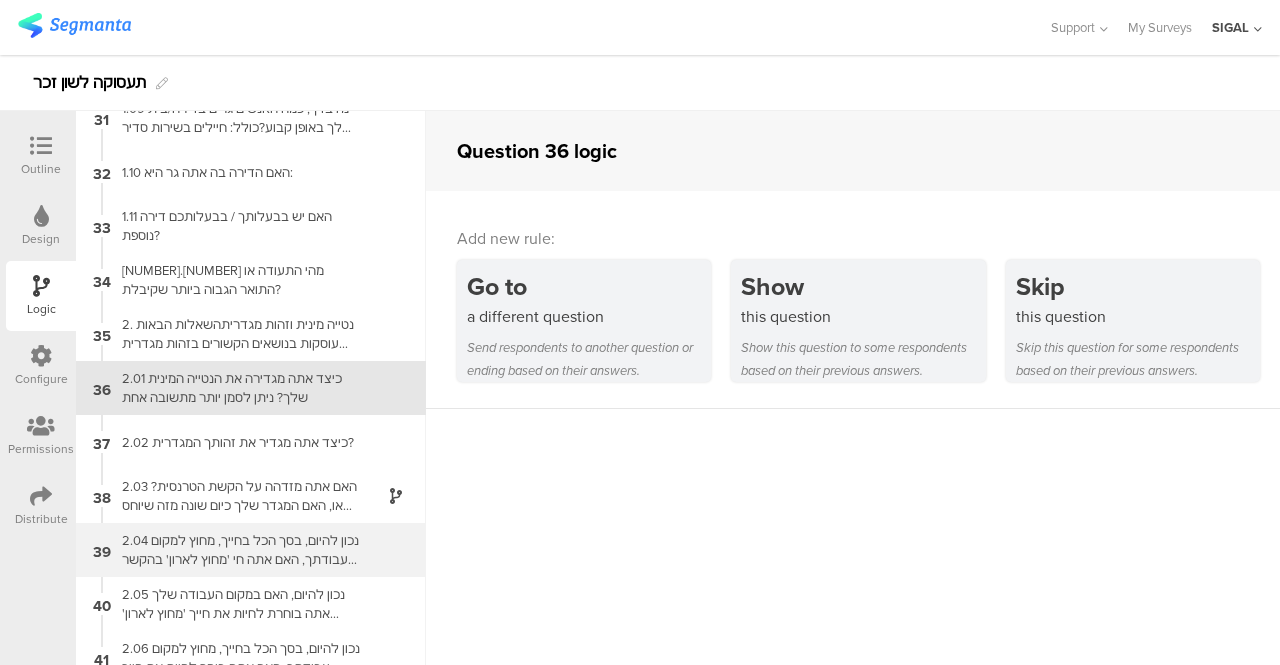 click on "2.04 נכון להיום, בסך הכל בחייך, מחוץ למקום עבודתך, האם אתה חי 'מחוץ לארון' בהקשר לזהות המגדרית שלך?" at bounding box center (235, 550) 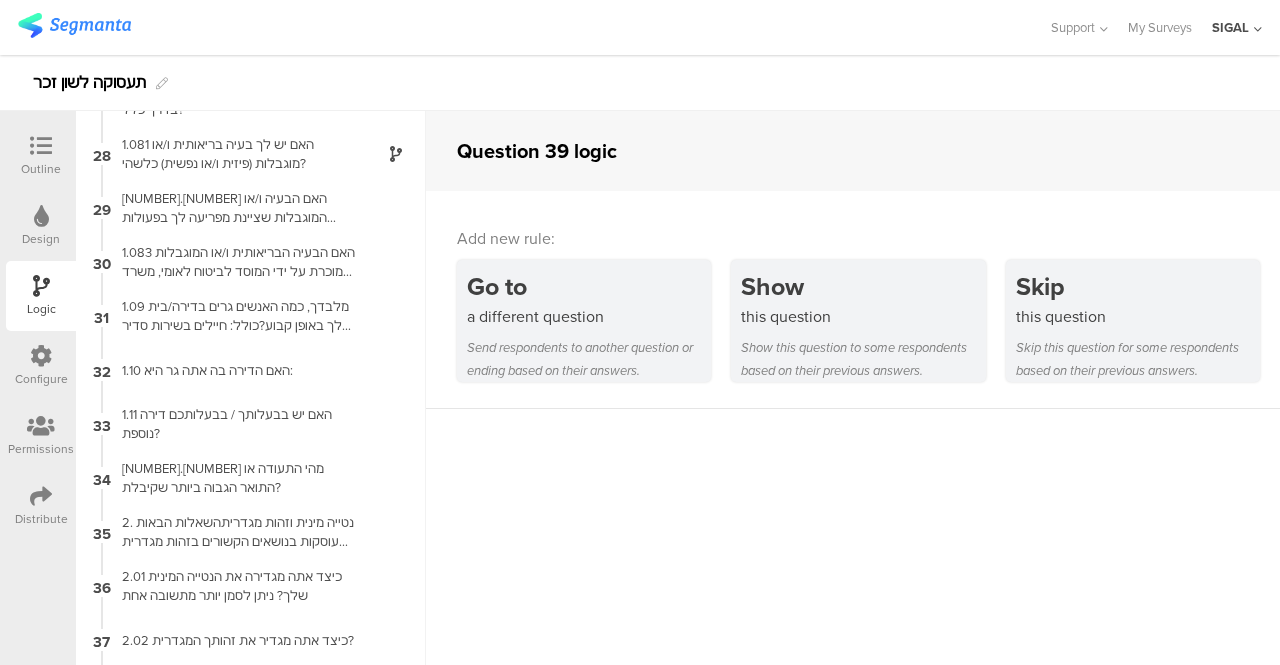scroll, scrollTop: 1802, scrollLeft: 0, axis: vertical 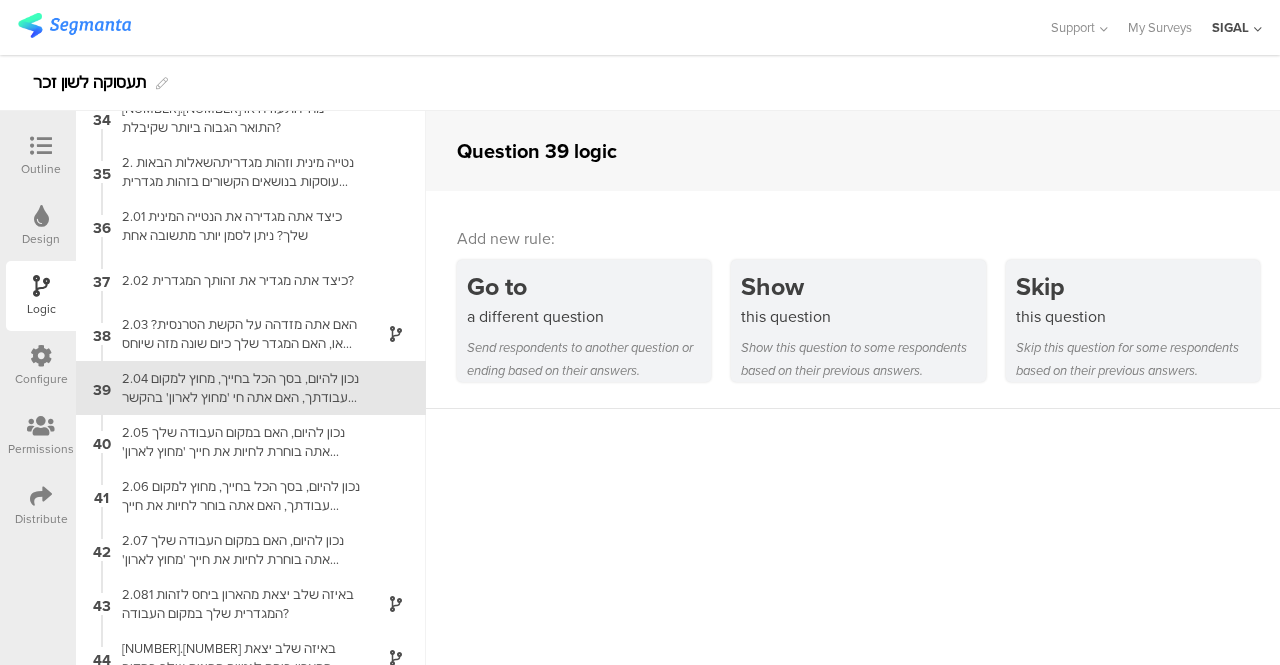 click at bounding box center (41, 147) 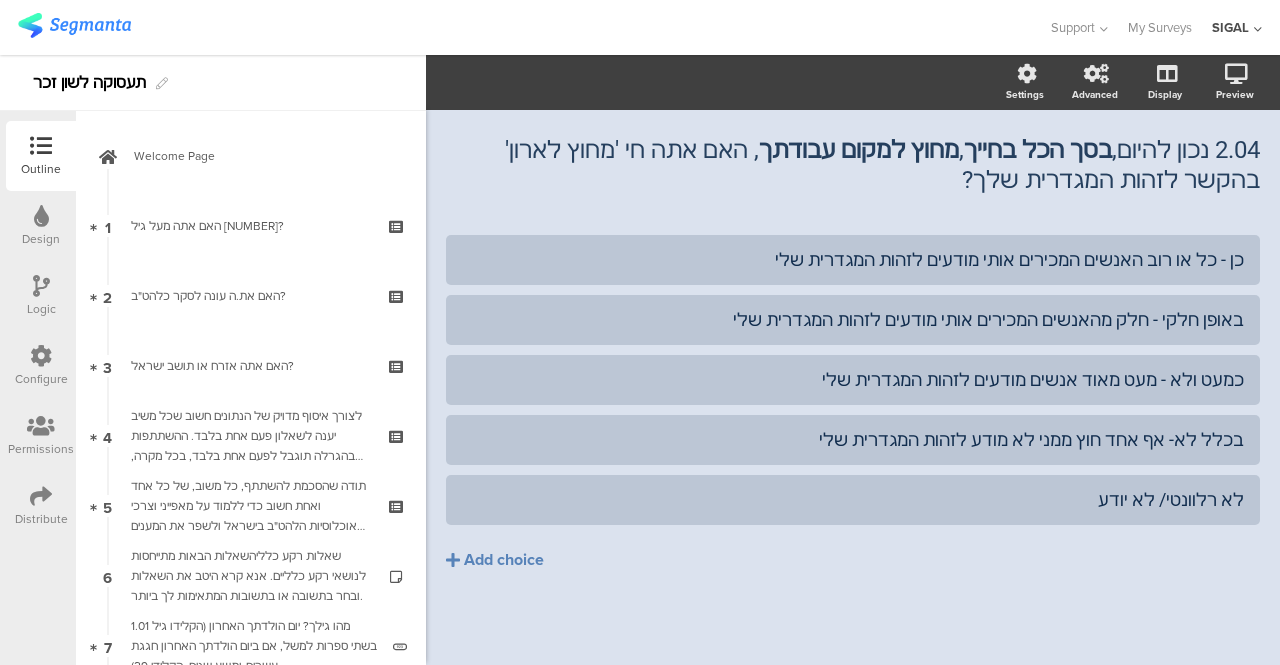 scroll, scrollTop: 60, scrollLeft: 0, axis: vertical 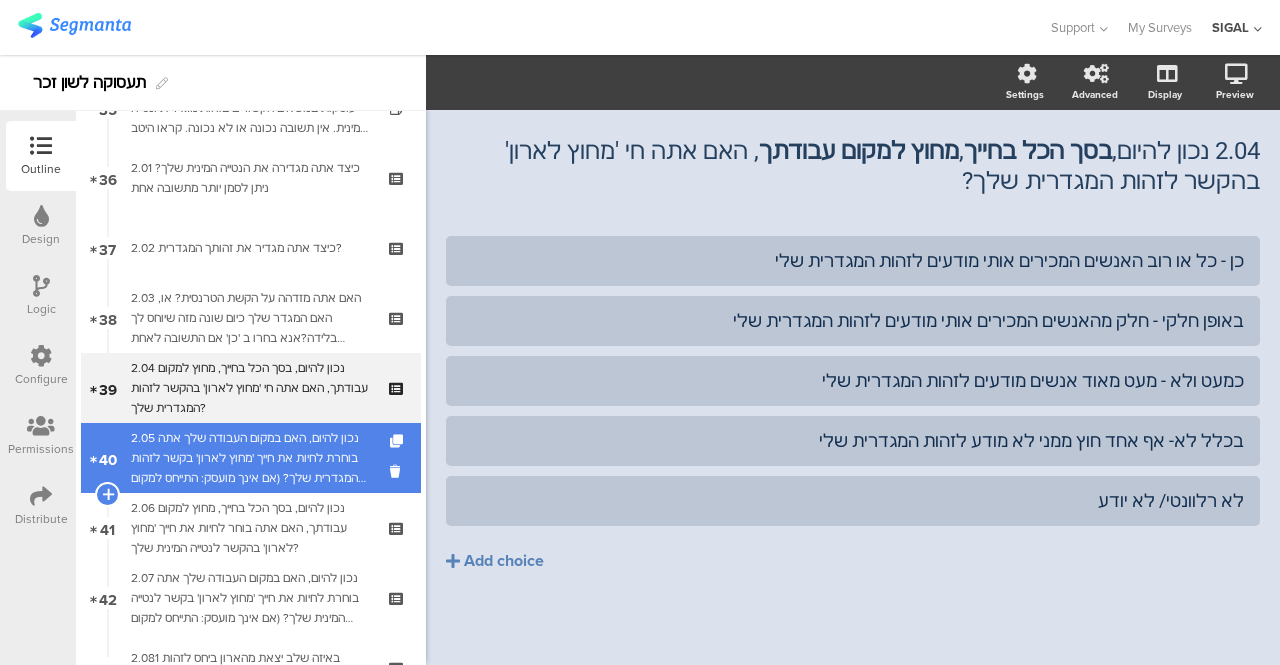 click on "2.05 נכון להיום, האם במקום העבודה שלך אתה בוחרת לחיות את חייך 'מחוץ לארון' בקשר לזהות המגדרית שלך? (אם אינך מועסק: התייחס למקום העבודה האחרון, אם לא עבדת: סמני לא רלוונטי)" at bounding box center [250, 458] 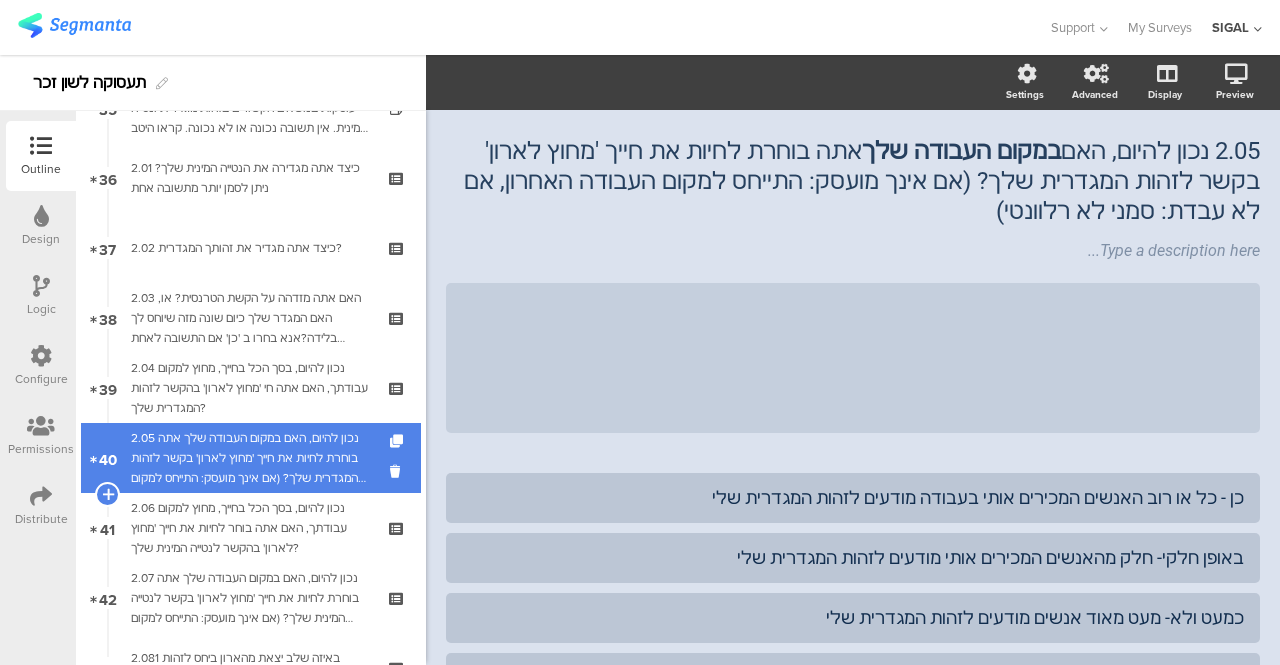 scroll, scrollTop: 80, scrollLeft: 0, axis: vertical 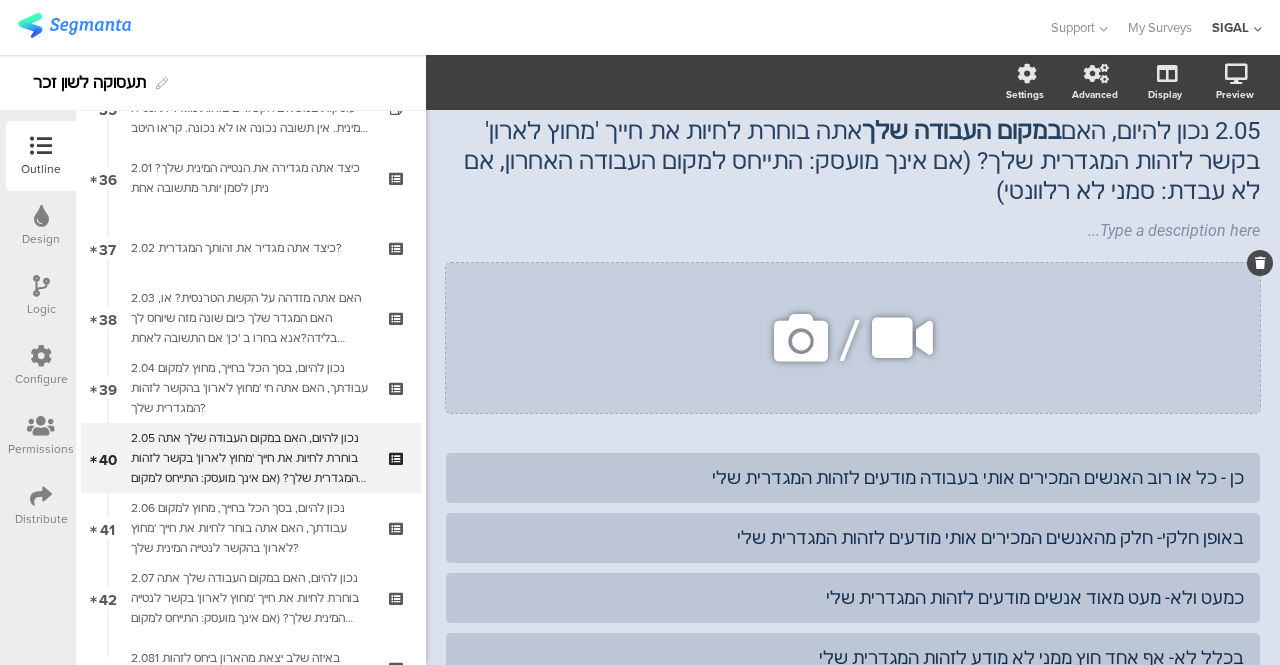 click 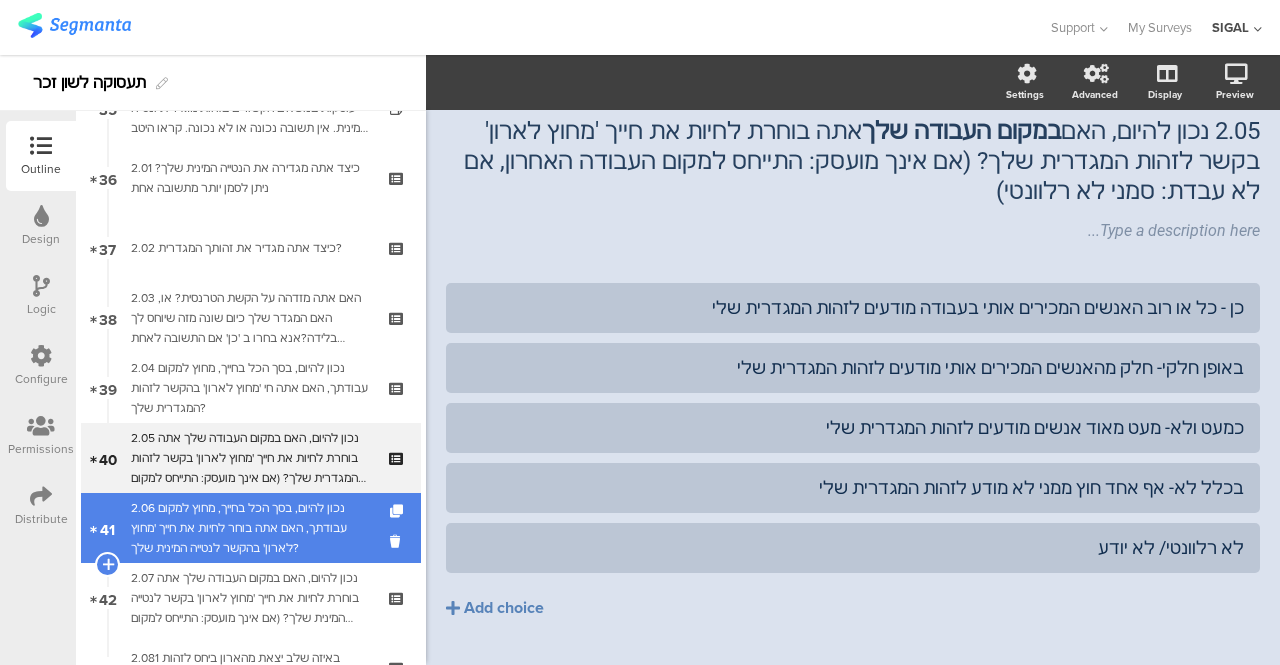 click on "2.06	נכון להיום, בסך הכל בחייך, מחוץ למקום עבודתך, האם אתה בוחר לחיות את חייך 'מחוץ לארון' בהקשר לנטייה המינית שלך?" at bounding box center [250, 528] 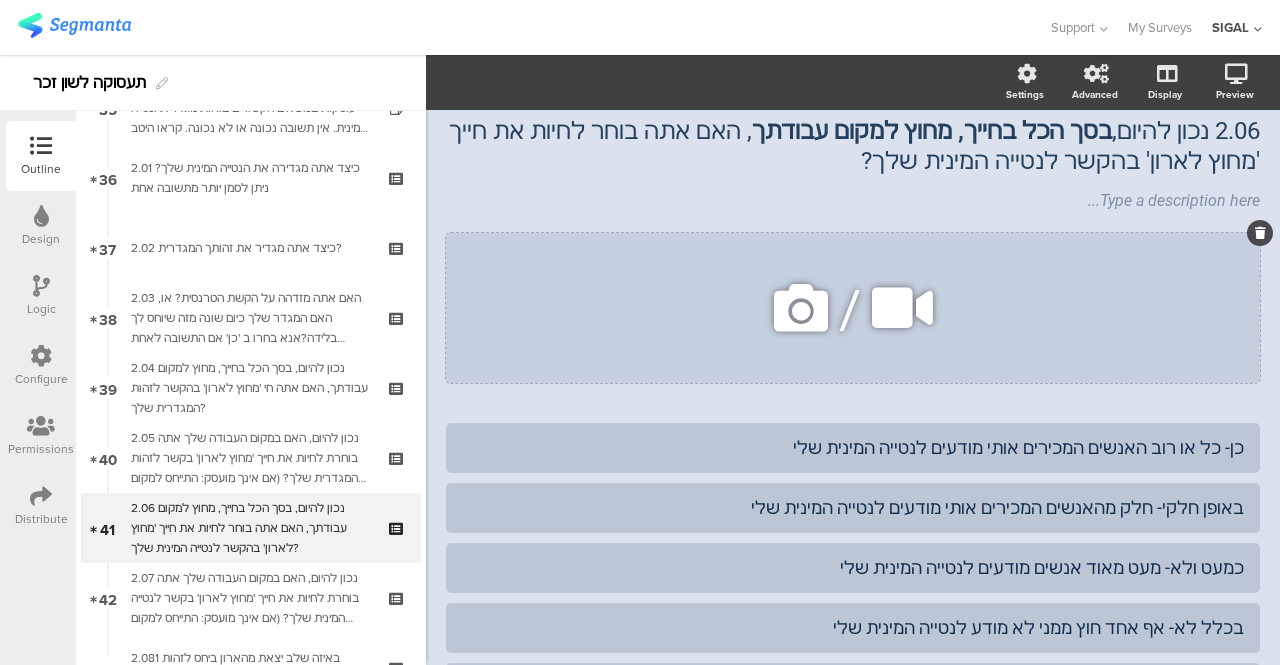 click 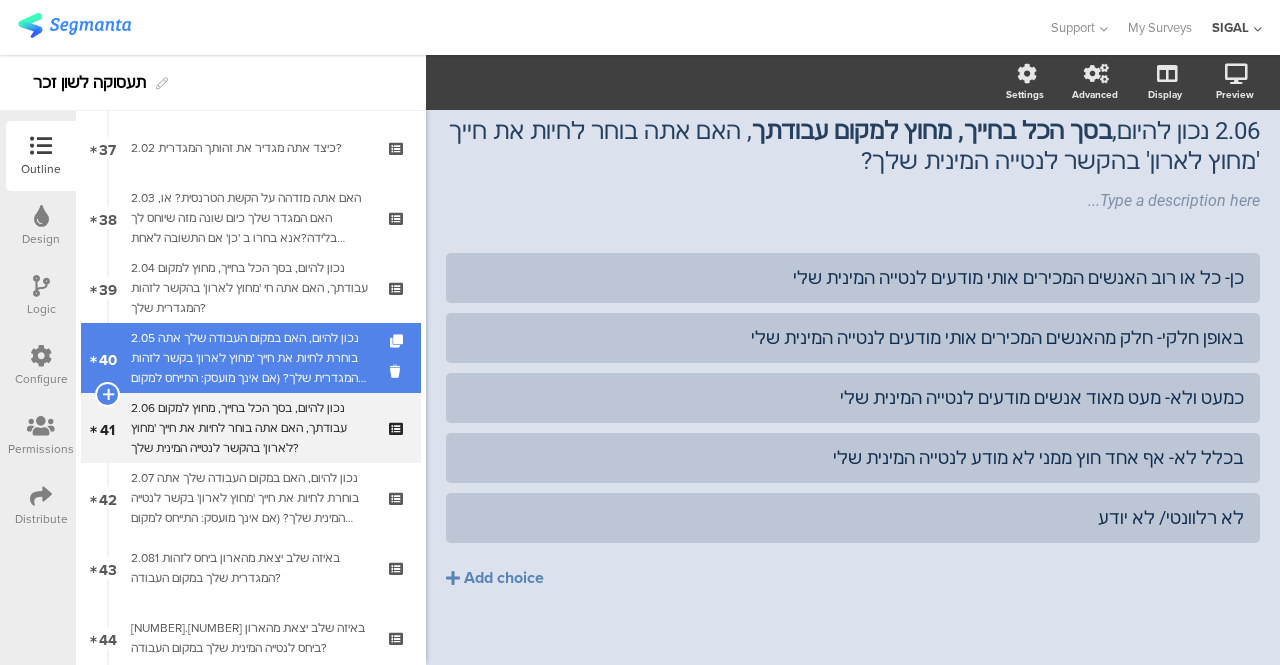 scroll, scrollTop: 2698, scrollLeft: 0, axis: vertical 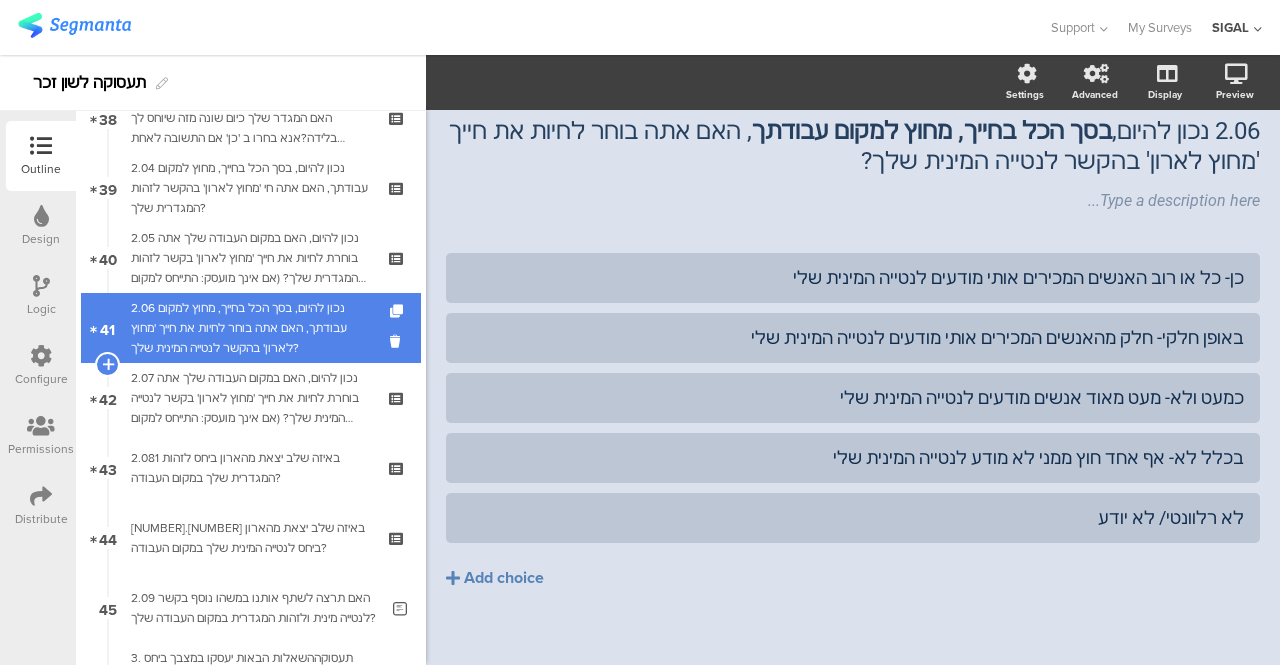 click on "2.06	נכון להיום, בסך הכל בחייך, מחוץ למקום עבודתך, האם אתה בוחר לחיות את חייך 'מחוץ לארון' בהקשר לנטייה המינית שלך?" at bounding box center [250, 328] 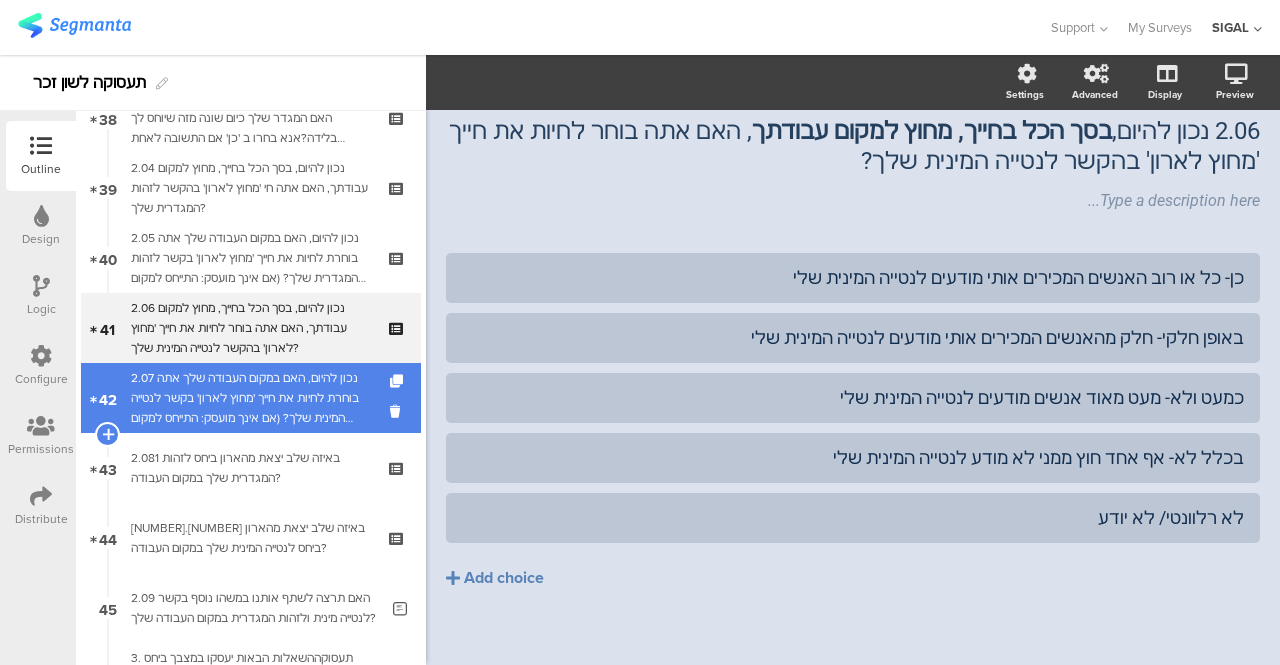 click on "2.07 נכון להיום, האם במקום העבודה שלך אתה בוחרת לחיות את חייך 'מחוץ לארון' בקשר לנטייה המינית שלך? (אם אינך מועסק: התייחס למקום העבודה האחרון אם לא עבדת: סמן לא רלוונטי)" at bounding box center (250, 398) 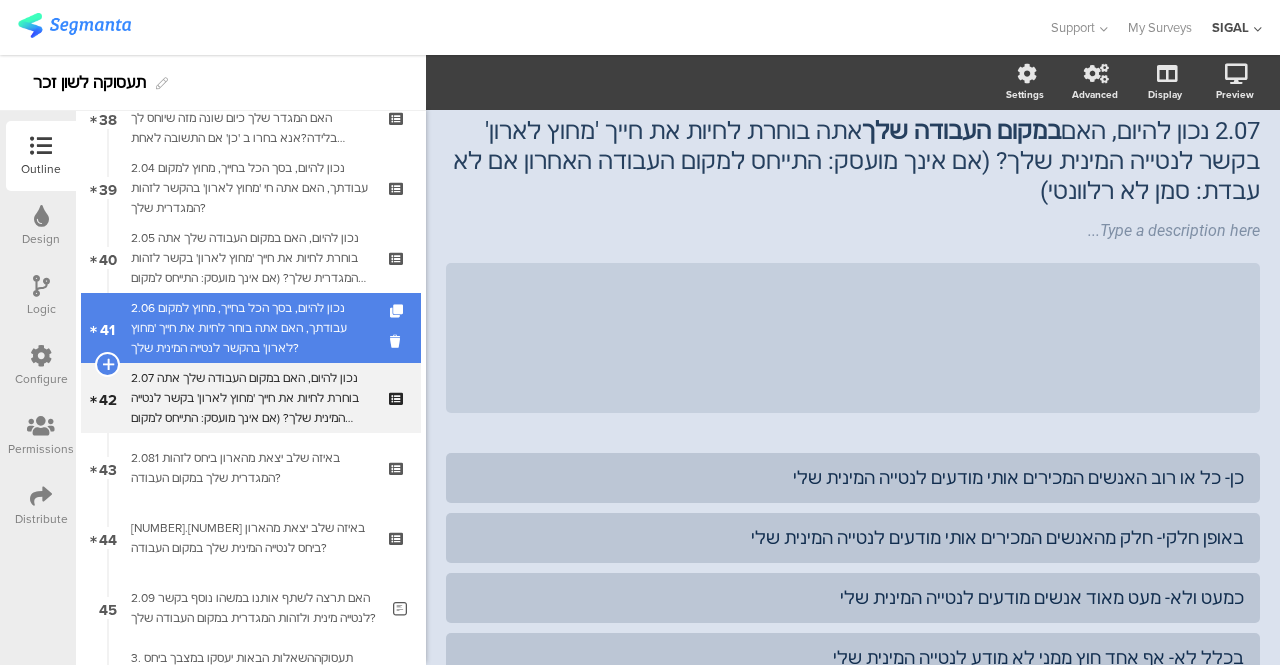 click on "2.06	נכון להיום, בסך הכל בחייך, מחוץ למקום עבודתך, האם אתה בוחר לחיות את חייך 'מחוץ לארון' בהקשר לנטייה המינית שלך?" at bounding box center [250, 328] 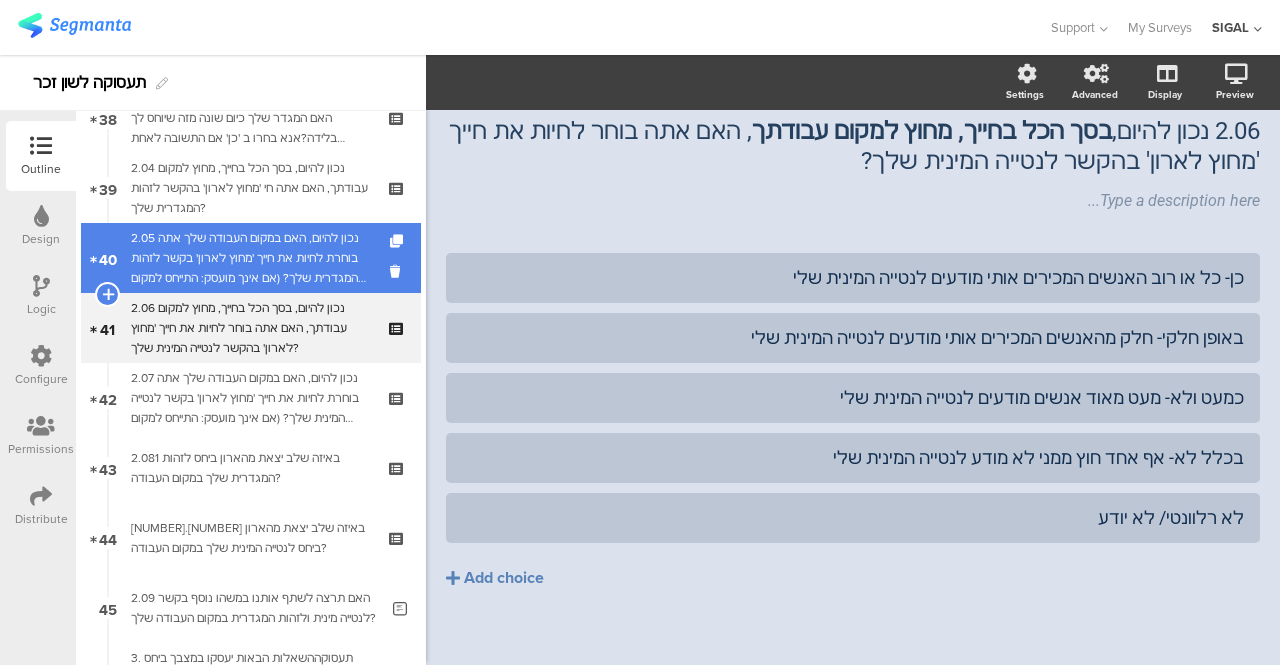 click on "2.05 נכון להיום, האם במקום העבודה שלך אתה בוחרת לחיות את חייך 'מחוץ לארון' בקשר לזהות המגדרית שלך? (אם אינך מועסק: התייחס למקום העבודה האחרון, אם לא עבדת: סמני לא רלוונטי)" at bounding box center [250, 258] 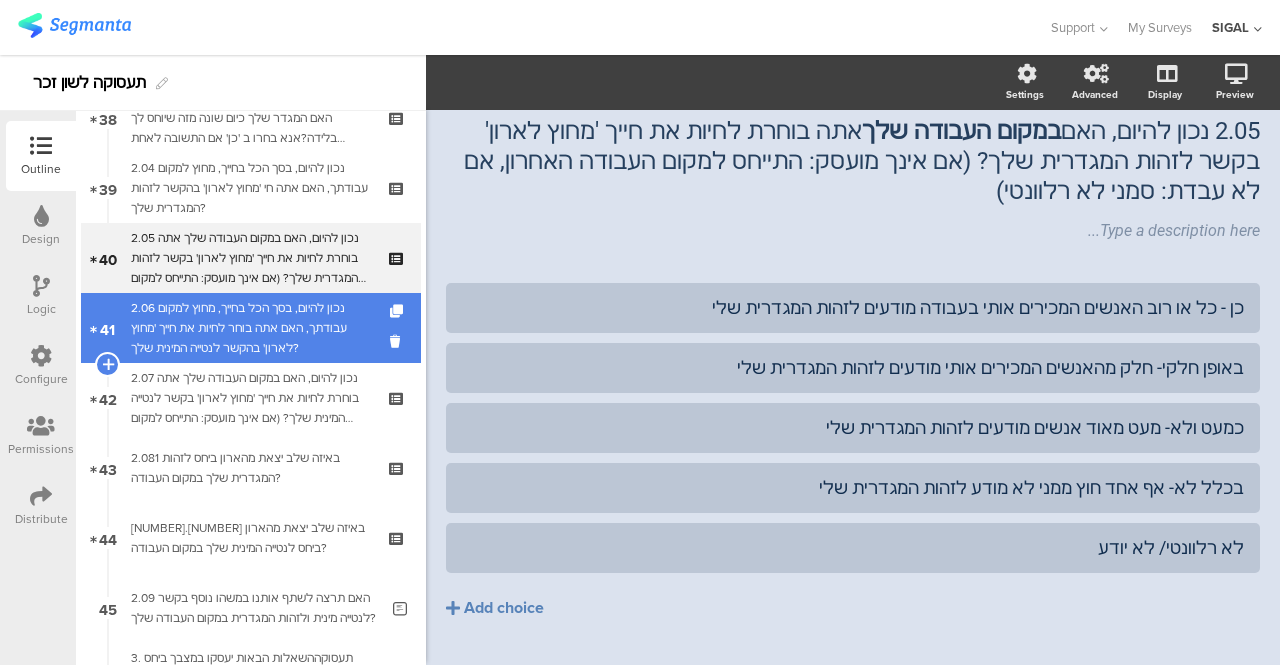 click on "2.06	נכון להיום, בסך הכל בחייך, מחוץ למקום עבודתך, האם אתה בוחר לחיות את חייך 'מחוץ לארון' בהקשר לנטייה המינית שלך?" at bounding box center (250, 328) 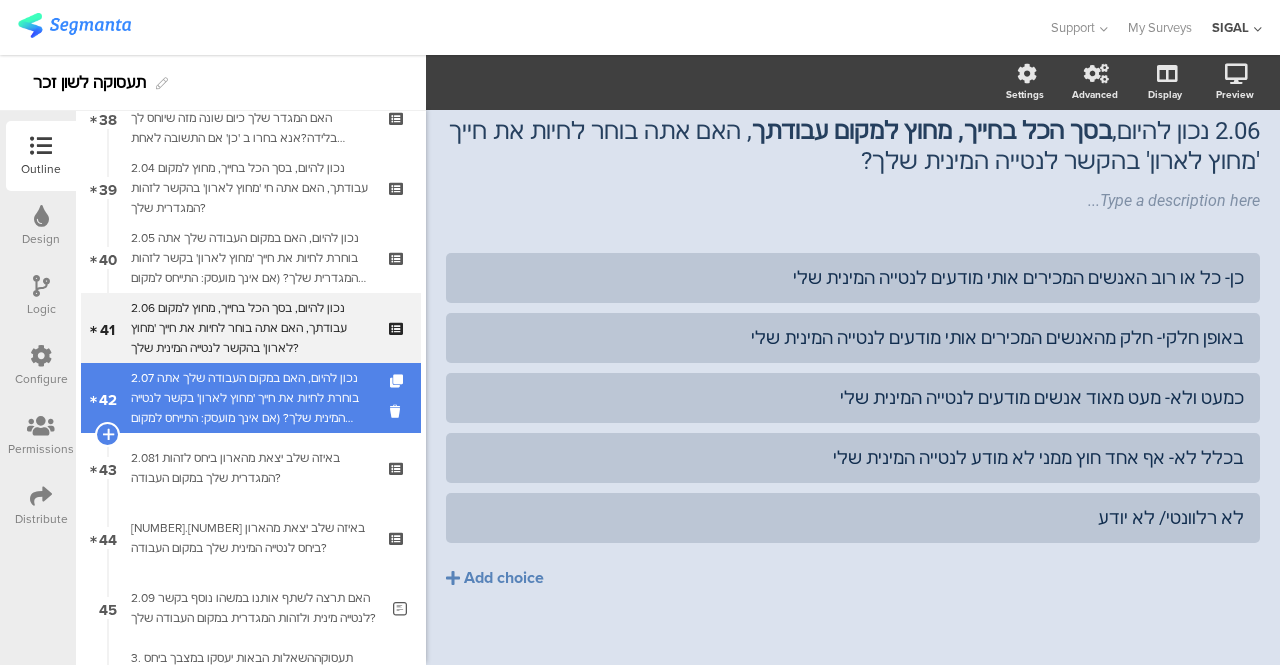 click on "2.07 נכון להיום, האם במקום העבודה שלך אתה בוחרת לחיות את חייך 'מחוץ לארון' בקשר לנטייה המינית שלך? (אם אינך מועסק: התייחס למקום העבודה האחרון אם לא עבדת: סמן לא רלוונטי)" at bounding box center [250, 398] 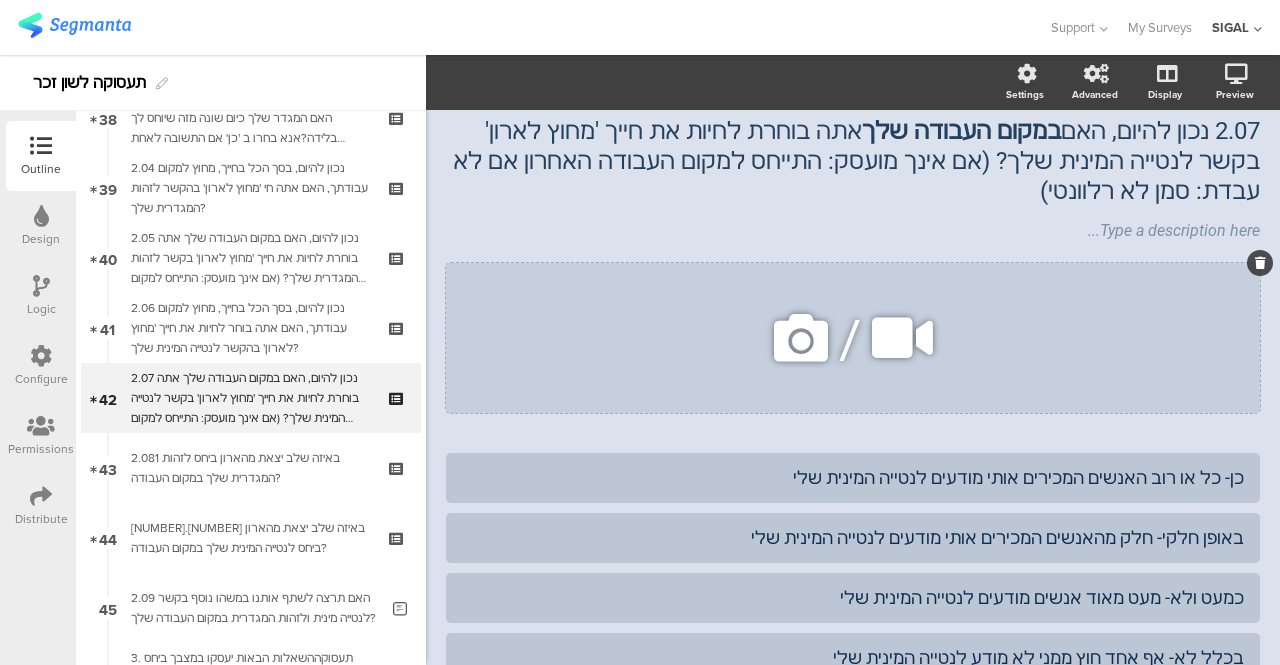 click 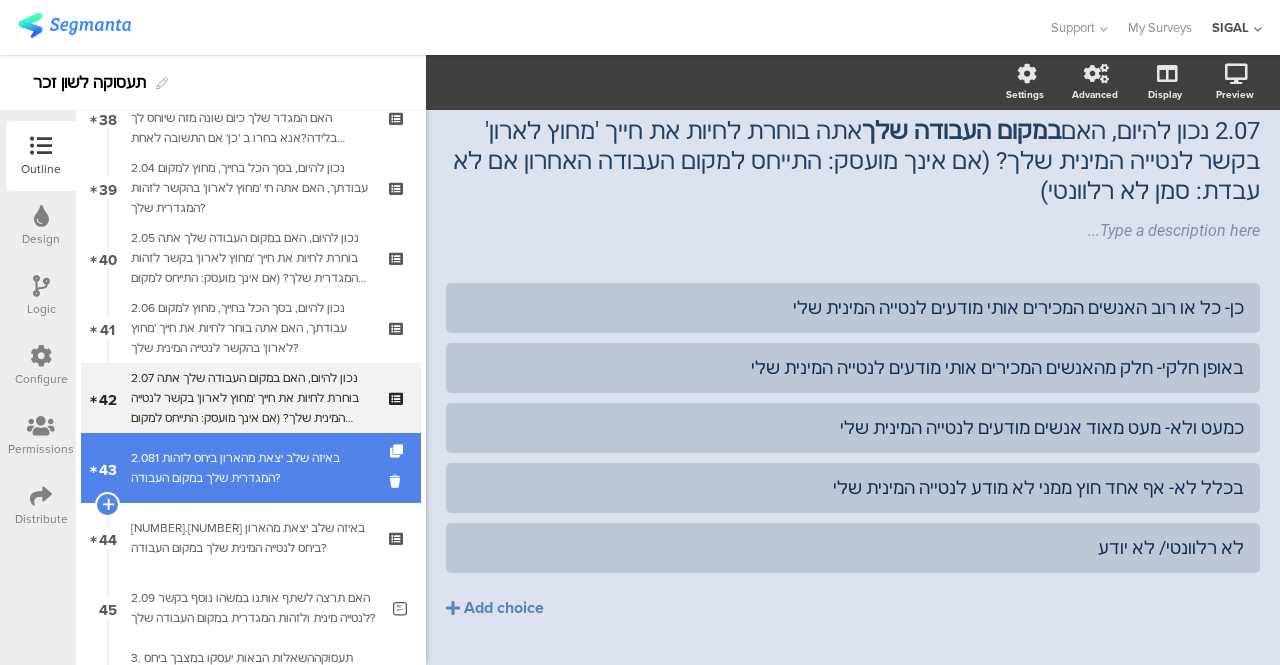 click on "2.081	באיזה שלב יצאת מהארון ביחס לזהות המגדרית שלך במקום העבודה?" at bounding box center (250, 468) 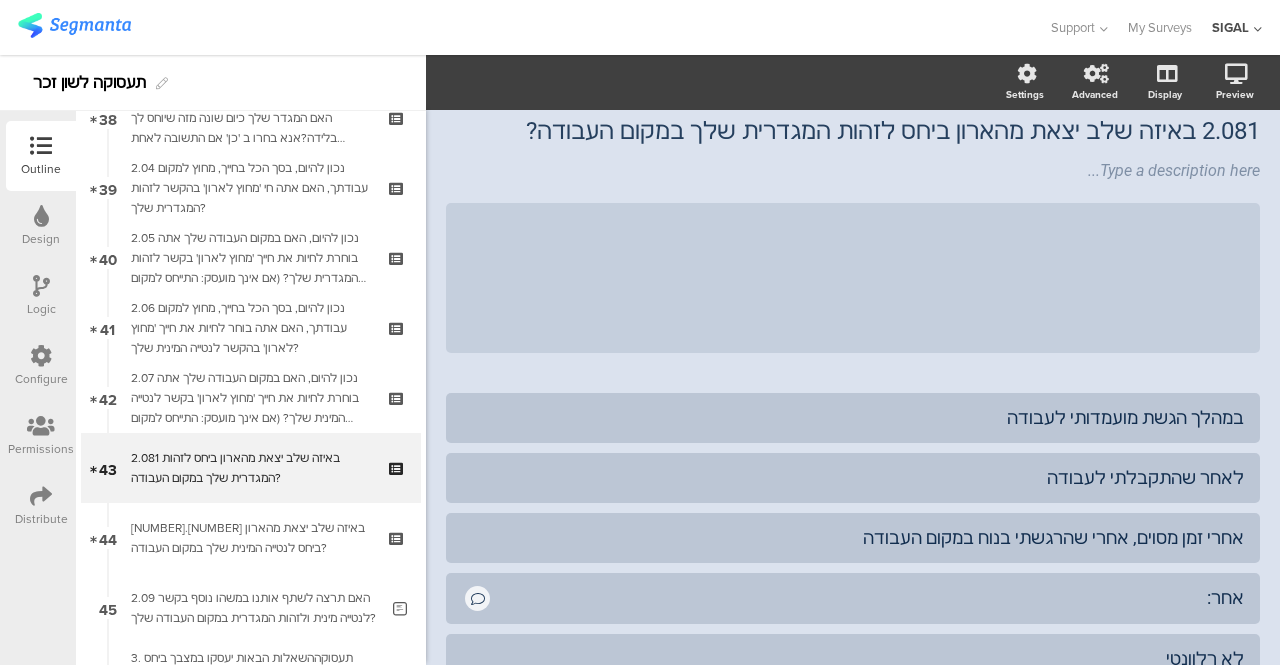 click at bounding box center [41, 286] 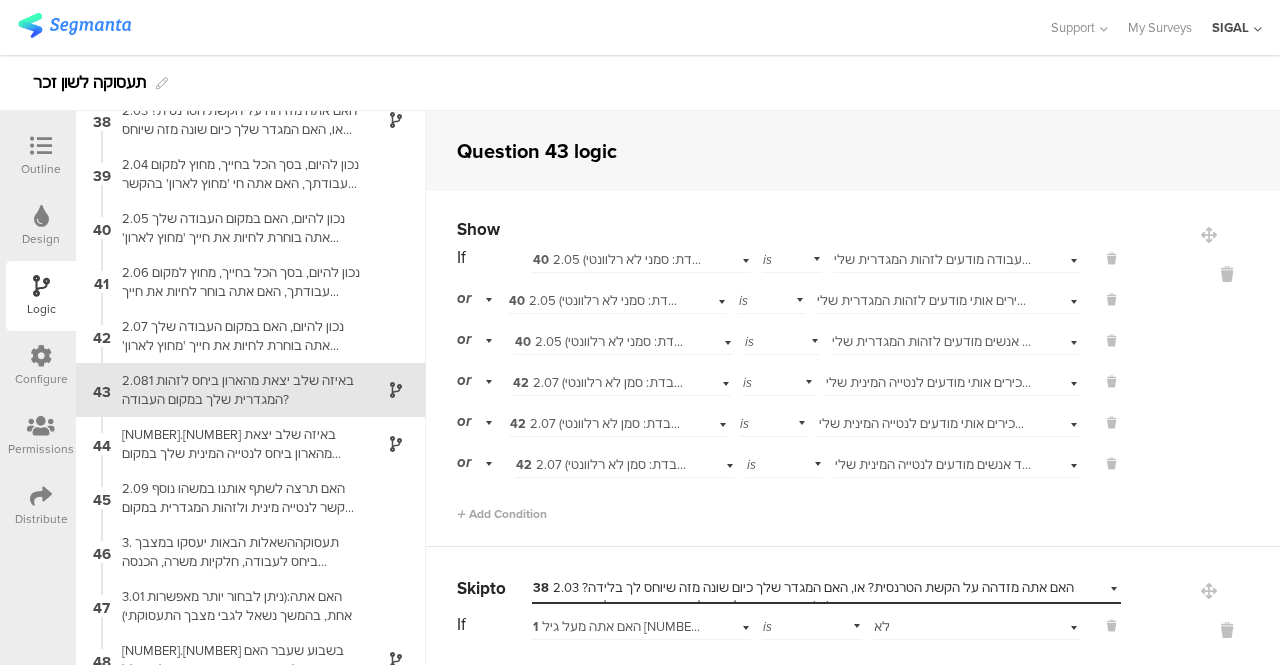 scroll, scrollTop: 2018, scrollLeft: 0, axis: vertical 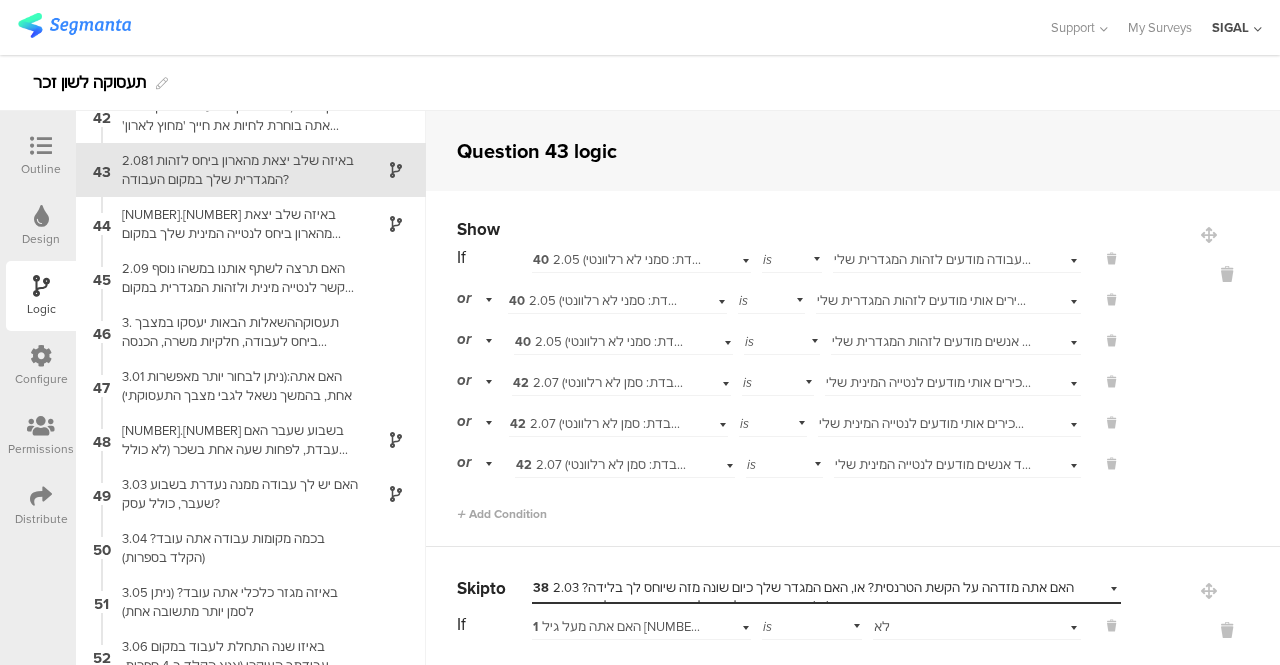 click on "Select answer...   כן - כל או רוב האנשים המכירים אותי בעבודה מודעים לזהות המגדרית שלי" at bounding box center [957, 257] 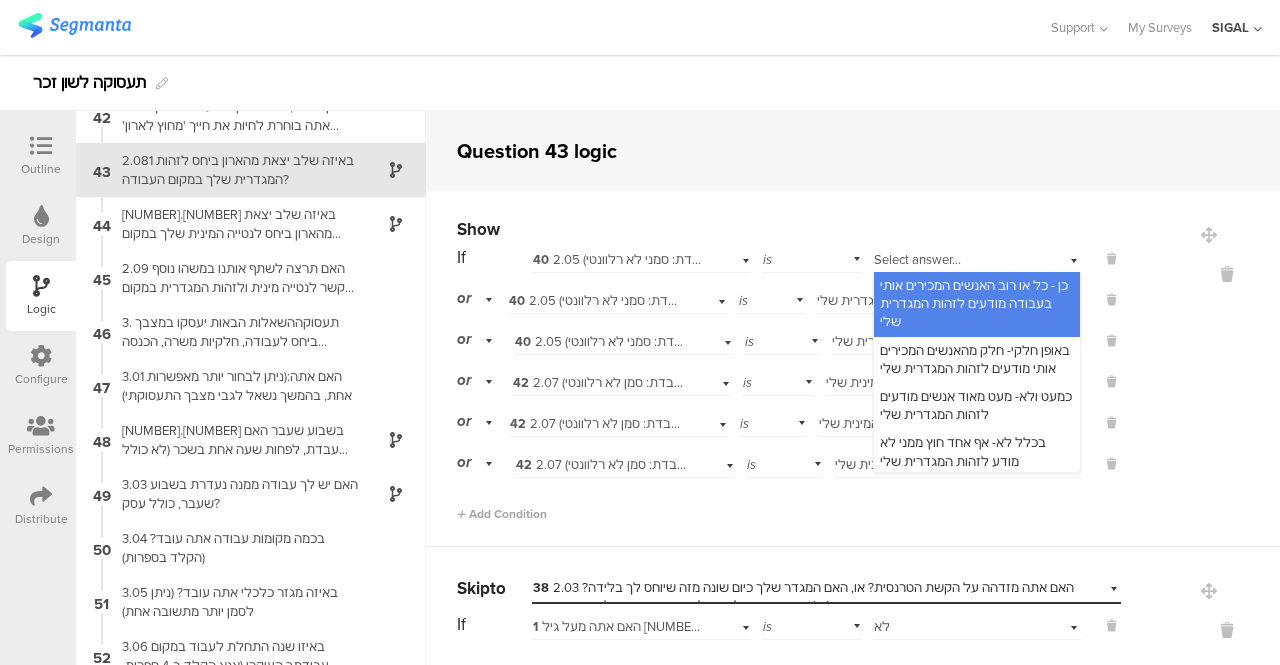 click on "כן - כל או רוב האנשים המכירים אותי בעבודה מודעים לזהות המגדרית שלי" at bounding box center [974, 303] 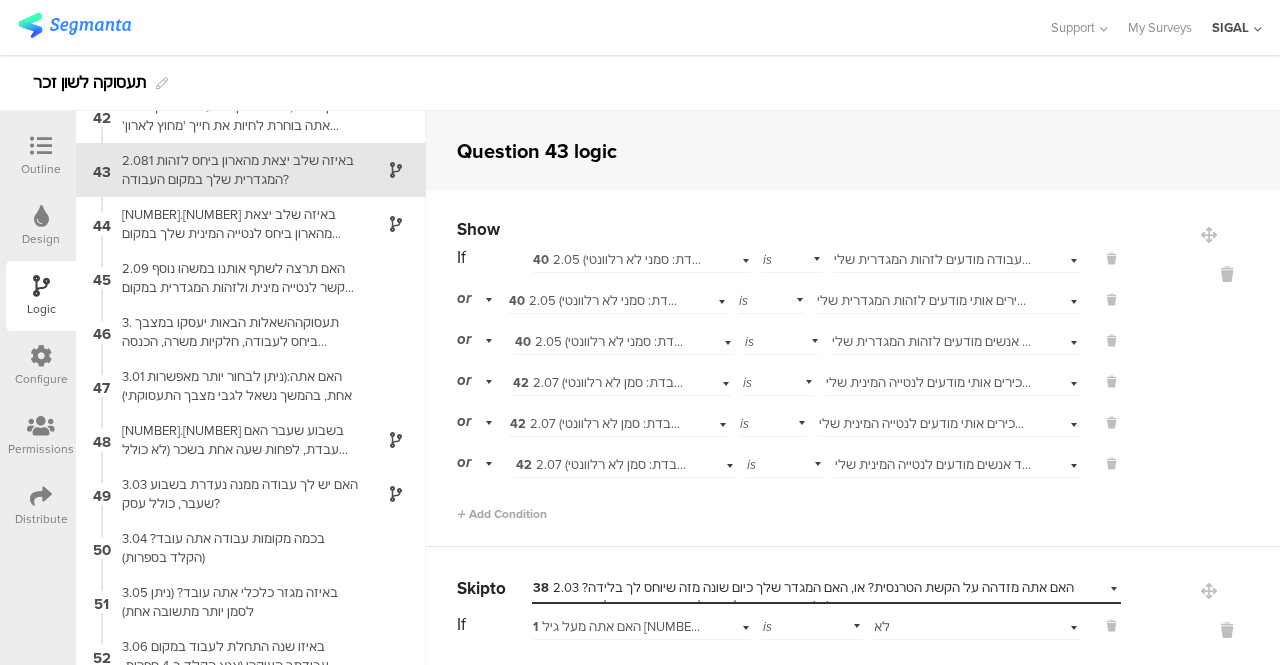click on "Select answer...   באופן חלקי- חלק מהאנשים המכירים אותי מודעים לזהות המגדרית שלי" at bounding box center (948, 298) 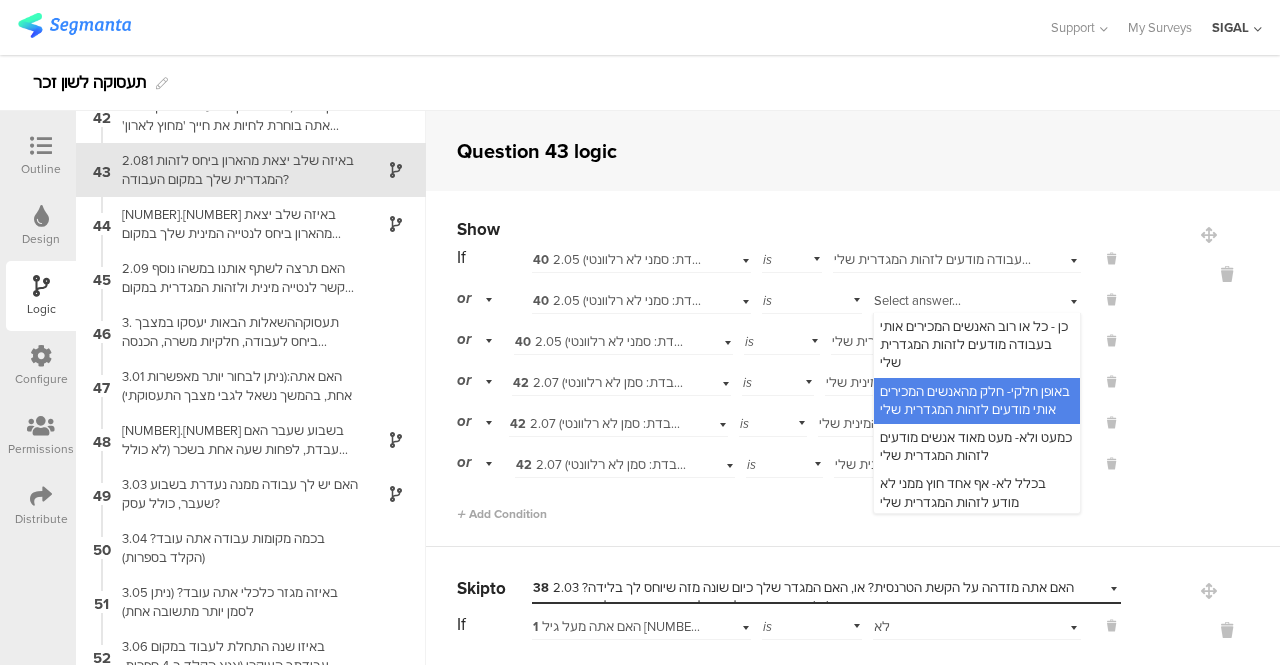 click on "Select answer...   באופן חלקי- חלק מהאנשים המכירים אותי מודעים לזהות המגדרית שלי" at bounding box center [977, 298] 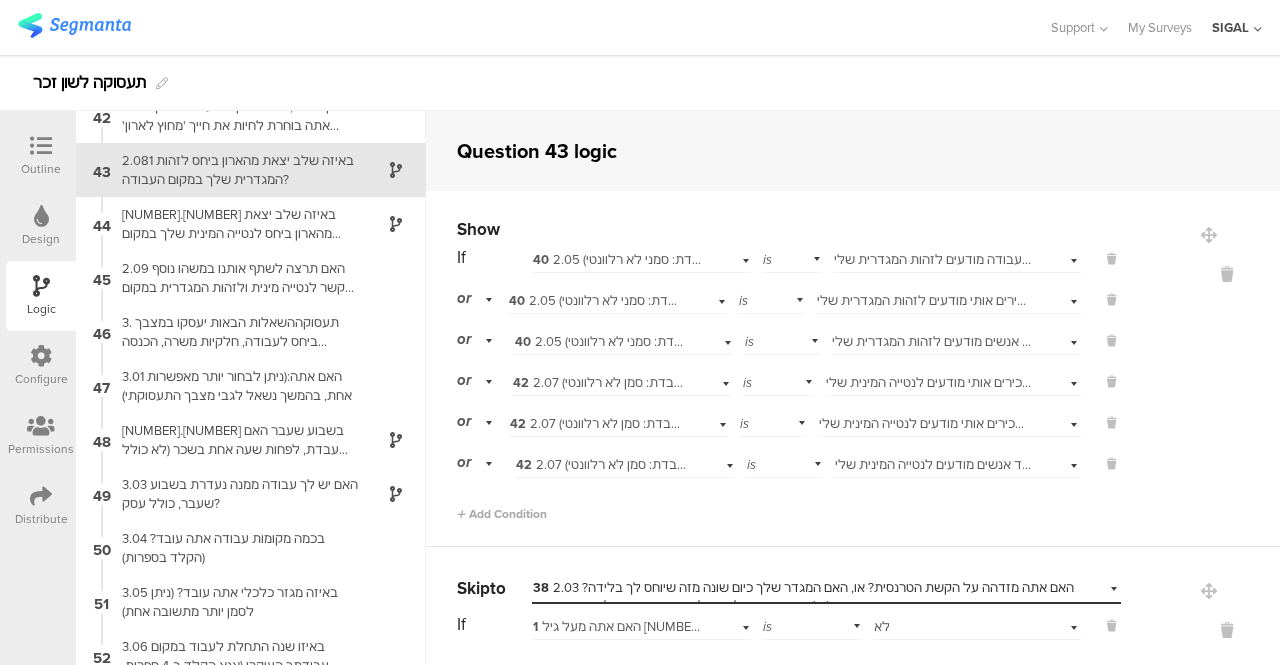 click on "Select answer...   כמעט ולא- מעט מאוד אנשים מודעים לזהות המגדרית שלי" at bounding box center (956, 339) 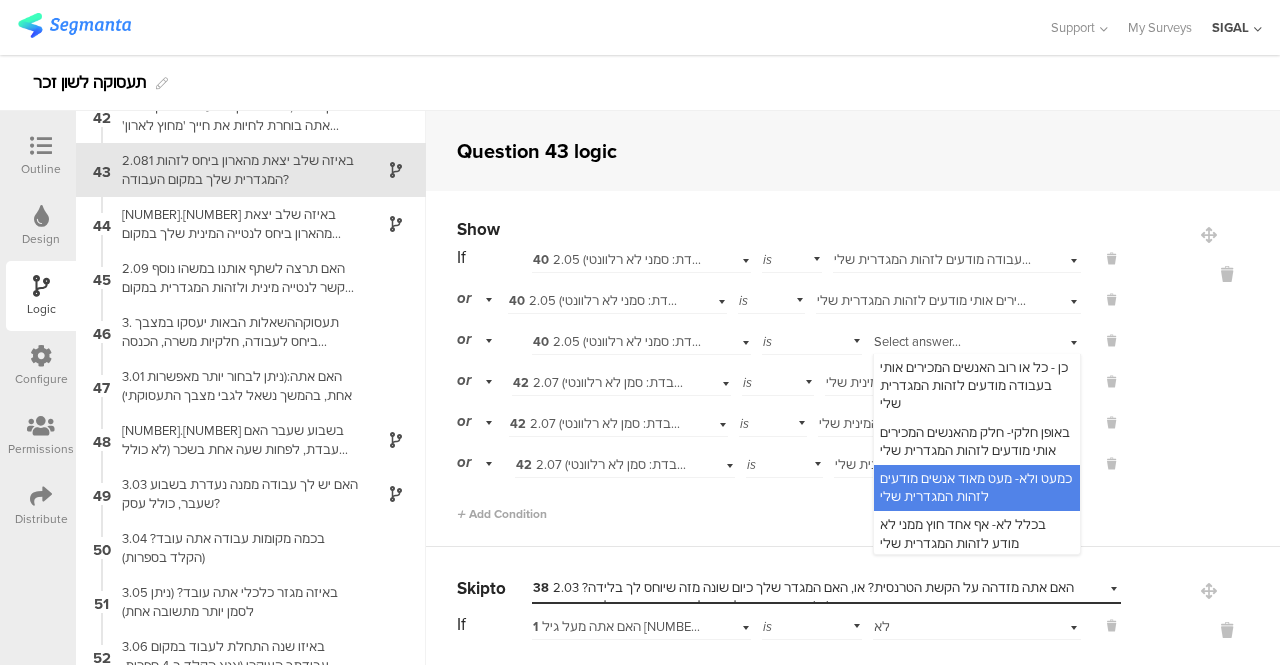 click on "Select answer...   כמעט ולא- מעט מאוד אנשים מודעים לזהות המגדרית שלי" at bounding box center [977, 339] 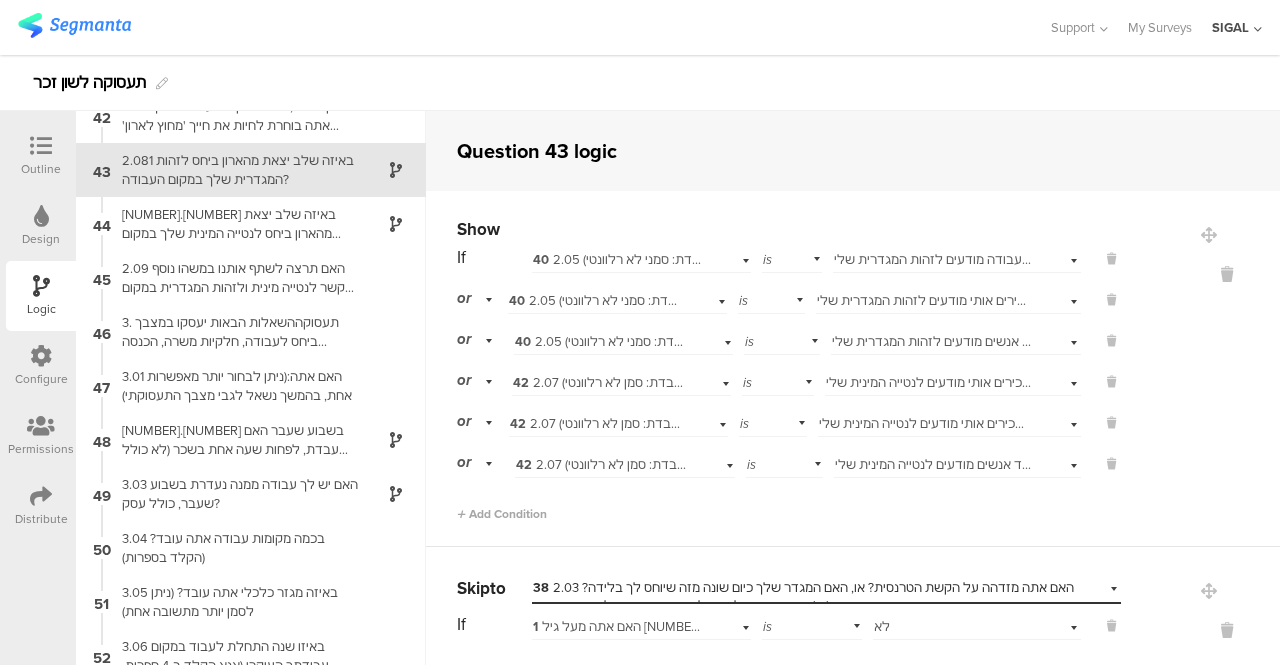 click on "Select answer...   כן- כל או רוב האנשים המכירים אותי מודעים לנטייה המינית שלי" at bounding box center [953, 380] 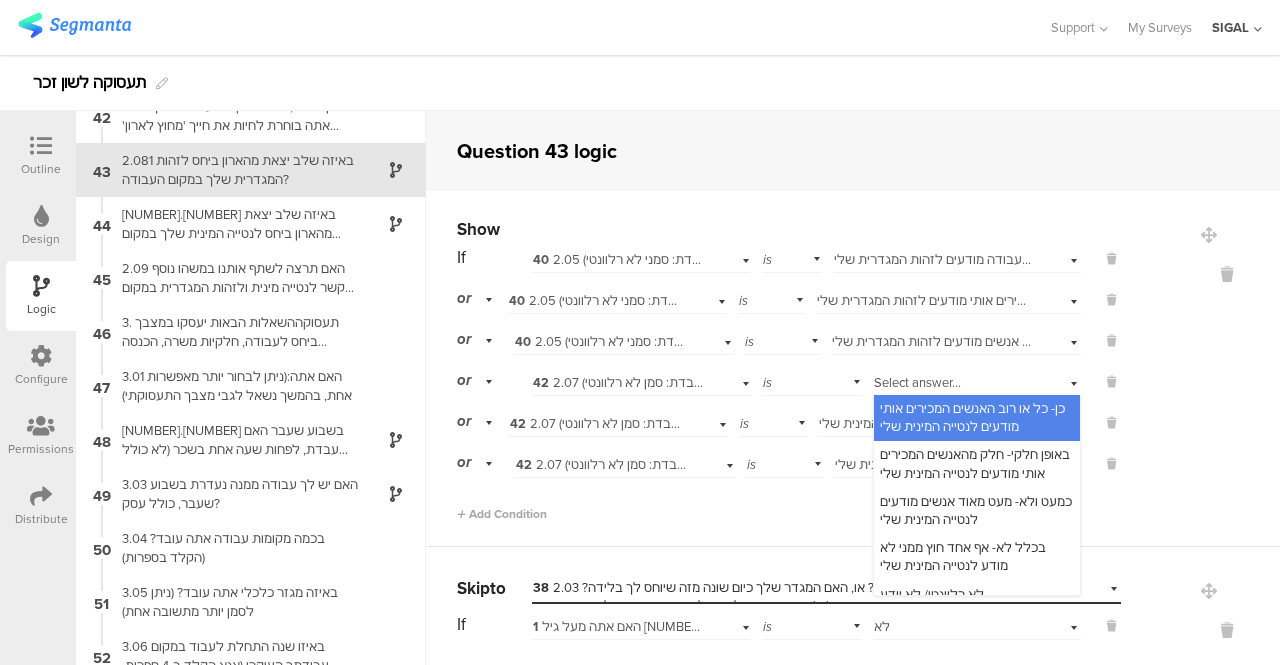 click on "Select answer...   כן- כל או רוב האנשים המכירים אותי מודעים לנטייה המינית שלי" at bounding box center (977, 380) 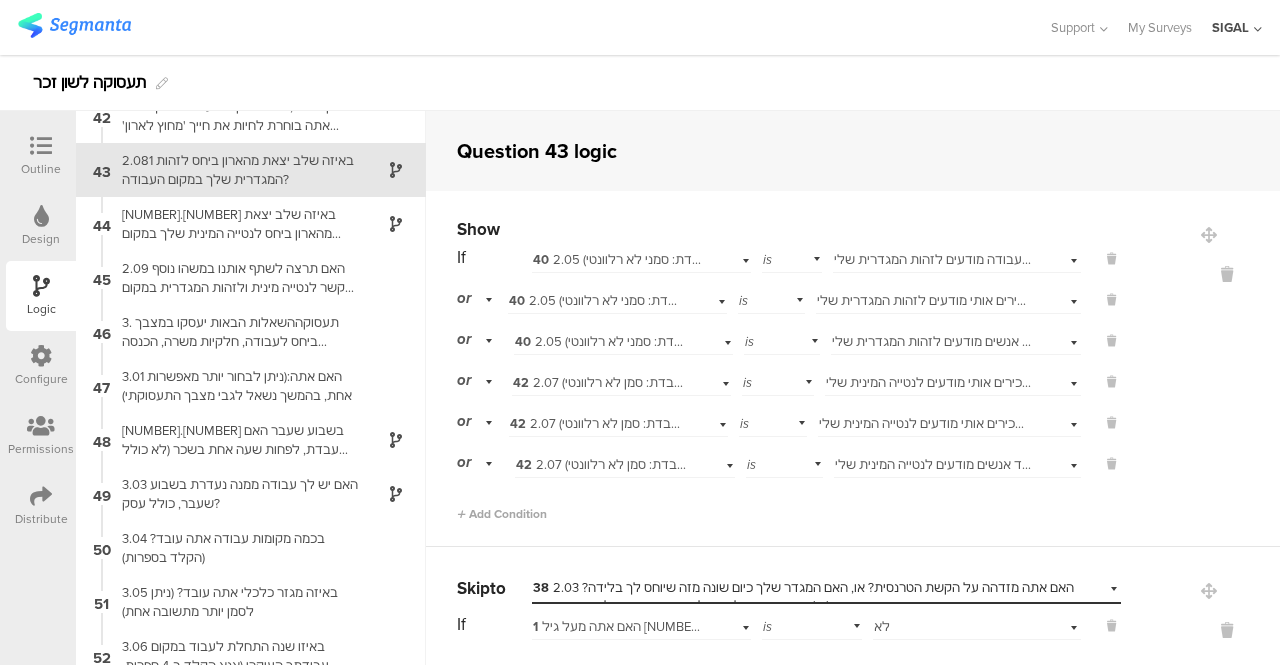 scroll, scrollTop: 100, scrollLeft: 0, axis: vertical 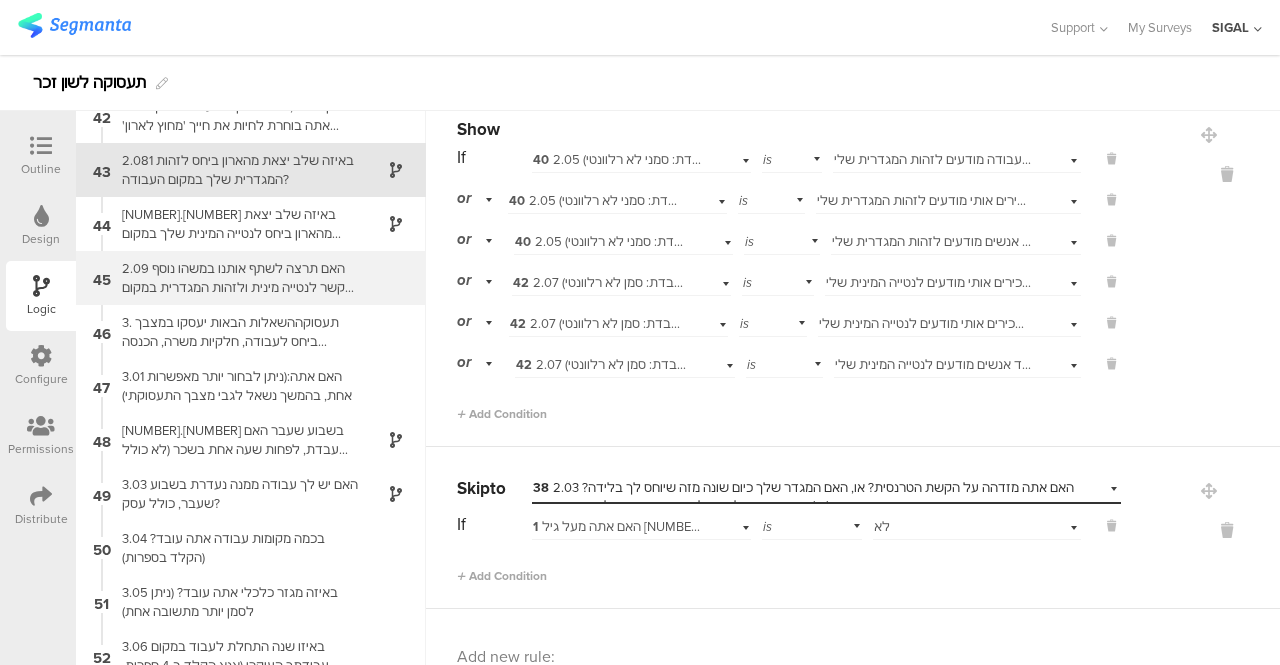 click on "2.09	 האם תרצה לשתף אותנו במשהו נוסף בקשר לנטייה מינית ולזהות המגדרית במקום העבודה שלך?" at bounding box center [235, 278] 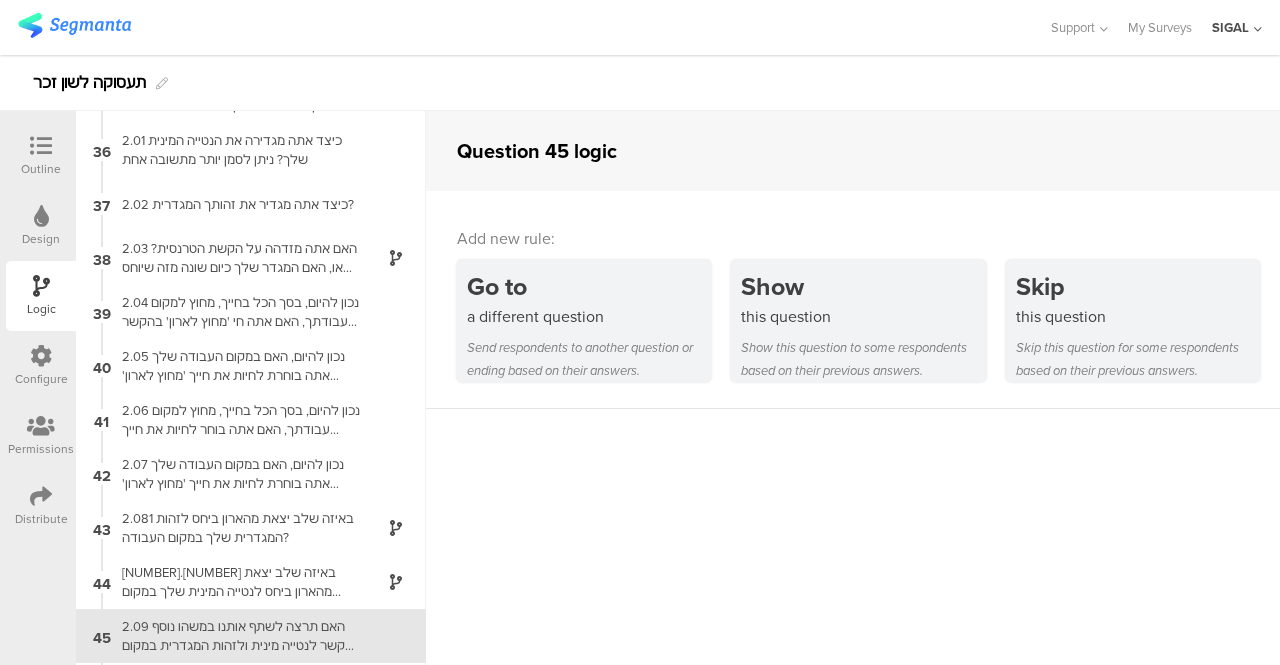 scroll, scrollTop: 2126, scrollLeft: 0, axis: vertical 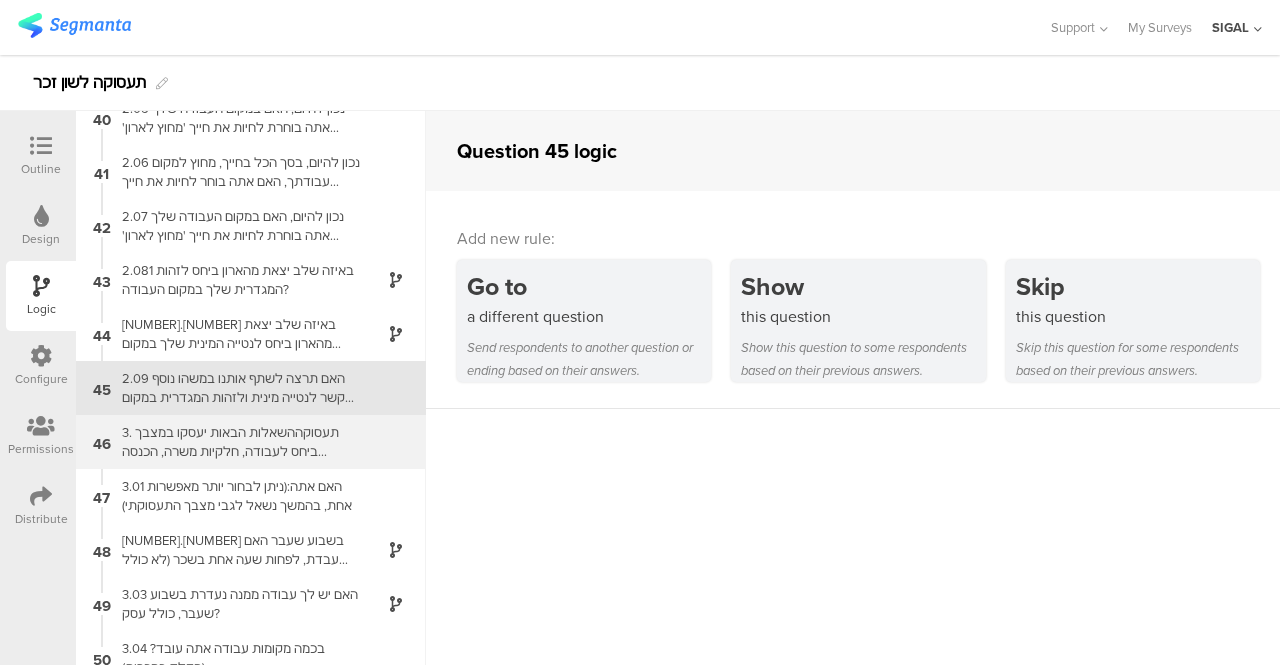 click on "3. תעסוקההשאלות הבאות יעסקו במצבך ביחס לעבודה, חלקיות משרה, הכנסה וכדומה. קראו היטב את השאלות ובחרו בתשובה או בתשובות המתאימות לכם ביותר. נזכיר כי התשובות לשאלות הן אנונימיות." at bounding box center (235, 442) 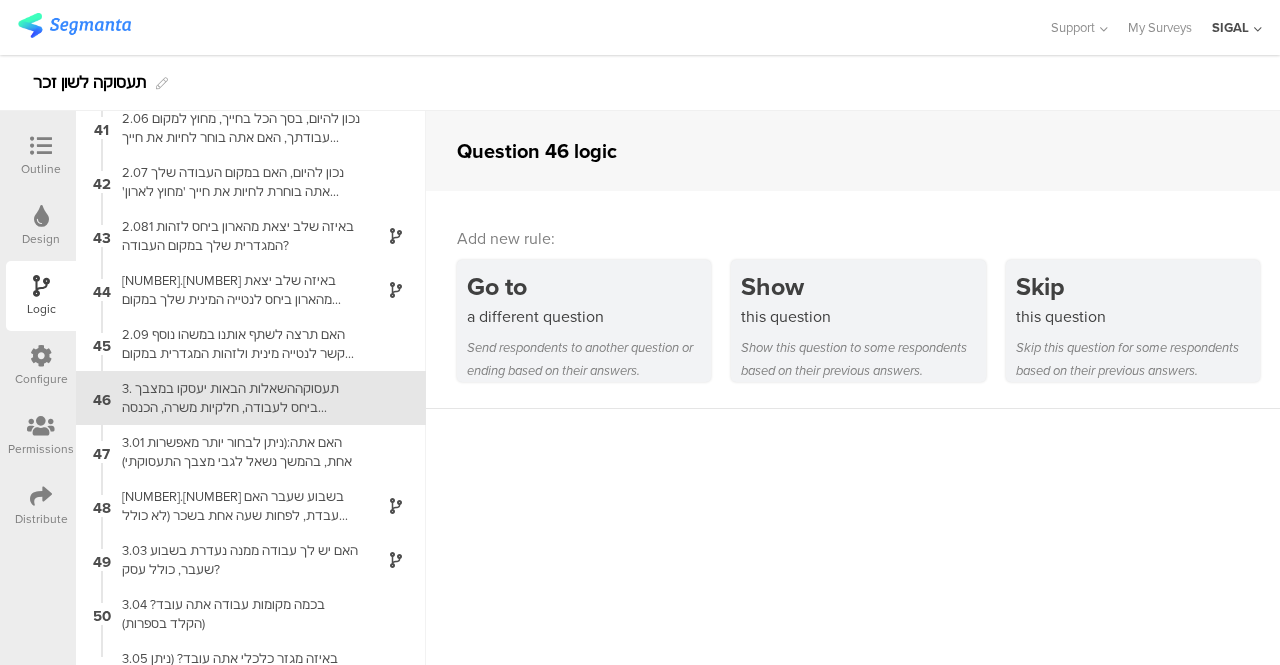 scroll, scrollTop: 2180, scrollLeft: 0, axis: vertical 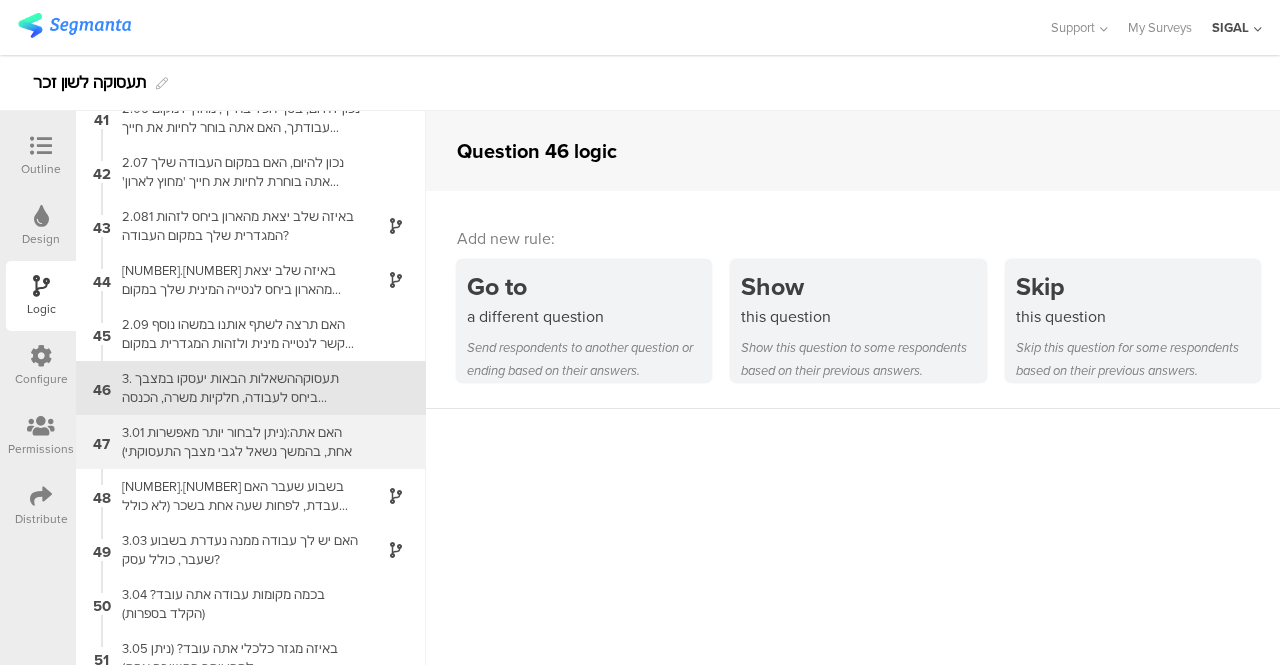 click on "3.01	האם אתה:(ניתן לבחור יותר מאפשרות אחת, בהמשך נשאל לגבי מצבך התעסוקתי)" at bounding box center [235, 442] 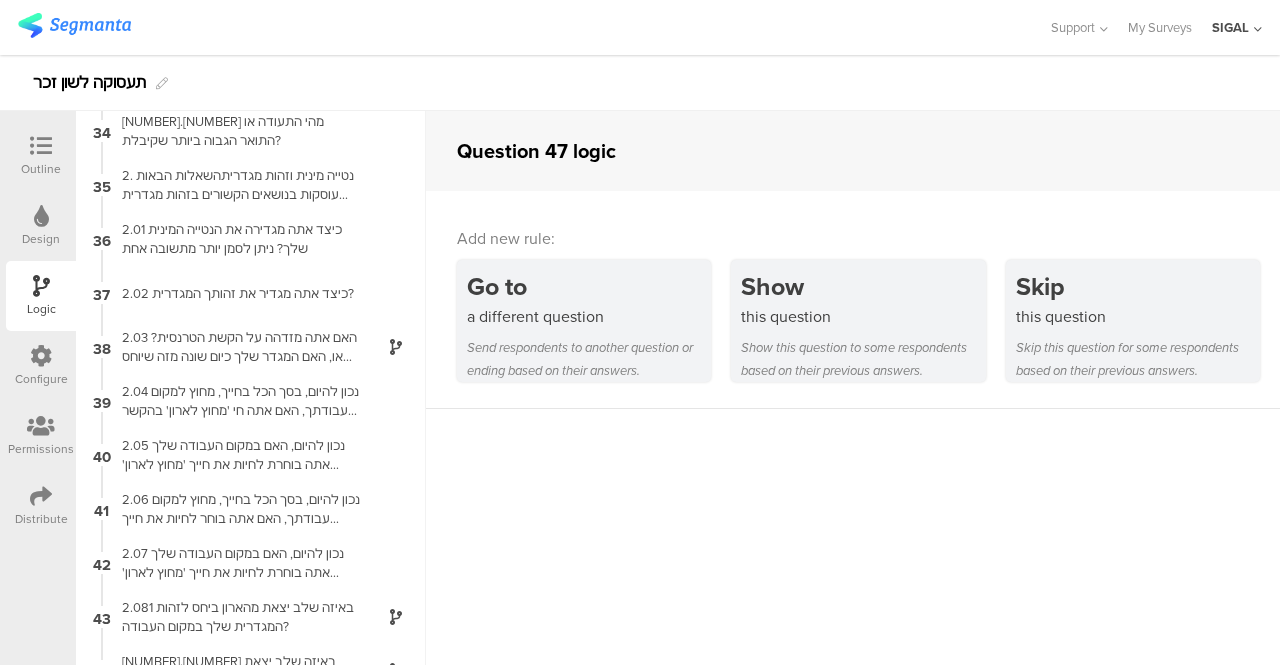 scroll, scrollTop: 2234, scrollLeft: 0, axis: vertical 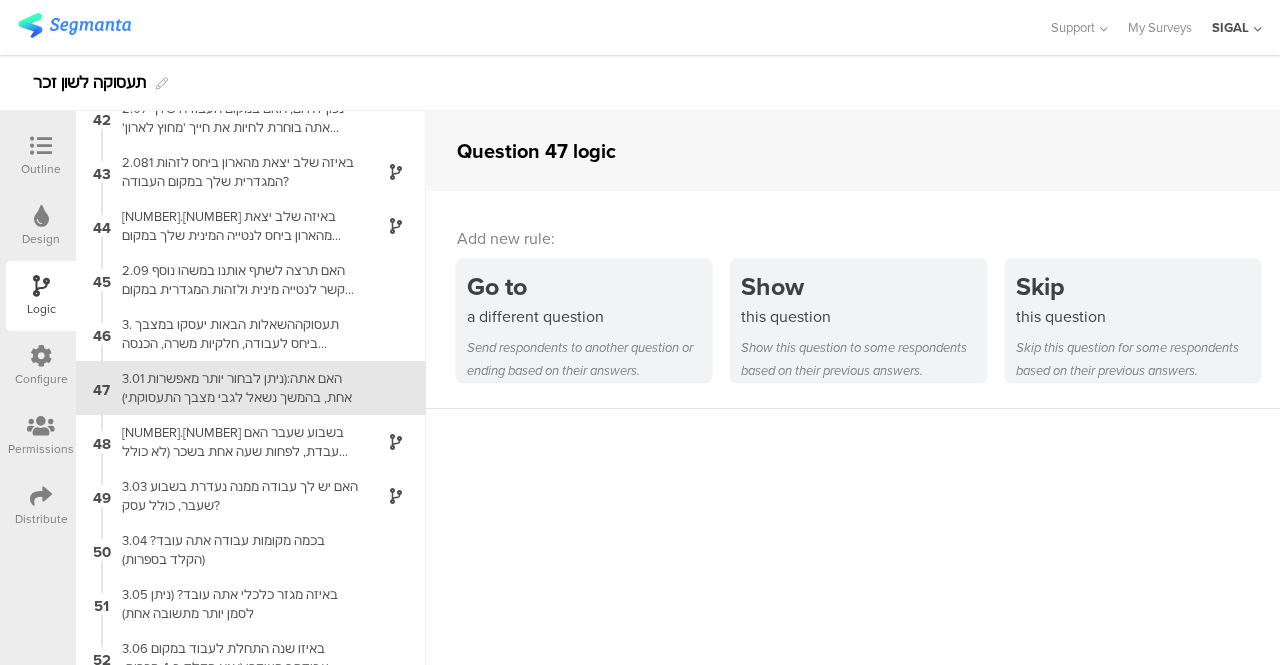 click at bounding box center (41, 146) 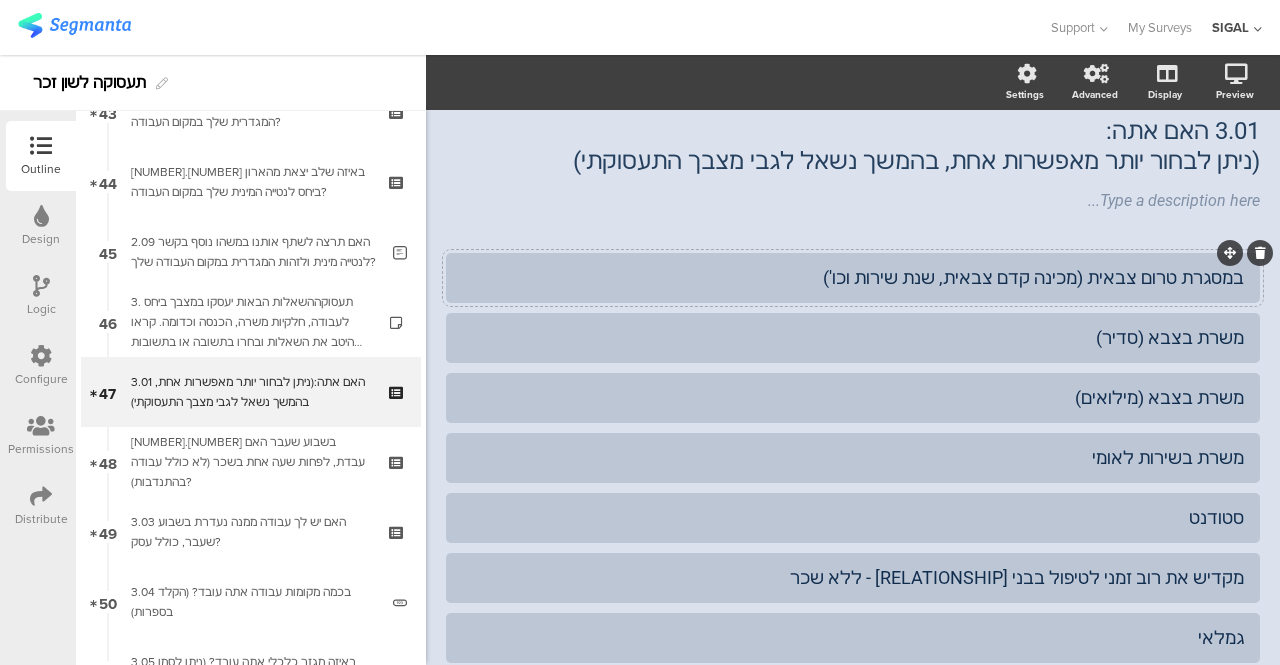 scroll, scrollTop: 3058, scrollLeft: 0, axis: vertical 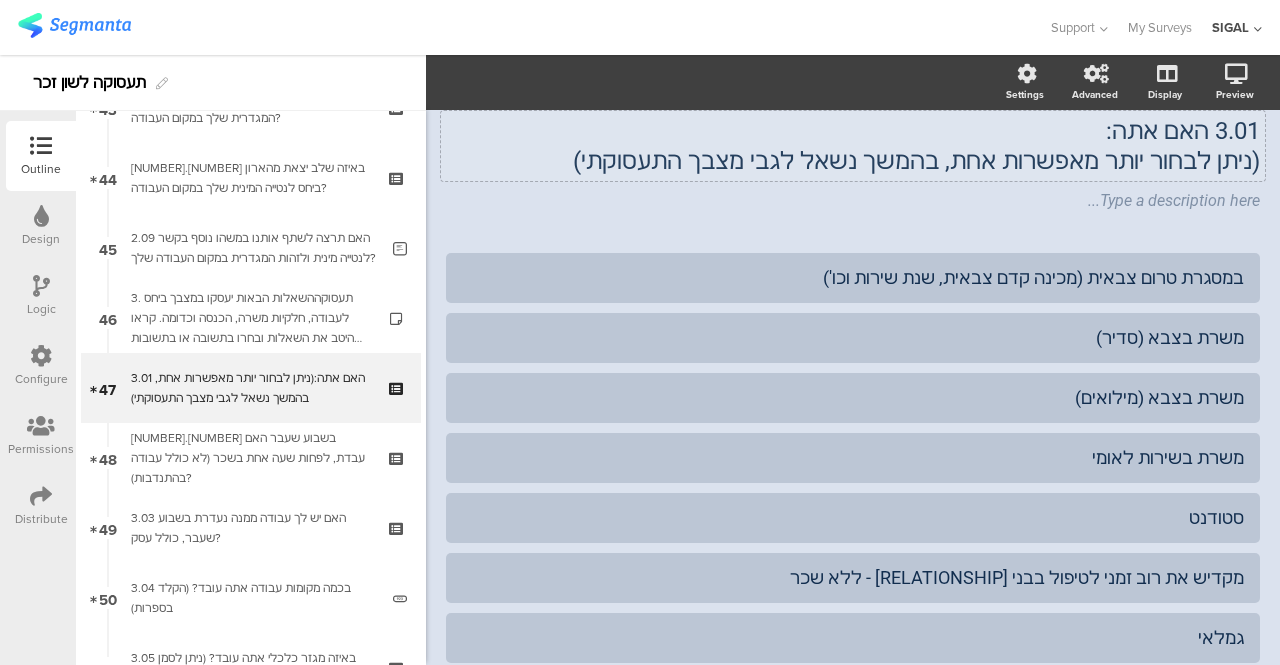 click on "3.01	האם אתה:" 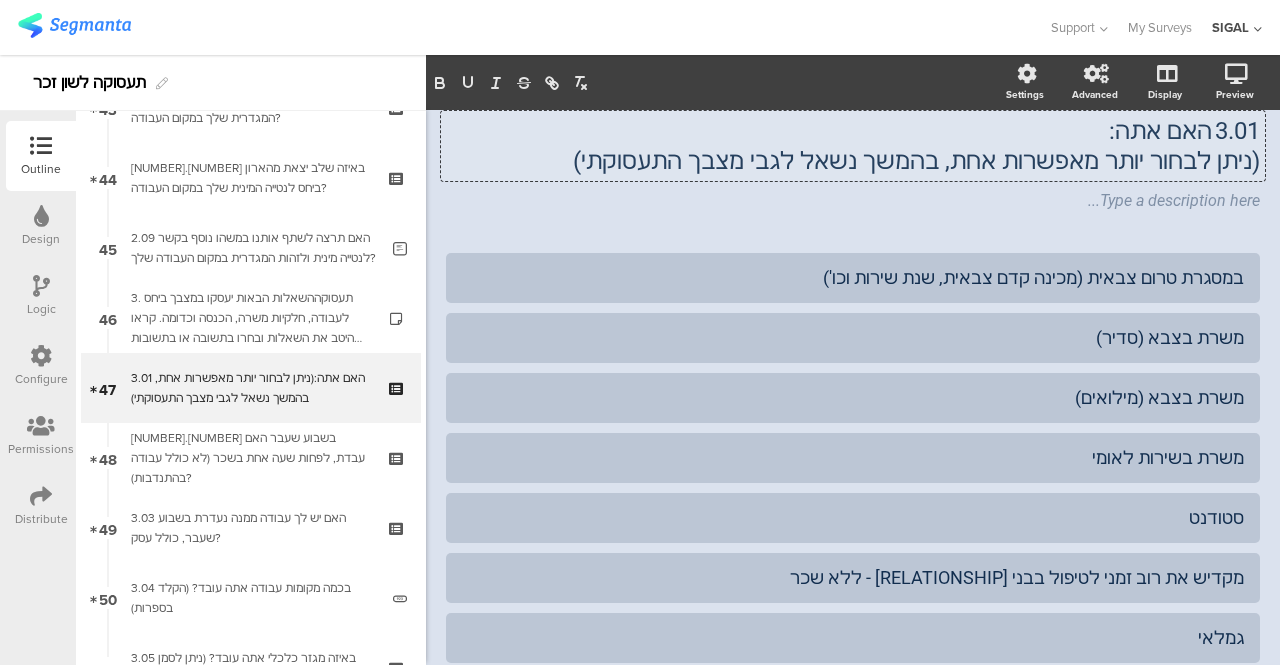 scroll, scrollTop: 20, scrollLeft: 0, axis: vertical 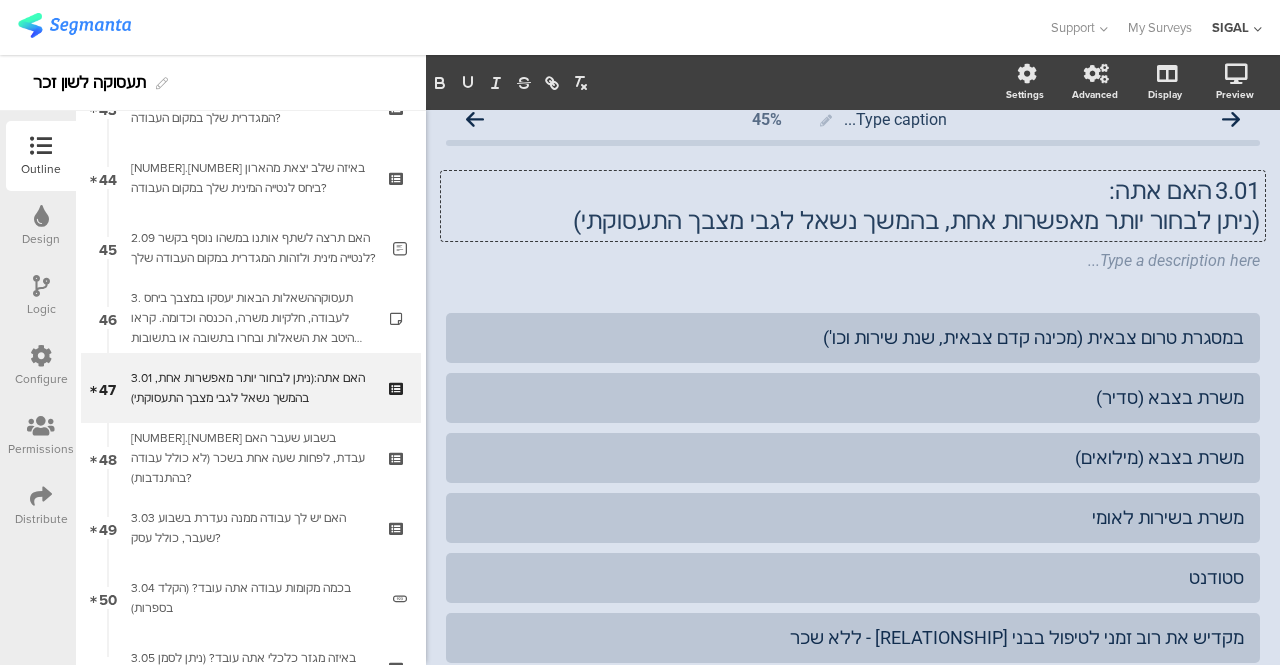 type 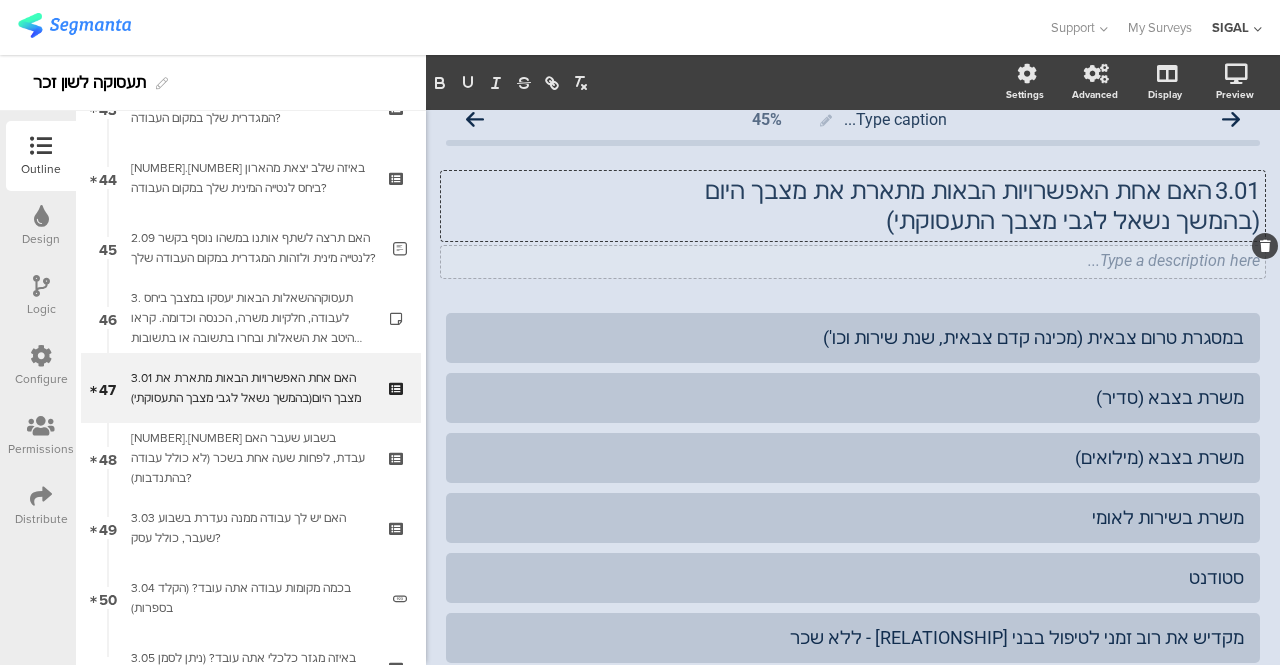 click on "Type a description here..." 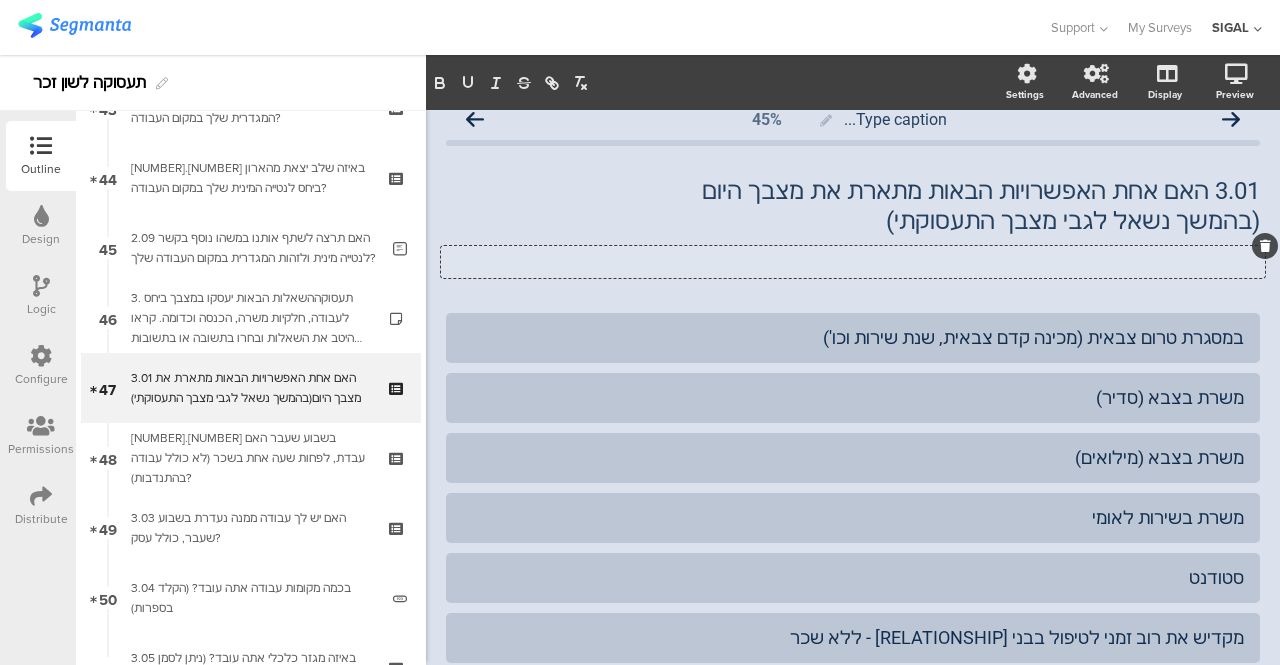 type 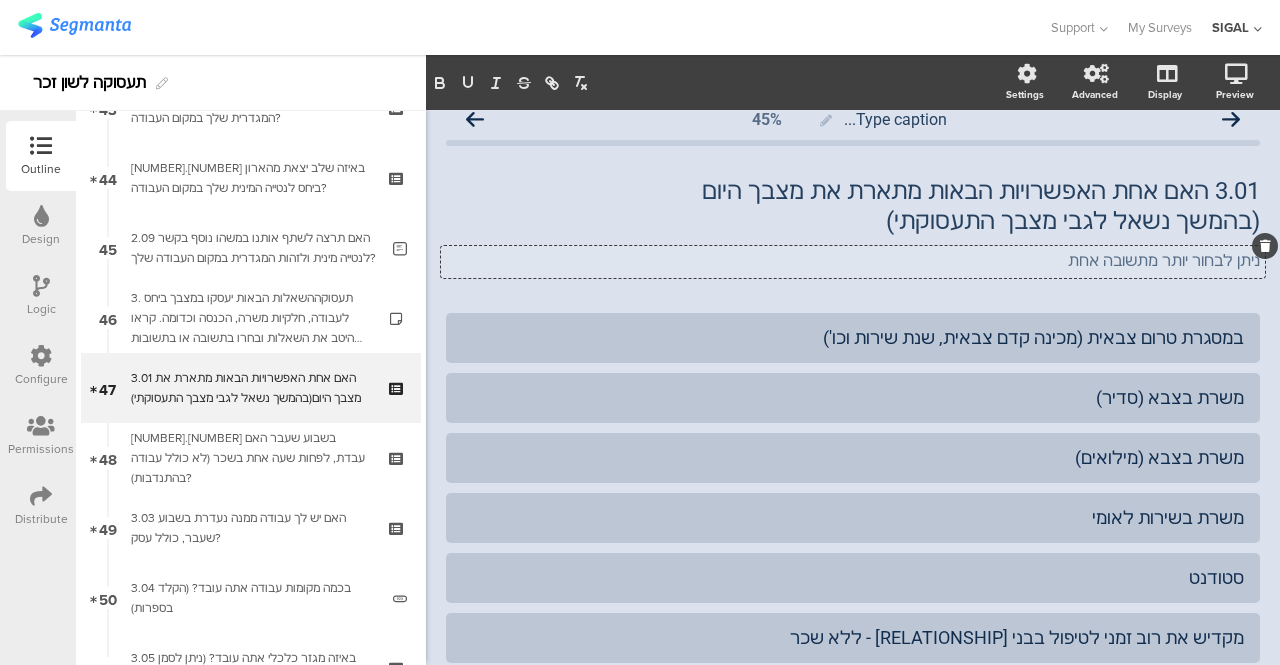 click on "ניתן לבחור יותר מתשובה אחת
ניתן לבחור יותר מתשובה אחת
ניתן לבחור יותר מתשובה אחת" 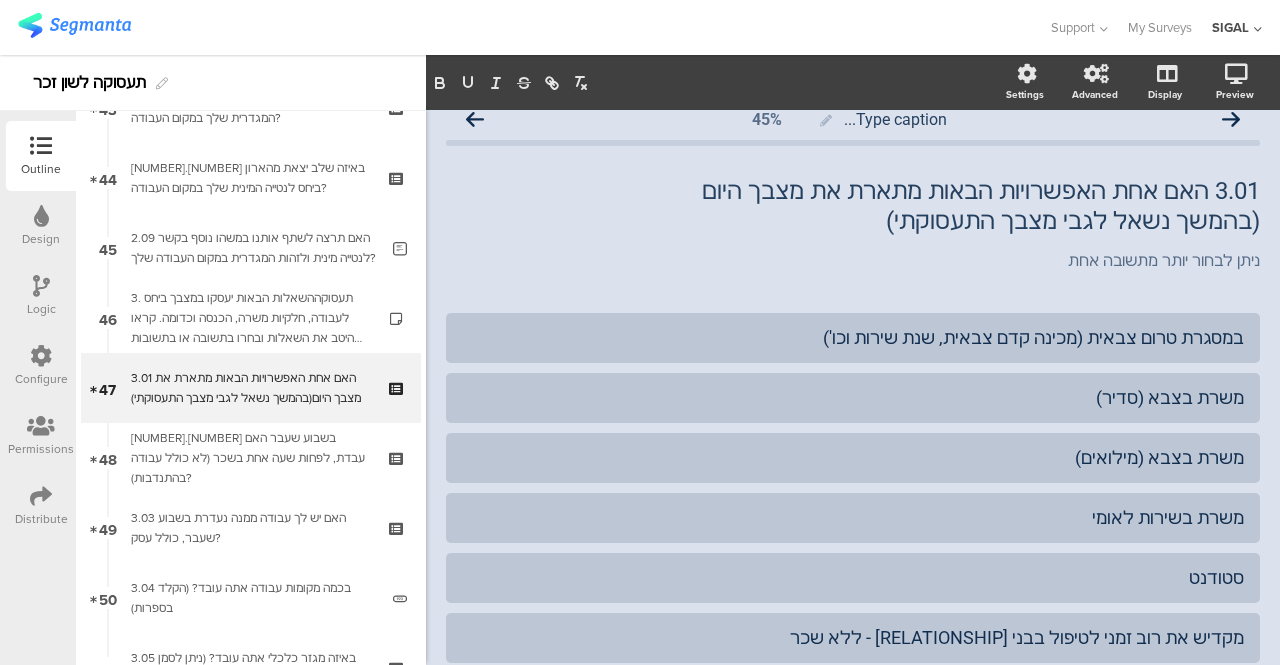 click at bounding box center [41, 286] 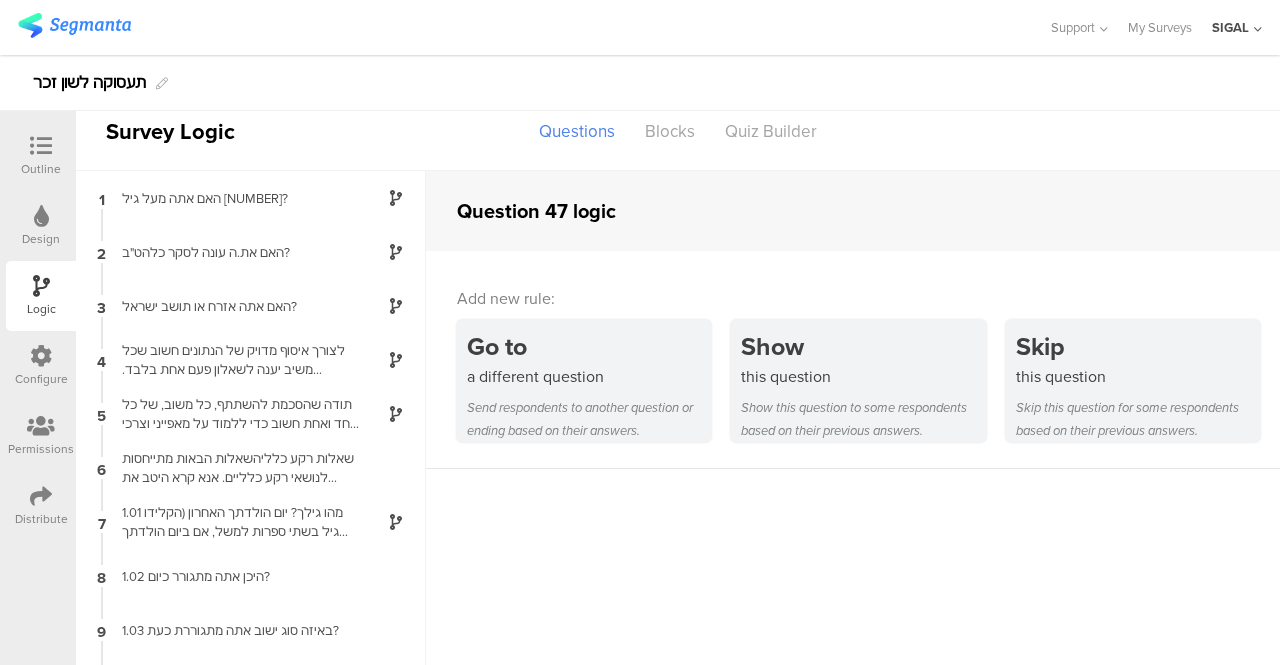 scroll, scrollTop: 80, scrollLeft: 0, axis: vertical 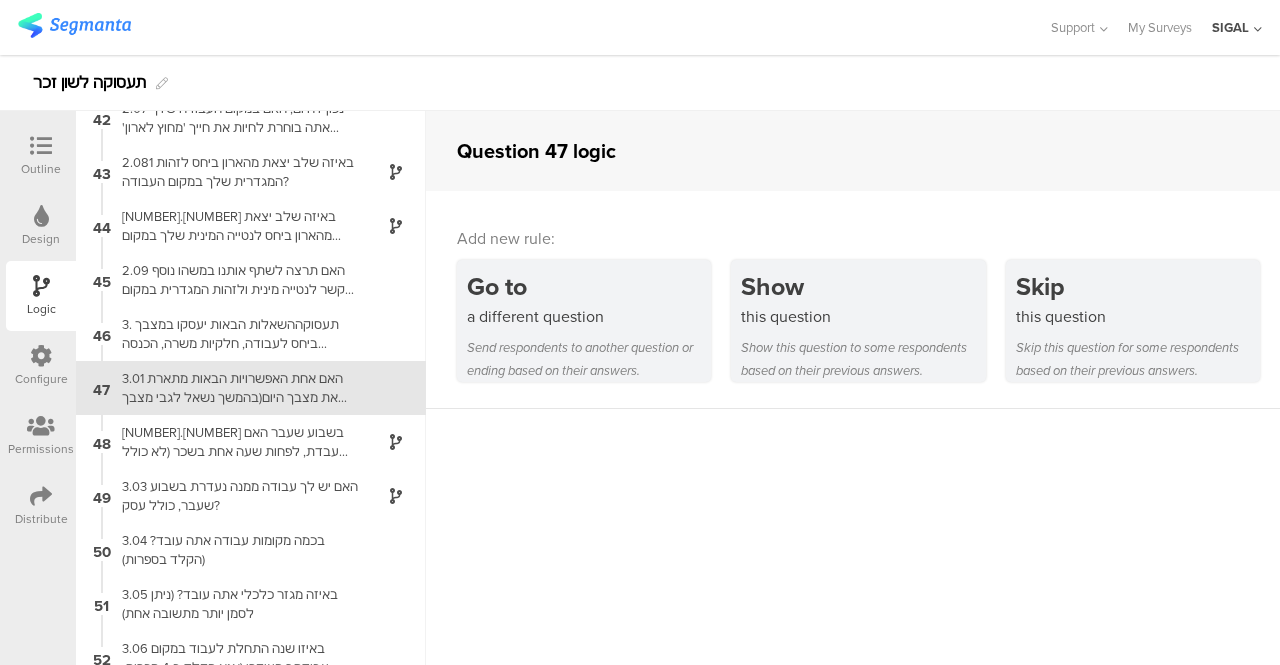 click at bounding box center [41, 147] 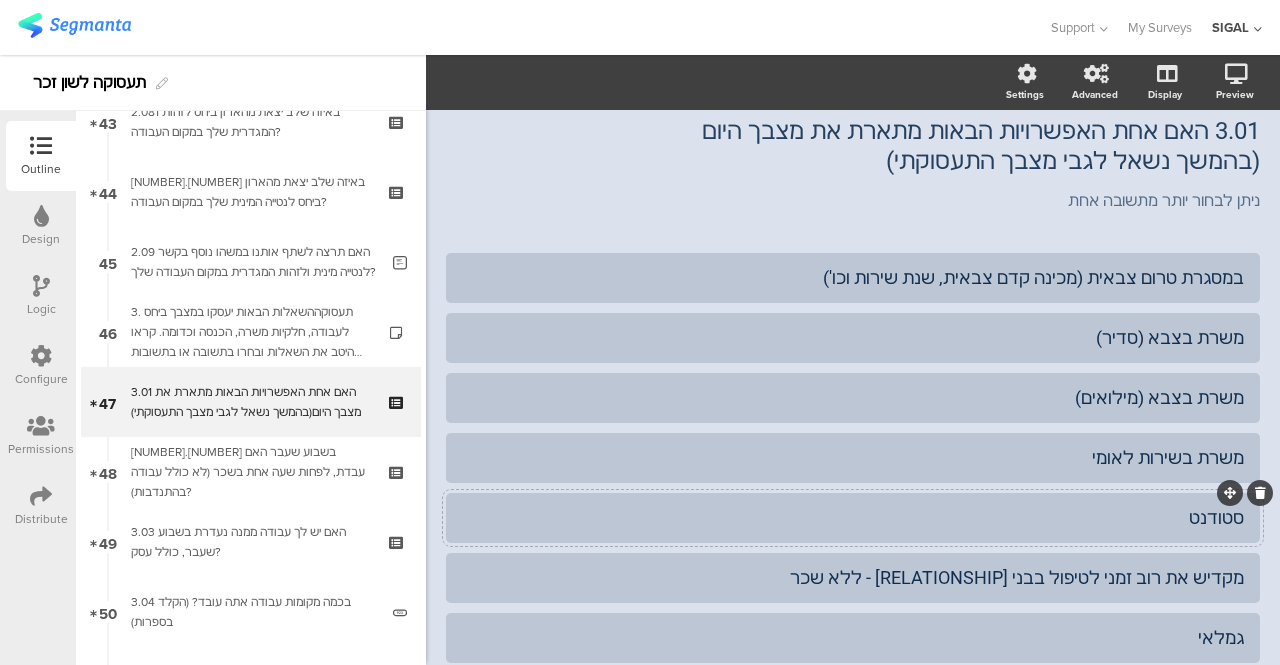 scroll, scrollTop: 3058, scrollLeft: 0, axis: vertical 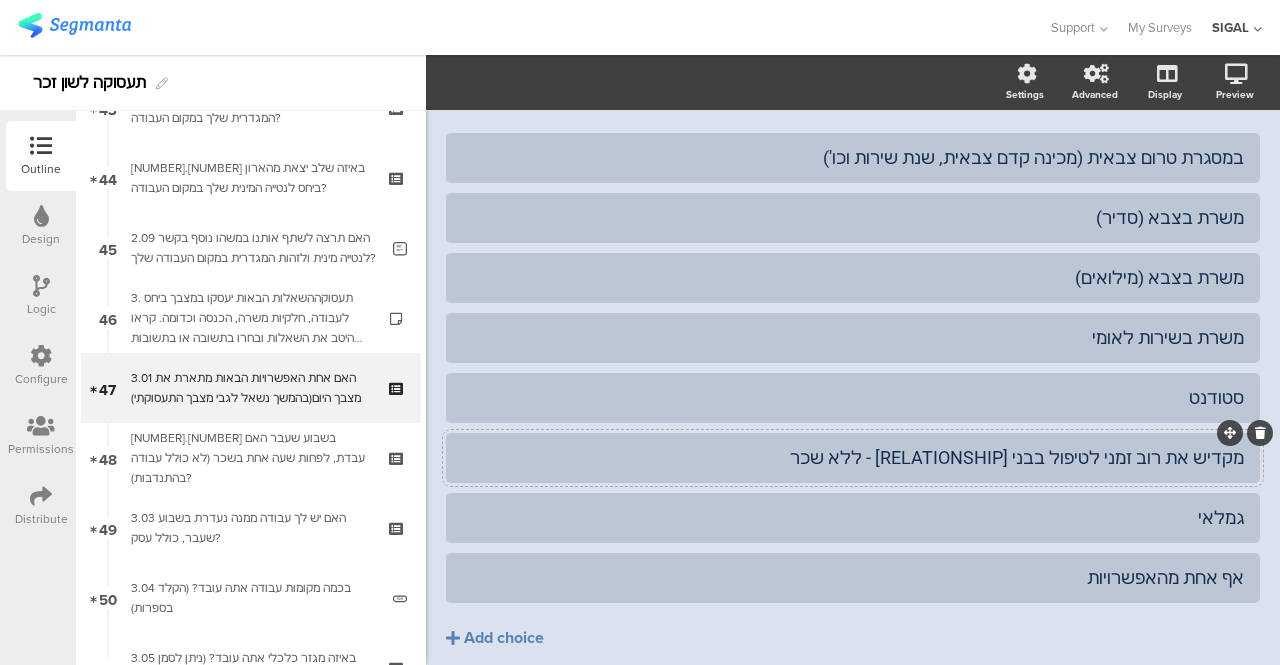 click on "מקדיש את רוב זמני לטיפול בבני [RELATIONSHIP] - ללא שכר" 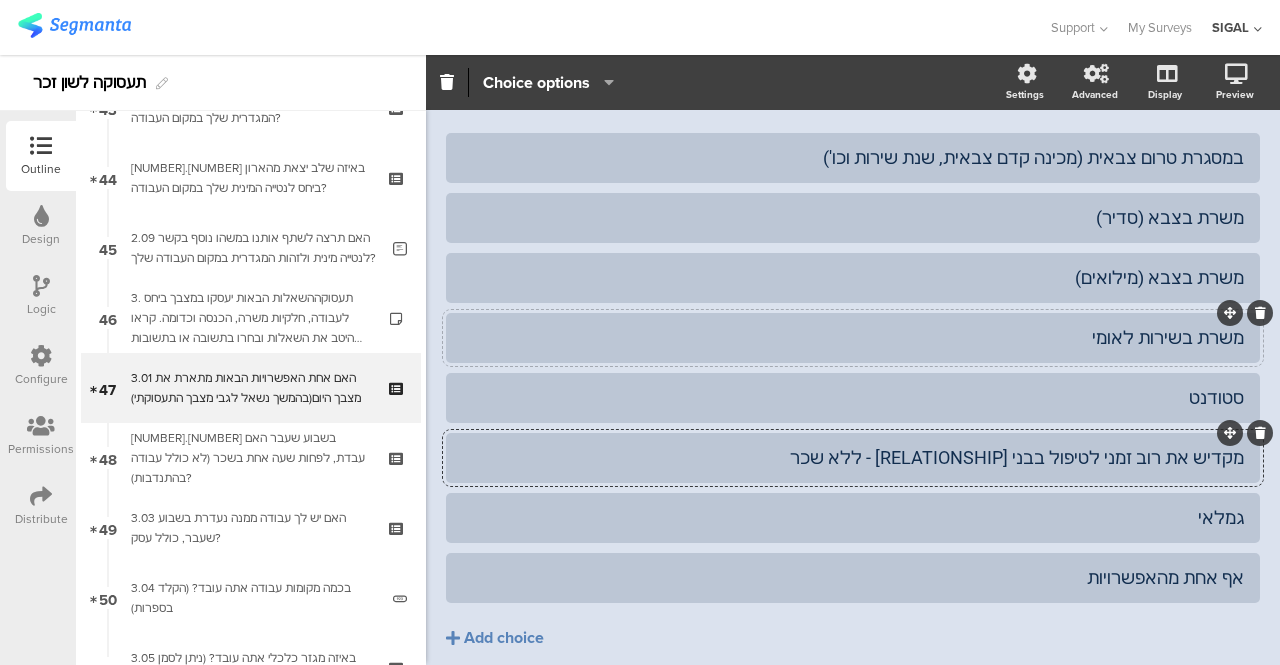type 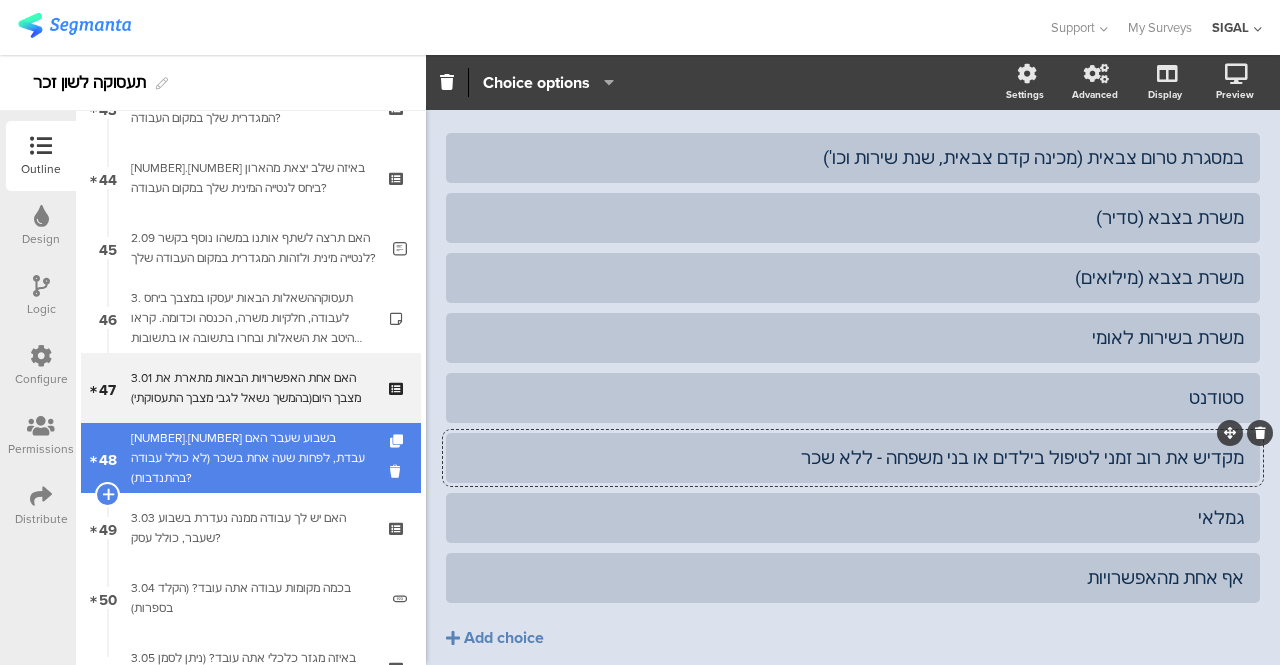 click on "[NUMBER].[NUMBER]	בשבוע שעבר האם עבדת, לפחות שעה אחת בשכר (לא כולל עבודה בהתנדבות)?" at bounding box center (250, 458) 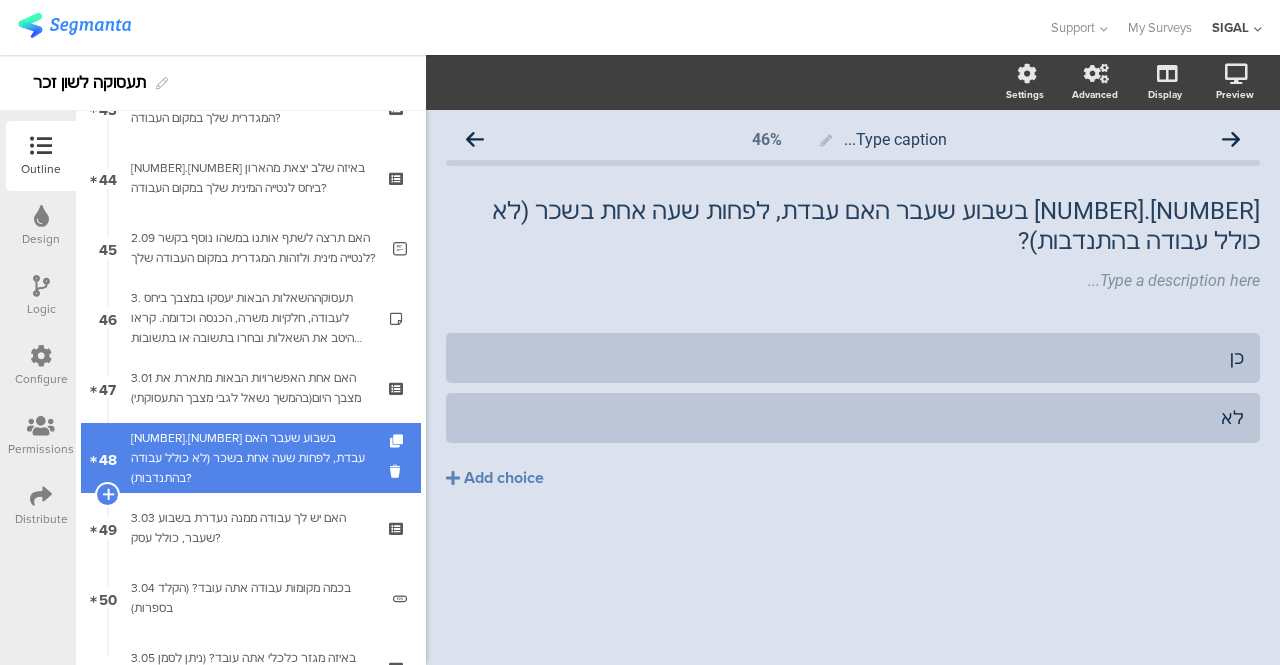 scroll, scrollTop: 0, scrollLeft: 0, axis: both 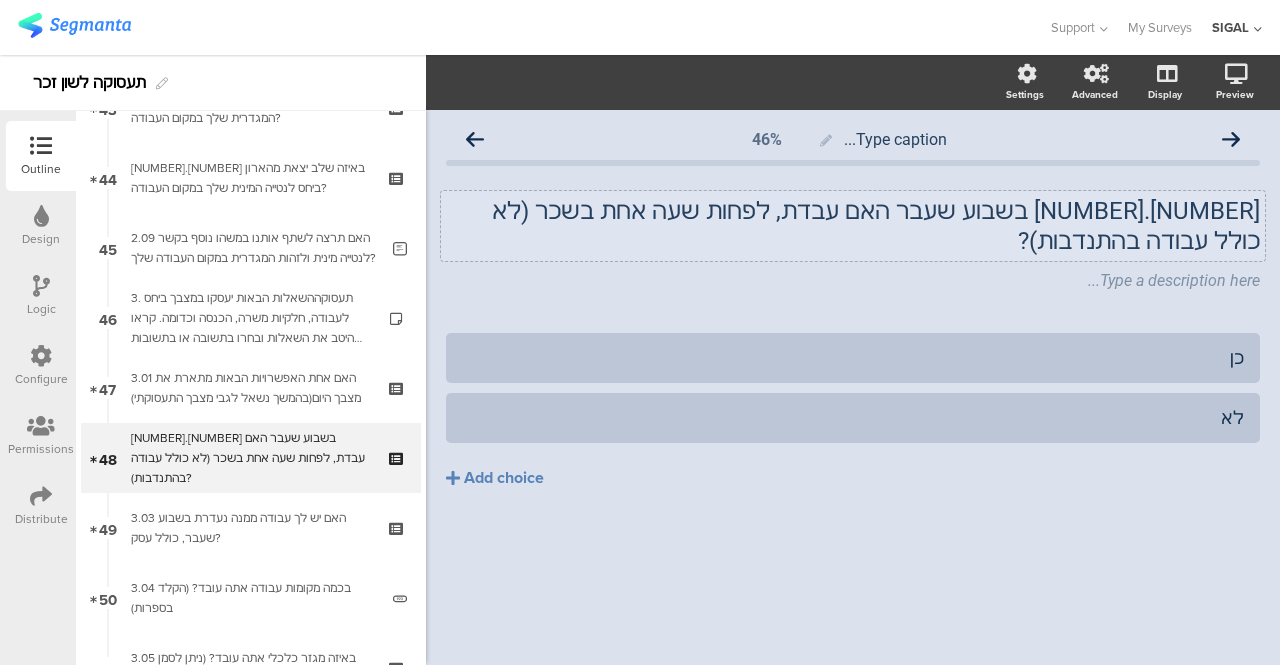 click on "3.02	 בשבוע שעבר האם עבדת, לפחות שעה אחת בשכר (לא כולל עבודה בהתנדבות)?
3.02	 בשבוע שעבר האם עבדת, לפחות שעה אחת בשכר (לא כולל עבודה בהתנדבות)?" 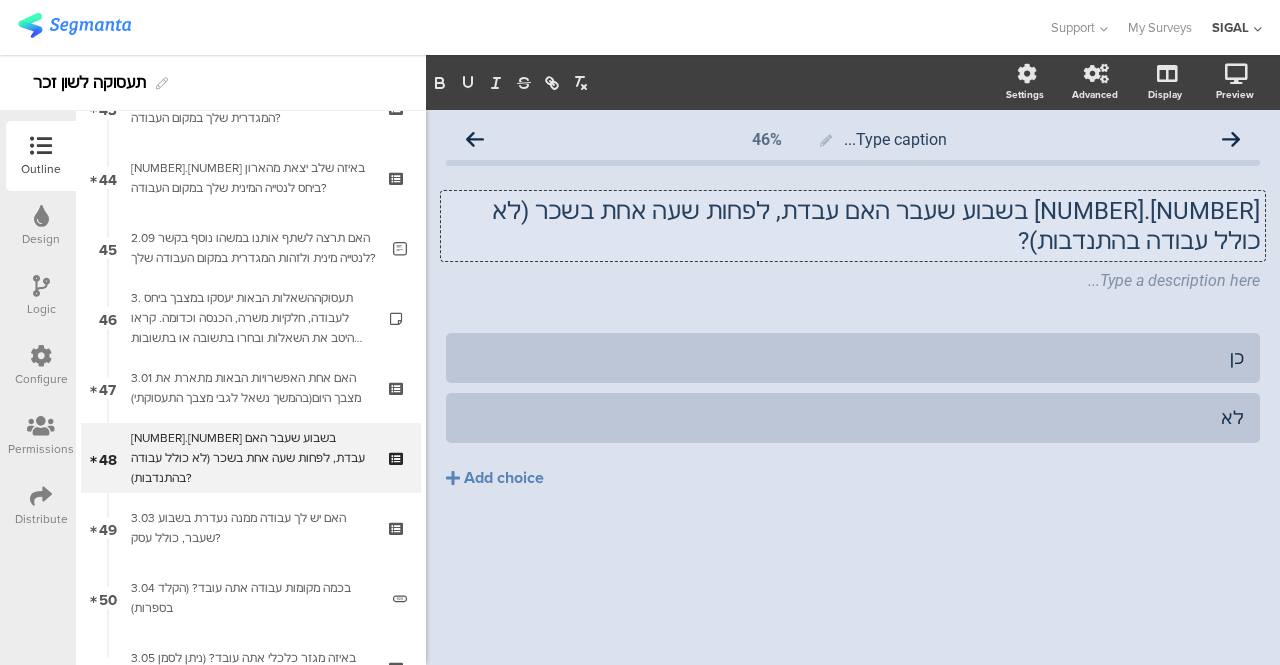 type 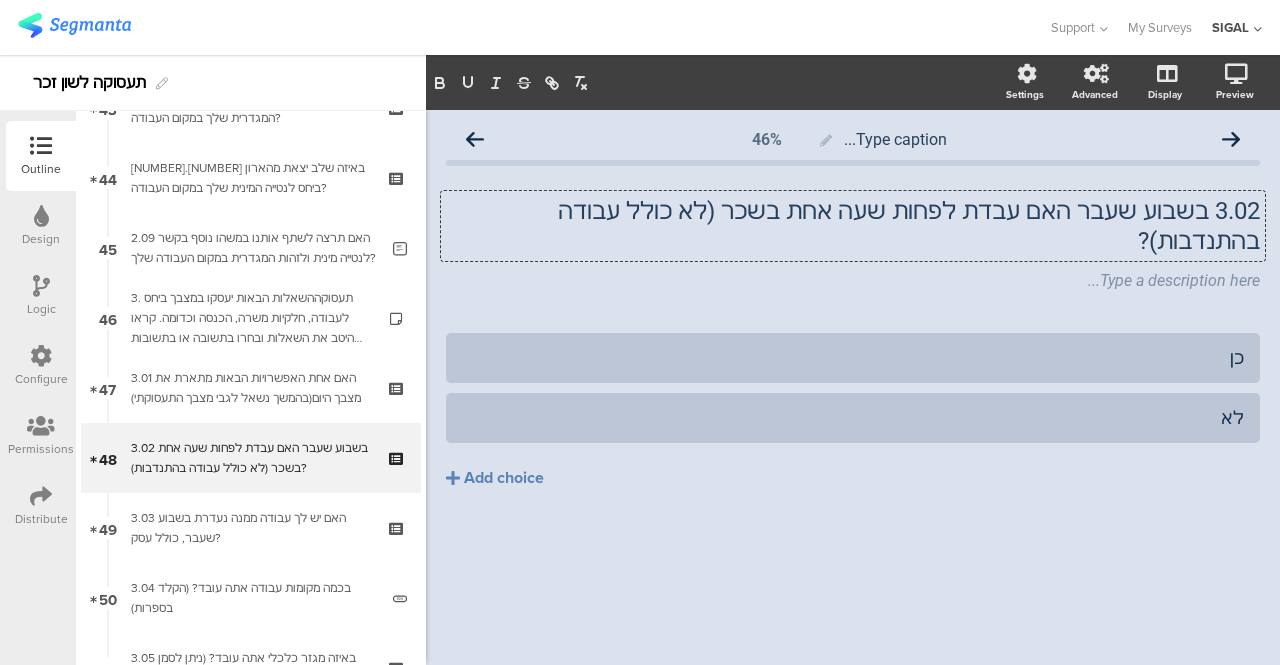 click on "Logic" at bounding box center (41, 296) 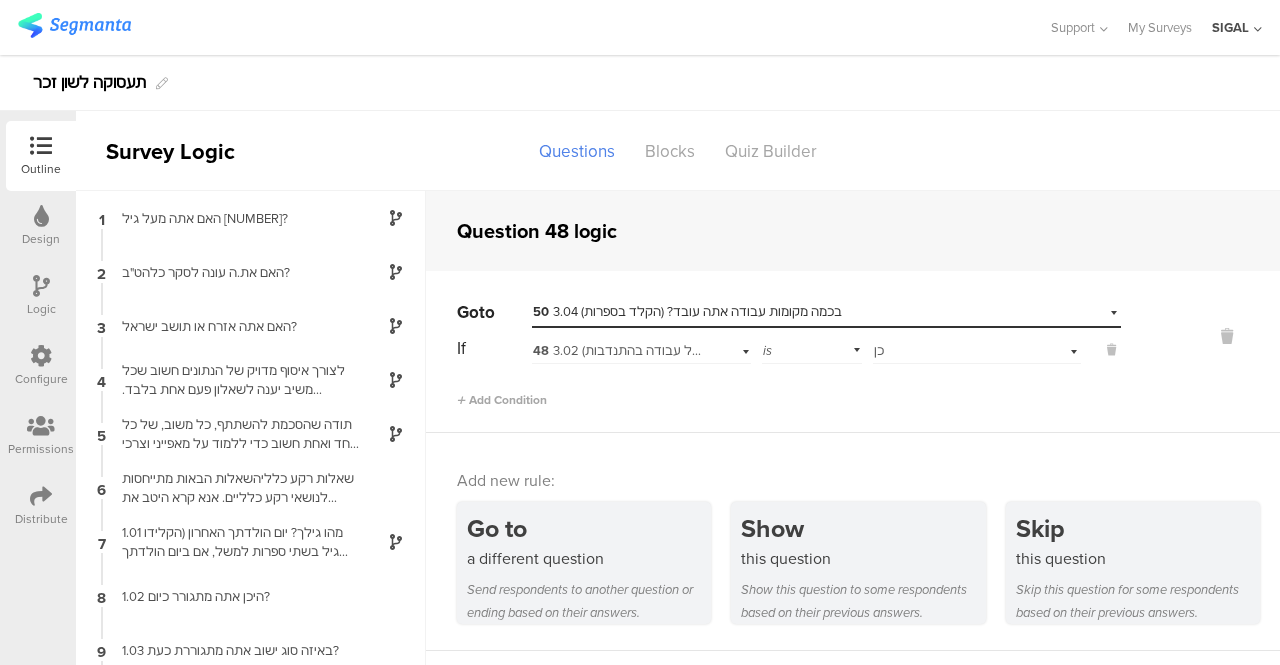 scroll, scrollTop: 74, scrollLeft: 0, axis: vertical 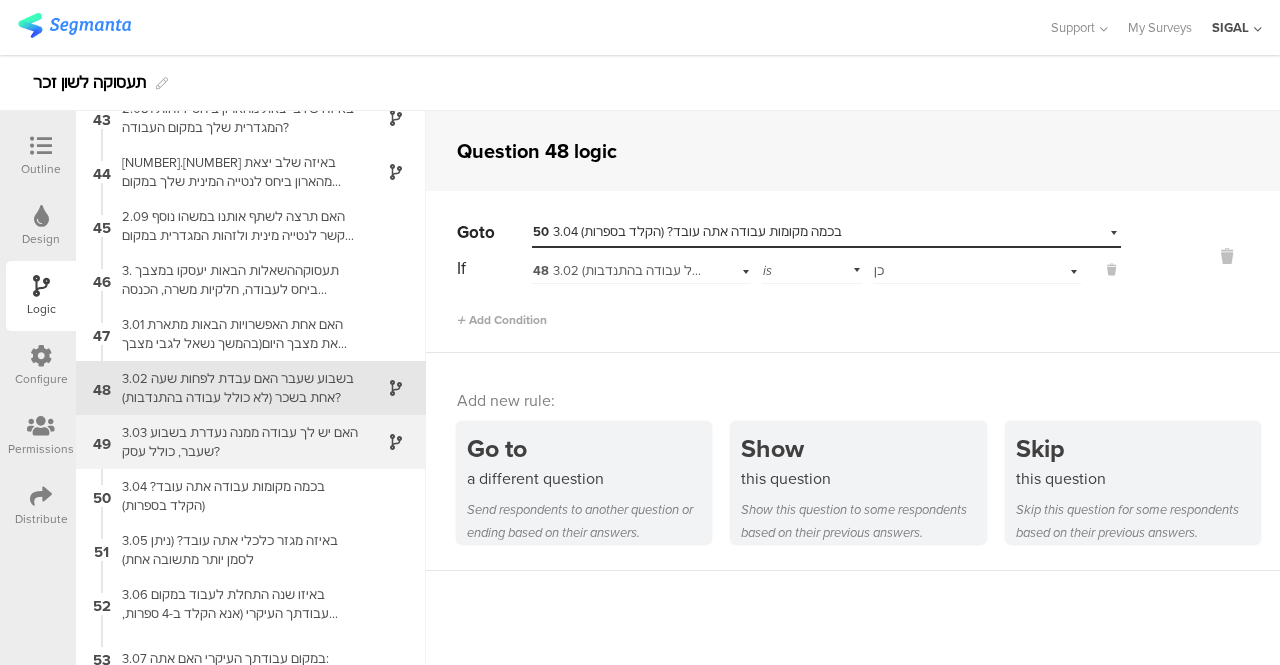 click on "3.03	האם יש לך עבודה ממנה נעדרת בשבוע שעבר, כולל עסק?" at bounding box center [235, 442] 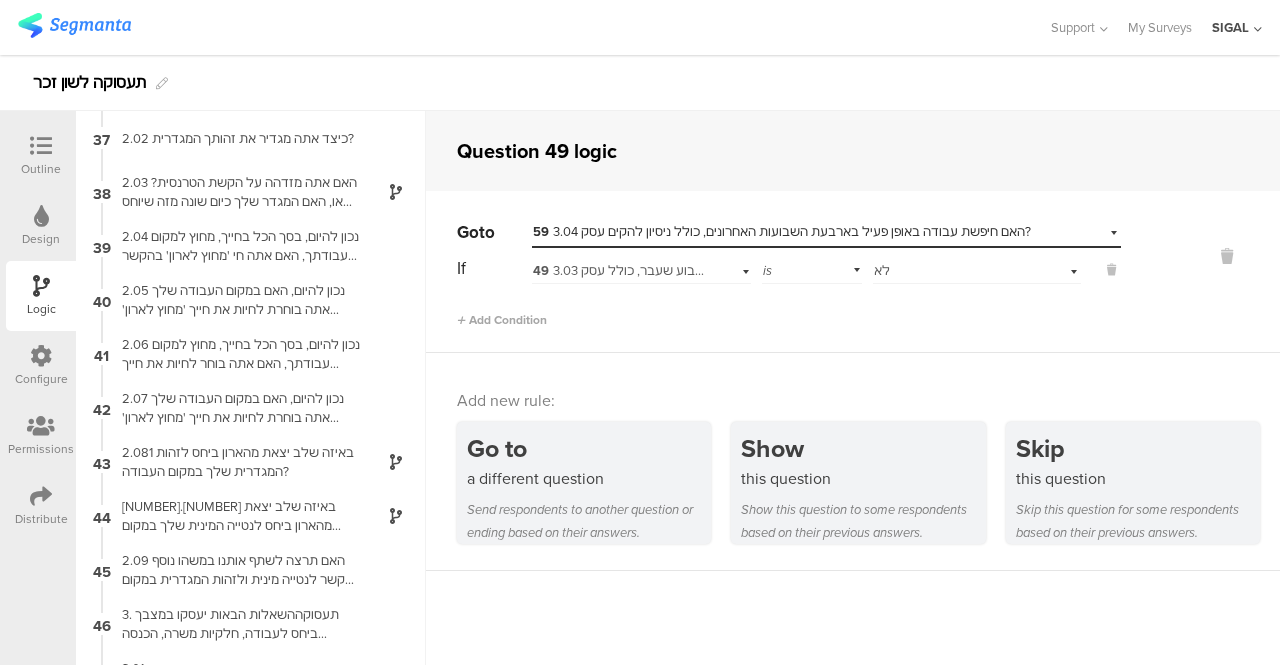 scroll, scrollTop: 2342, scrollLeft: 0, axis: vertical 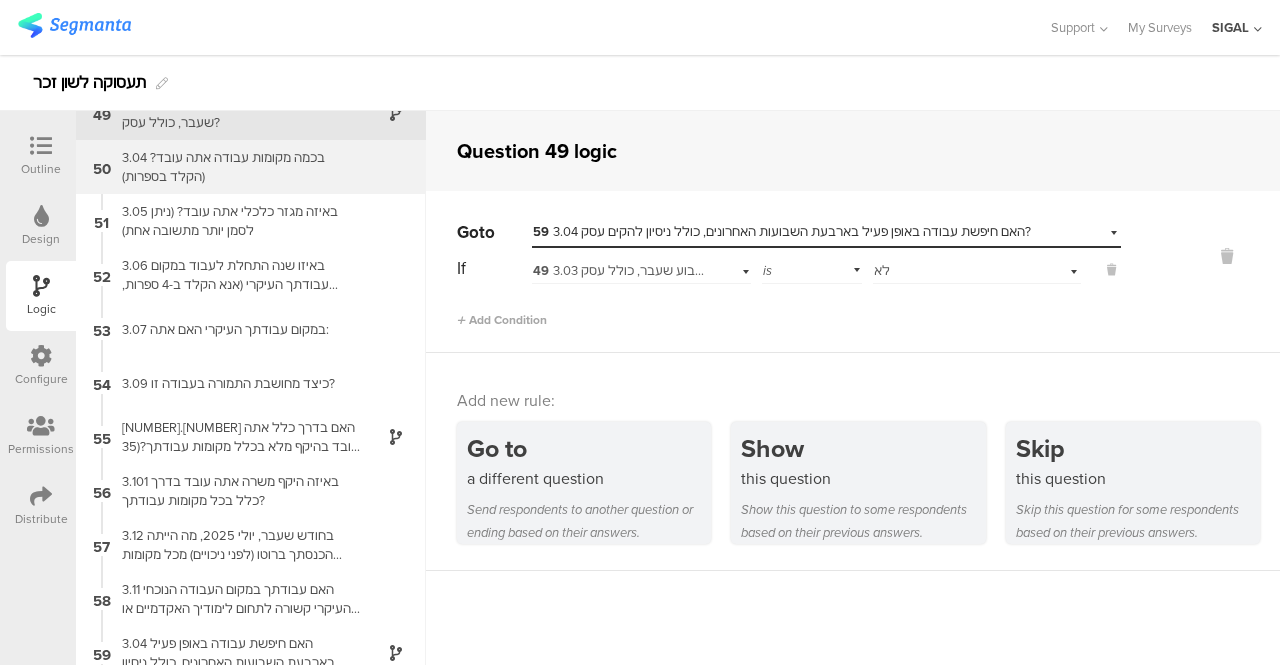 click on "3.04 בכמה מקומות עבודה אתה עובד? (הקלד בספרות)" at bounding box center [235, 167] 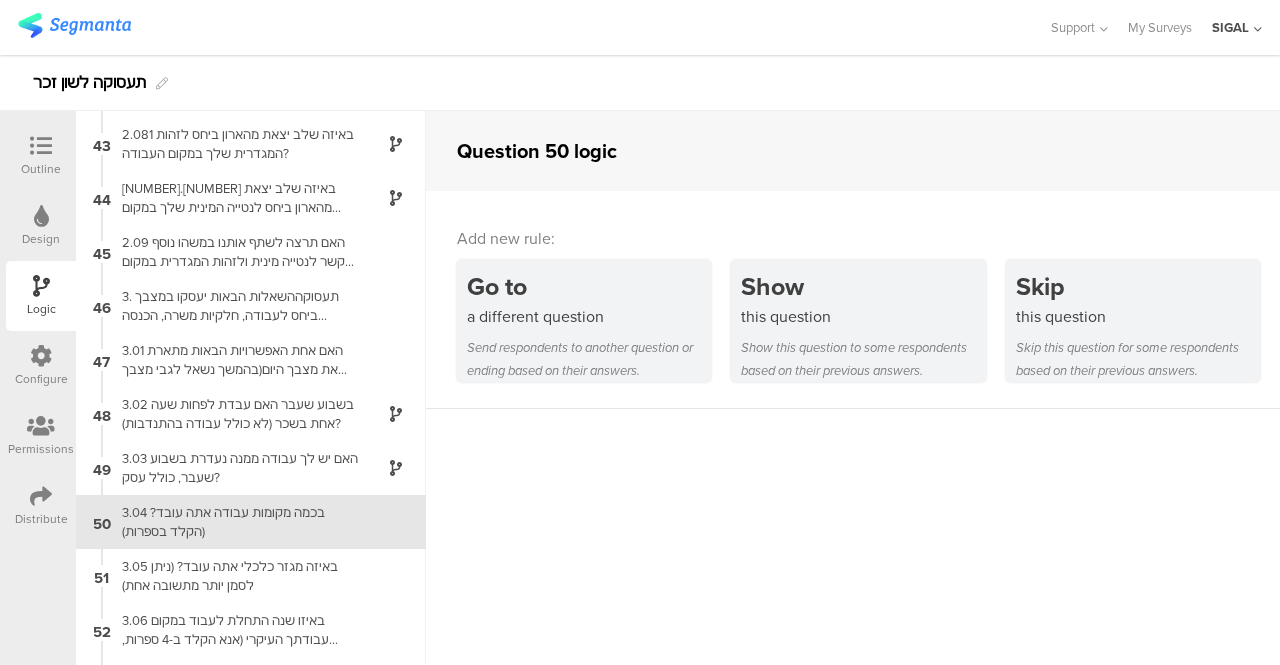 scroll, scrollTop: 2396, scrollLeft: 0, axis: vertical 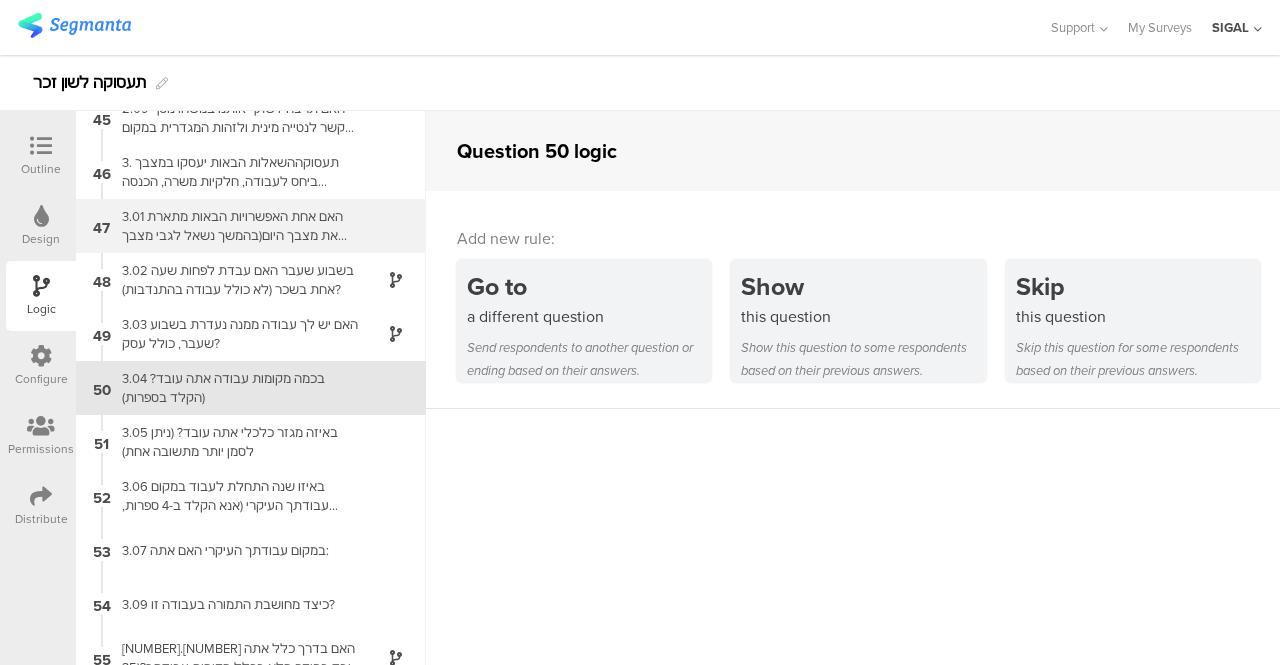 click on "3.01	האם אחת האפשרויות הבאות מתארת את מצבך היום(בהמשך נשאל לגבי מצבך התעסוקתי)" at bounding box center [235, 226] 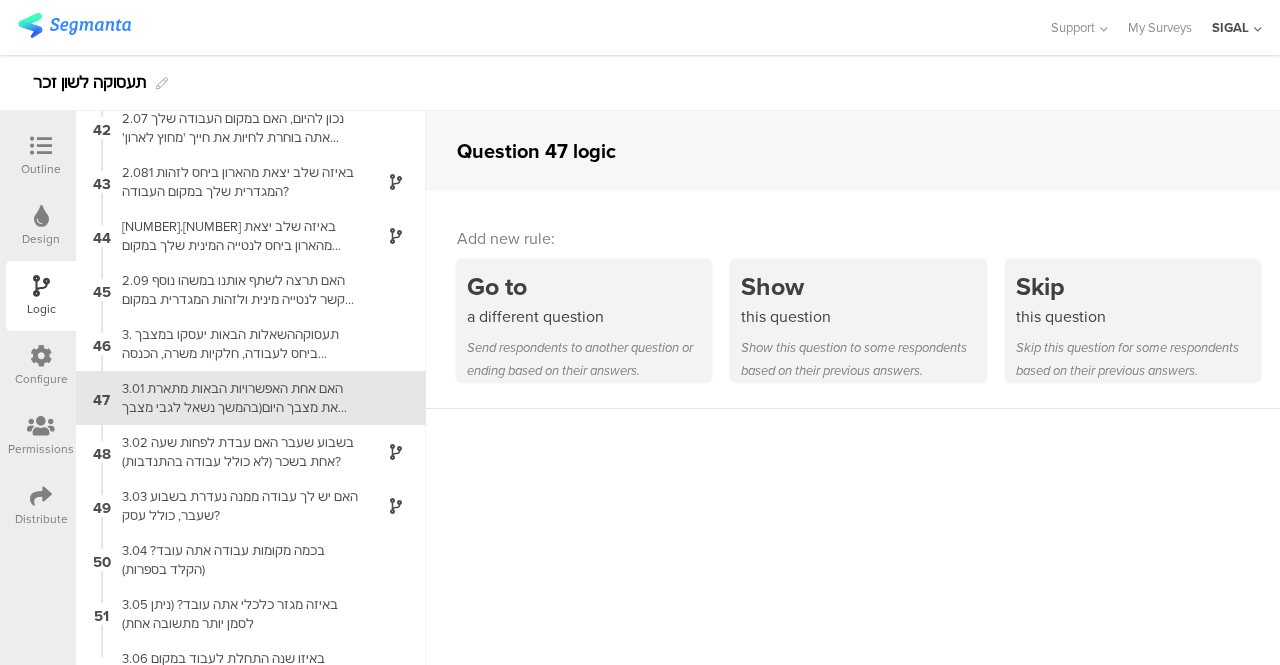 scroll, scrollTop: 2234, scrollLeft: 0, axis: vertical 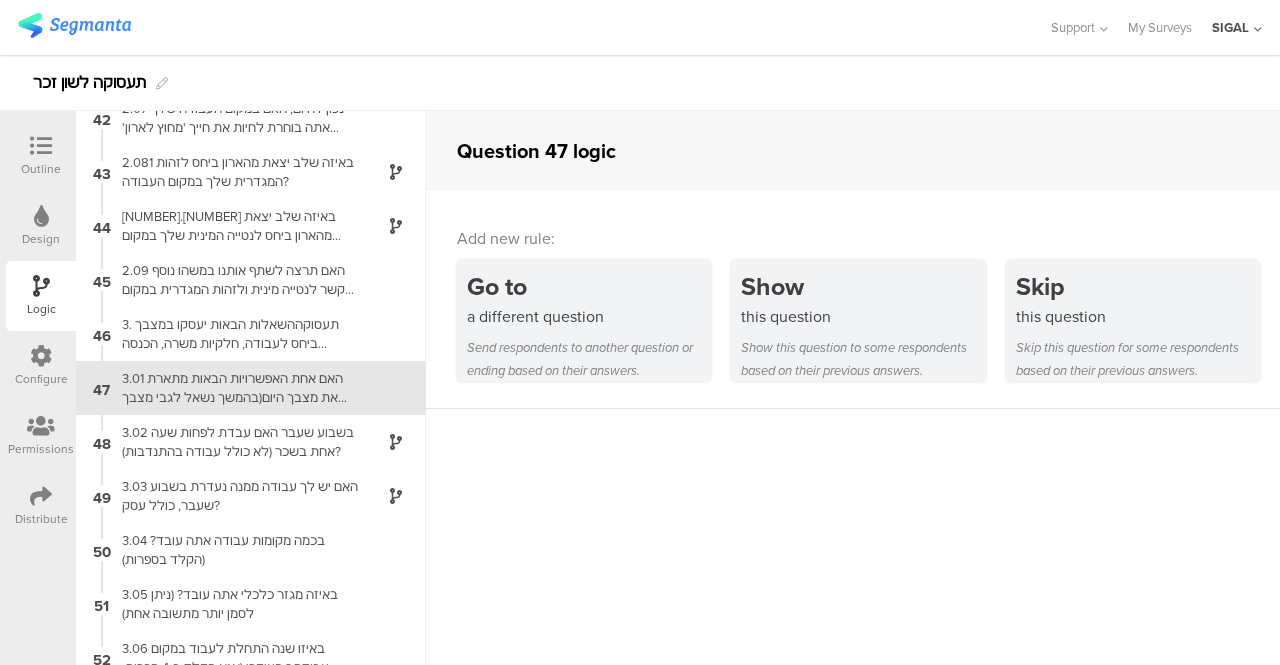 click on "Outline" at bounding box center [41, 169] 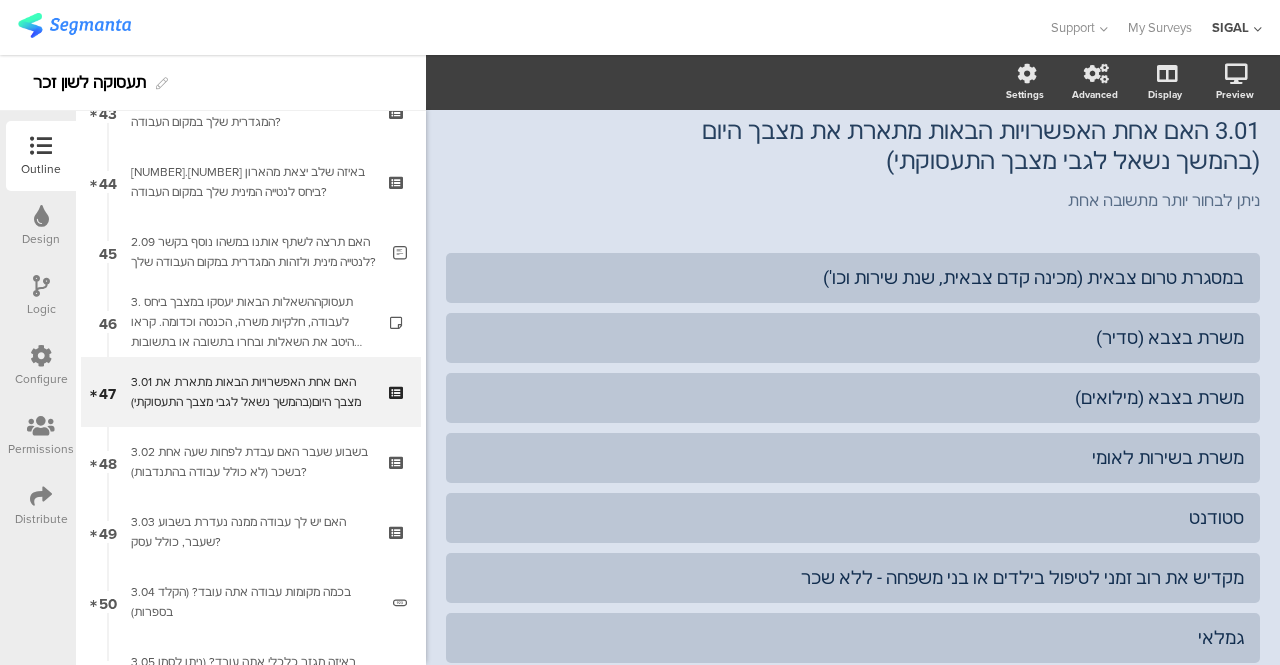 scroll, scrollTop: 3058, scrollLeft: 0, axis: vertical 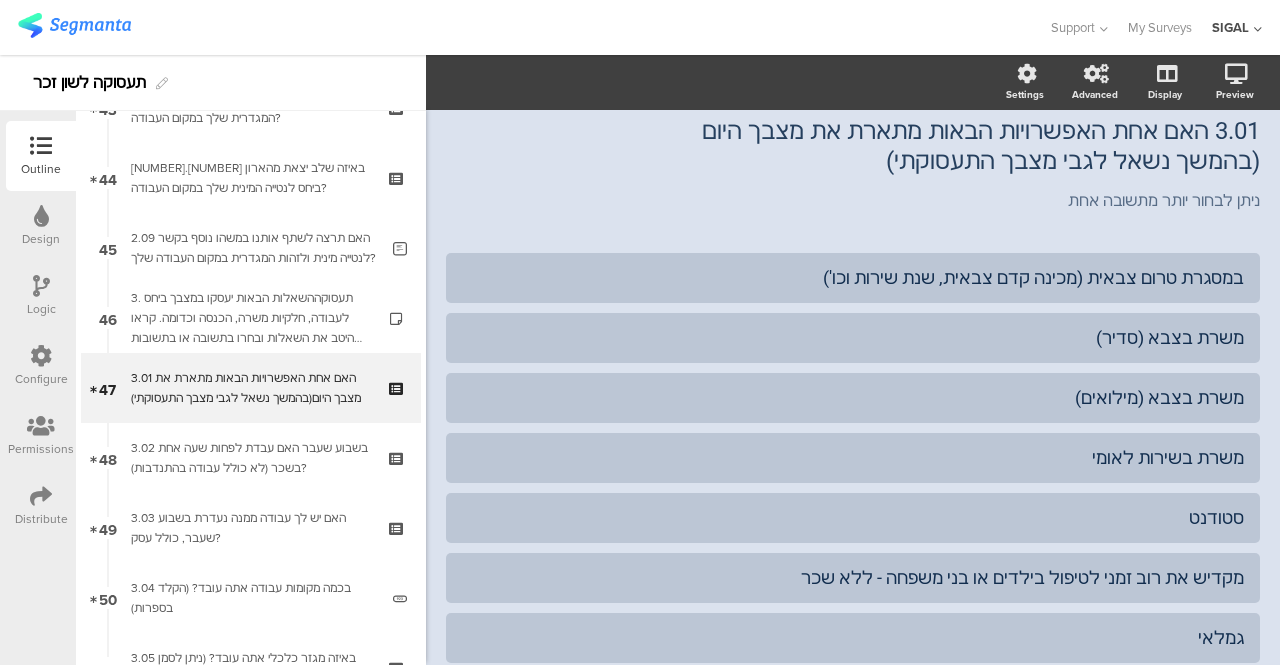 click on "Logic" at bounding box center (41, 309) 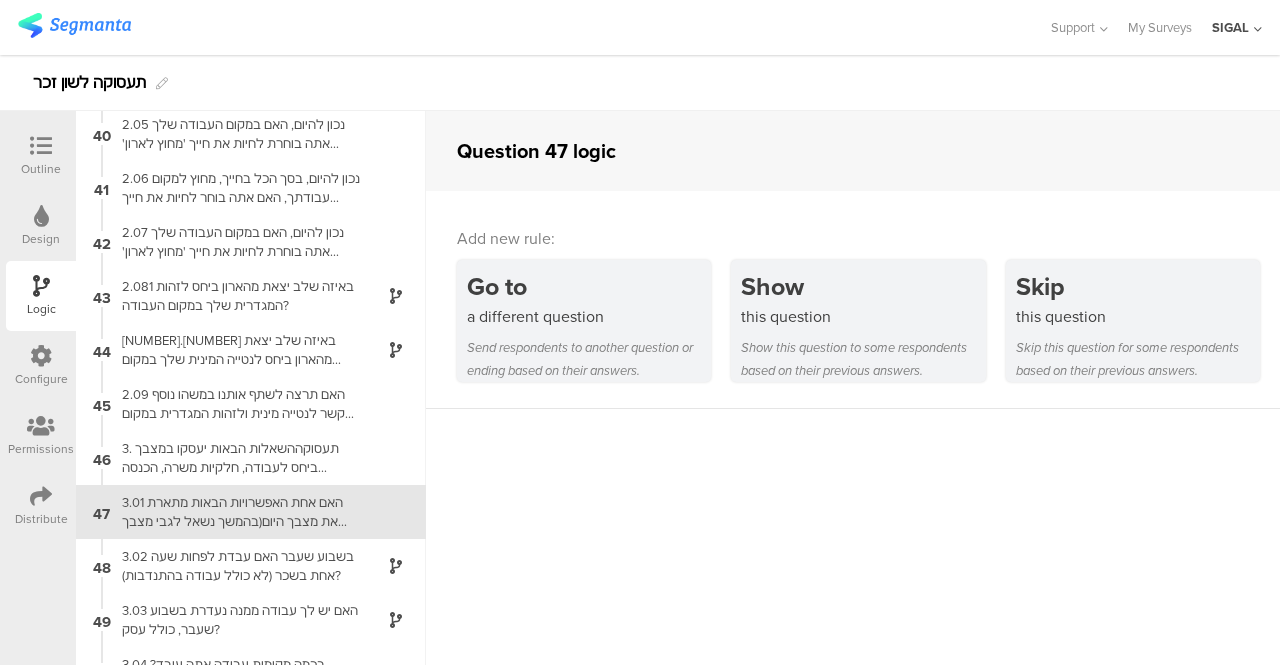 scroll, scrollTop: 2234, scrollLeft: 0, axis: vertical 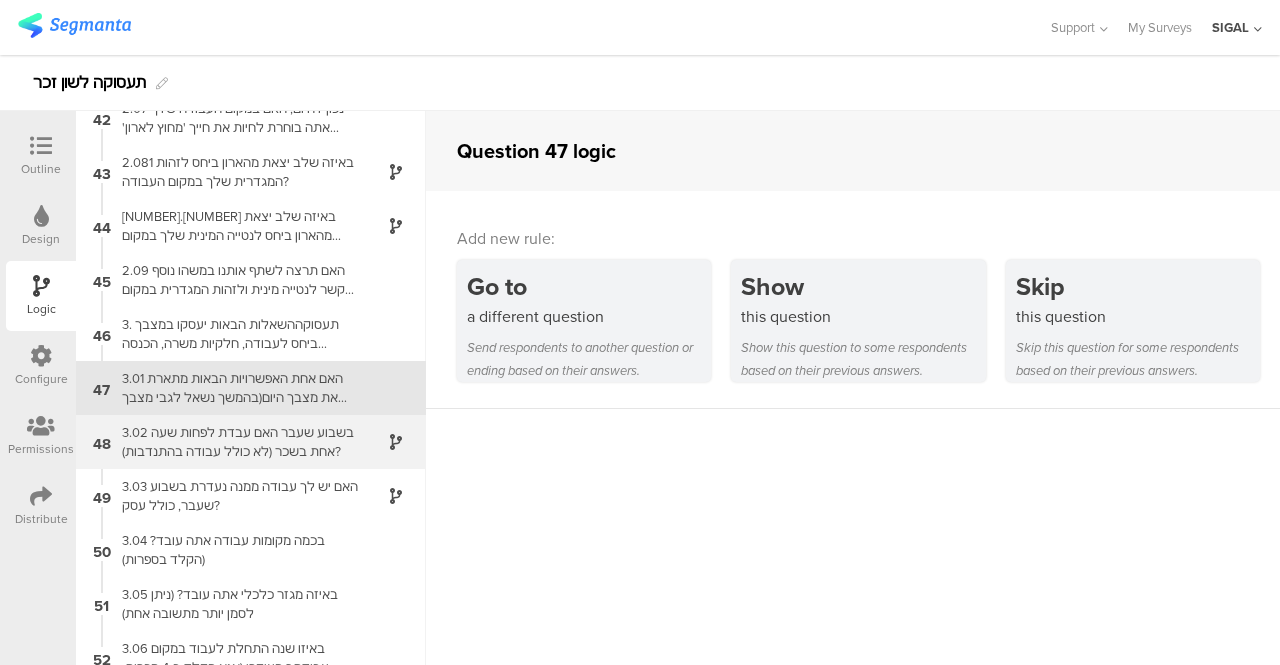 click on "3.02 בשבוע שעבר האם עבדת לפחות שעה אחת בשכר (לא כולל עבודה בהתנדבות)?" at bounding box center (235, 442) 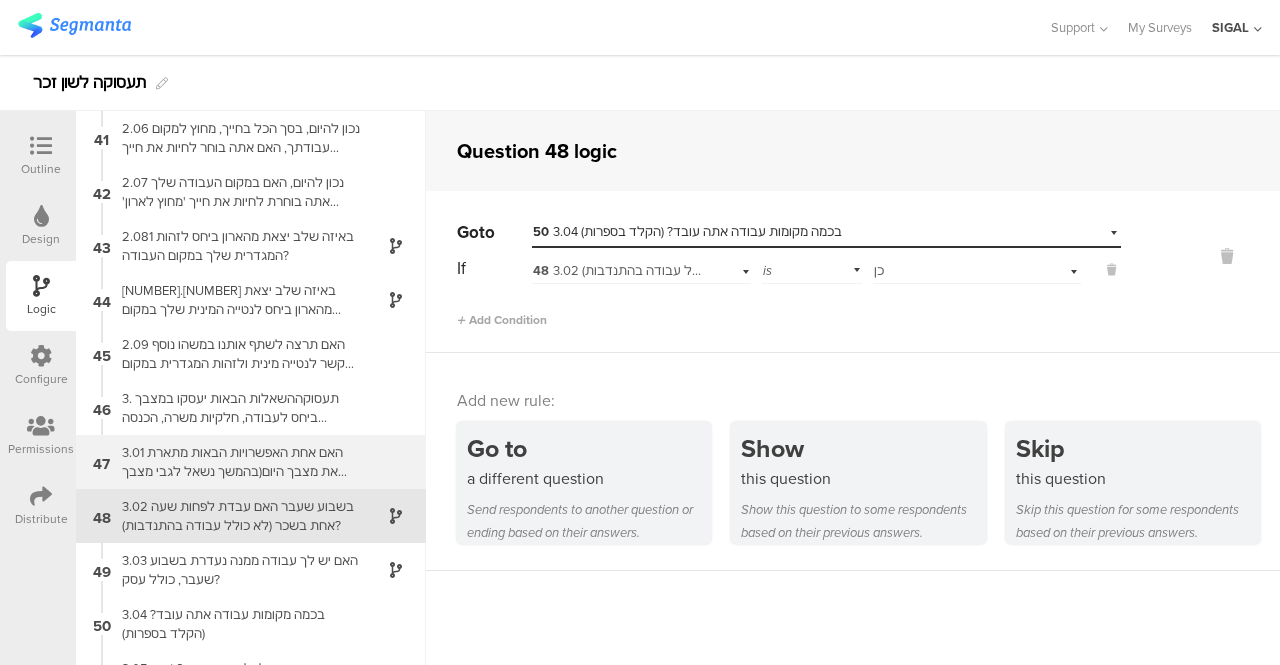 scroll, scrollTop: 2288, scrollLeft: 0, axis: vertical 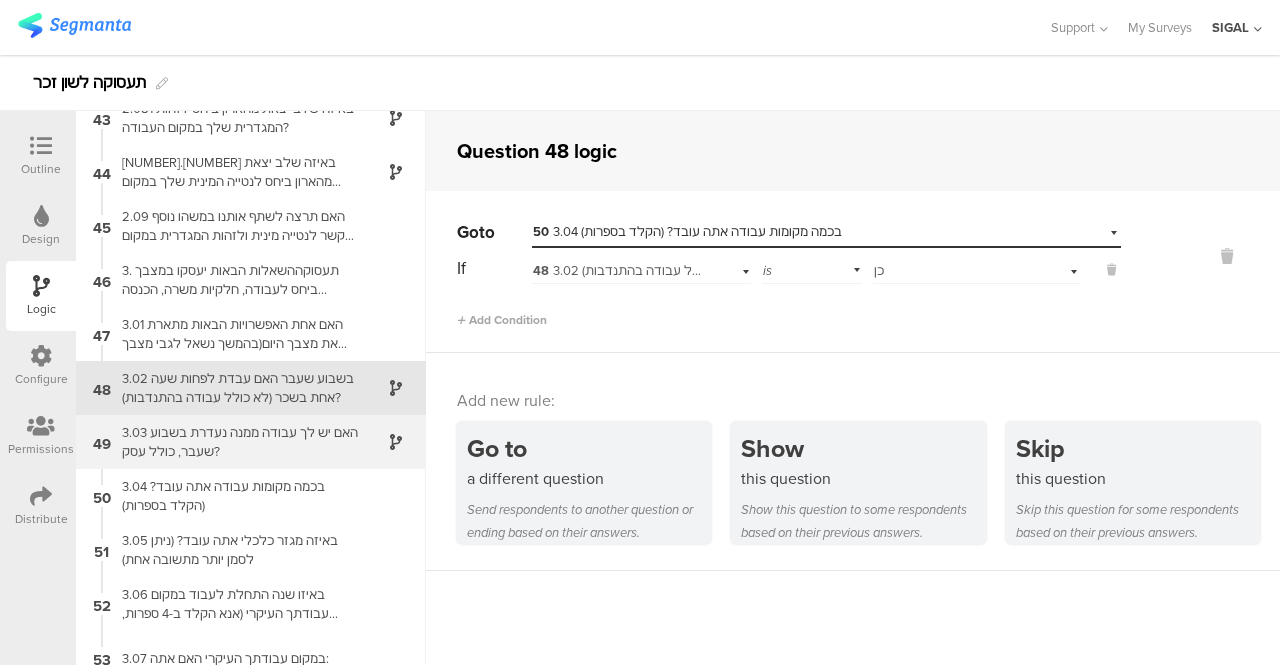 click on "3.03	האם יש לך עבודה ממנה נעדרת בשבוע שעבר, כולל עסק?" at bounding box center [235, 442] 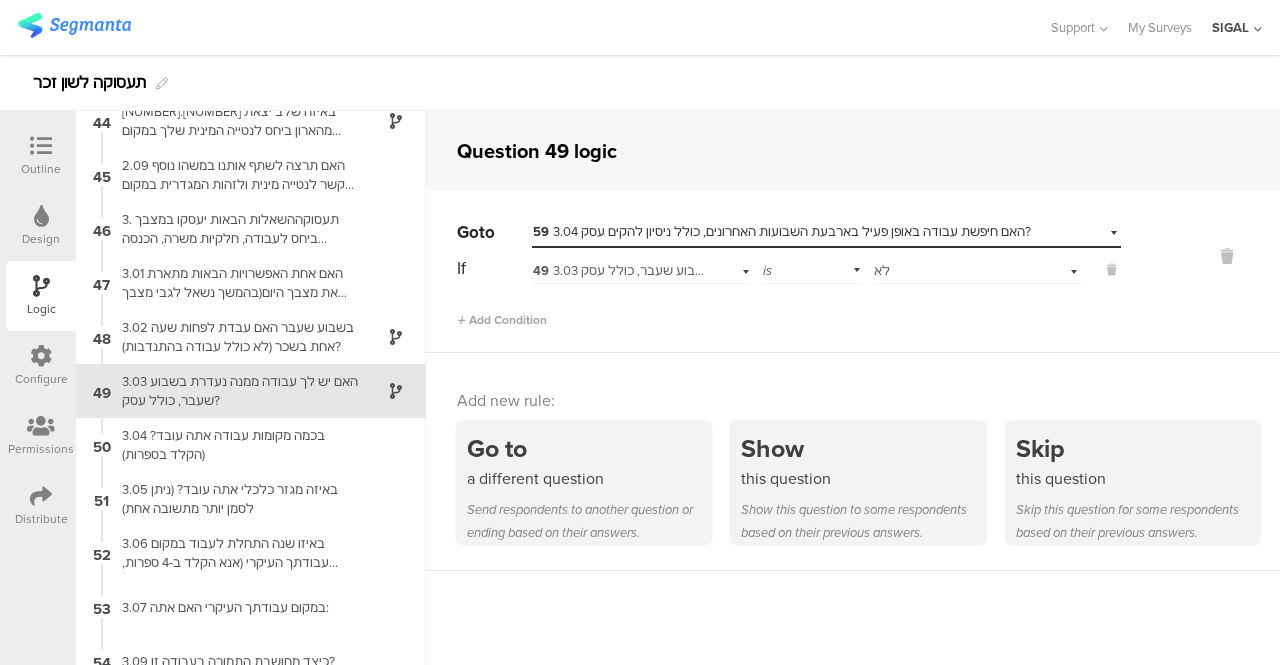 scroll, scrollTop: 2342, scrollLeft: 0, axis: vertical 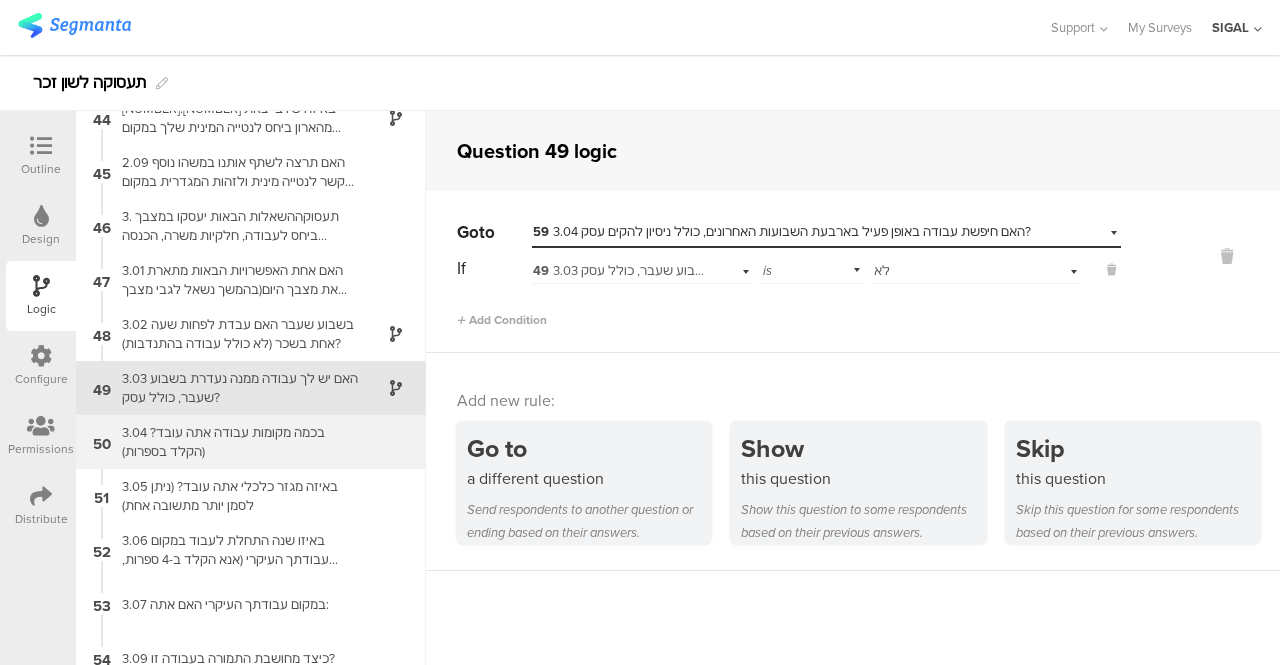click on "3.04 בכמה מקומות עבודה אתה עובד? (הקלד בספרות)" at bounding box center [235, 442] 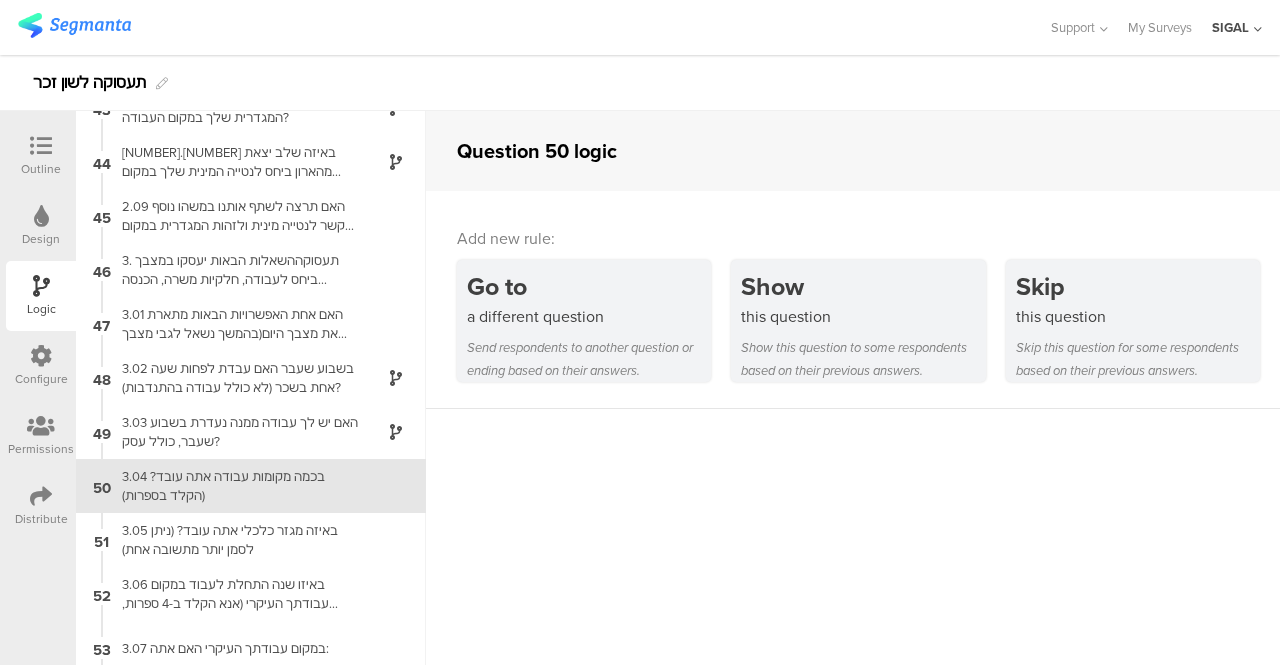scroll, scrollTop: 2396, scrollLeft: 0, axis: vertical 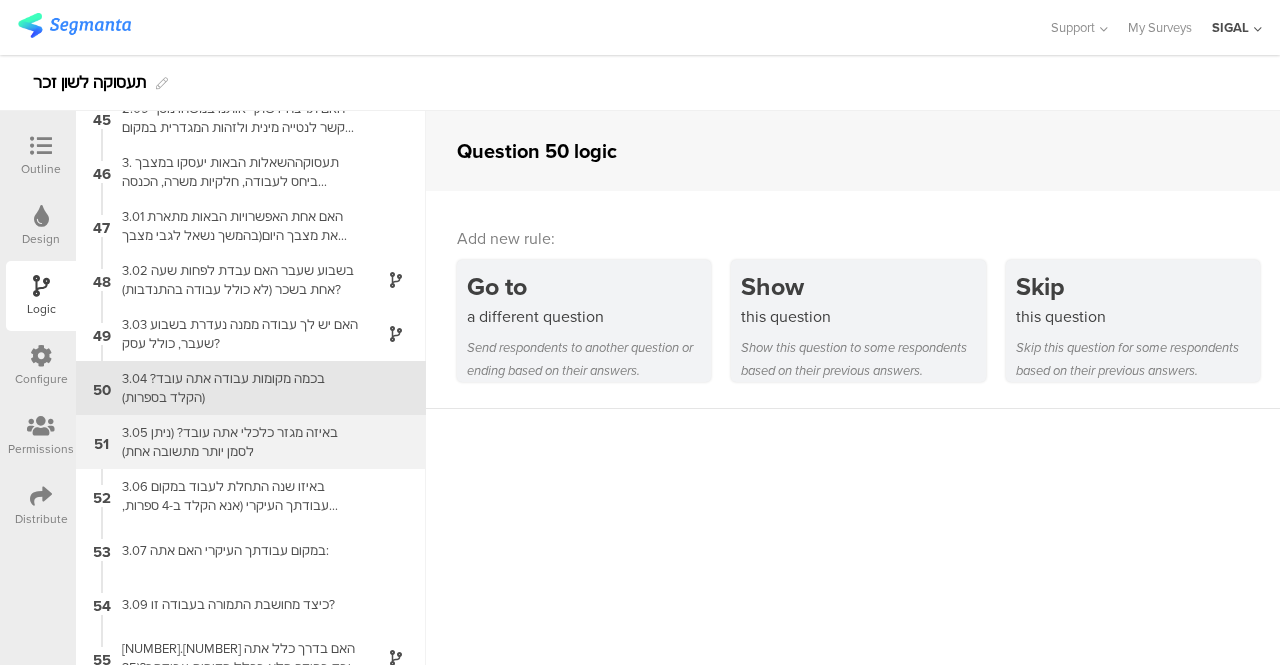 click on "3.05	באיזה מגזר כלכלי אתה עובד? (ניתן לסמן יותר מתשובה אחת)" at bounding box center [235, 442] 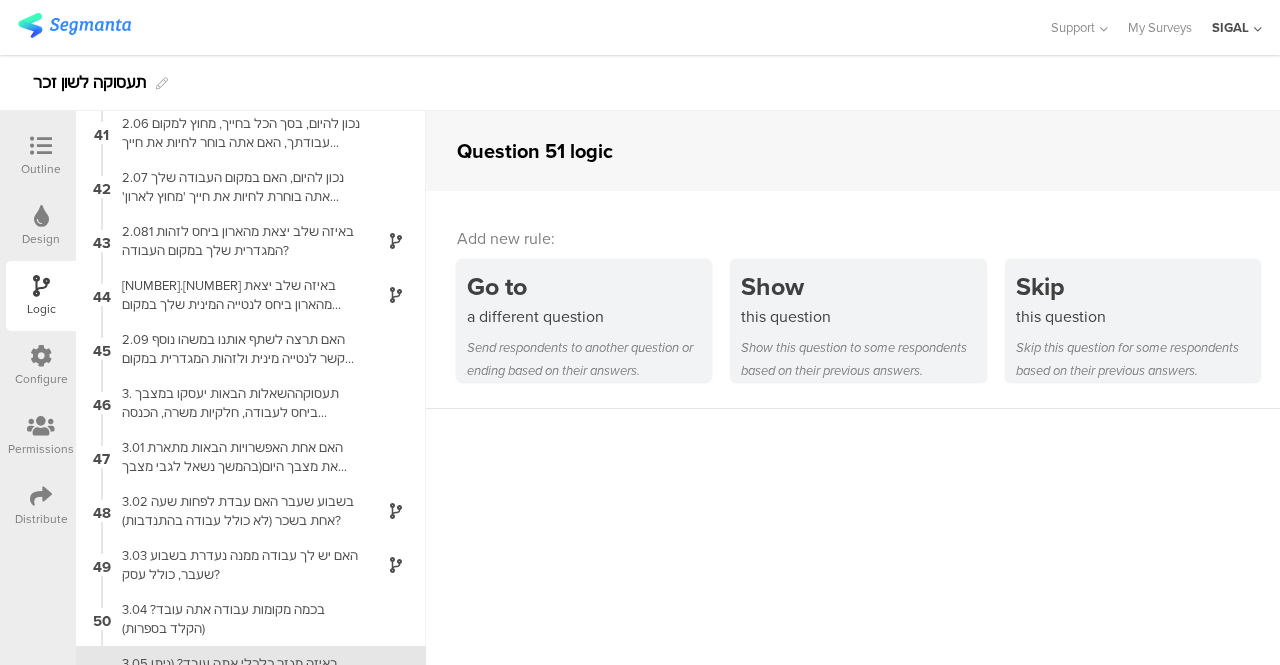 scroll, scrollTop: 2450, scrollLeft: 0, axis: vertical 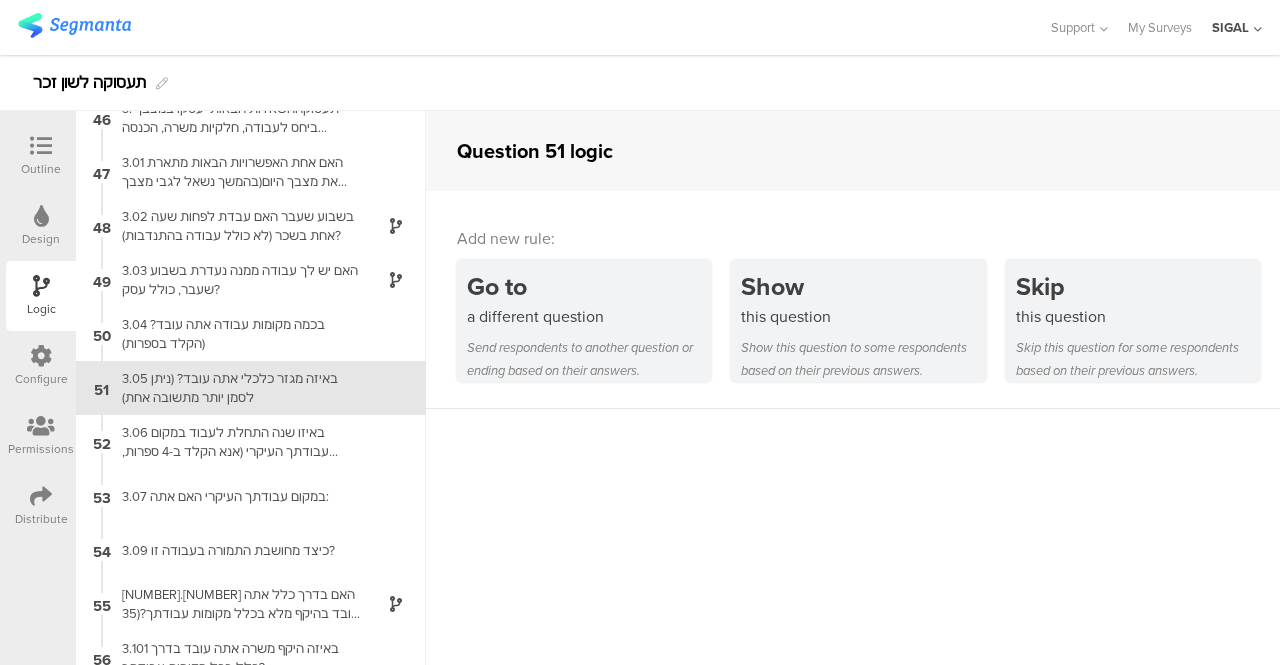 click at bounding box center [41, 146] 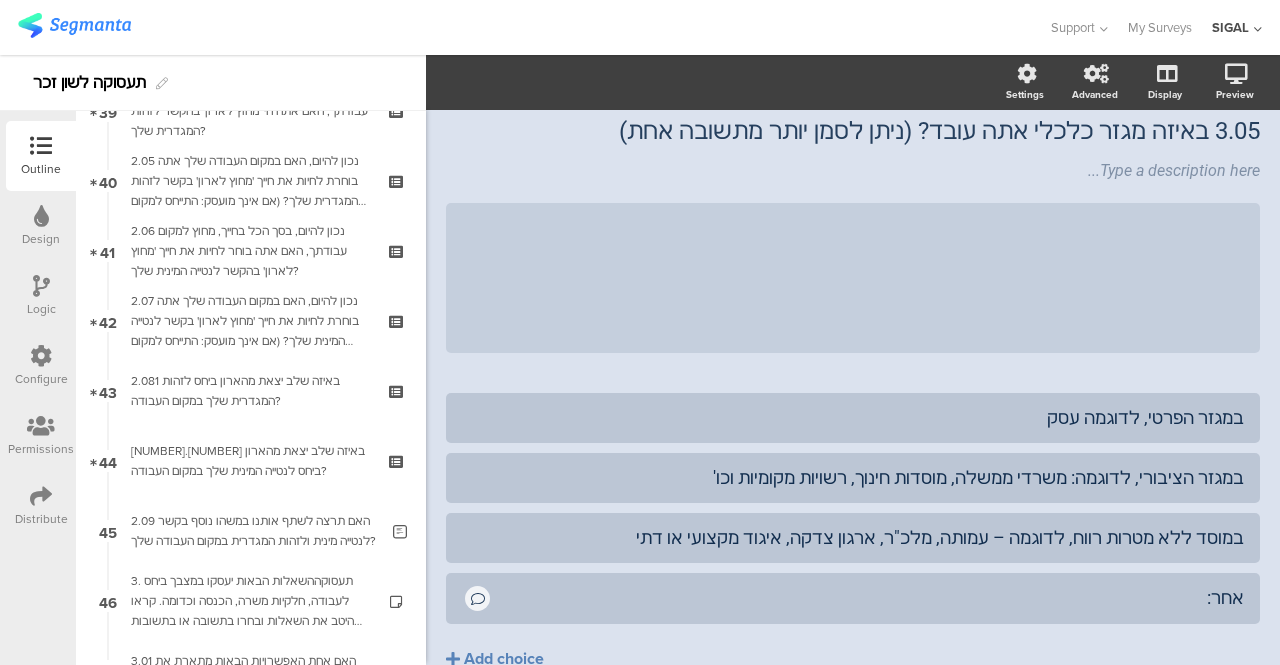 scroll, scrollTop: 3338, scrollLeft: 0, axis: vertical 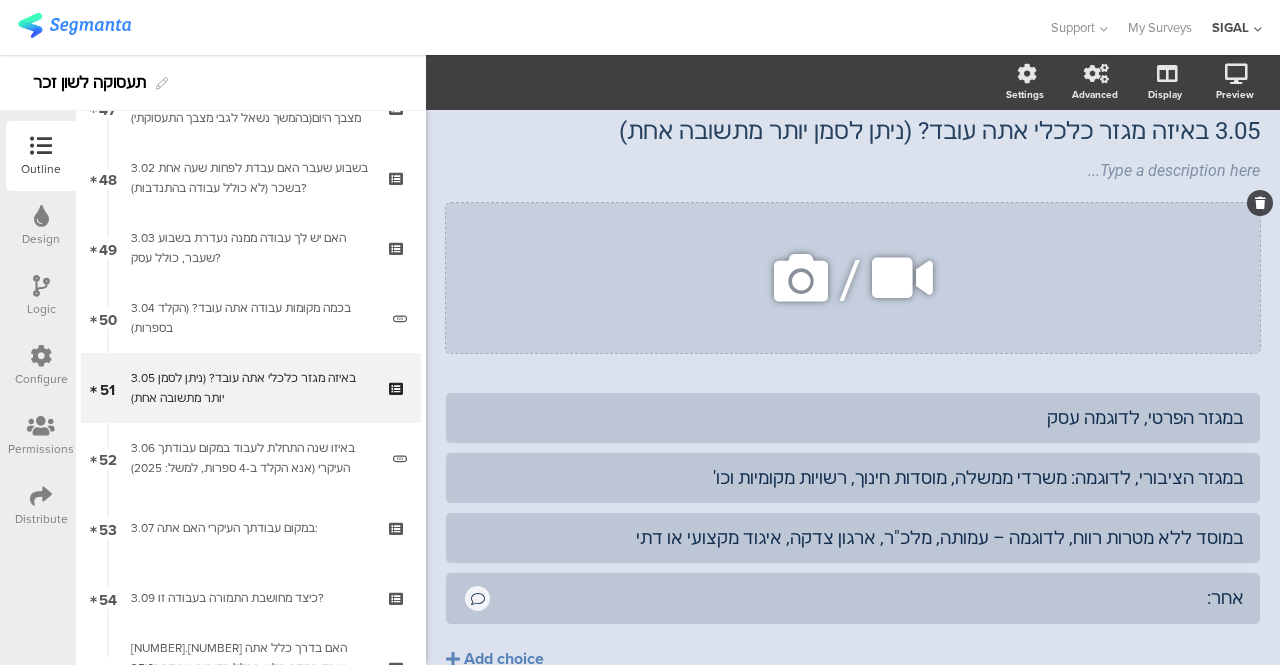 click 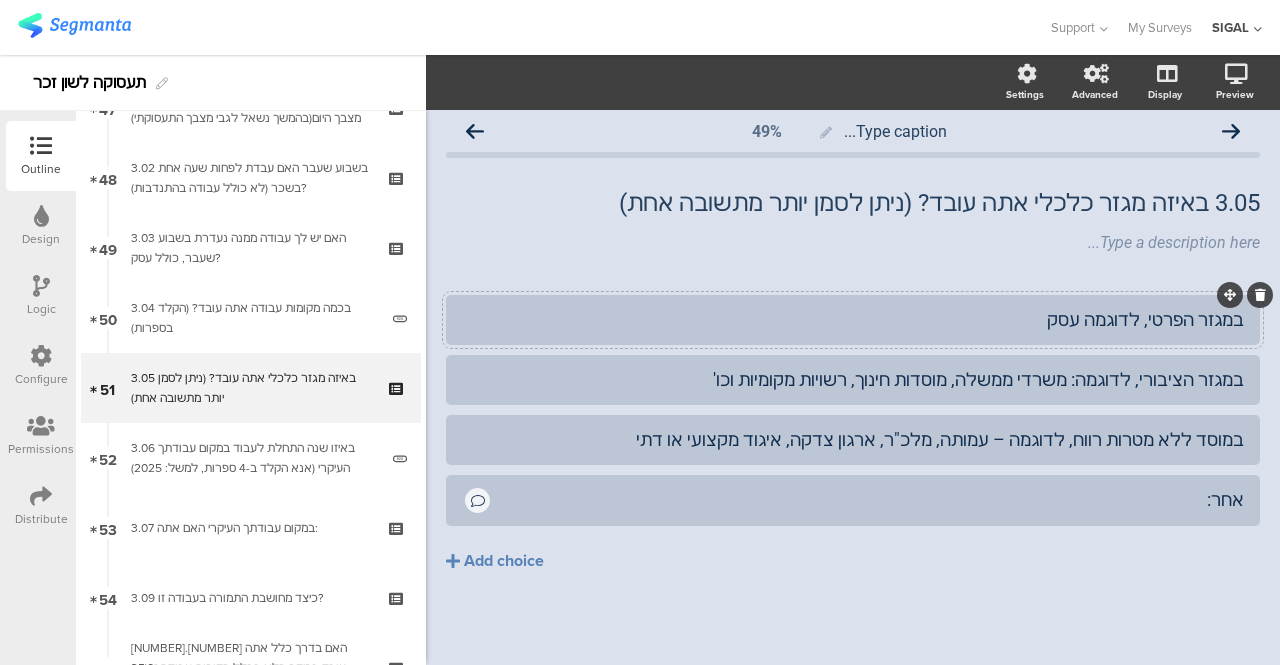 click on "במגזר הפרטי, לדוגמה עסק" 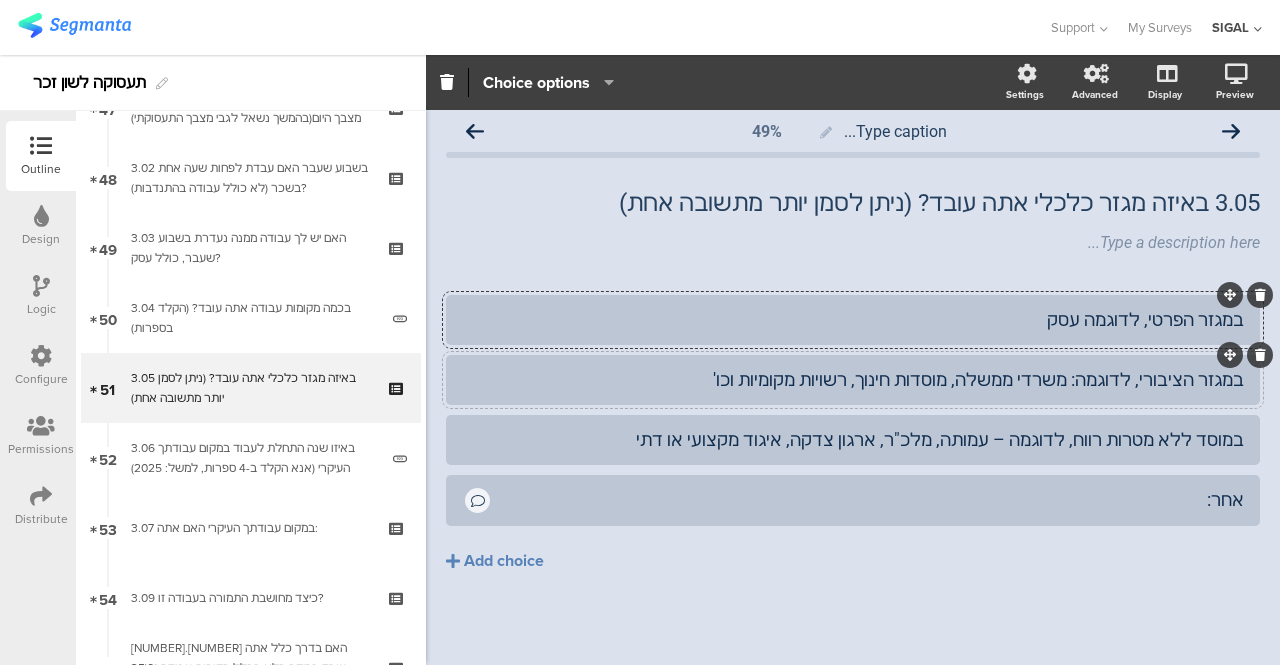 type 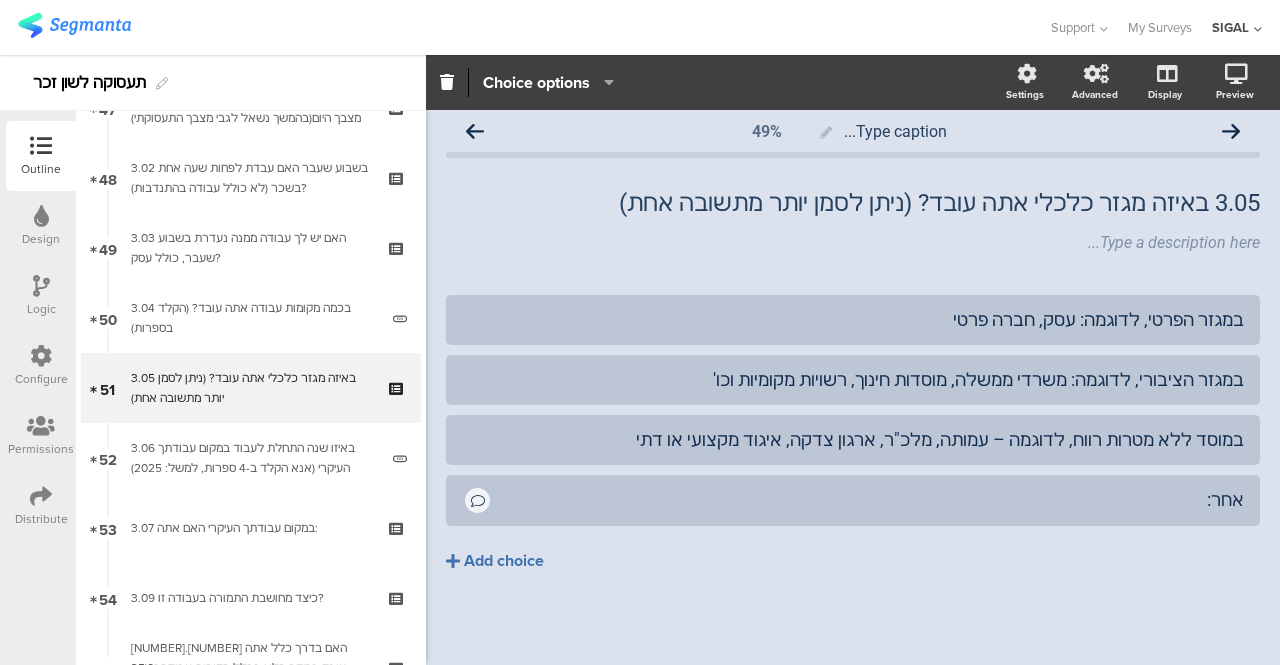 click on "Add choice" 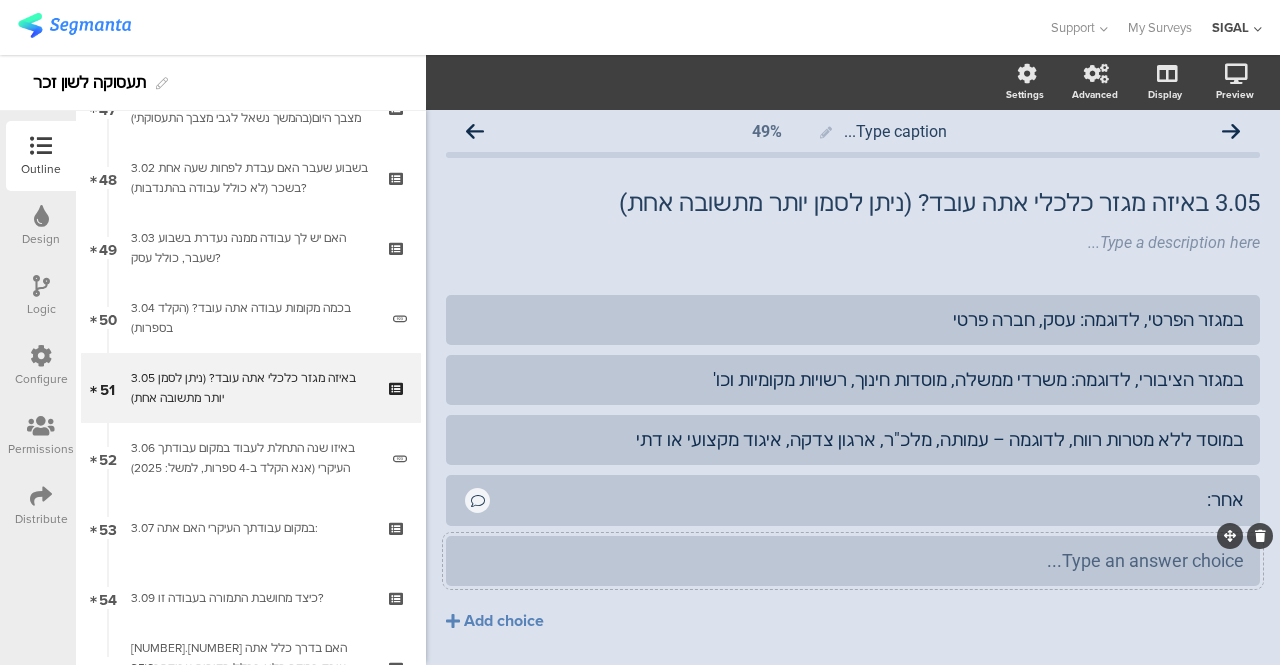 type 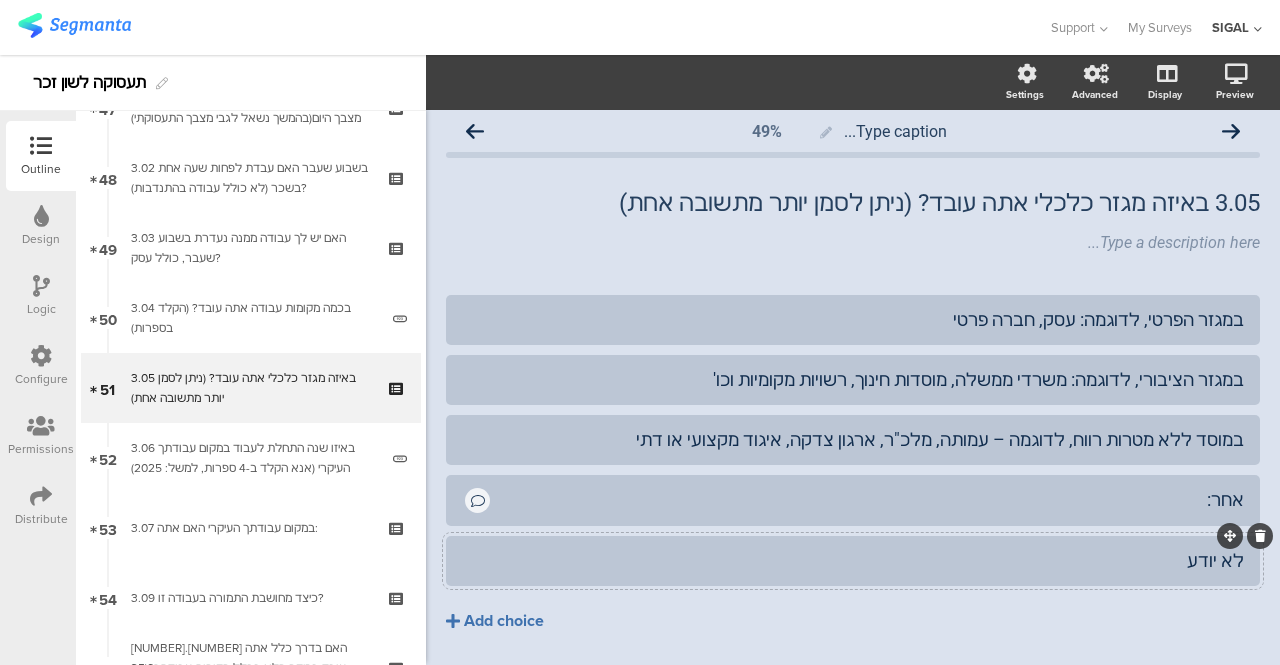 click on "Add choice" 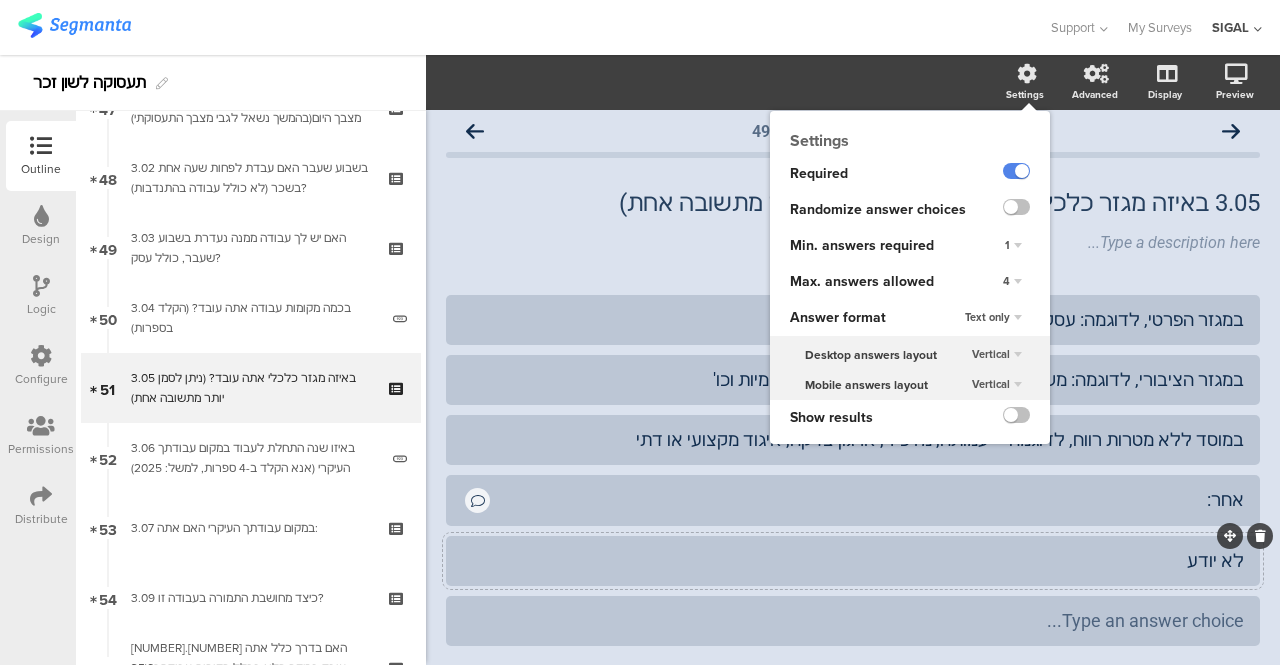 click on "4" 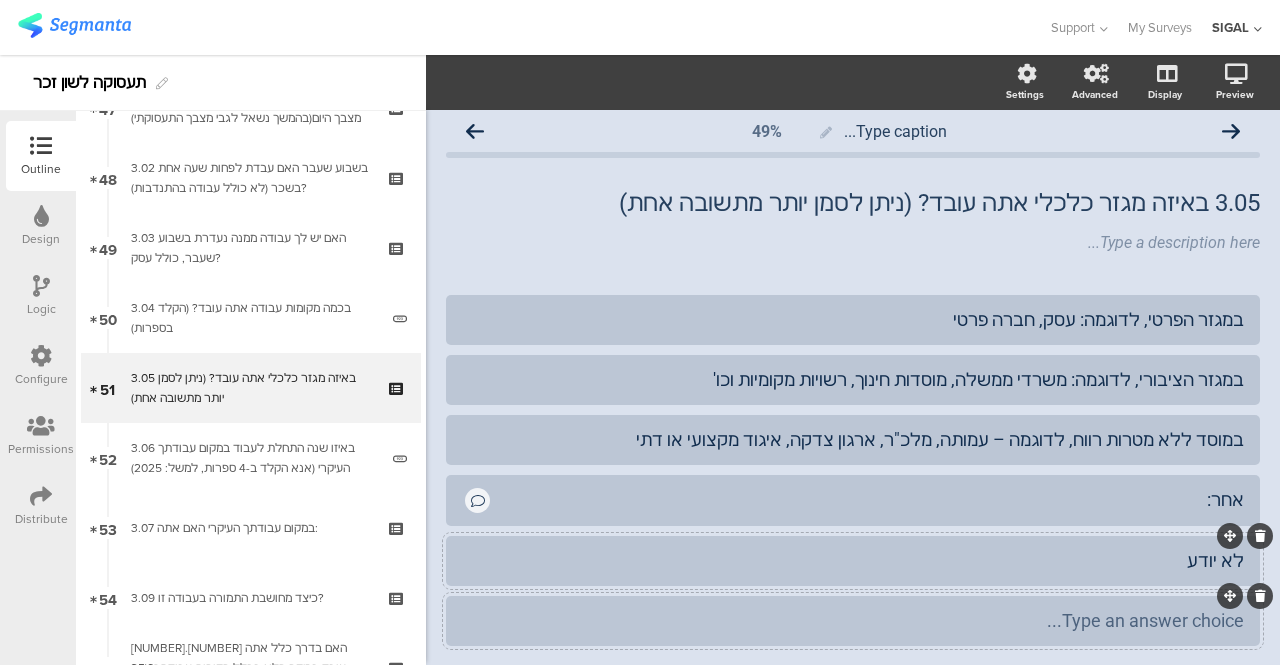 click 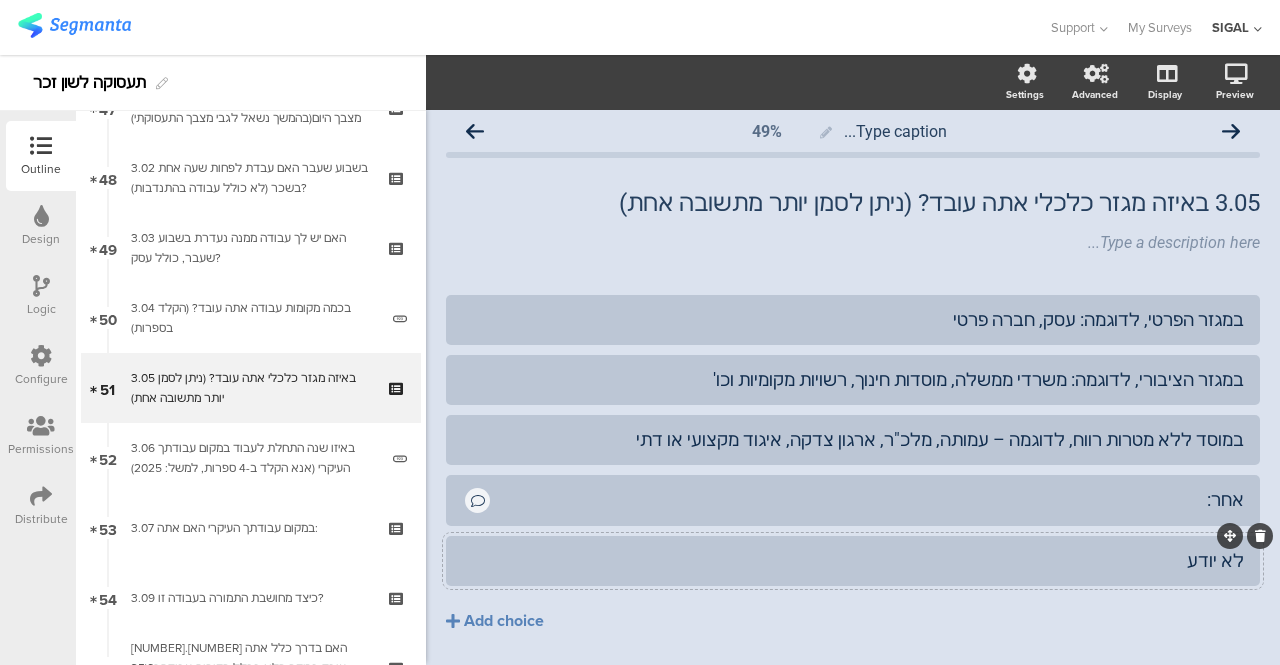 click on "Logic" at bounding box center [41, 309] 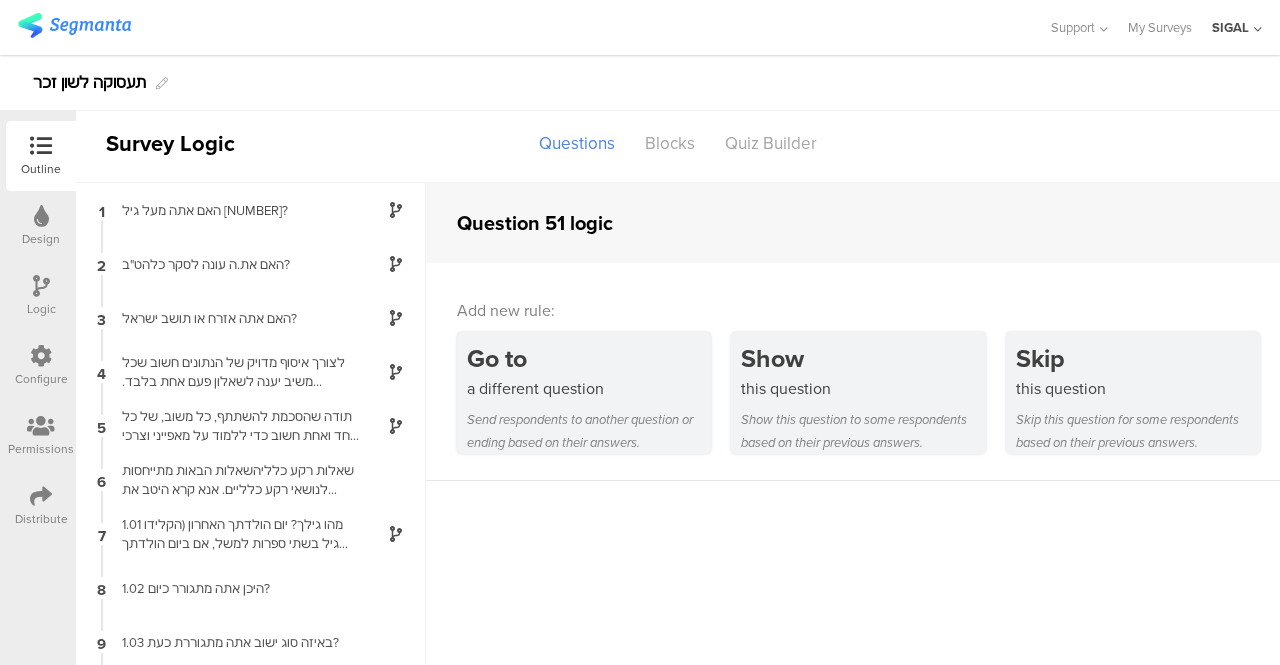 scroll, scrollTop: 64, scrollLeft: 0, axis: vertical 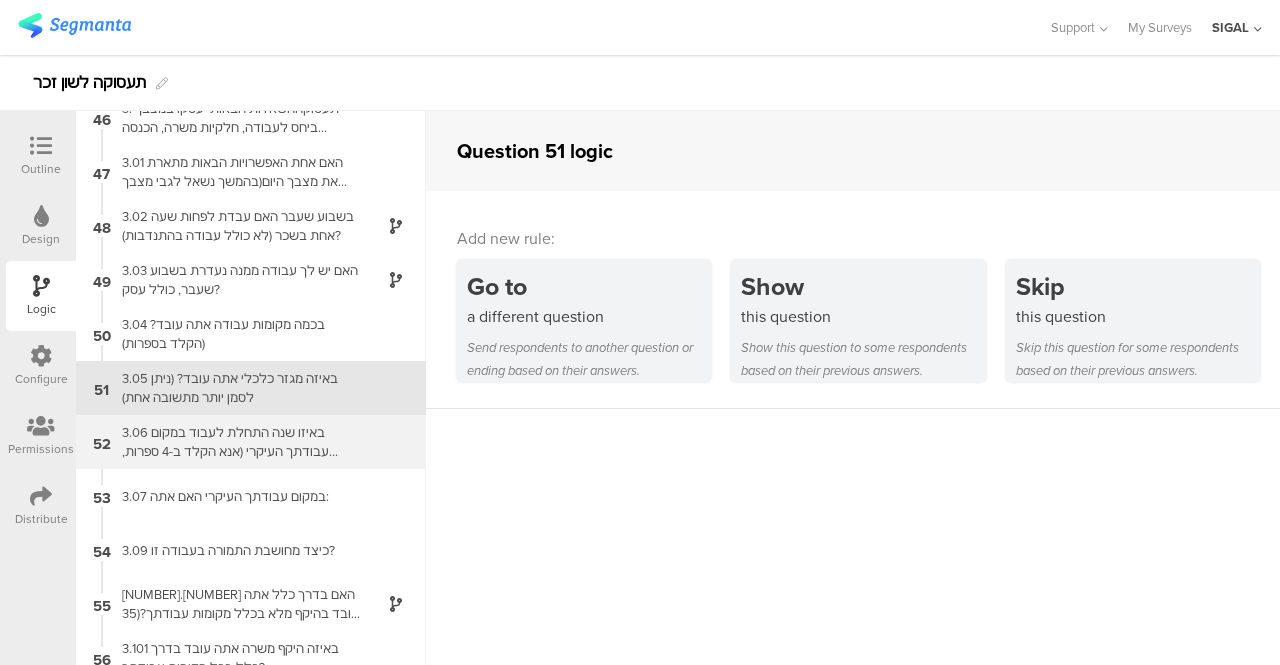 click on "3.06 באיזו שנה התחלת לעבוד במקום עבודתך העיקרי (אנא הקלד ב-4 ספרות, למשל: 2025)" at bounding box center [235, 442] 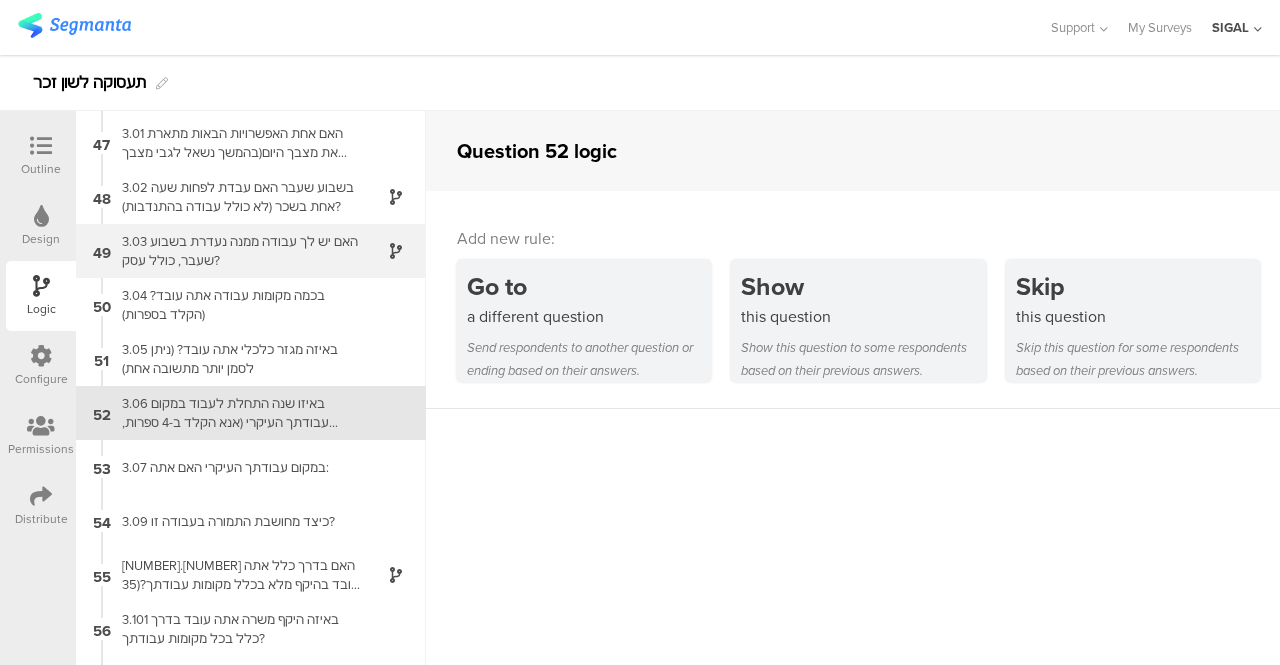 scroll, scrollTop: 2504, scrollLeft: 0, axis: vertical 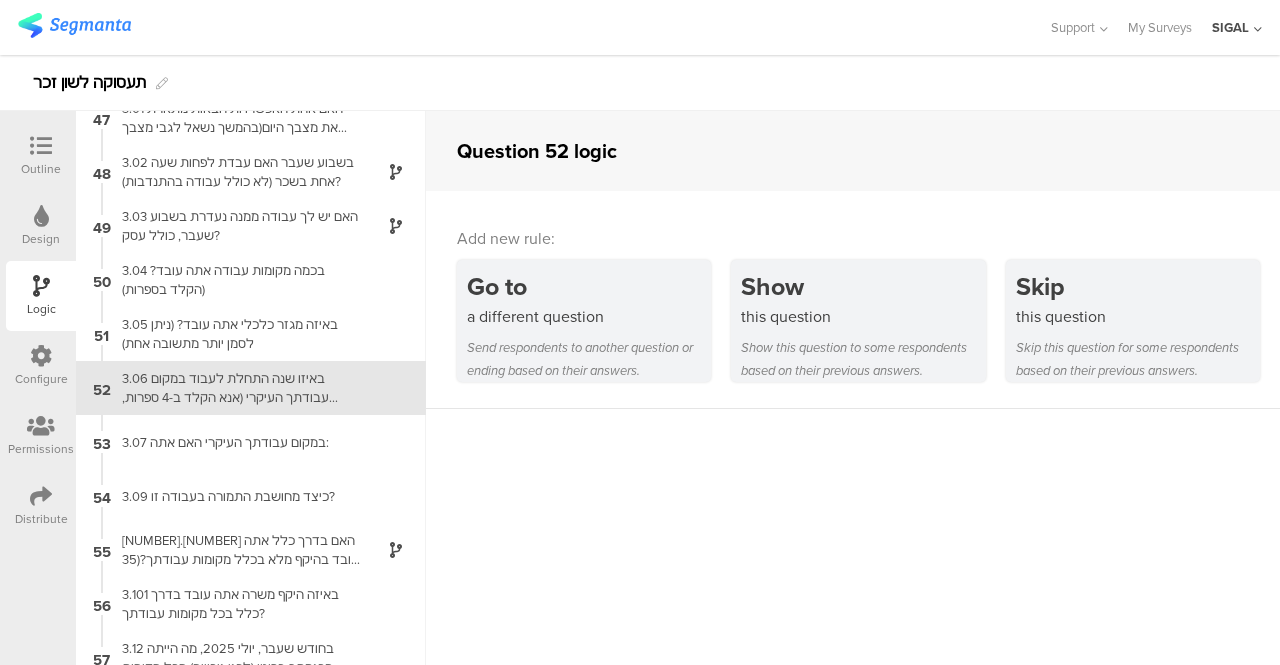 click at bounding box center (41, 146) 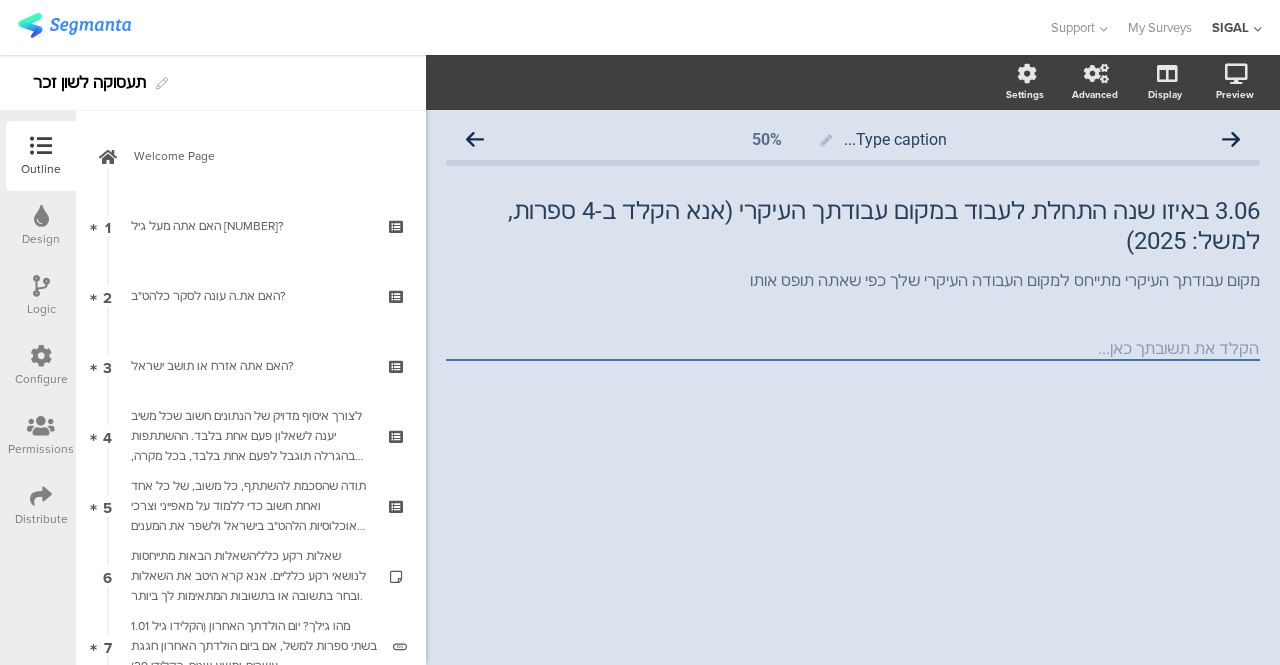 scroll, scrollTop: 0, scrollLeft: 0, axis: both 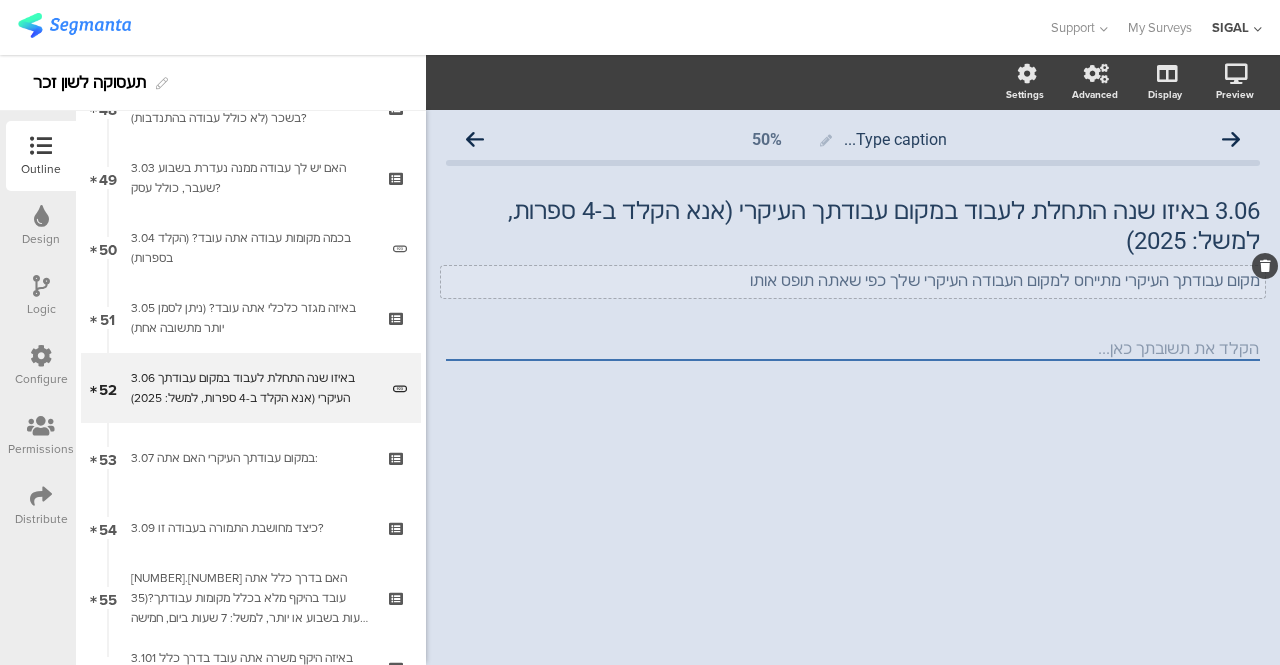 click on "מקום עבודתך העיקרי מתייחס למקום העבודה העיקרי שלך כפי שאתה תופס אותו
מקום עבודתך העיקרי מתייחס למקום העבודה העיקרי שלך כפי שאתה תופס אותו" 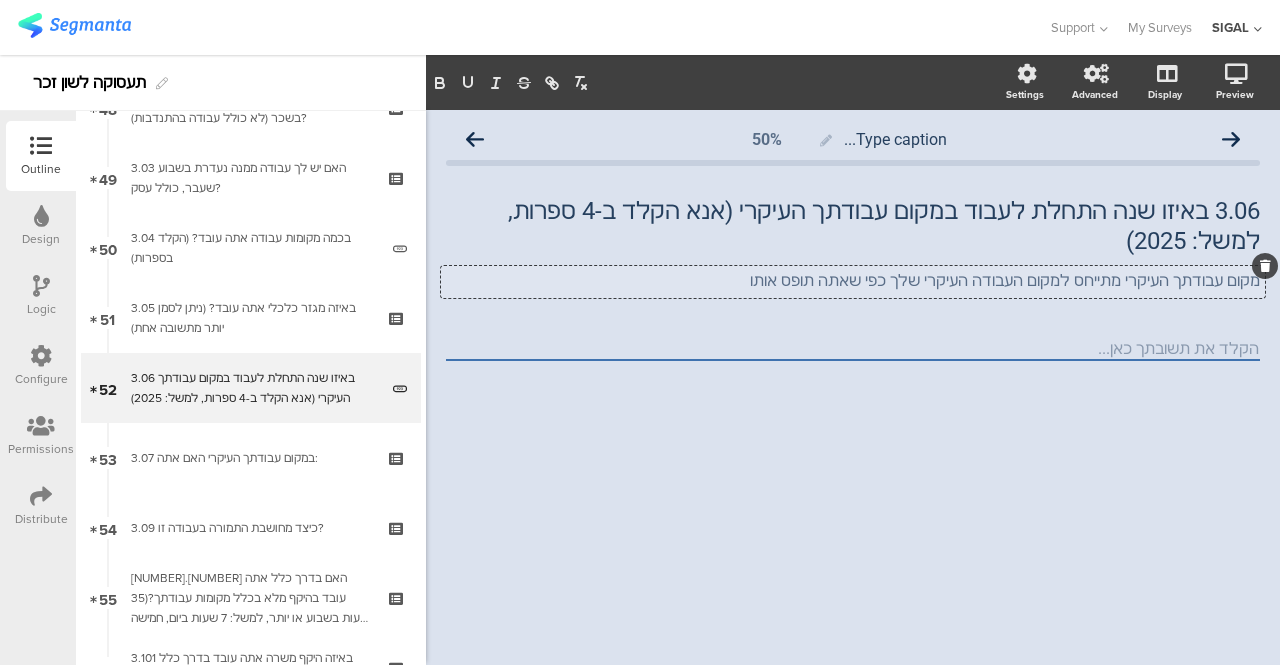 type 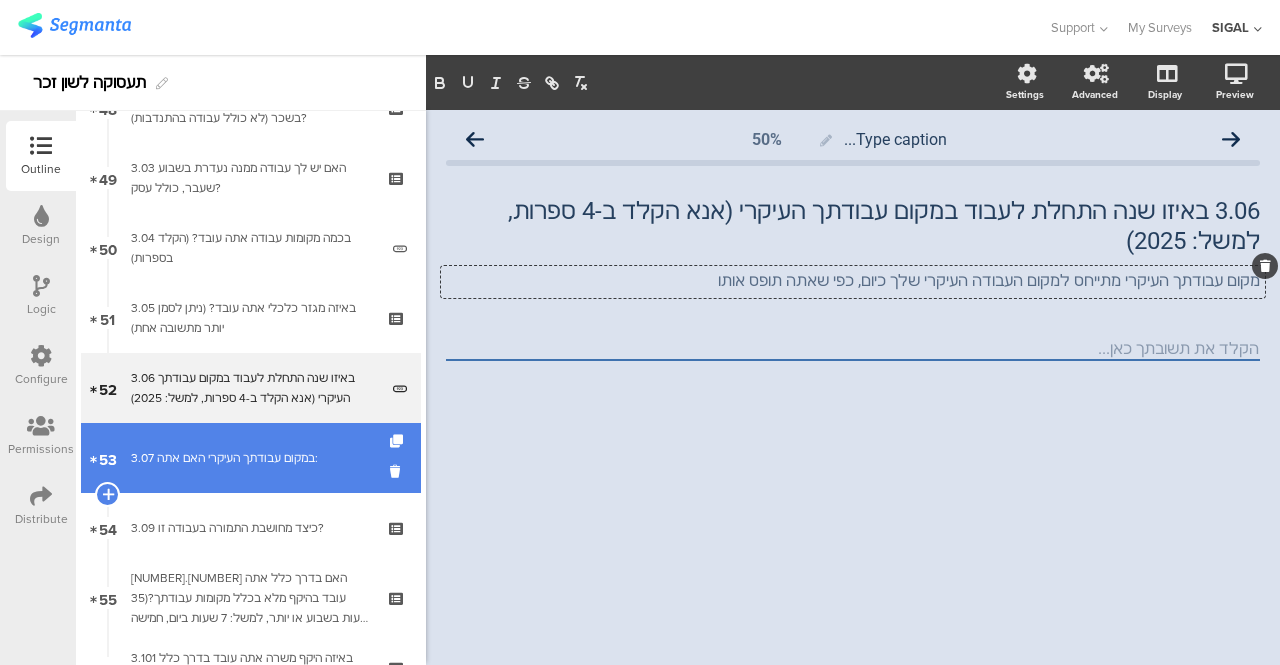 click on "3.07	במקום עבודתך העיקרי האם אתה:" at bounding box center (250, 458) 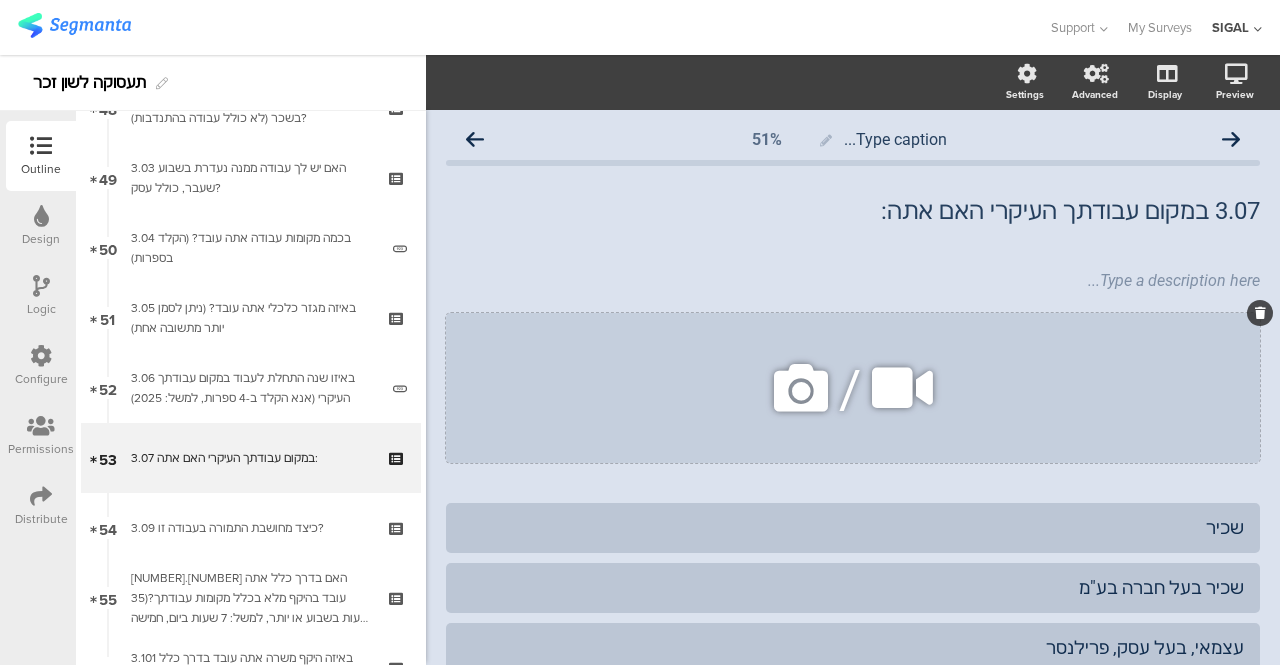 click 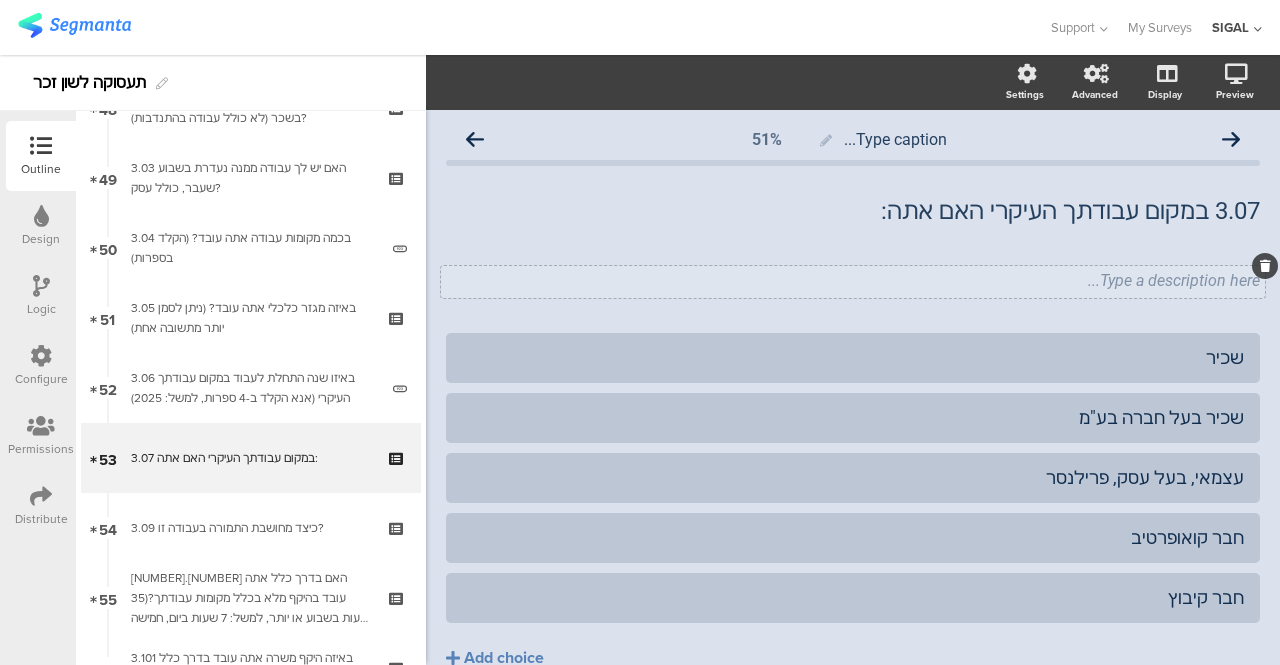 click on "Type a description here..." 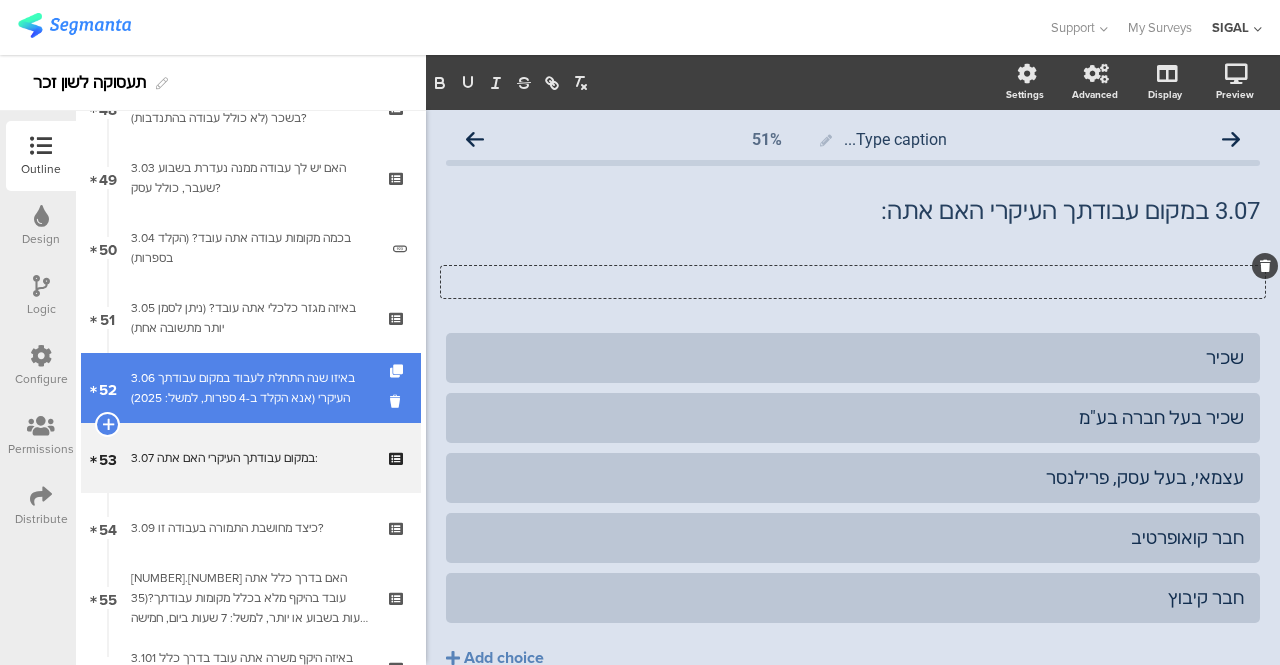 click on "3.06 באיזו שנה התחלת לעבוד במקום עבודתך העיקרי (אנא הקלד ב-4 ספרות, למשל: 2025)" at bounding box center (254, 388) 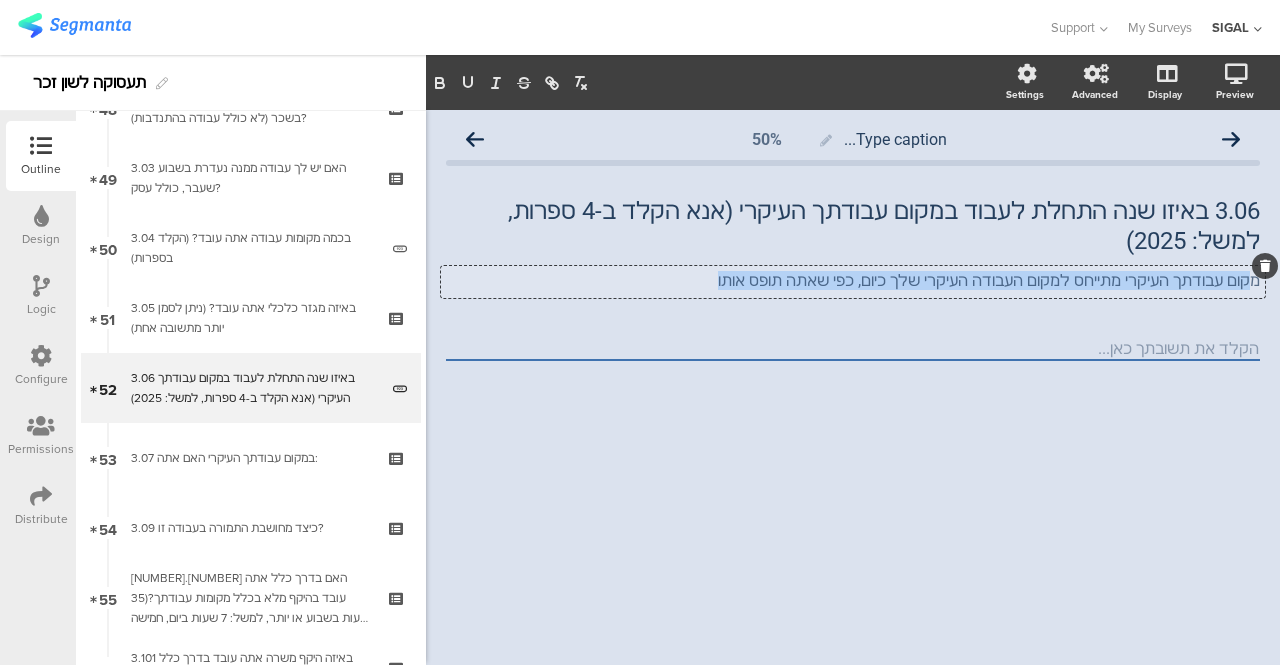drag, startPoint x: 1251, startPoint y: 255, endPoint x: 780, endPoint y: 262, distance: 471.052 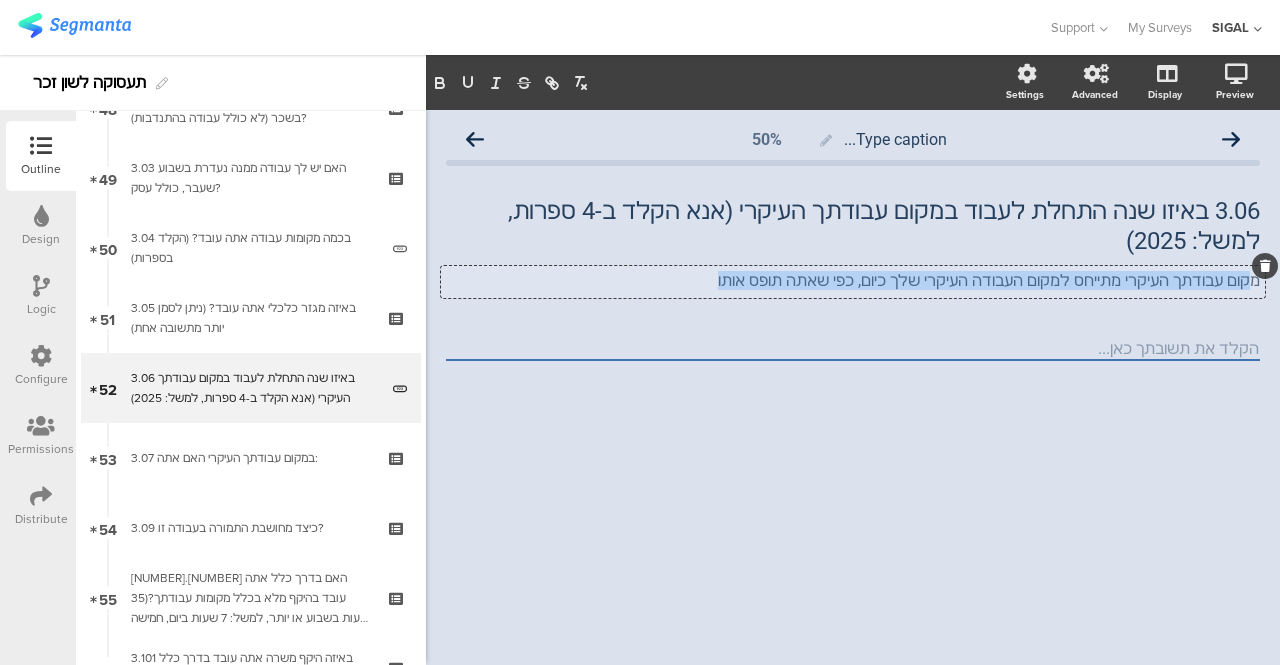 click on "מקום עבודתך העיקרי מתייחס למקום העבודה העיקרי שלך כיום, כפי שאתה תופס אותו
מקום עבודתך העיקרי מתייחס למקום העבודה העיקרי שלך כיום, כפי שאתה תופס אותו
מקום עבודתך העיקרי מתייחס למקום העבודה העיקרי שלך כיום, כפי שאתה תופס אותו" 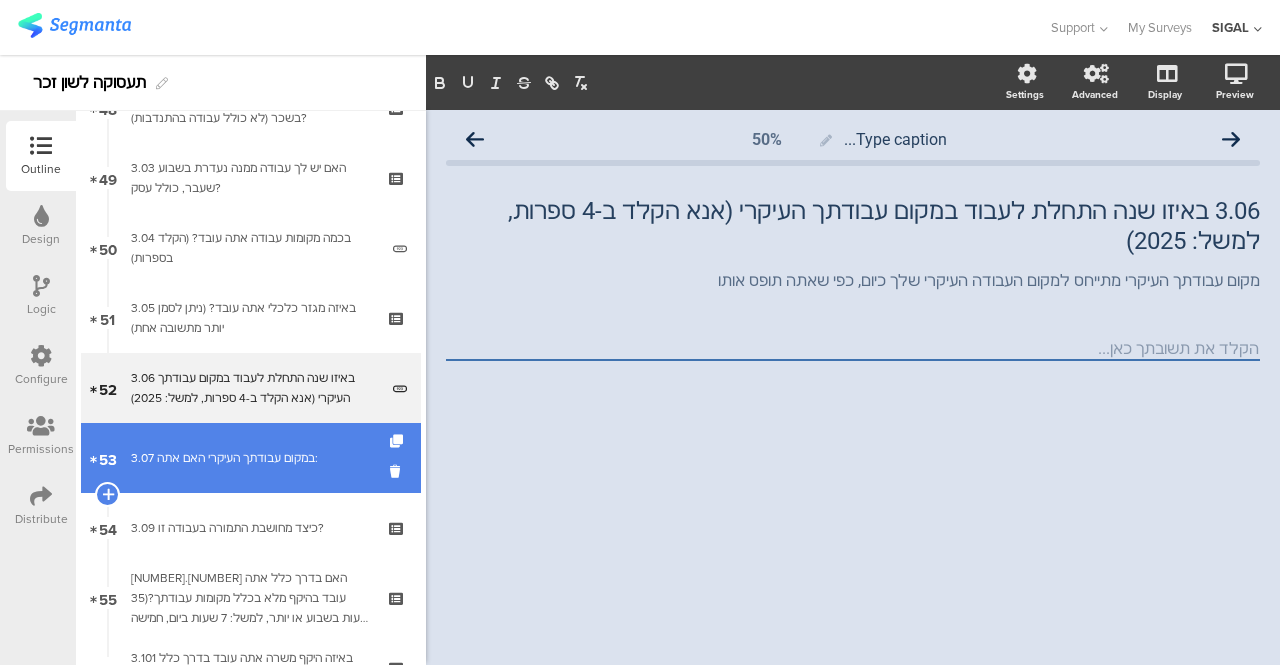 click on "3.07	במקום עבודתך העיקרי האם אתה:" at bounding box center [250, 458] 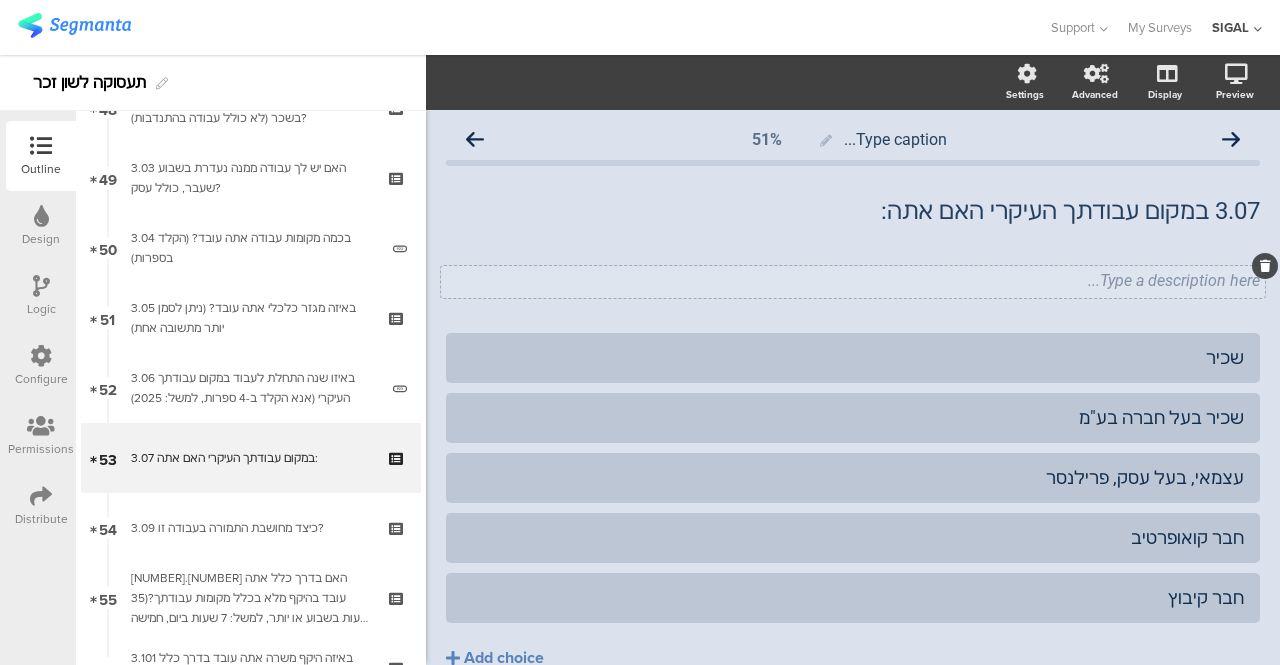 click on "Type a description here..." 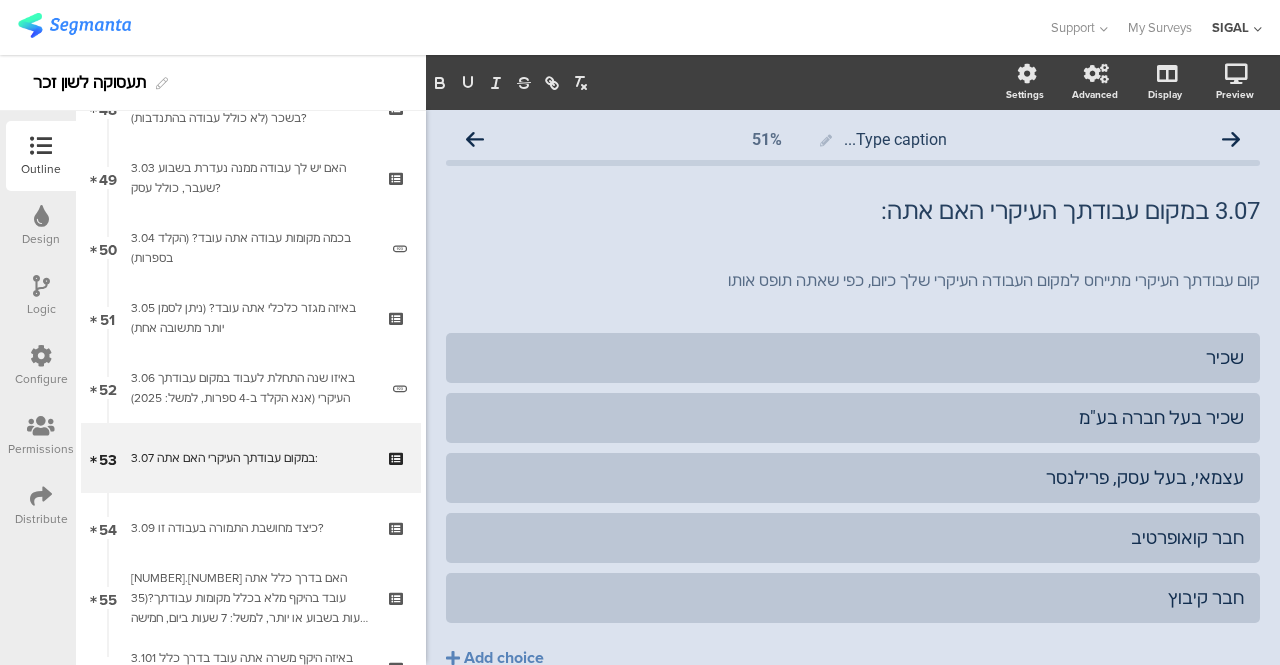 click at bounding box center (41, 286) 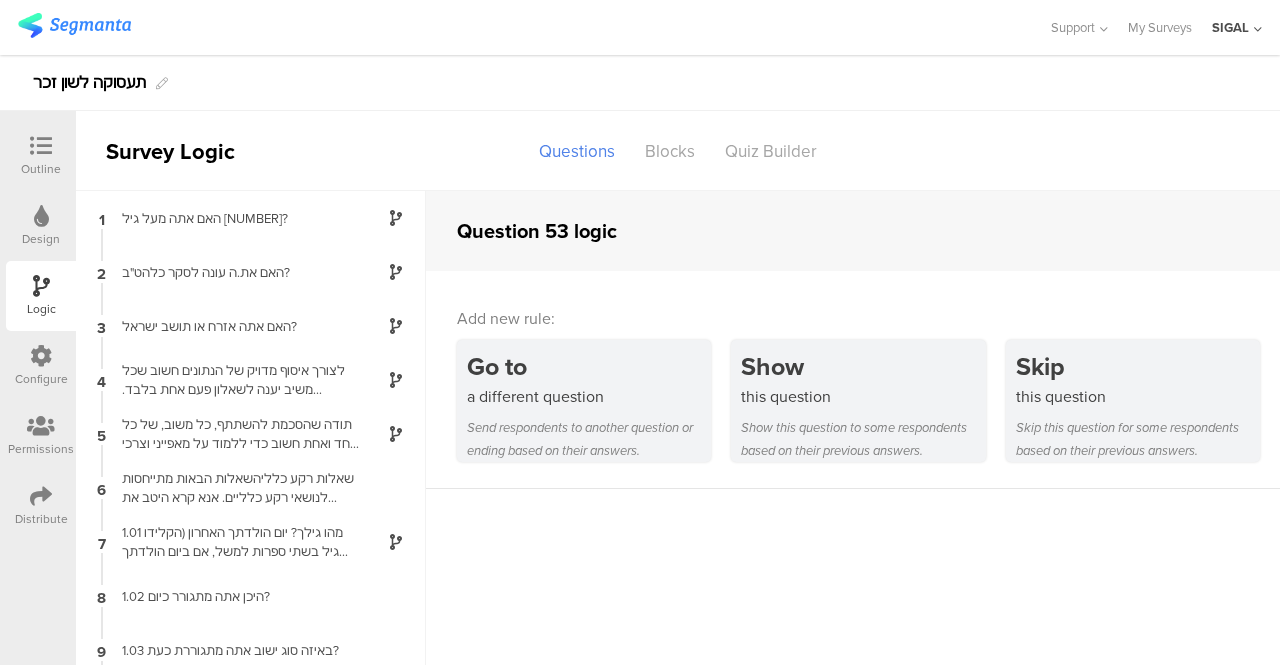 scroll, scrollTop: 80, scrollLeft: 0, axis: vertical 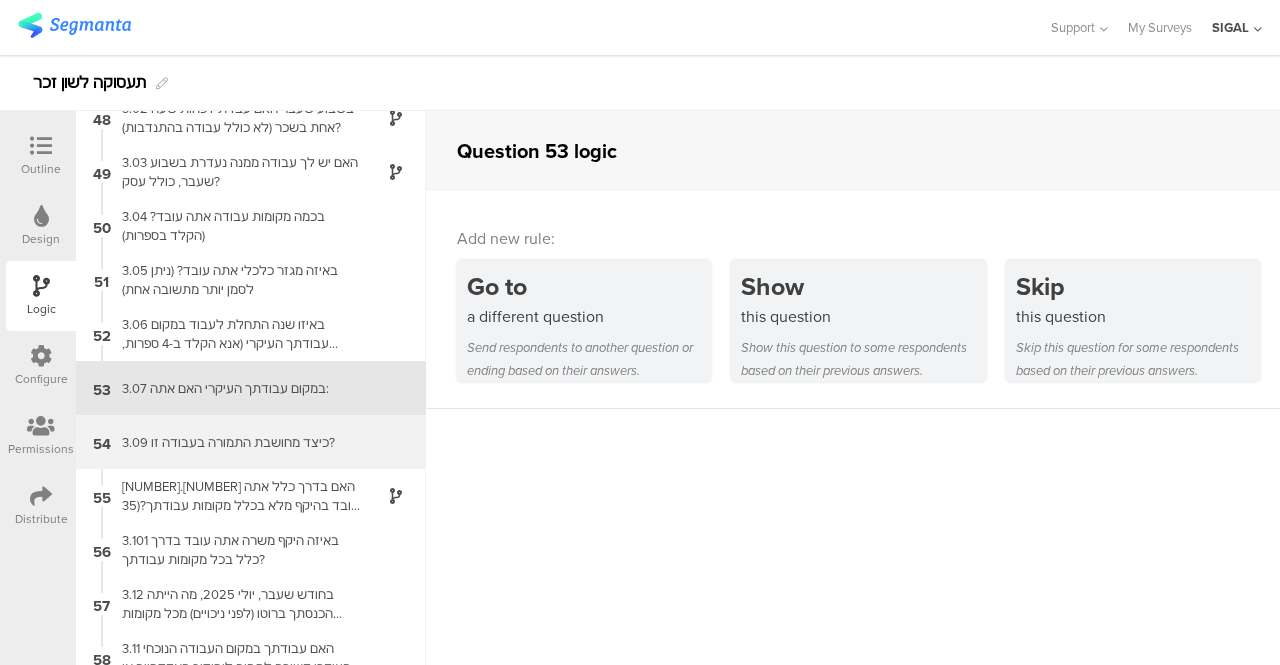 click on "3.09	כיצד מחושבת התמורה בעבודה זו?" at bounding box center [235, 442] 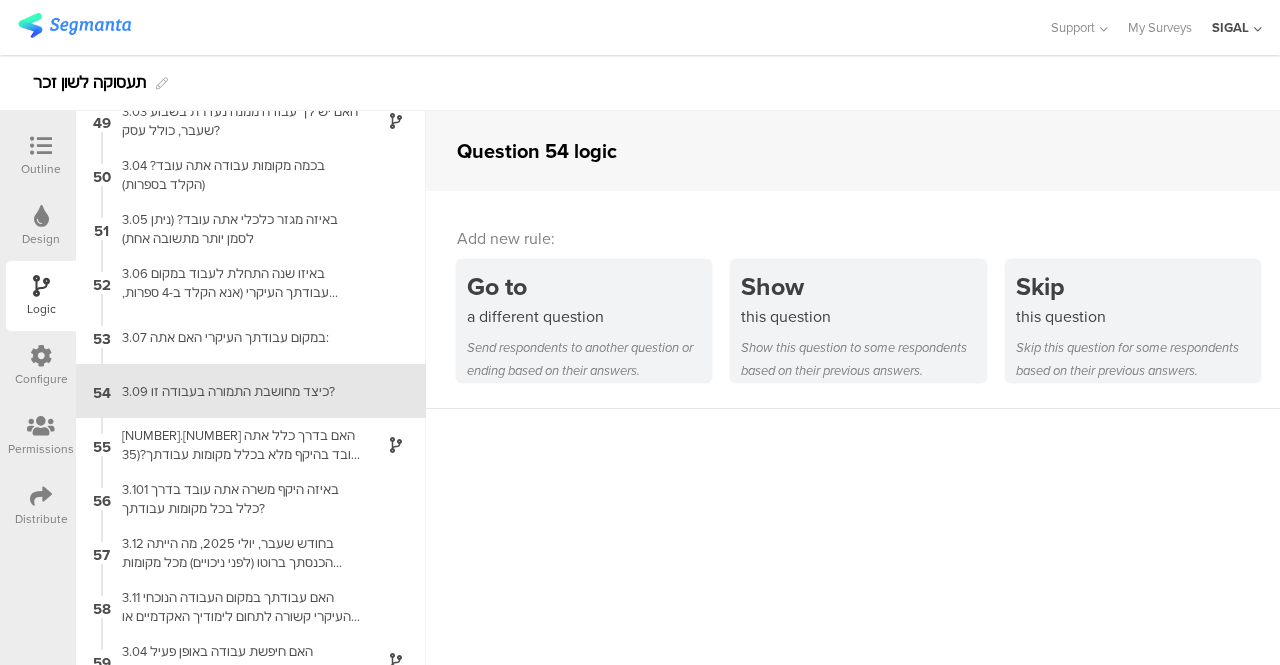 scroll, scrollTop: 2612, scrollLeft: 0, axis: vertical 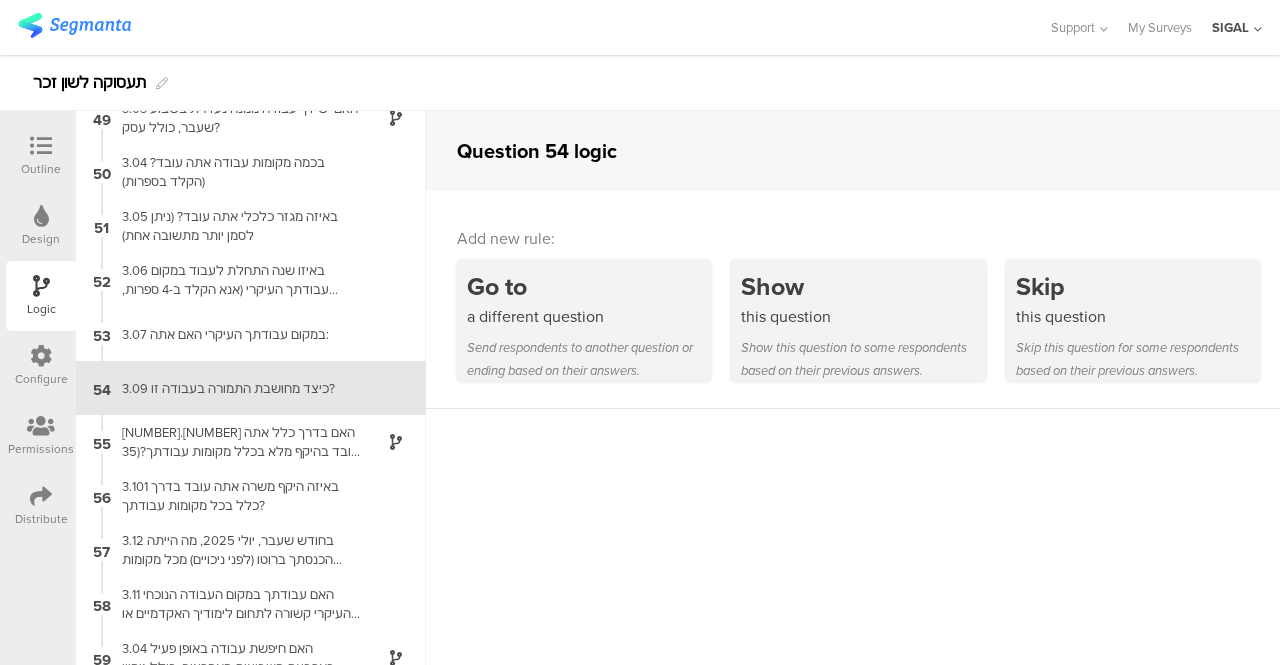click on "Outline" at bounding box center (41, 169) 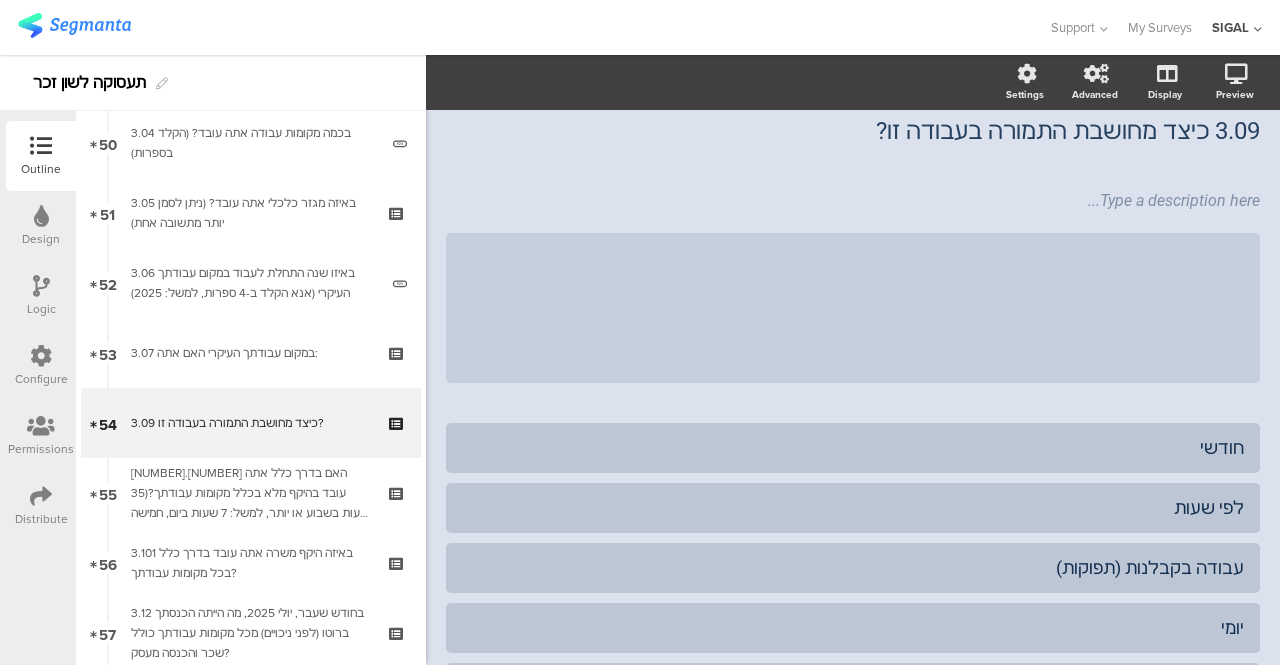 scroll, scrollTop: 3548, scrollLeft: 0, axis: vertical 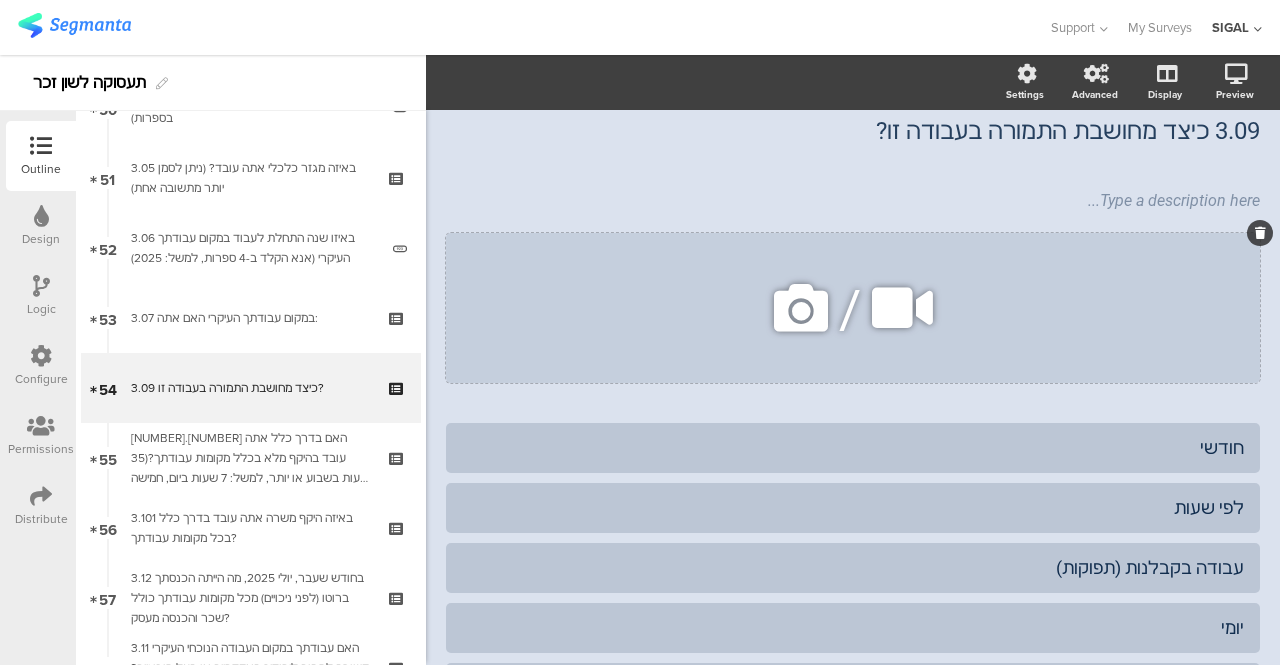 click 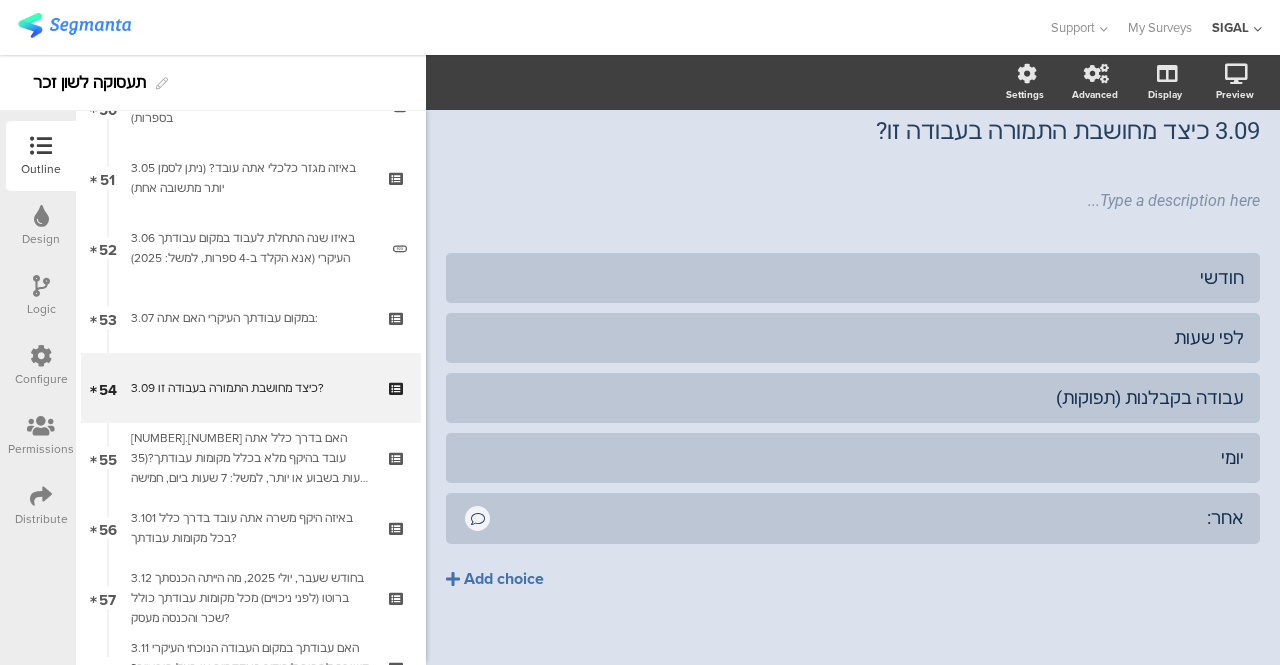 click on "Add choice" 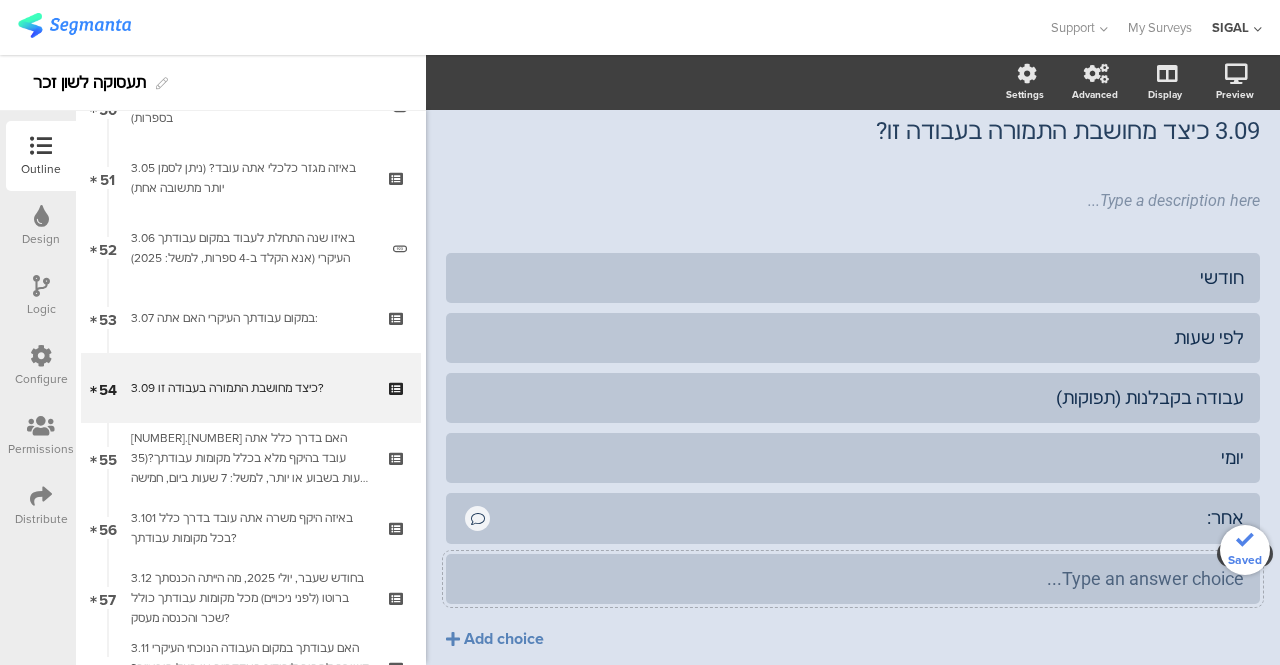 type 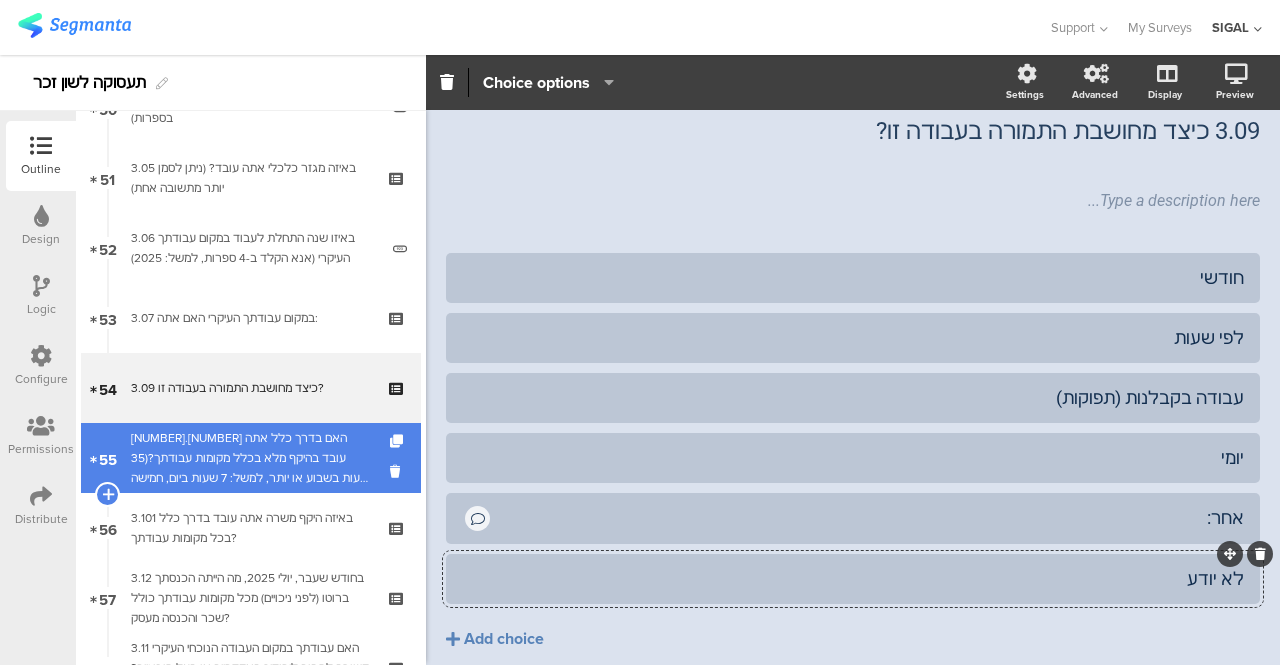 click on "[NUMBER].[NUMBER]	האם בדרך כלל אתה עובד בהיקף מלא בכלל מקומות עבודתך?(35 שעות בשבוע או יותר, למשל: 7 שעות ביום, חמישה ימים בשבוע)" at bounding box center [250, 458] 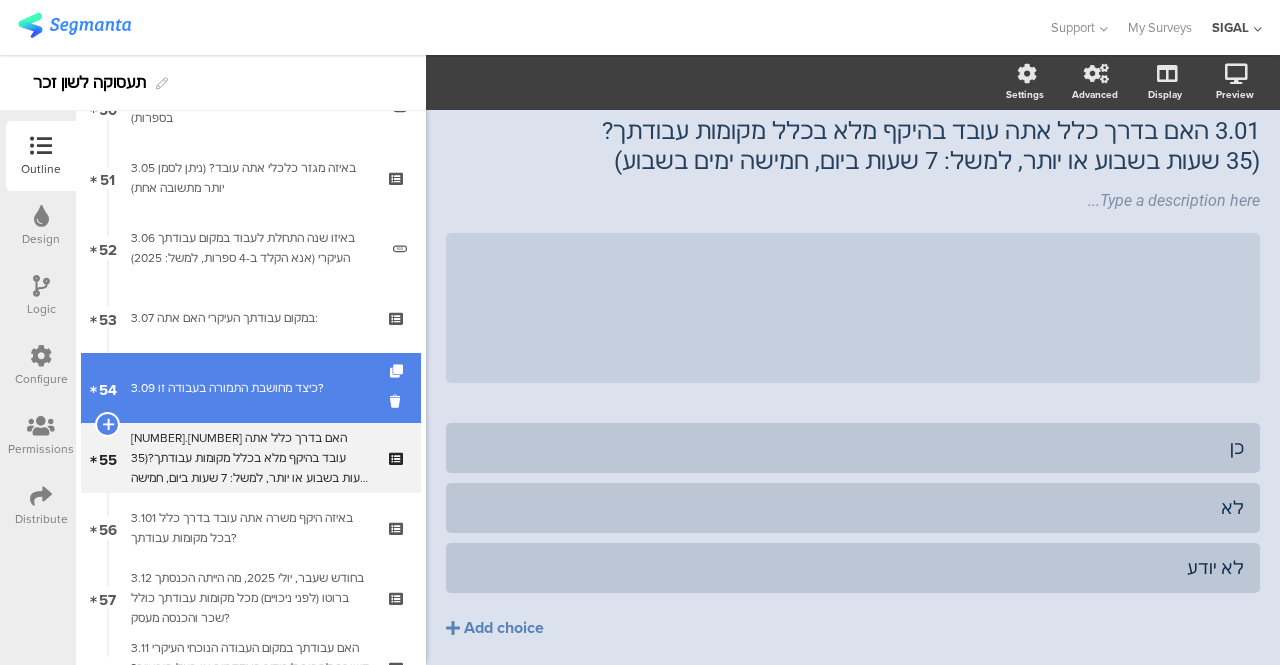 click on "[NUMBER]
[NUMBER].[NUMBER]	כיצד מחושבת התמורה בעבודה זו?" at bounding box center (251, 388) 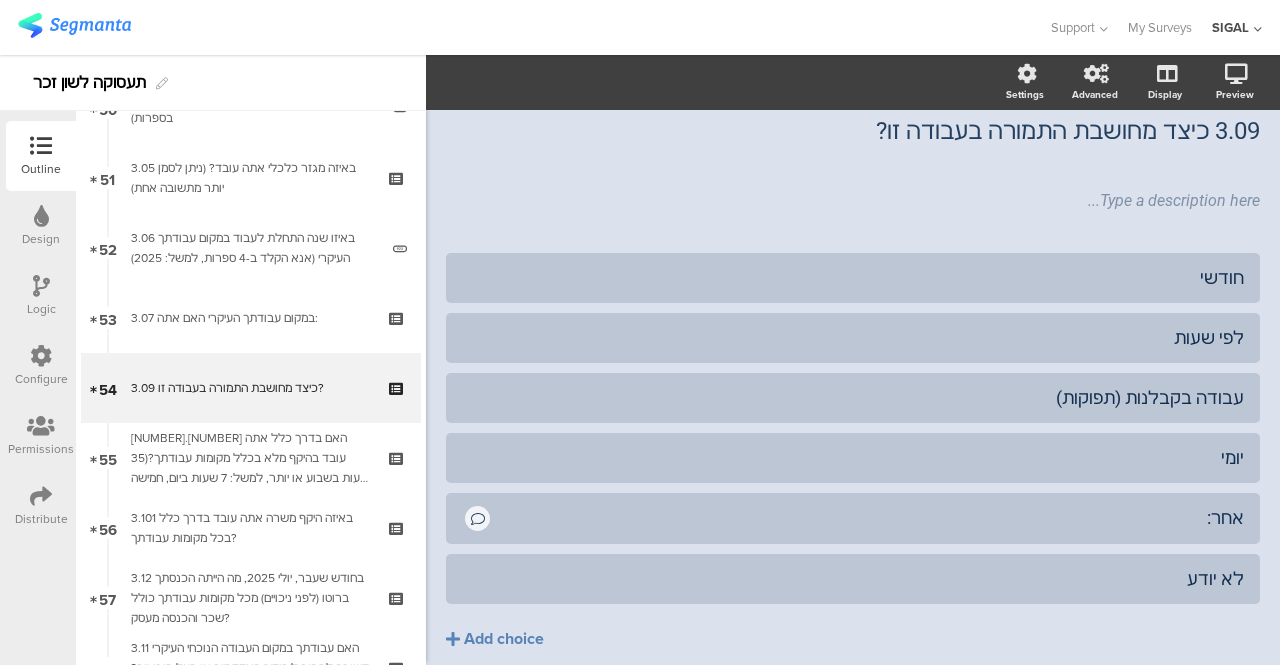 click at bounding box center [41, 286] 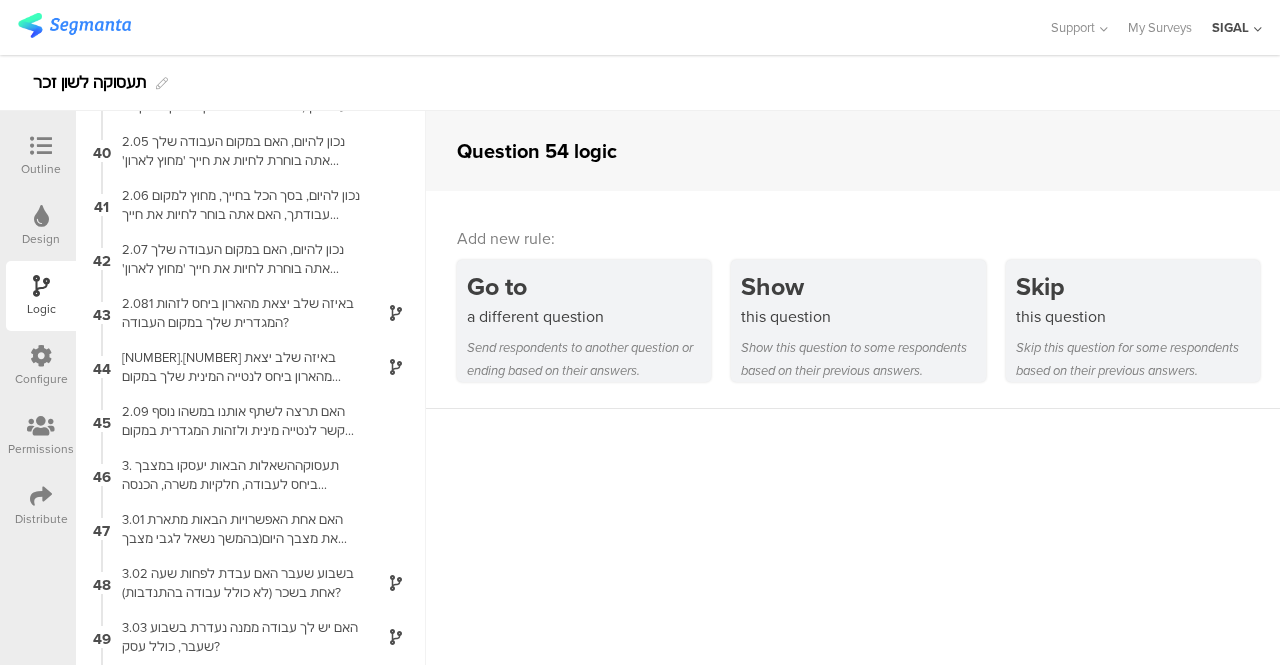 scroll, scrollTop: 2612, scrollLeft: 0, axis: vertical 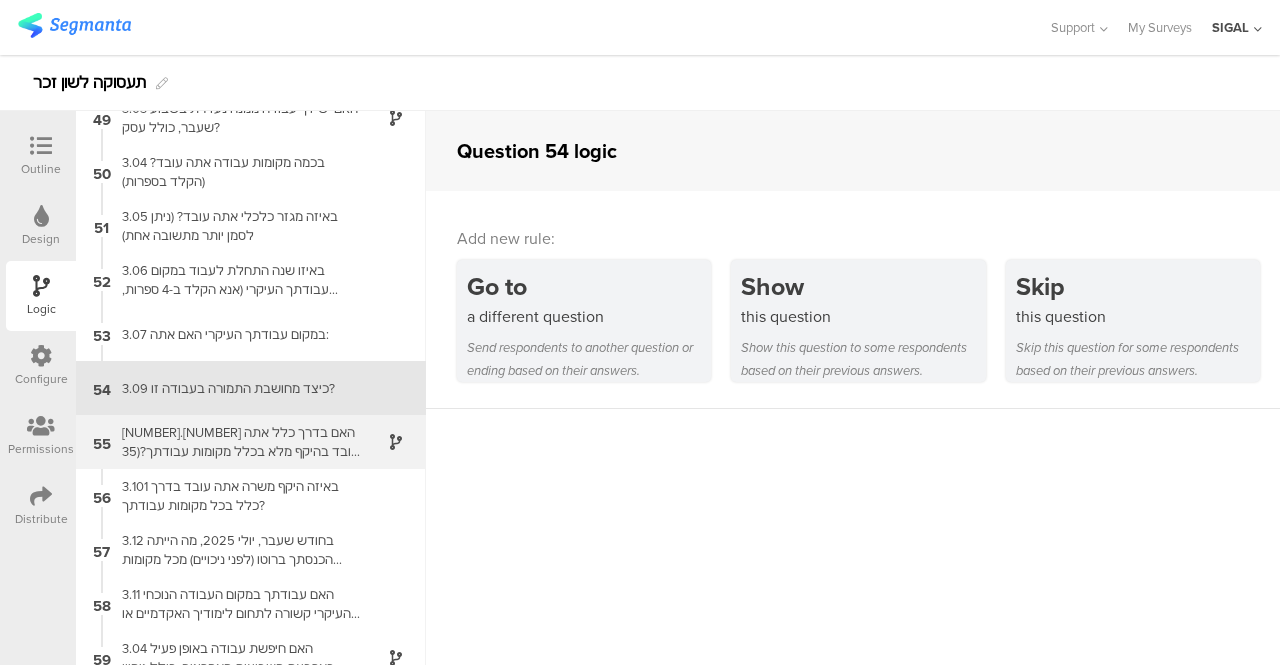click on "[NUMBER].[NUMBER]	האם בדרך כלל אתה עובד בהיקף מלא בכלל מקומות עבודתך?(35 שעות בשבוע או יותר, למשל: 7 שעות ביום, חמישה ימים בשבוע)" at bounding box center [235, 442] 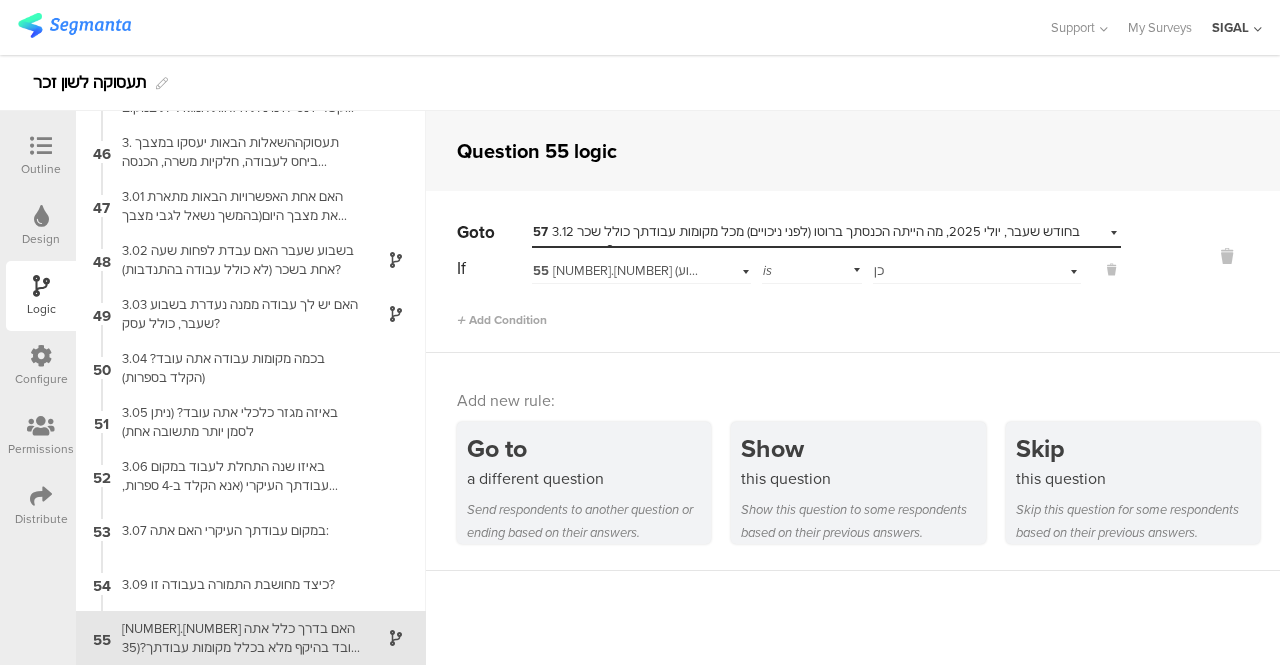 scroll, scrollTop: 2666, scrollLeft: 0, axis: vertical 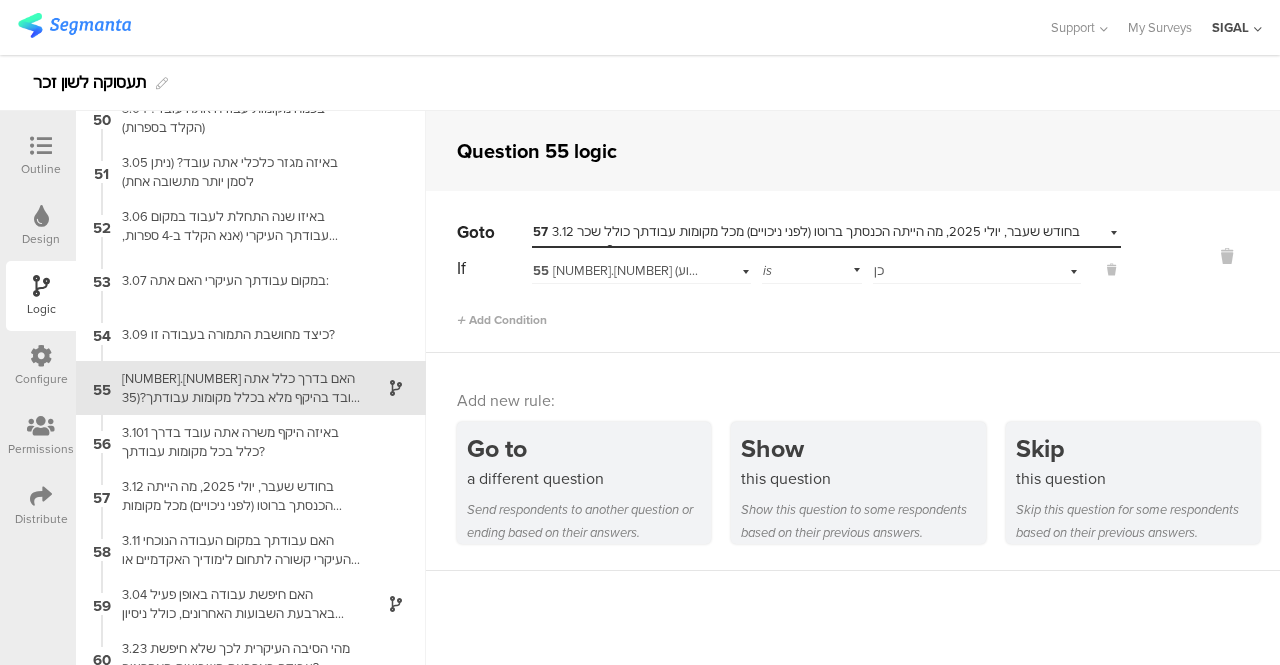 click at bounding box center (41, 146) 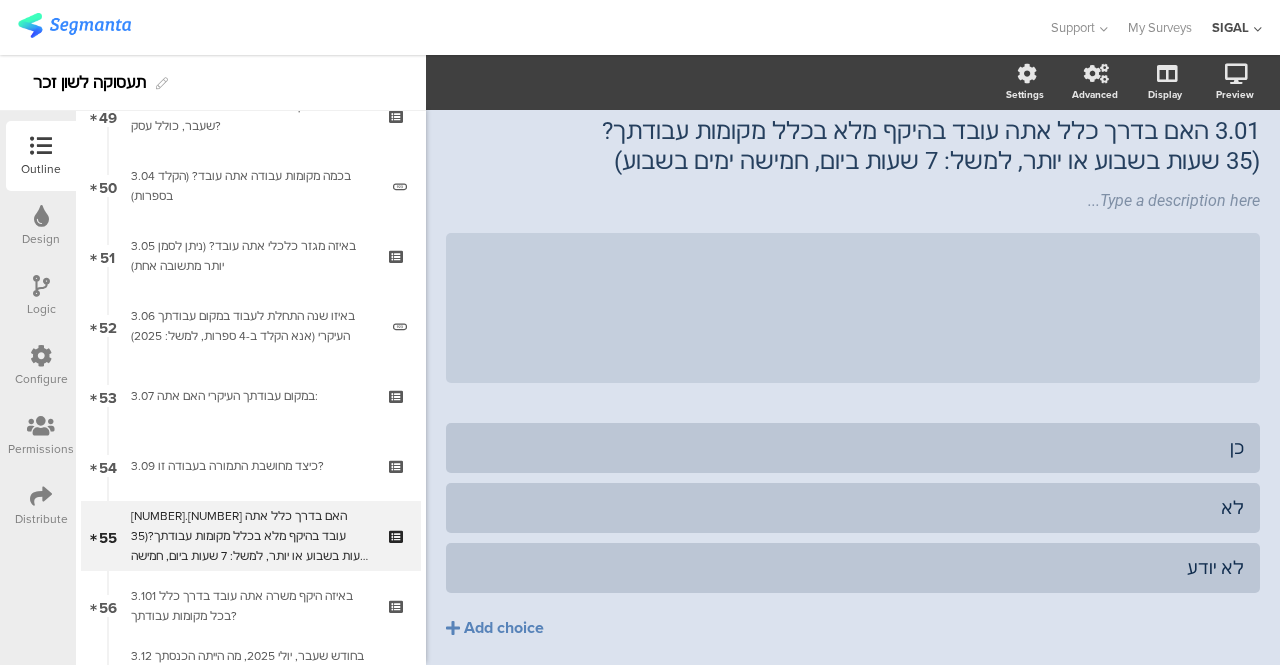 scroll, scrollTop: 3618, scrollLeft: 0, axis: vertical 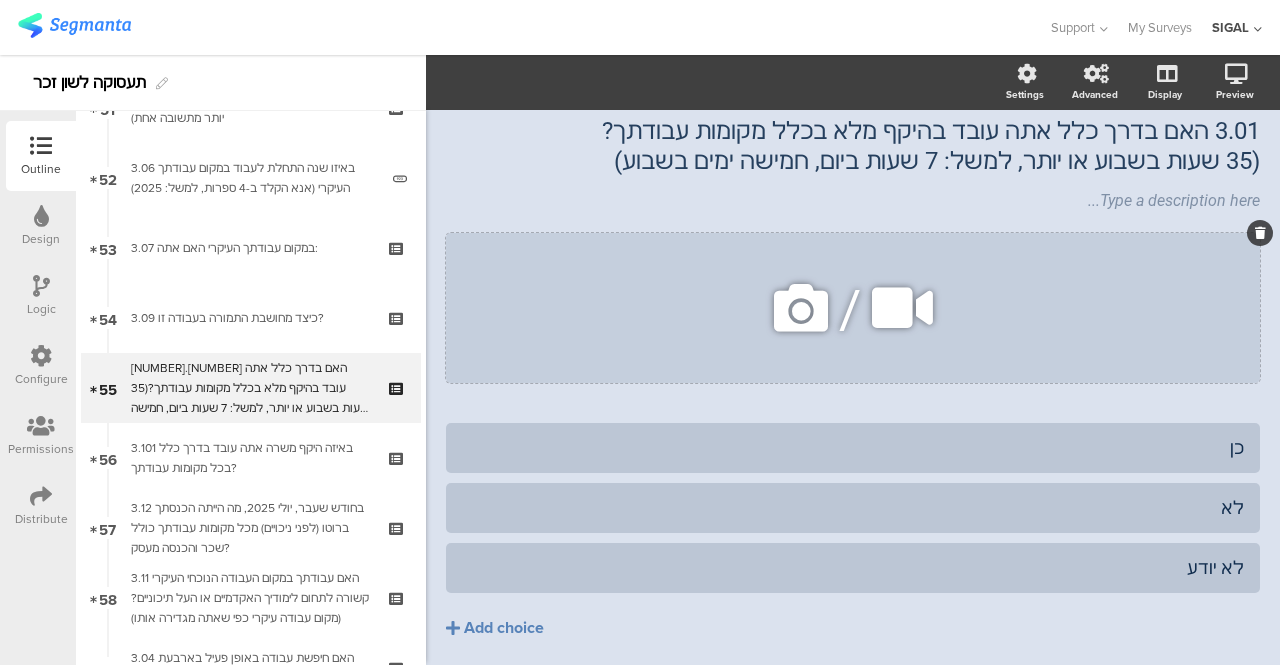click 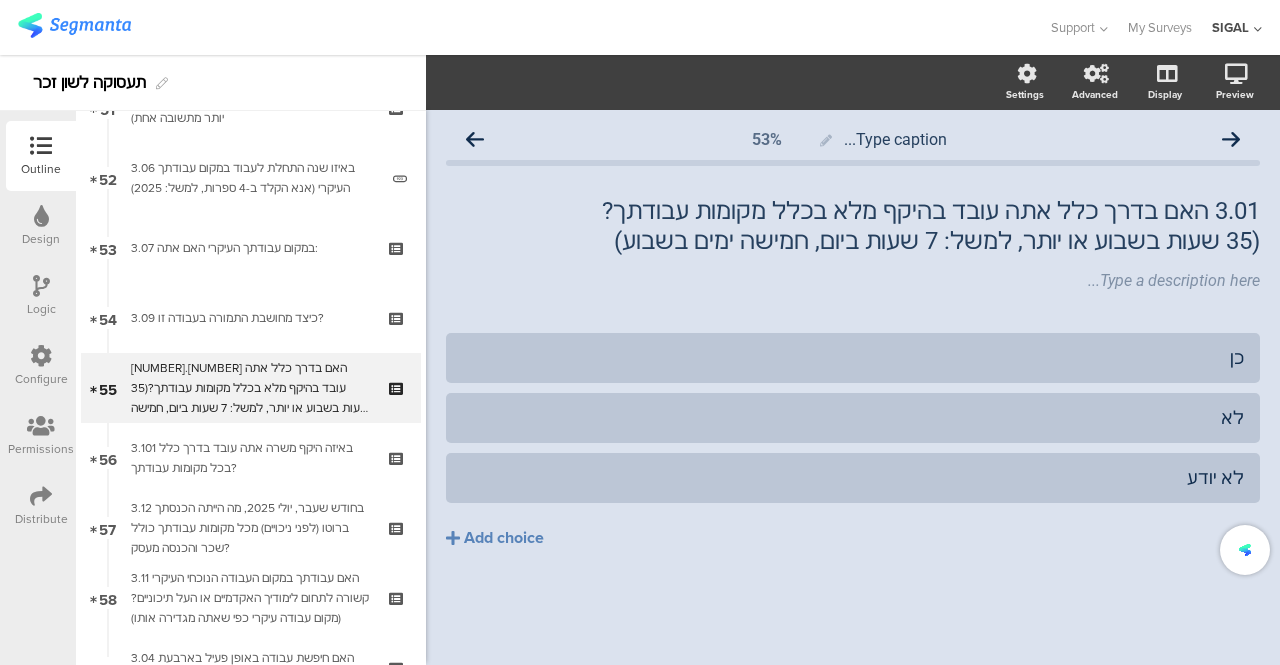 scroll, scrollTop: 0, scrollLeft: 0, axis: both 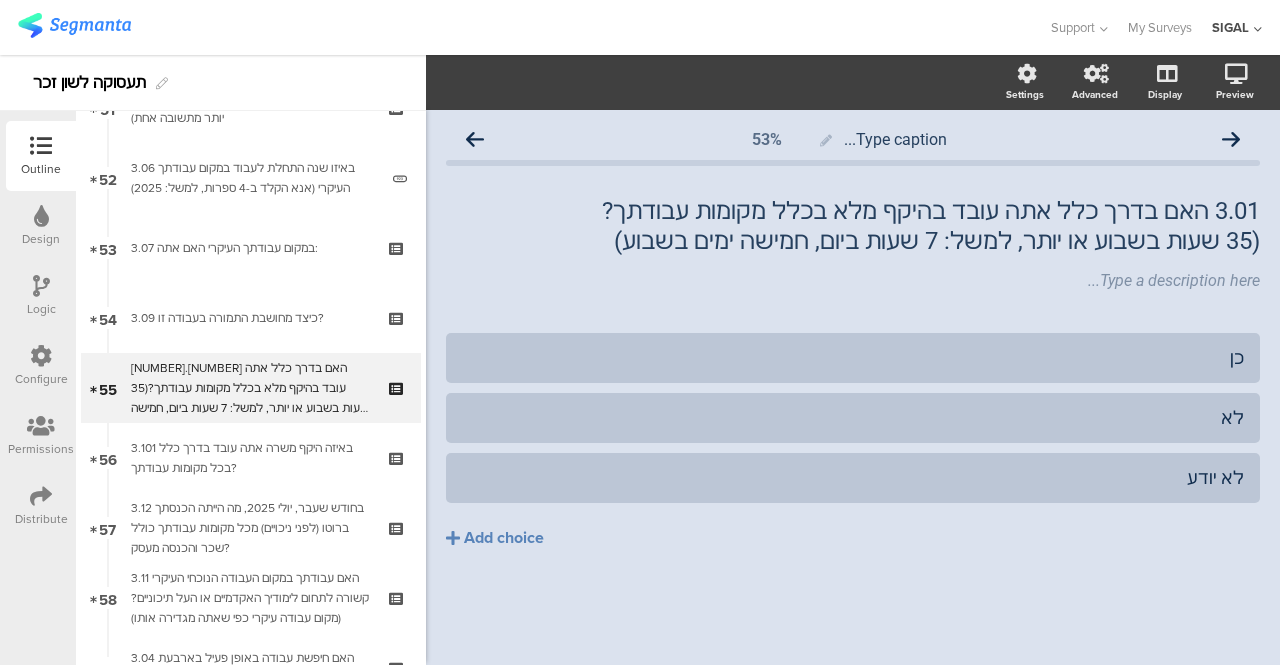 click at bounding box center [41, 286] 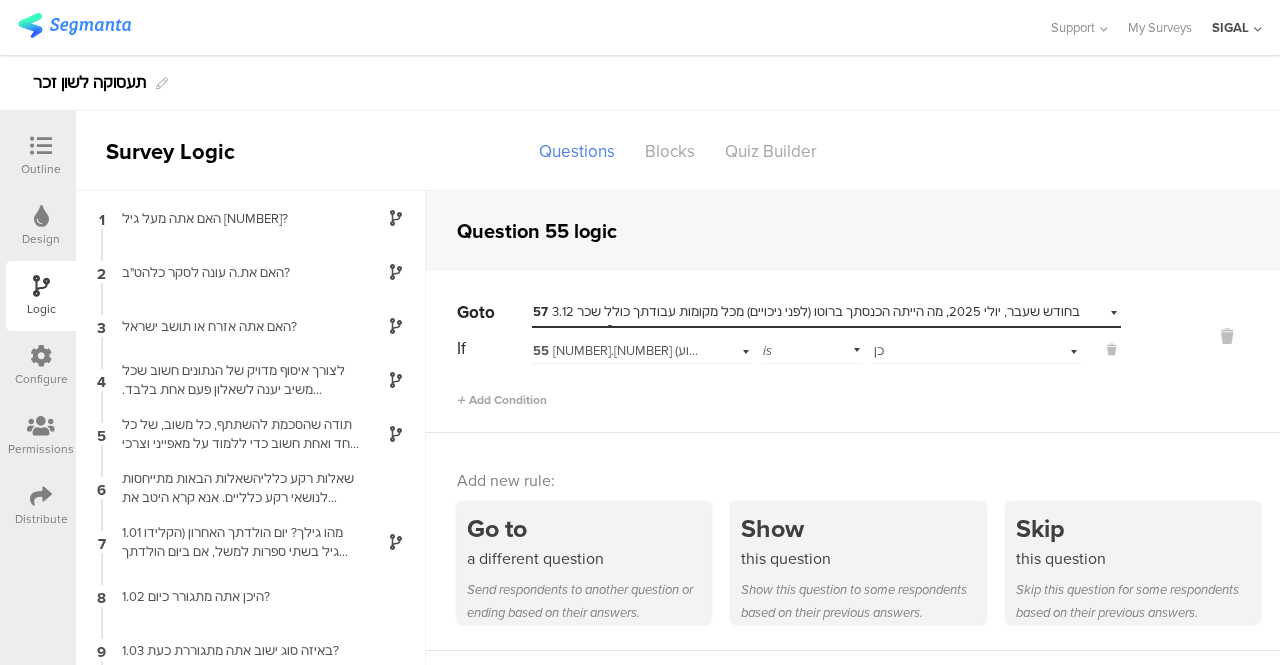 scroll, scrollTop: 80, scrollLeft: 0, axis: vertical 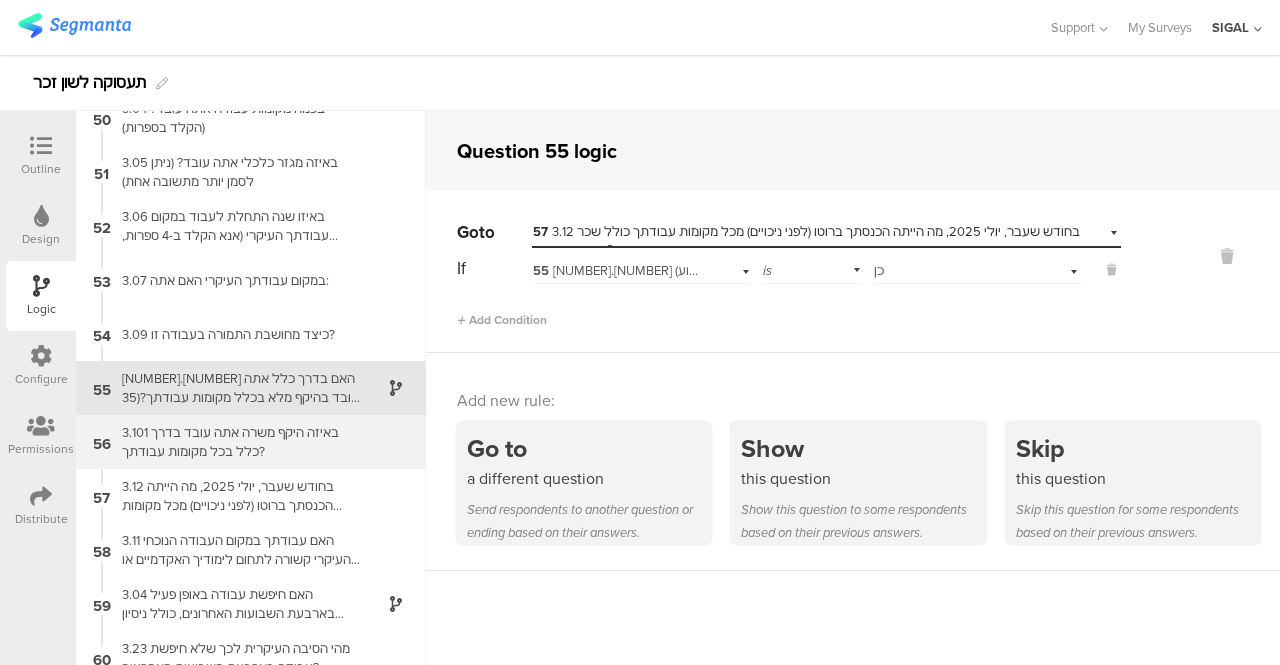 click on "3.101	באיזה היקף משרה אתה עובד בדרך כלל בכל מקומות עבודתך?" at bounding box center [235, 442] 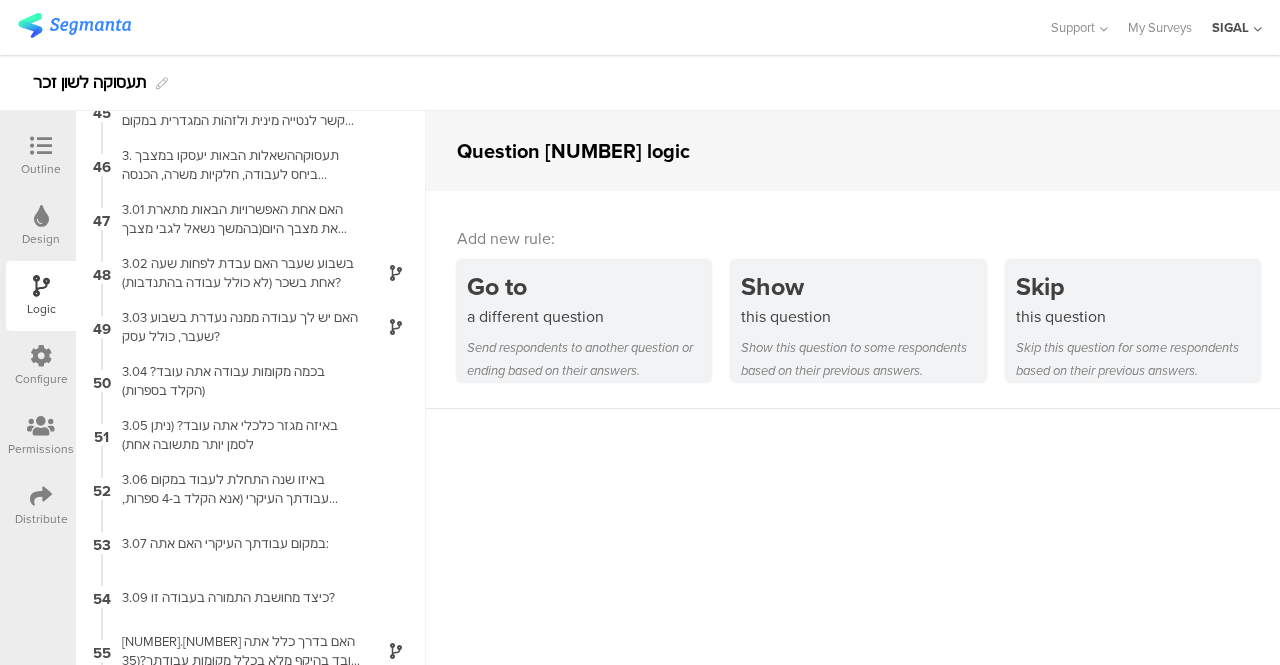 scroll, scrollTop: 2720, scrollLeft: 0, axis: vertical 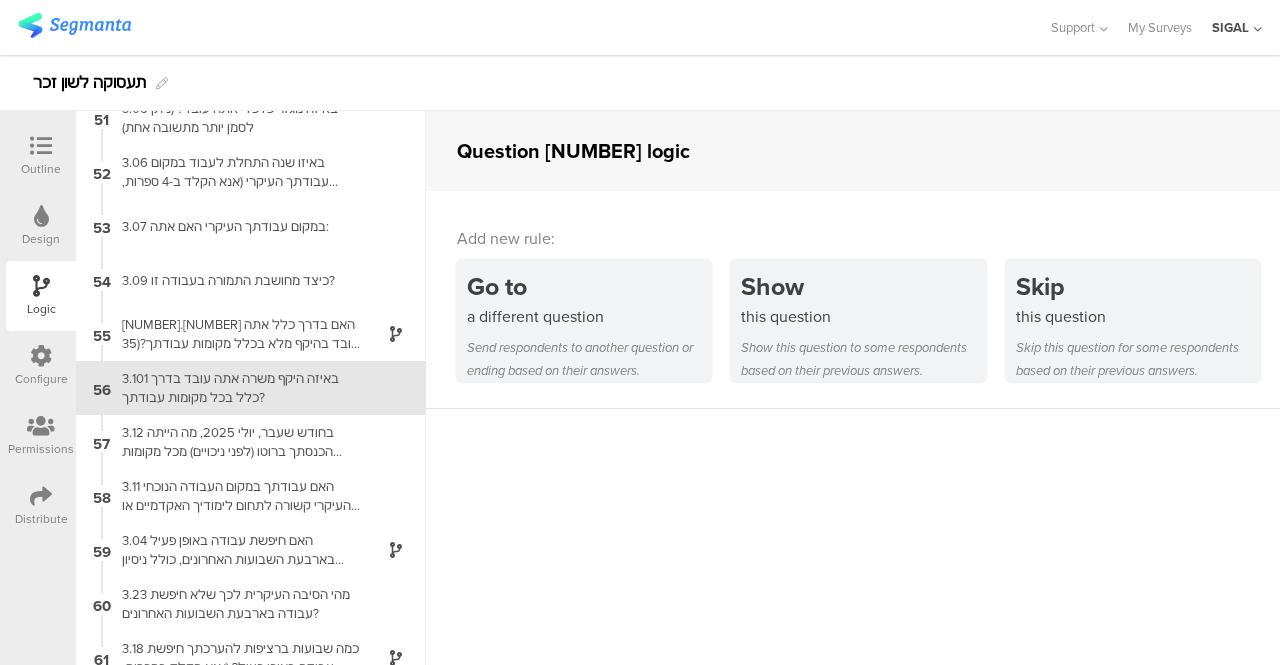 click at bounding box center [41, 147] 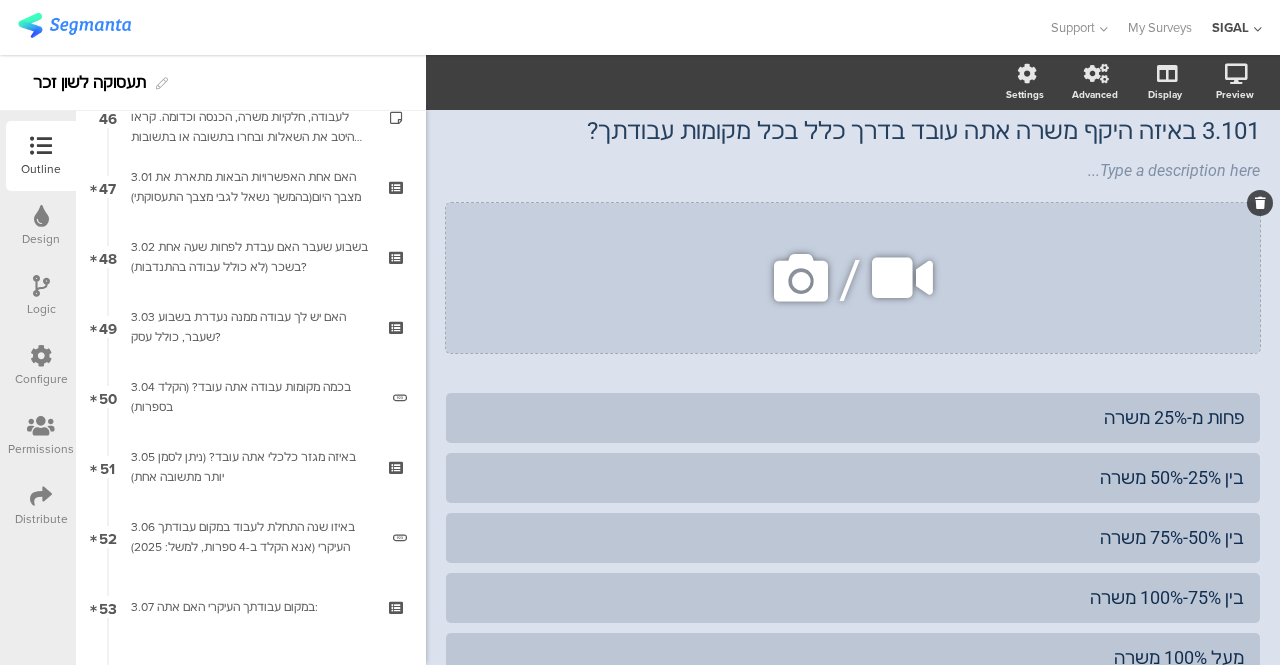 scroll, scrollTop: 3688, scrollLeft: 0, axis: vertical 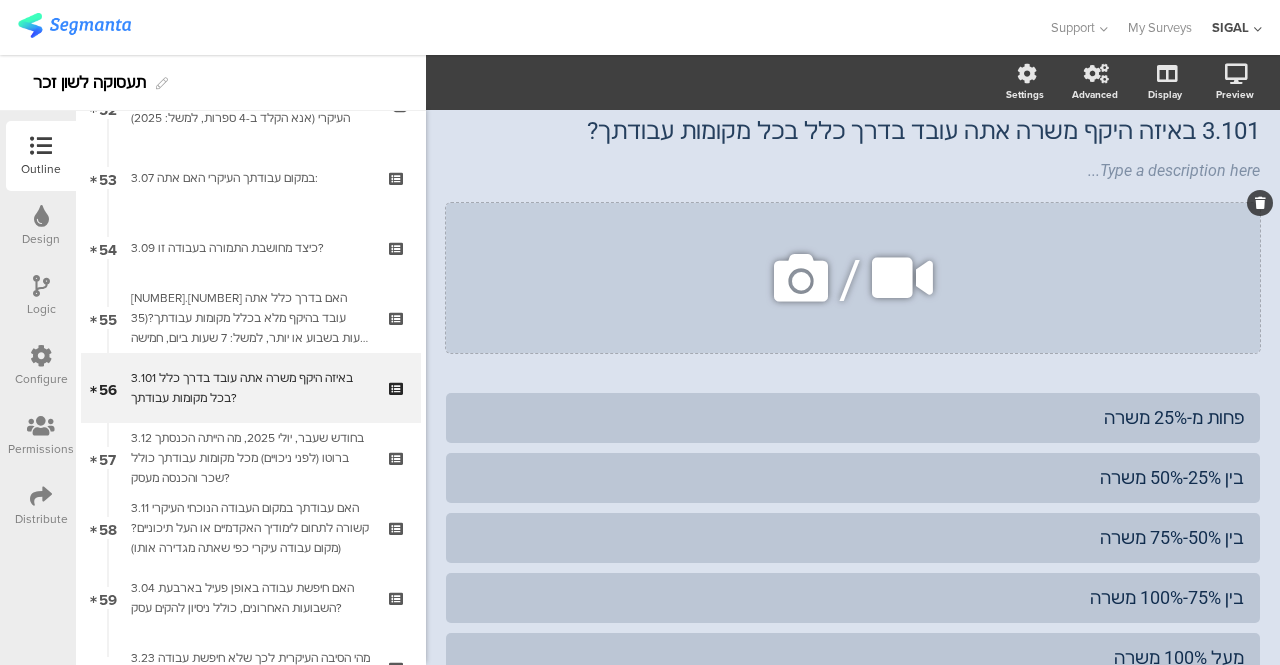 click 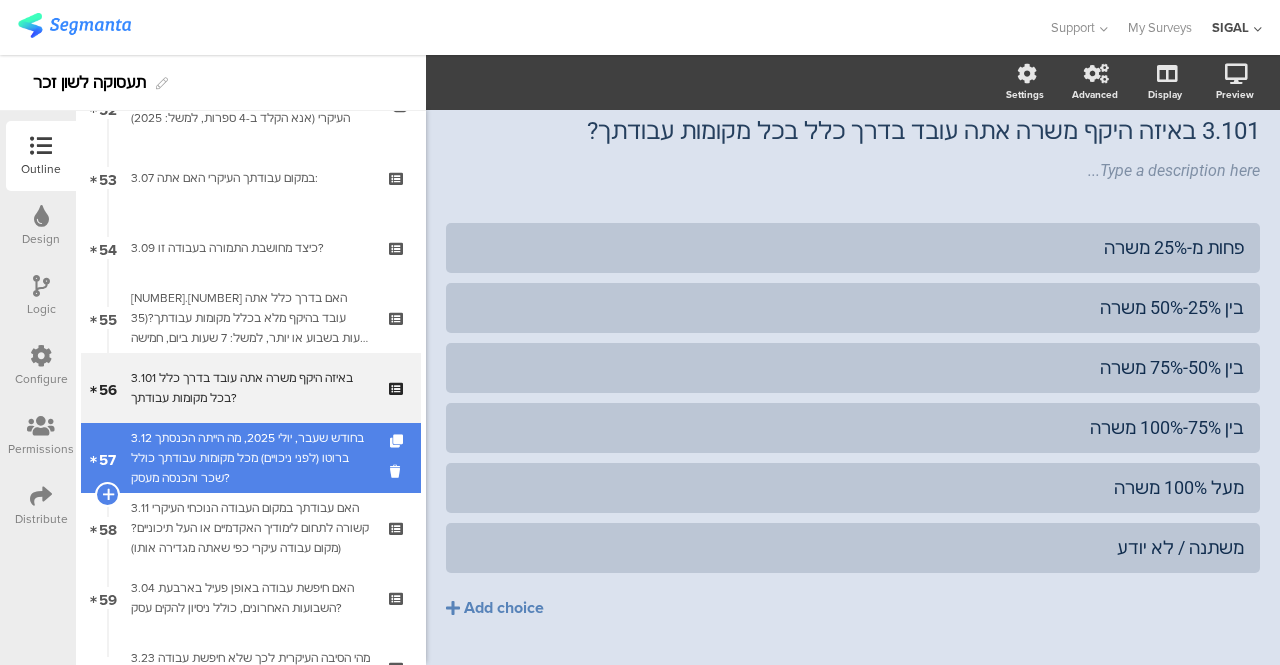 click on "3.12	בחודש שעבר, יולי 2025, מה הייתה הכנסתך ברוטו (לפני ניכויים) מכל מקומות עבודתך כולל שכר והכנסה מעסק?" at bounding box center (250, 458) 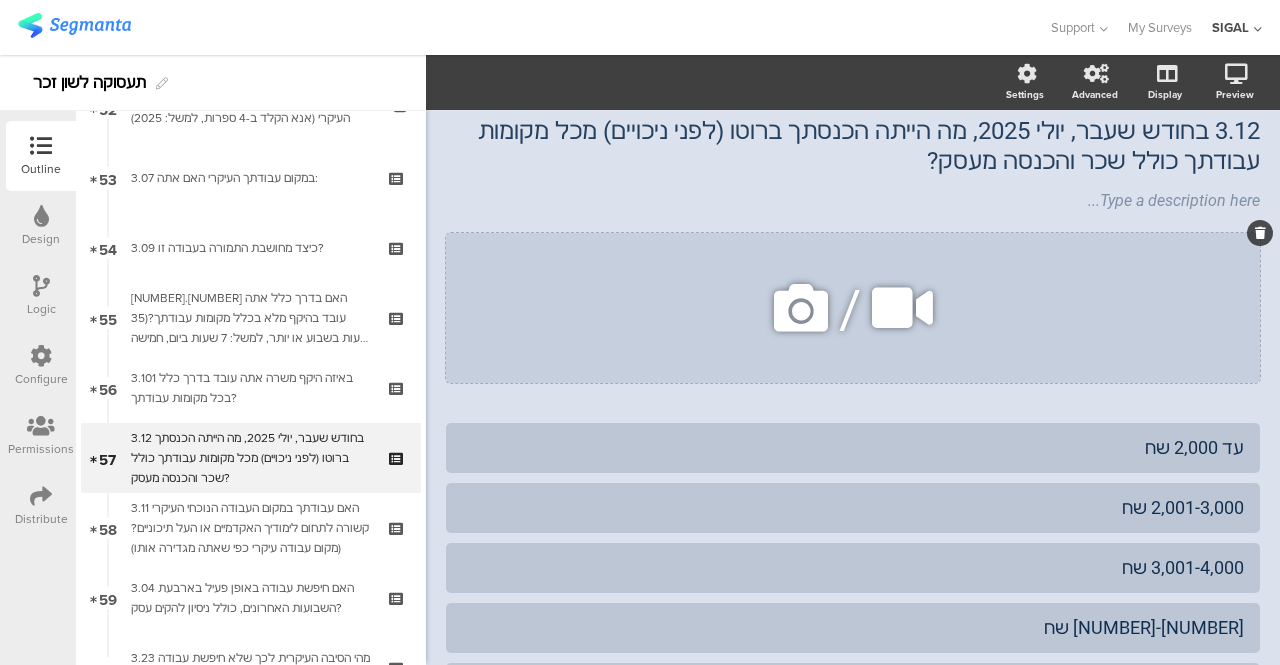 click 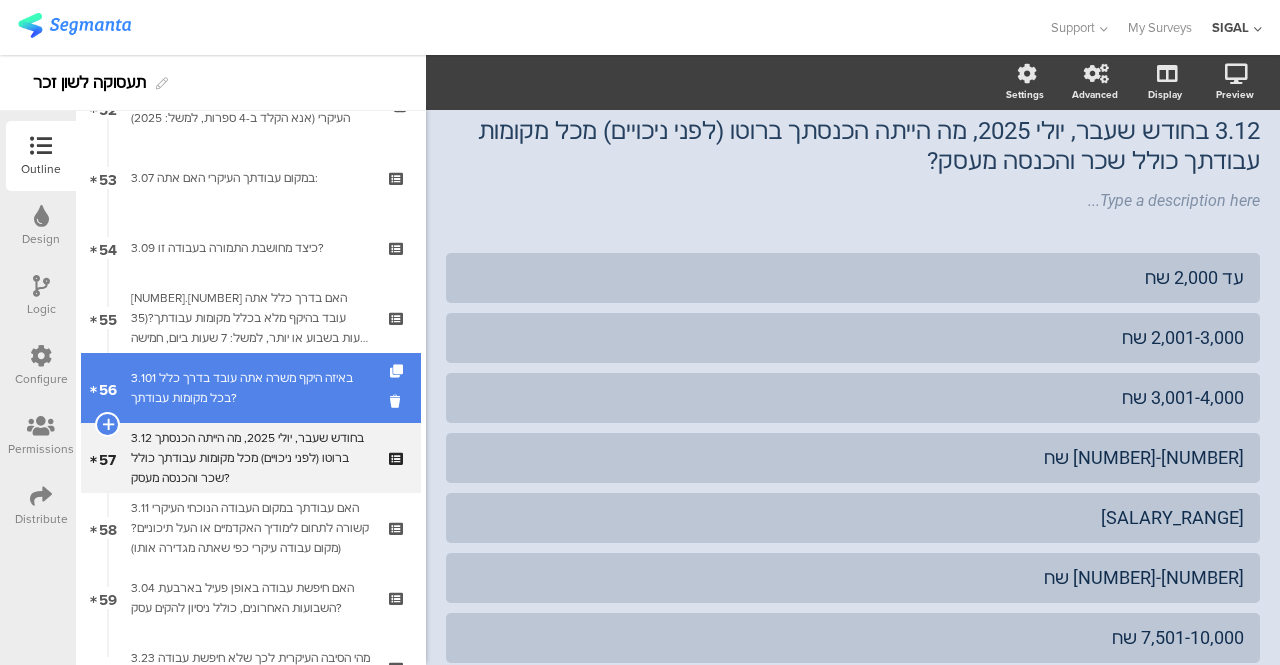 click on "3.101	באיזה היקף משרה אתה עובד בדרך כלל בכל מקומות עבודתך?" at bounding box center [250, 388] 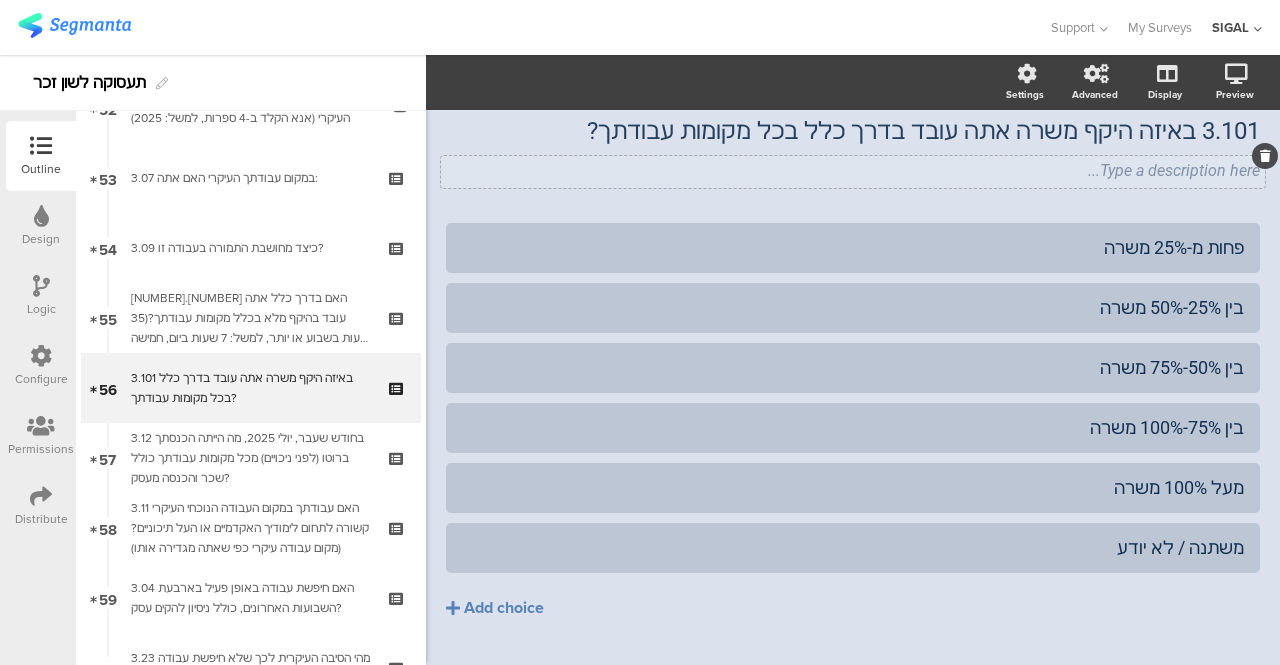 click on "Type a description here..." 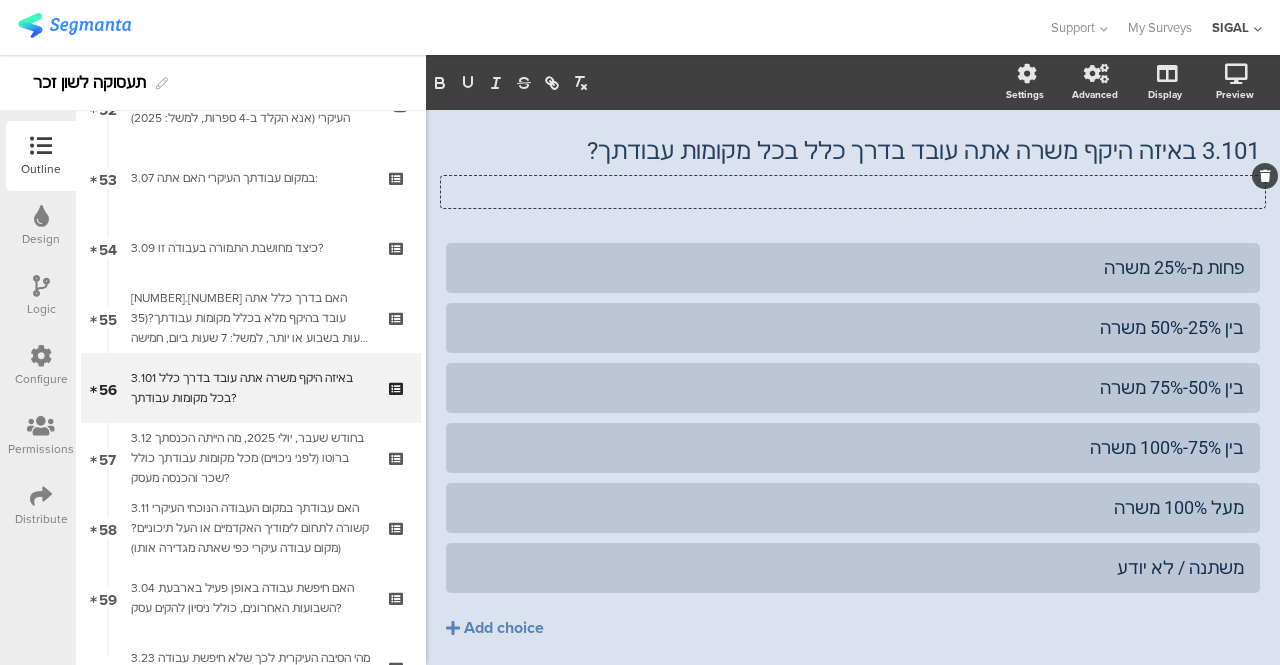 type 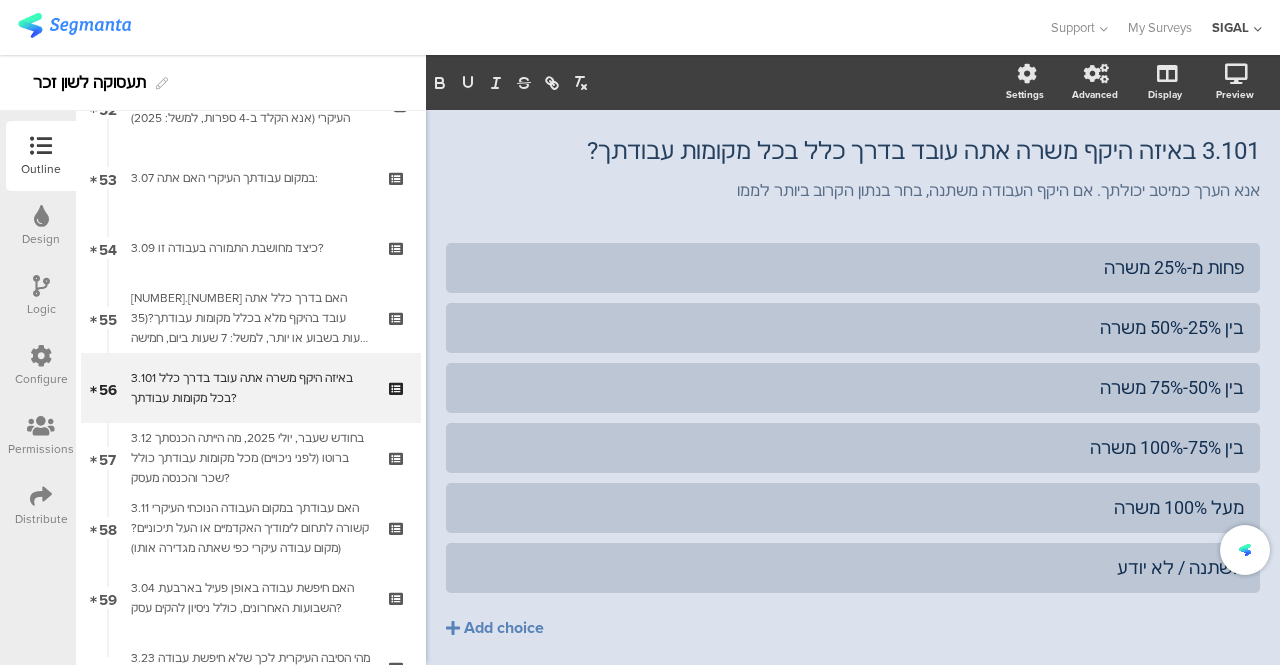 click on "[NUMBER].[NUMBER][NUMBER]	באיזה היקף משרה אתה עובד בדרך כלל בכל מקומות עבודתך?
[NUMBER].[NUMBER][NUMBER]	באיזה היקף משרה אתה עובד בדרך כלל בכל מקומות עבודתך?
אנא הערך כמיטב יכולתך. אם היקף העבודה משתנה, בחר בנתון הקרוב ביותר לממו
אנא הערך כמיטב יכולתך. אם היקף העבודה משתנה, בחר בנתון הקרוב ביותר לממו" 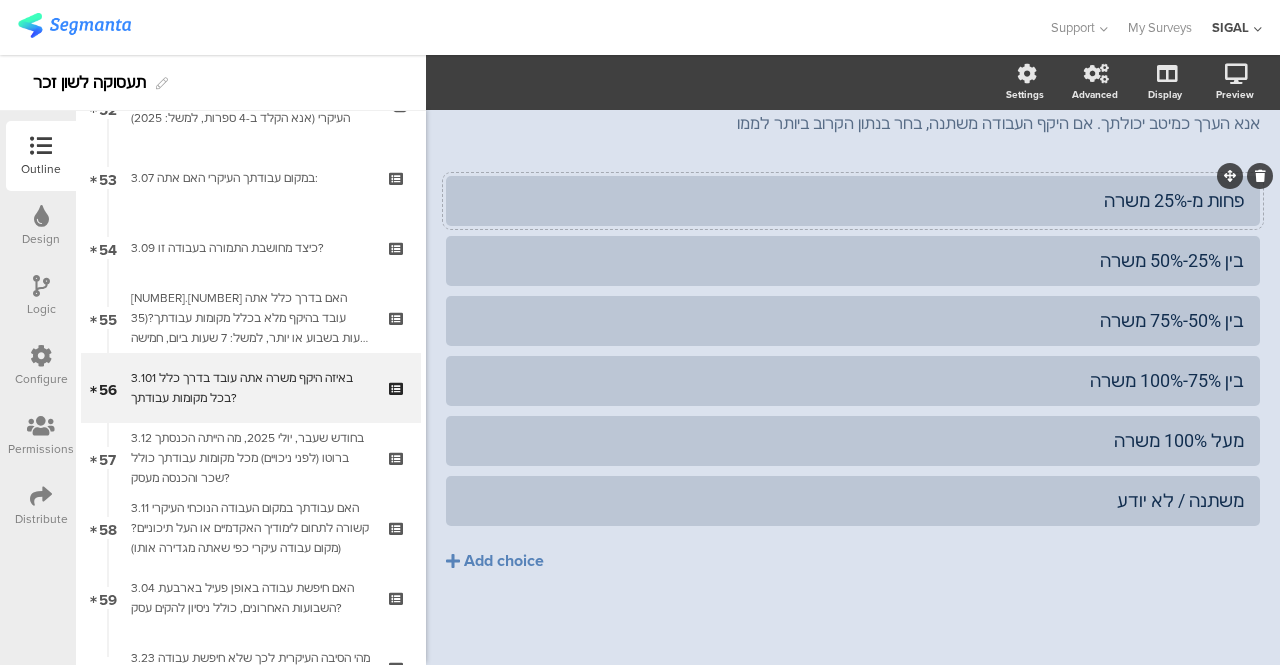 scroll, scrollTop: 27, scrollLeft: 0, axis: vertical 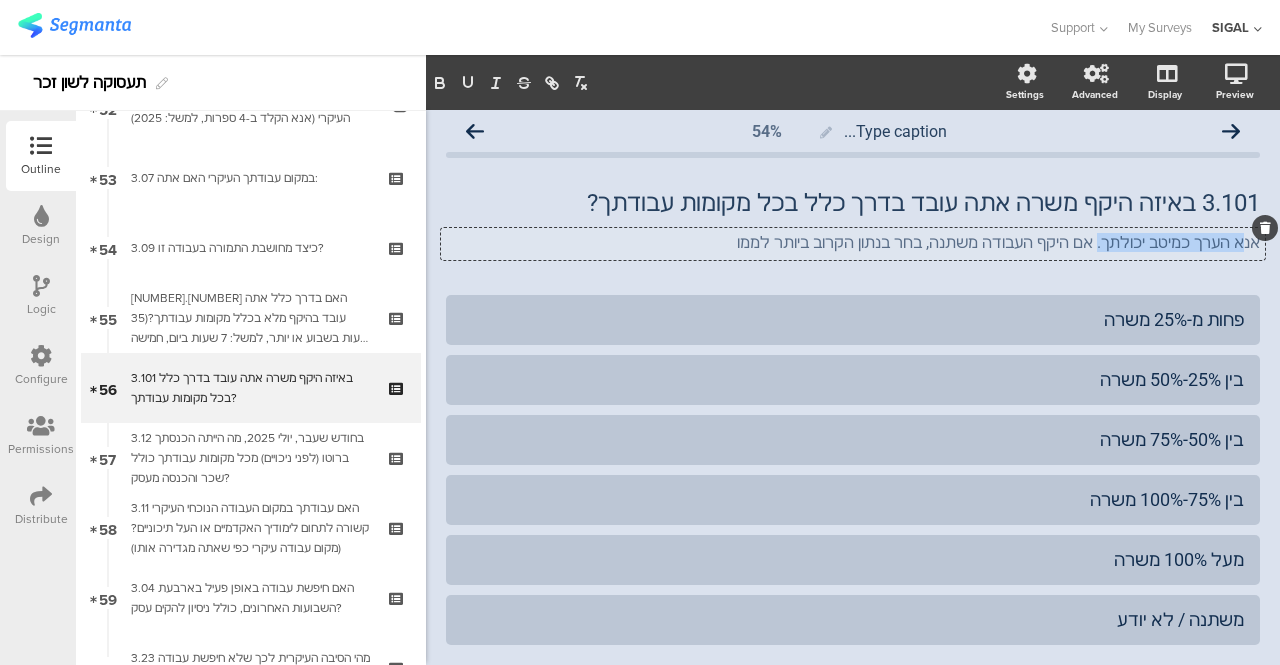 drag, startPoint x: 1105, startPoint y: 223, endPoint x: 1232, endPoint y: 241, distance: 128.26924 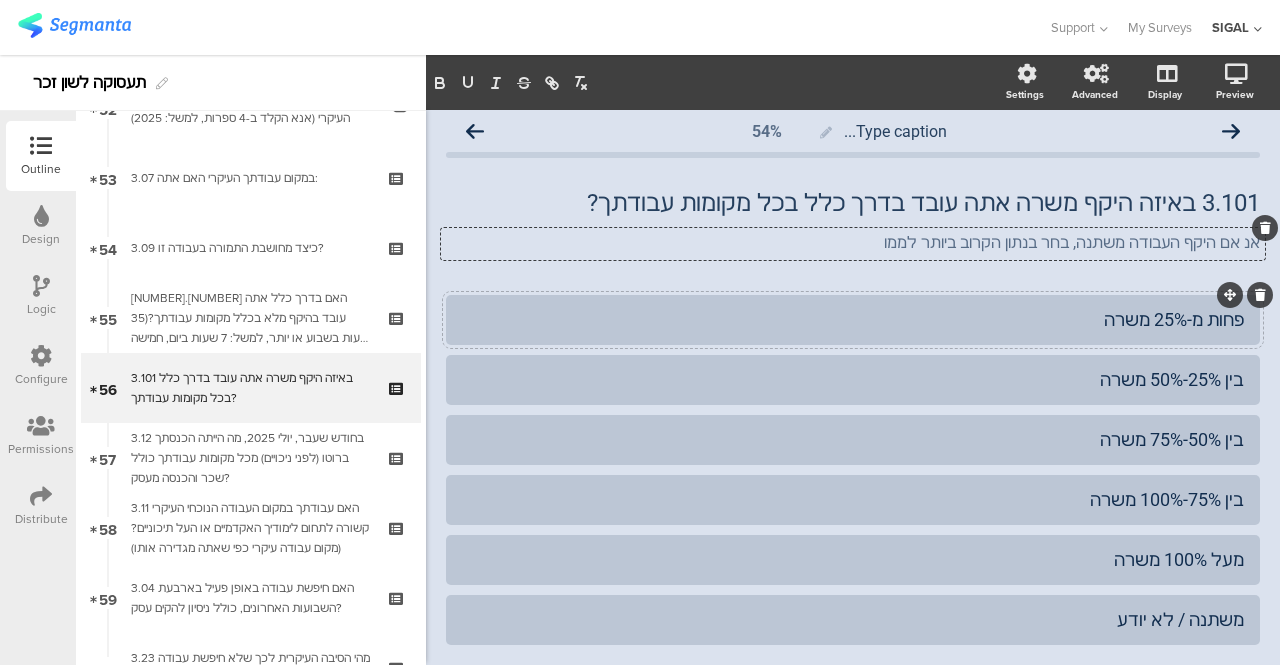 type 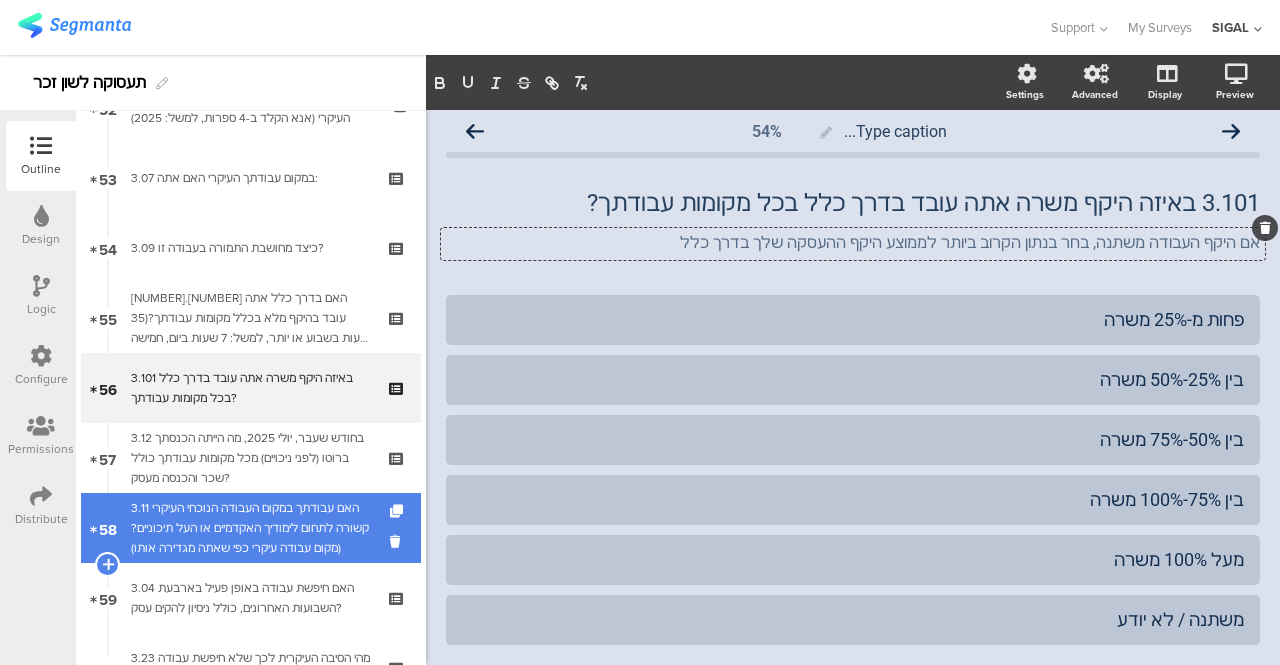 scroll, scrollTop: 3788, scrollLeft: 0, axis: vertical 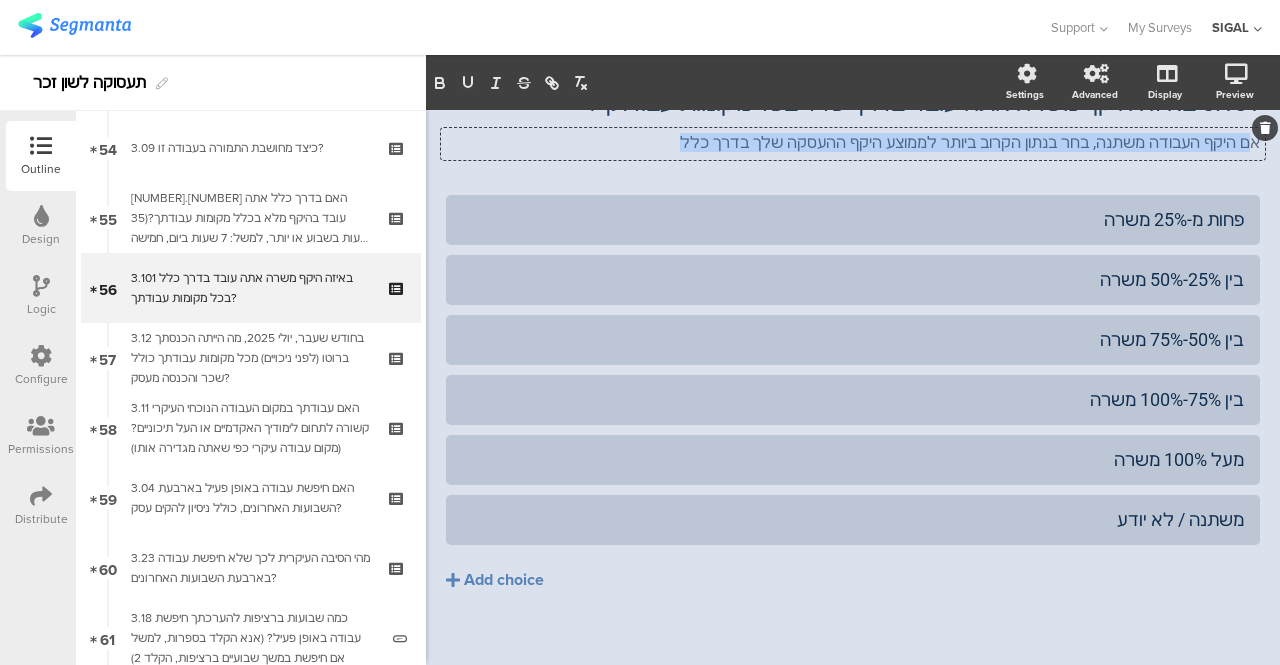 drag, startPoint x: 1236, startPoint y: 143, endPoint x: 728, endPoint y: 178, distance: 509.20428 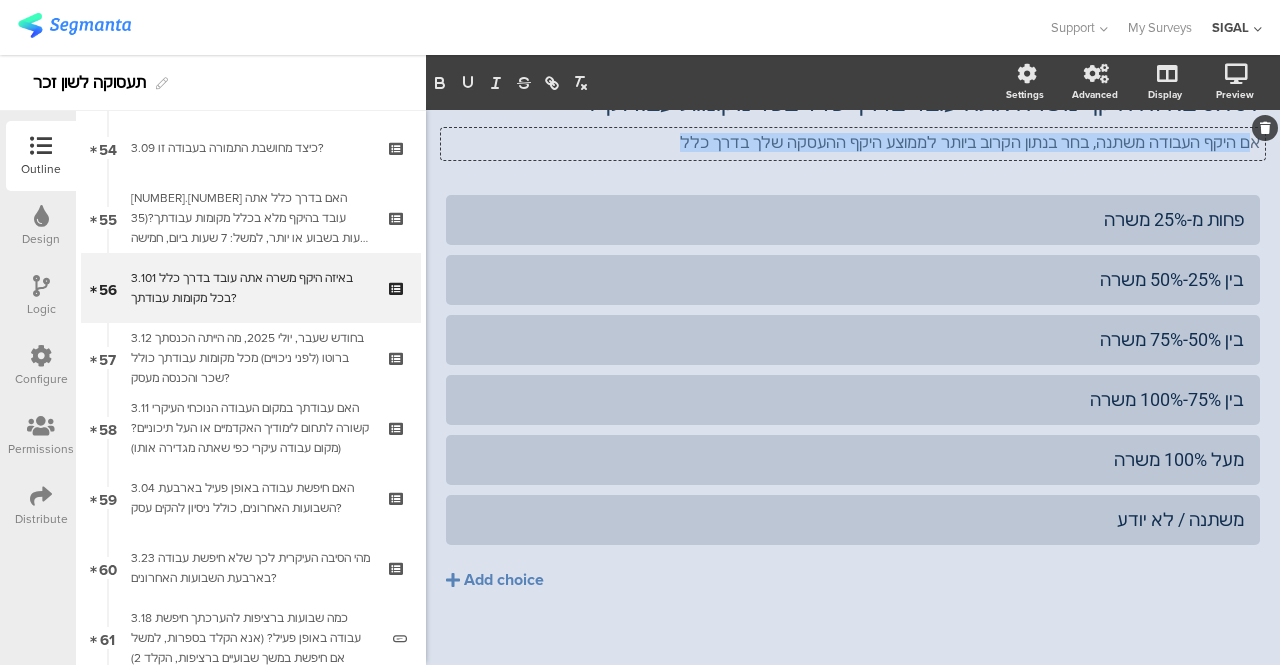 click on "Type caption...
54%
3.101	באיזה היקף משרה אתה עובד בדרך כלל בכל מקומות עבודתך?
3.101	באיזה היקף משרה אתה עובד בדרך כלל בכל מקומות עבודתך?
אם היקף העבודה משתנה, בחר בנתון הקרוב ביותר לממוצע היקף ההעסקה שלך בדרך כלל
אם היקף העבודה משתנה, בחר בנתון הקרוב ביותר לממוצע היקף ההעסקה שלך בדרך כלל" 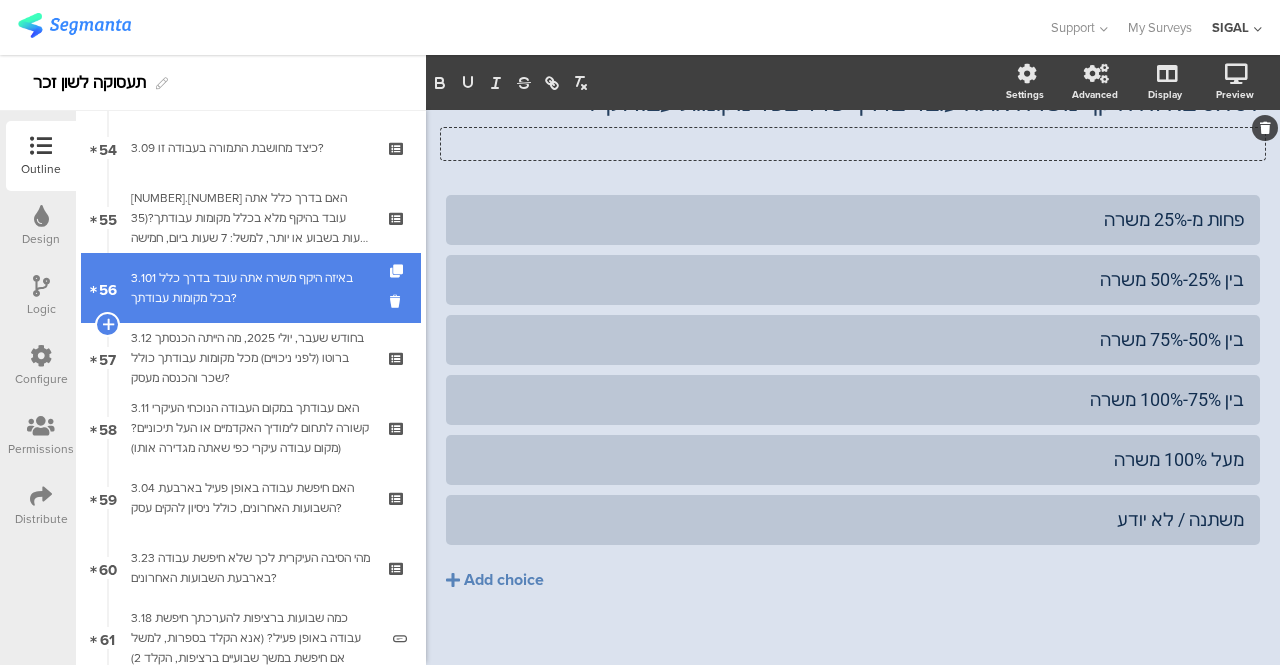 click on "3.101	באיזה היקף משרה אתה עובד בדרך כלל בכל מקומות עבודתך?" at bounding box center [250, 288] 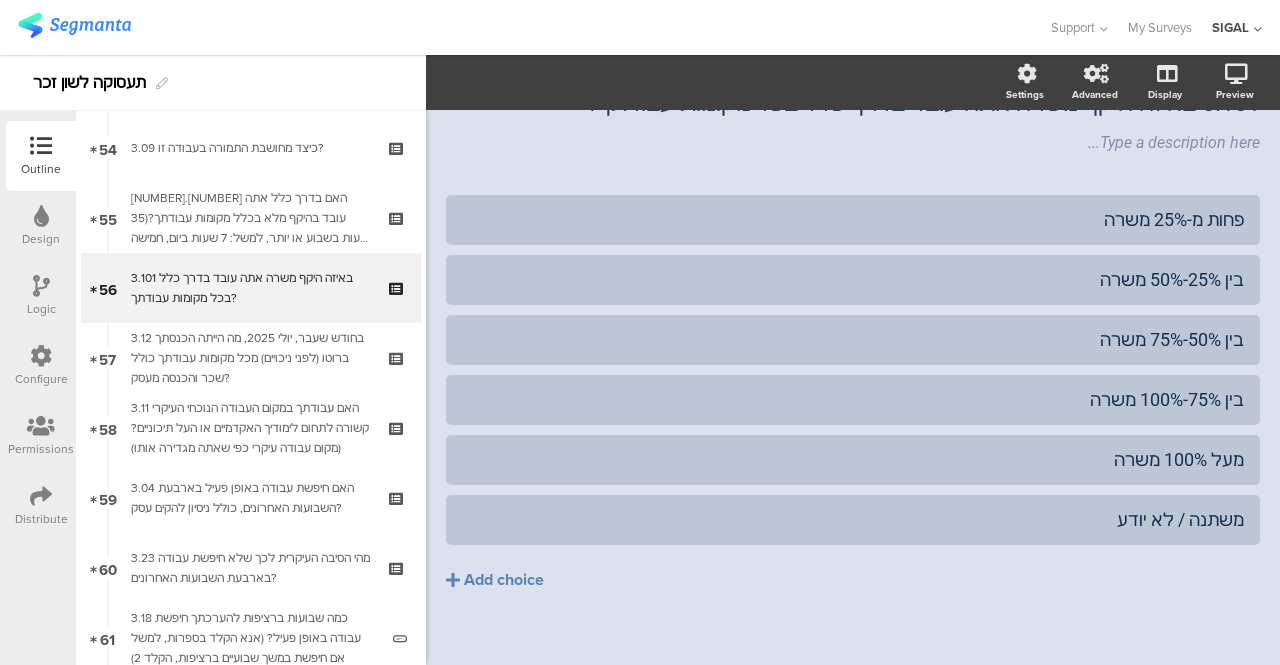 click at bounding box center (41, 286) 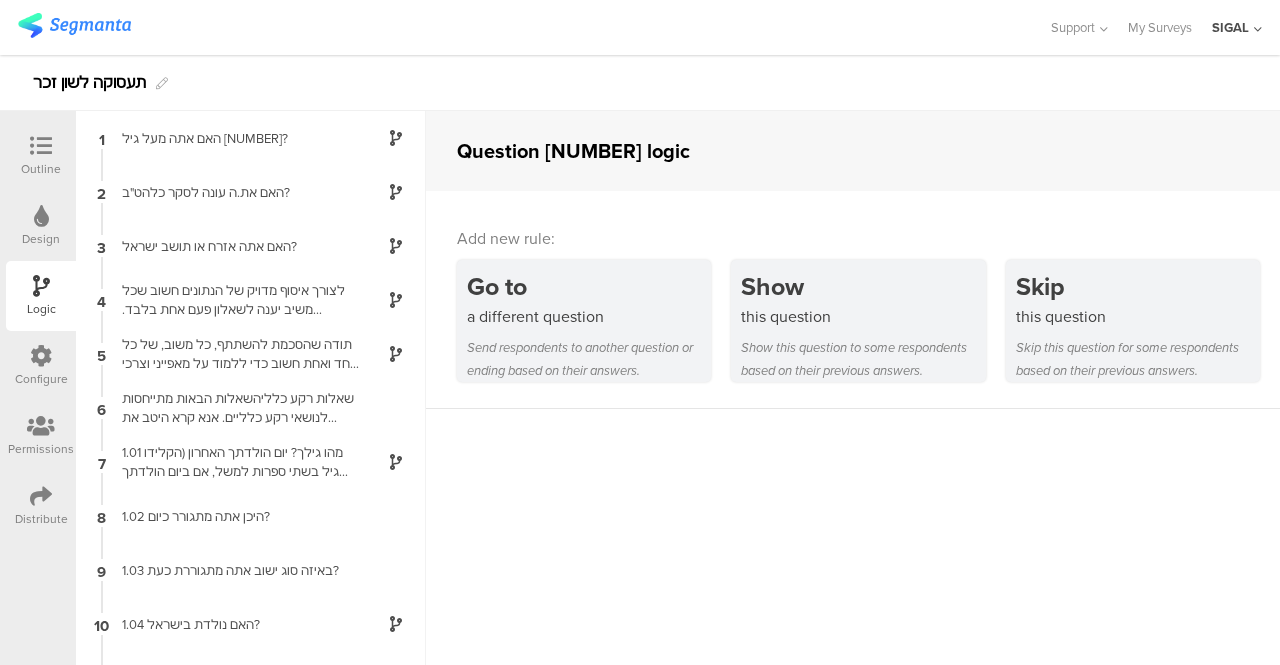scroll, scrollTop: 80, scrollLeft: 0, axis: vertical 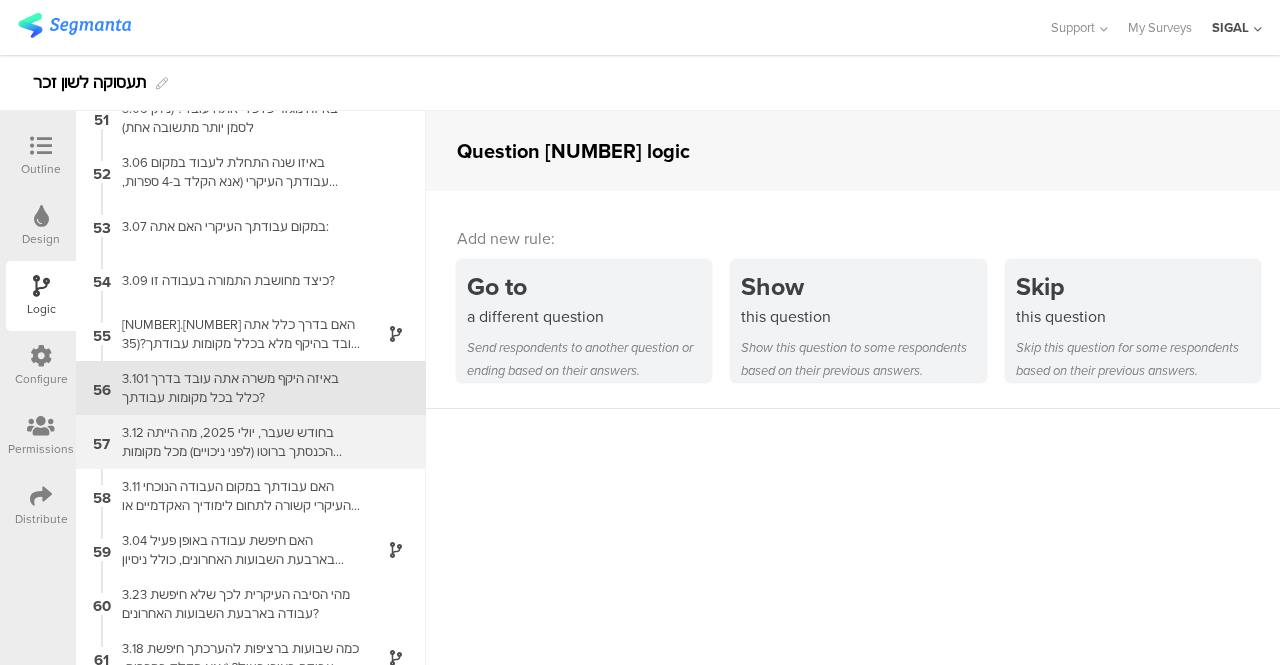 click on "3.12	בחודש שעבר, יולי 2025, מה הייתה הכנסתך ברוטו (לפני ניכויים) מכל מקומות עבודתך כולל שכר והכנסה מעסק?" at bounding box center [235, 442] 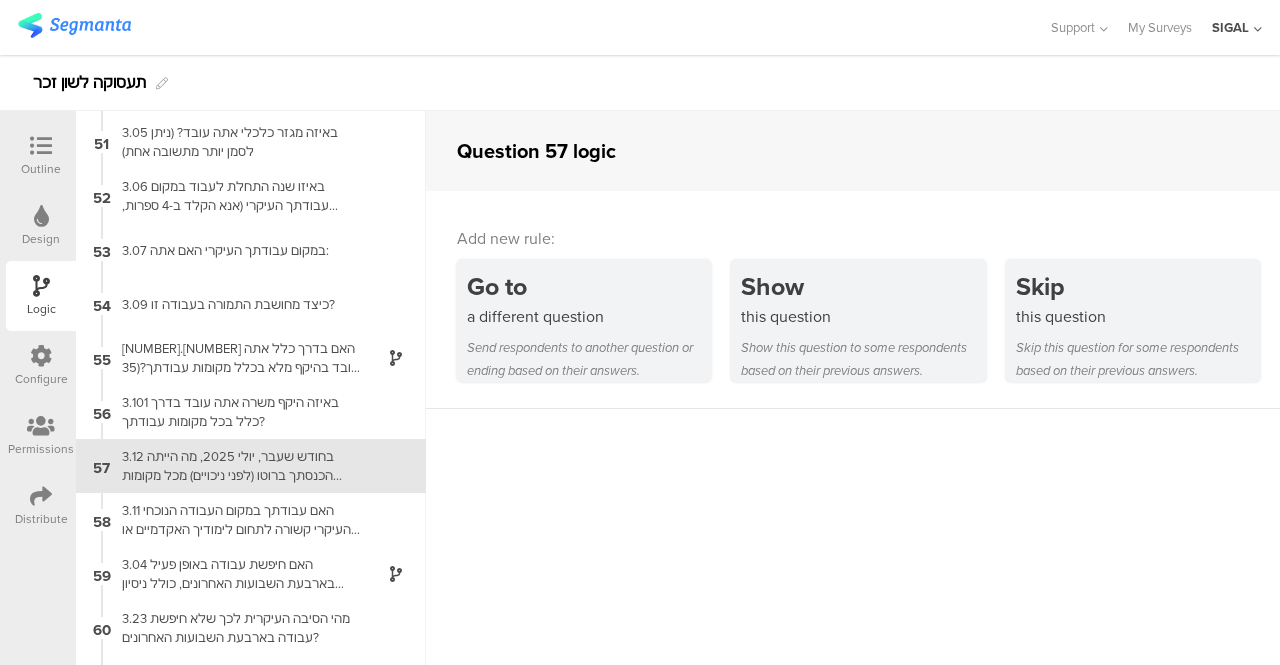 scroll, scrollTop: 2774, scrollLeft: 0, axis: vertical 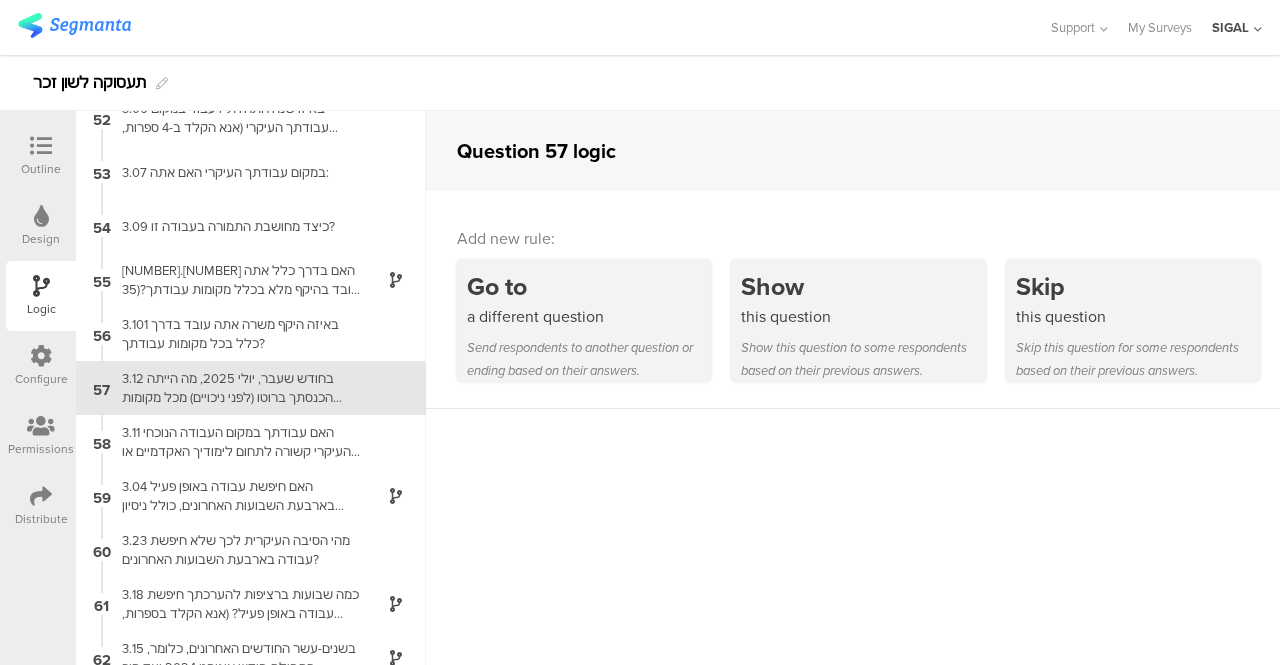 click at bounding box center (41, 147) 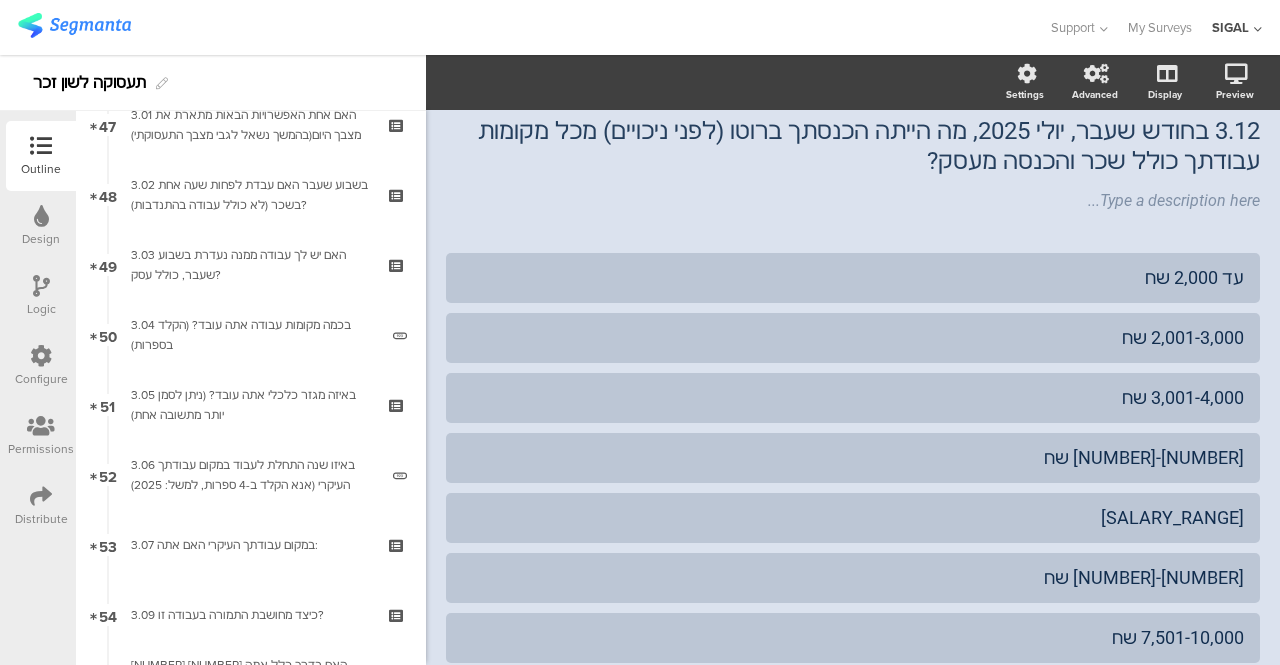 scroll, scrollTop: 3758, scrollLeft: 0, axis: vertical 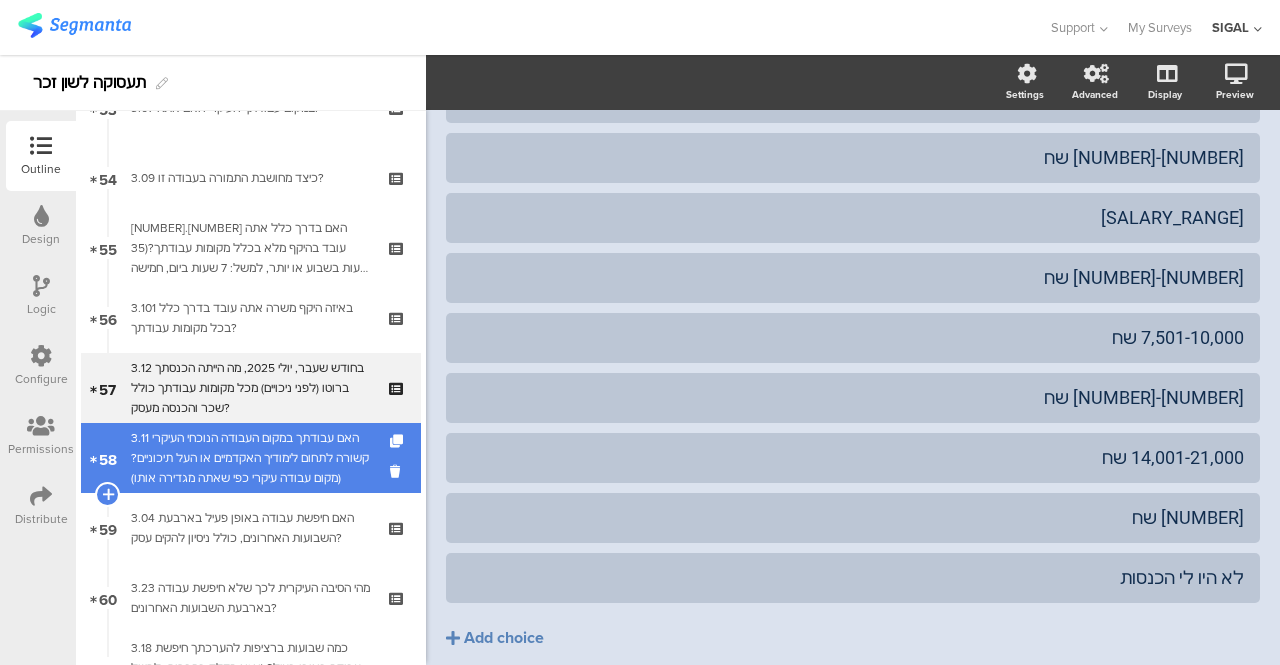 click on "3.11	האם עבודתך במקום העבודה הנוכחי העיקרי קשורה לתחום לימודיך האקדמיים או העל תיכוניים? (מקום עבודה עיקרי כפי שאתה מגדירה אותו)" at bounding box center (250, 458) 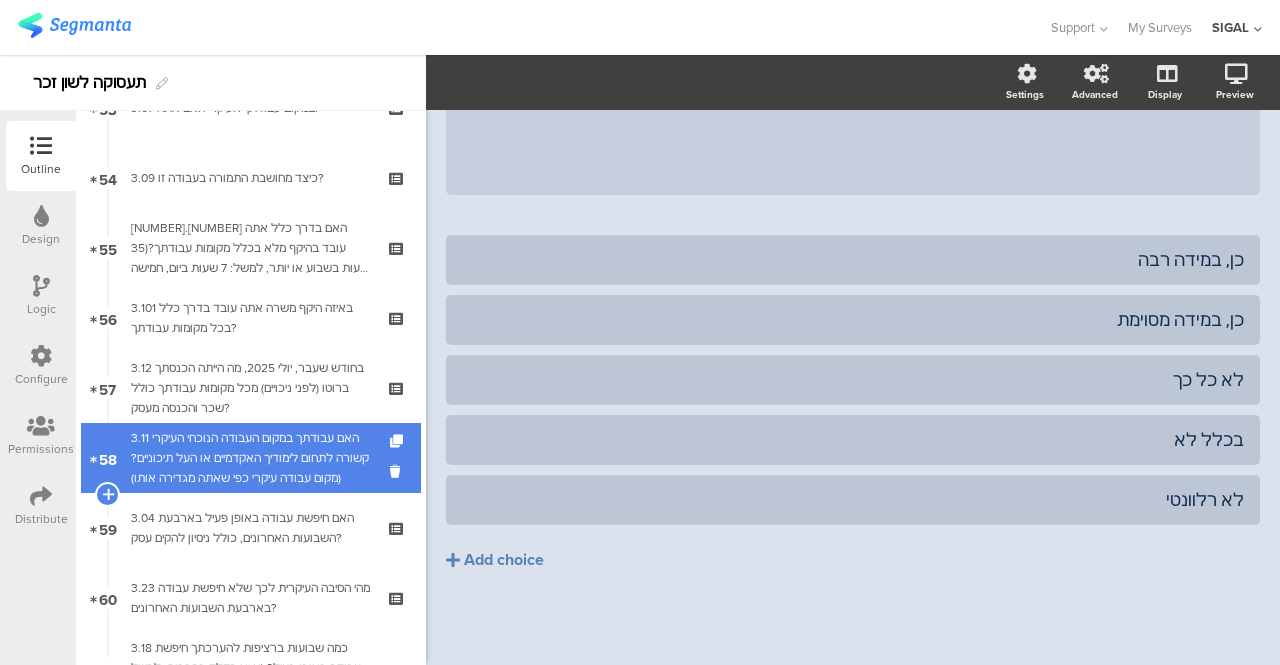 scroll, scrollTop: 267, scrollLeft: 0, axis: vertical 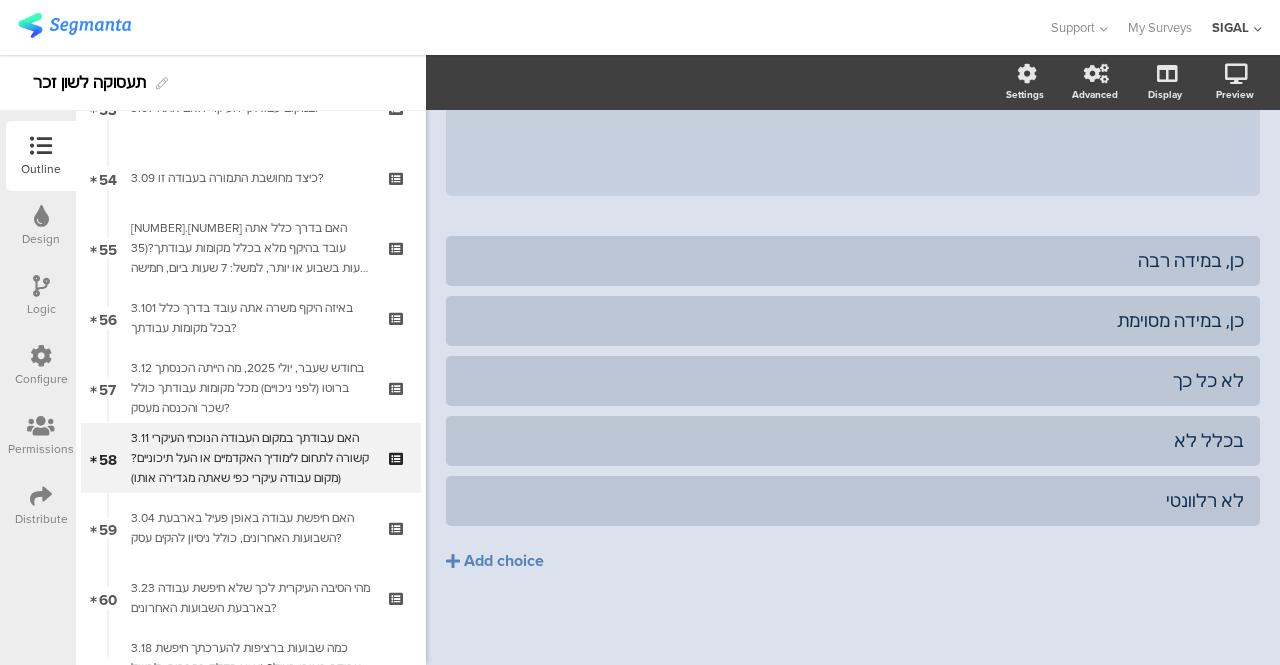 click at bounding box center (41, 286) 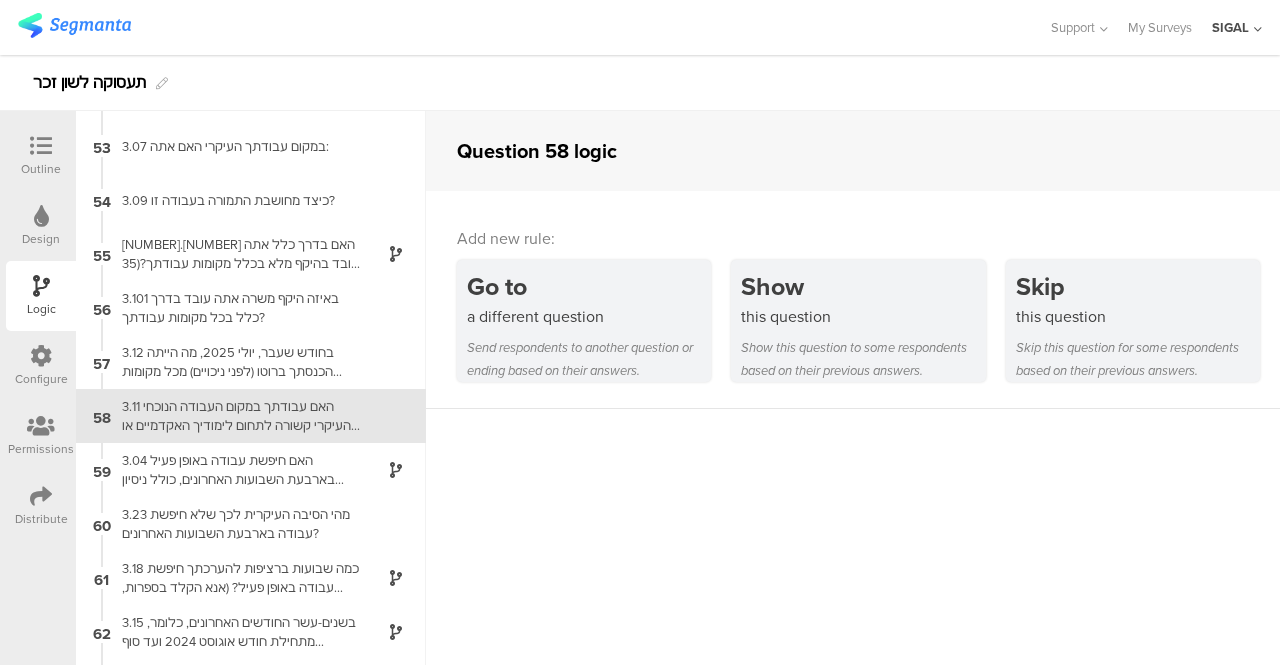 scroll, scrollTop: 2828, scrollLeft: 0, axis: vertical 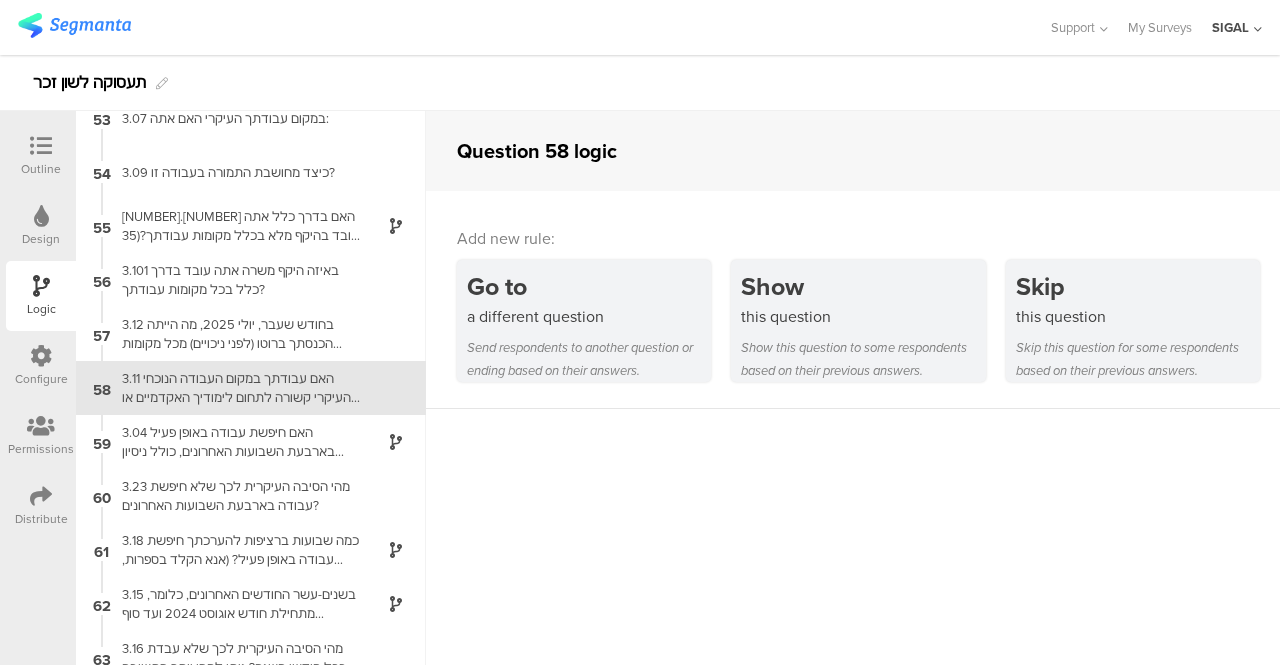click at bounding box center [41, 147] 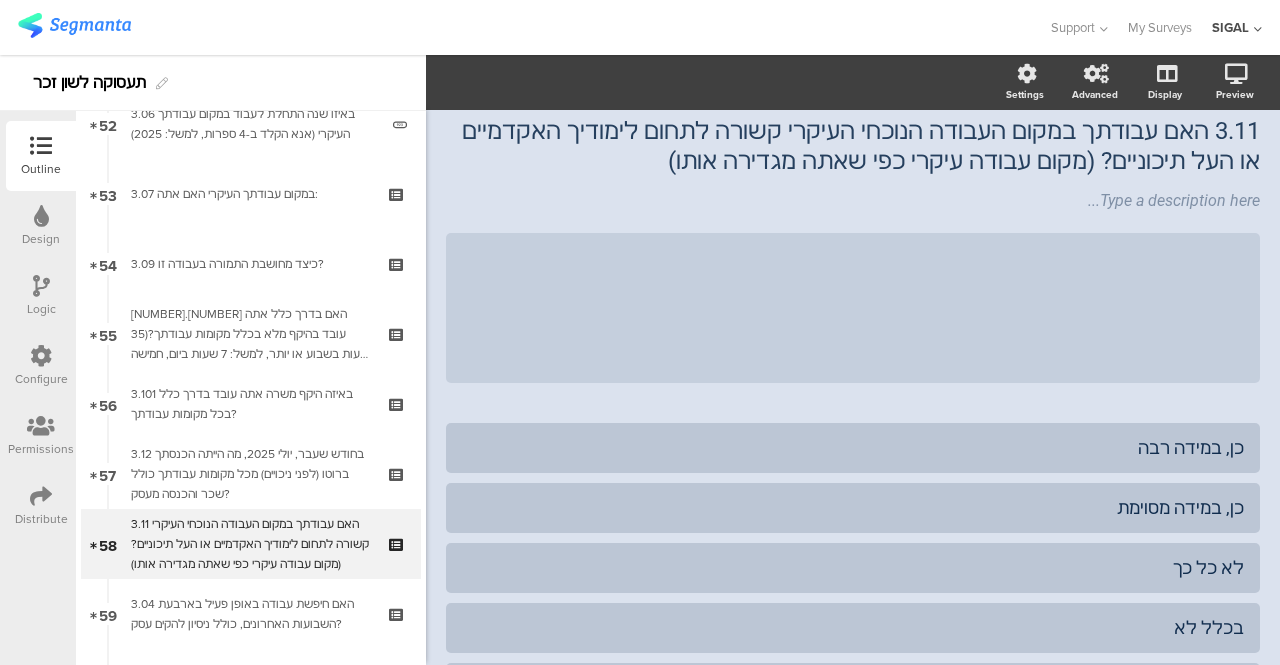 scroll, scrollTop: 3828, scrollLeft: 0, axis: vertical 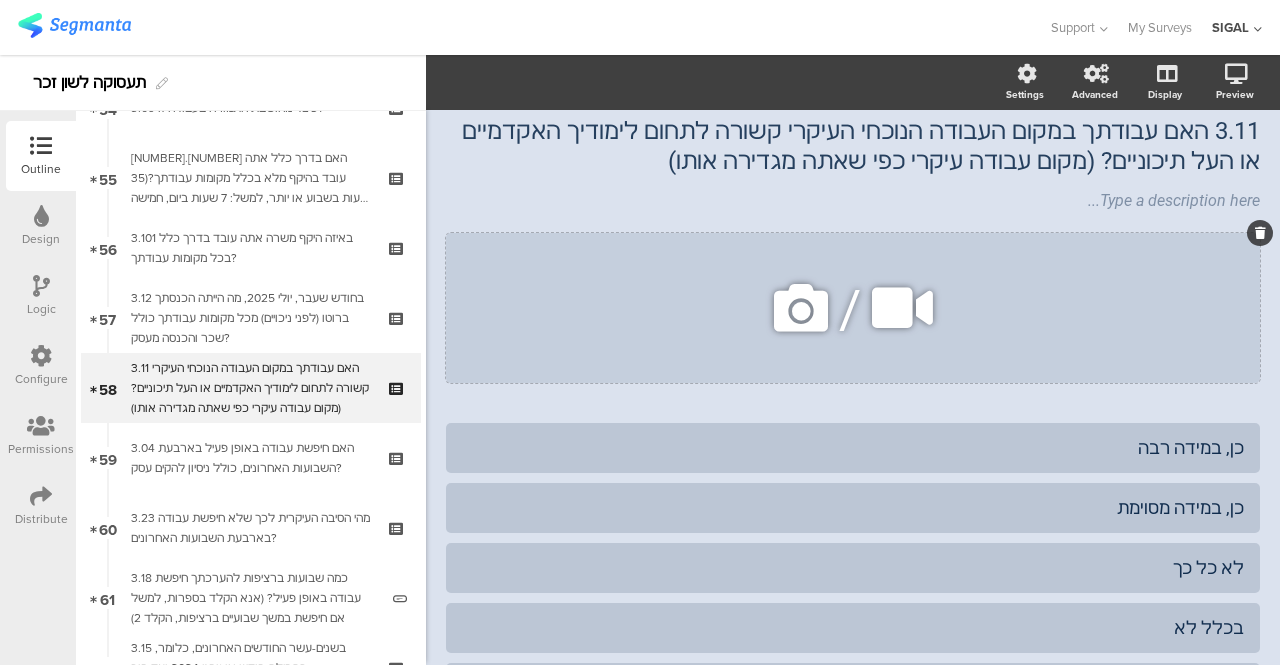 click 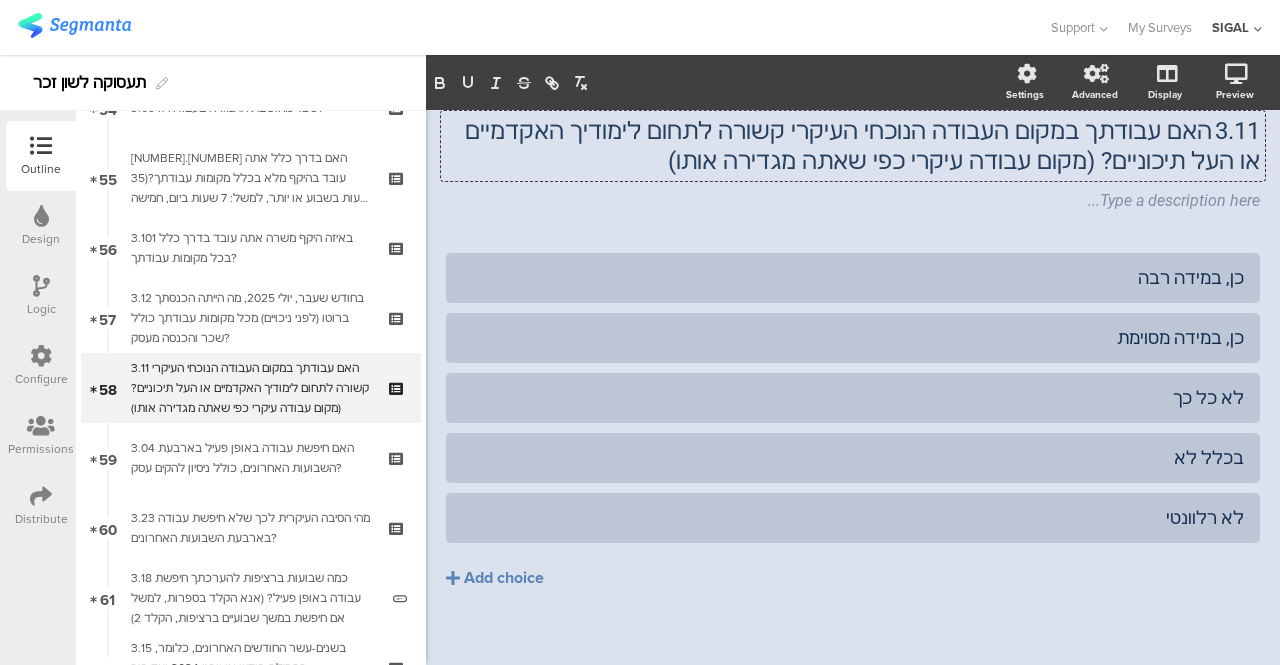 scroll, scrollTop: 20, scrollLeft: 0, axis: vertical 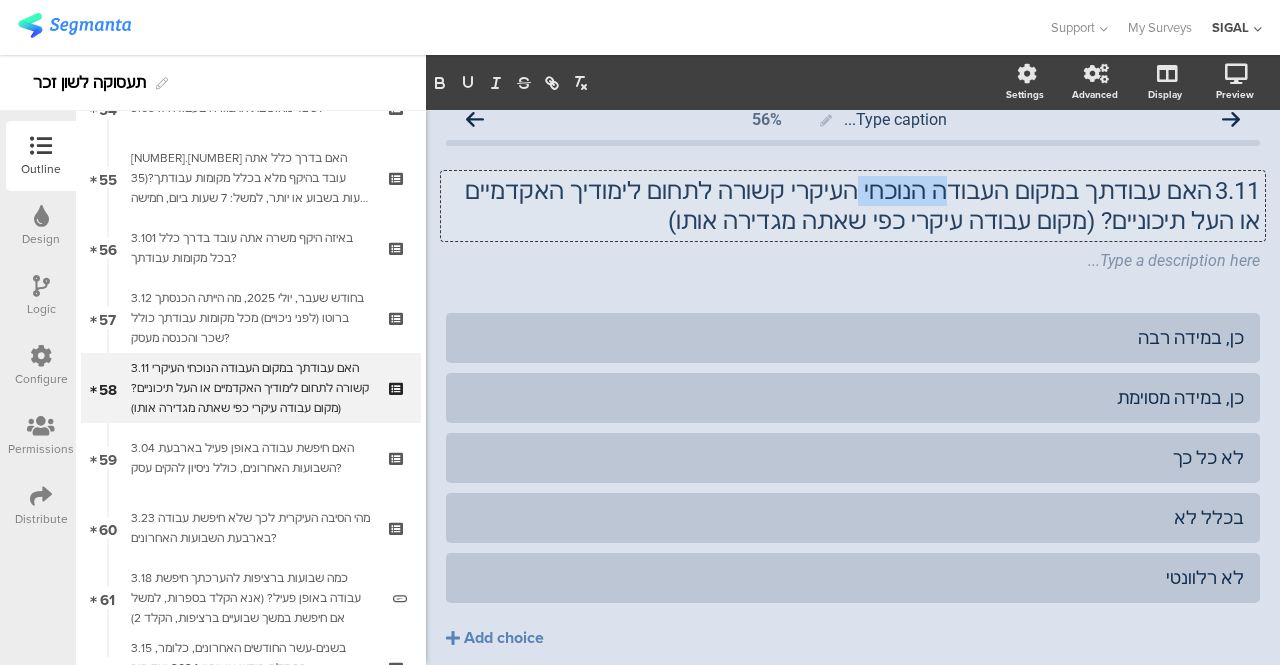 drag, startPoint x: 954, startPoint y: 129, endPoint x: 877, endPoint y: 183, distance: 94.04786 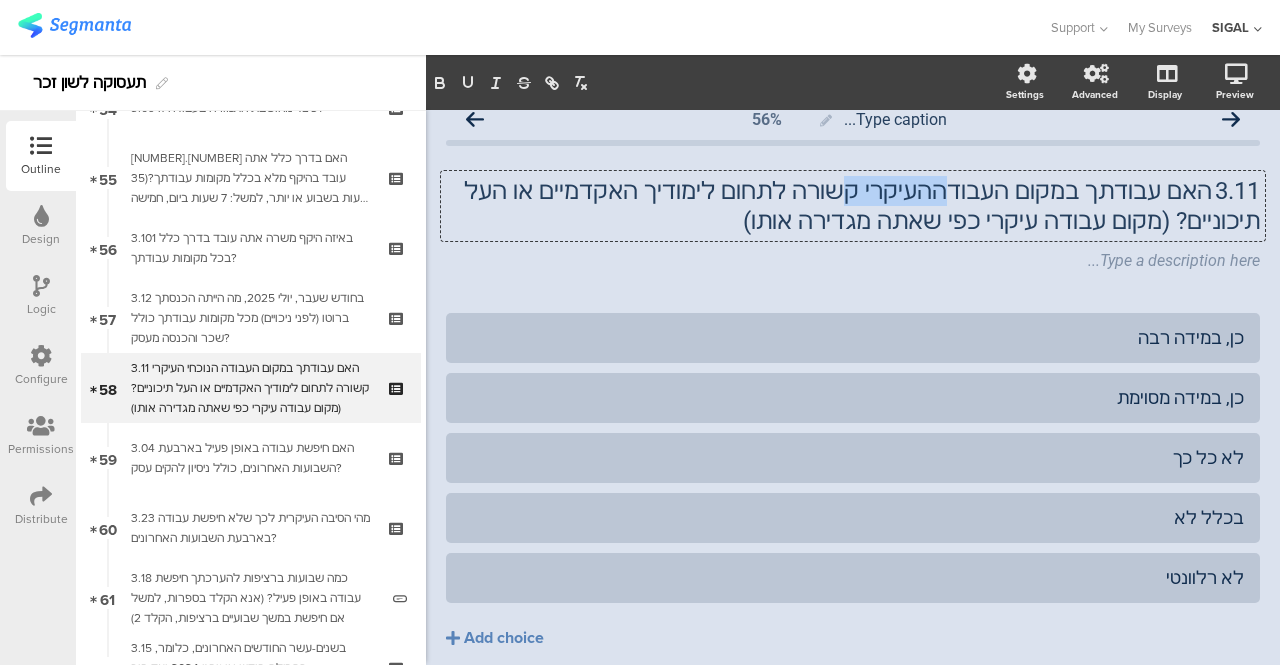 type 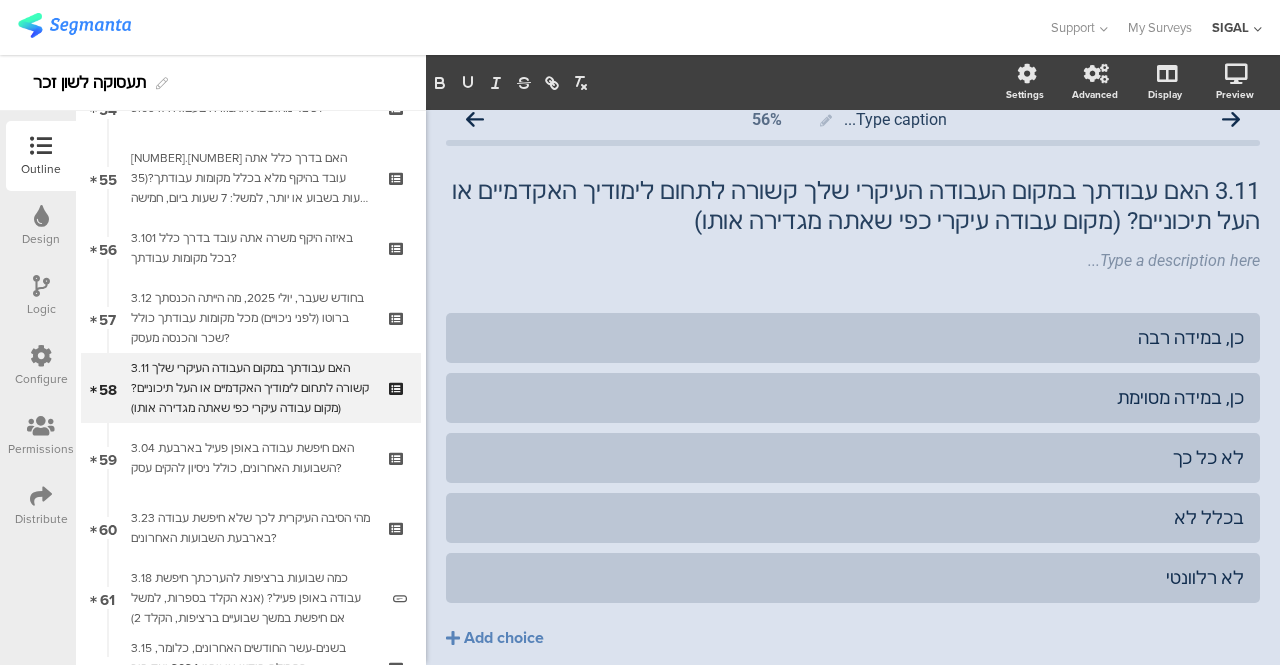 click on "Logic" at bounding box center [41, 309] 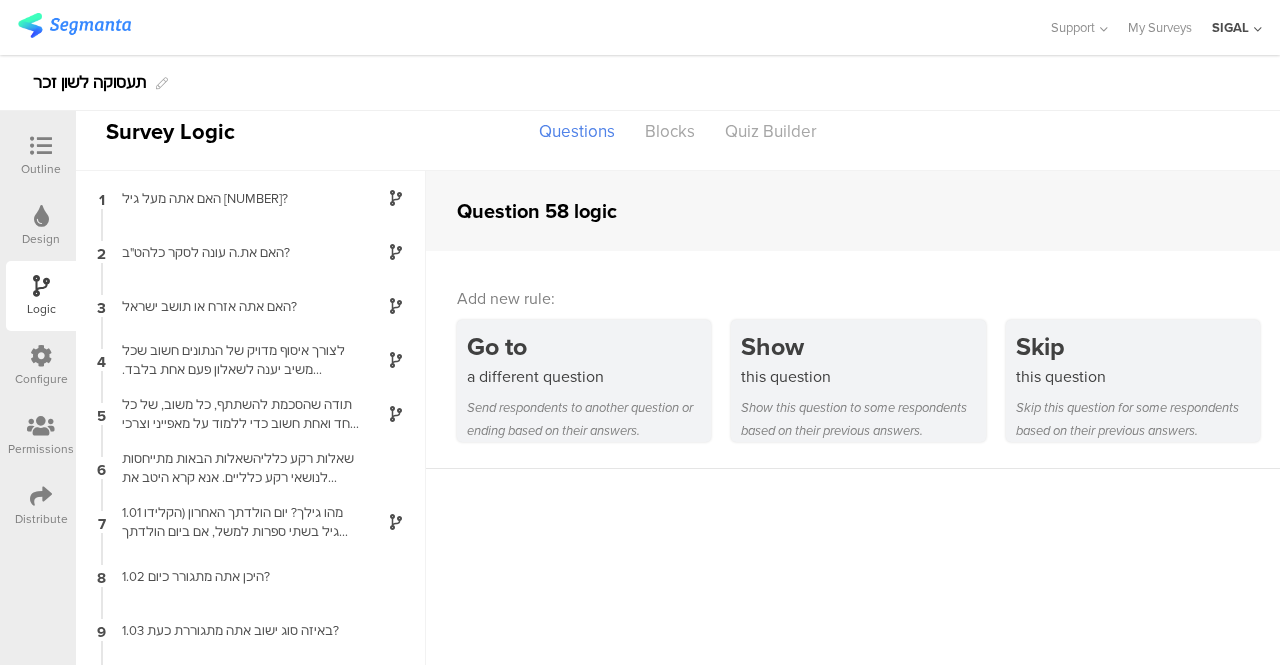 scroll, scrollTop: 71, scrollLeft: 0, axis: vertical 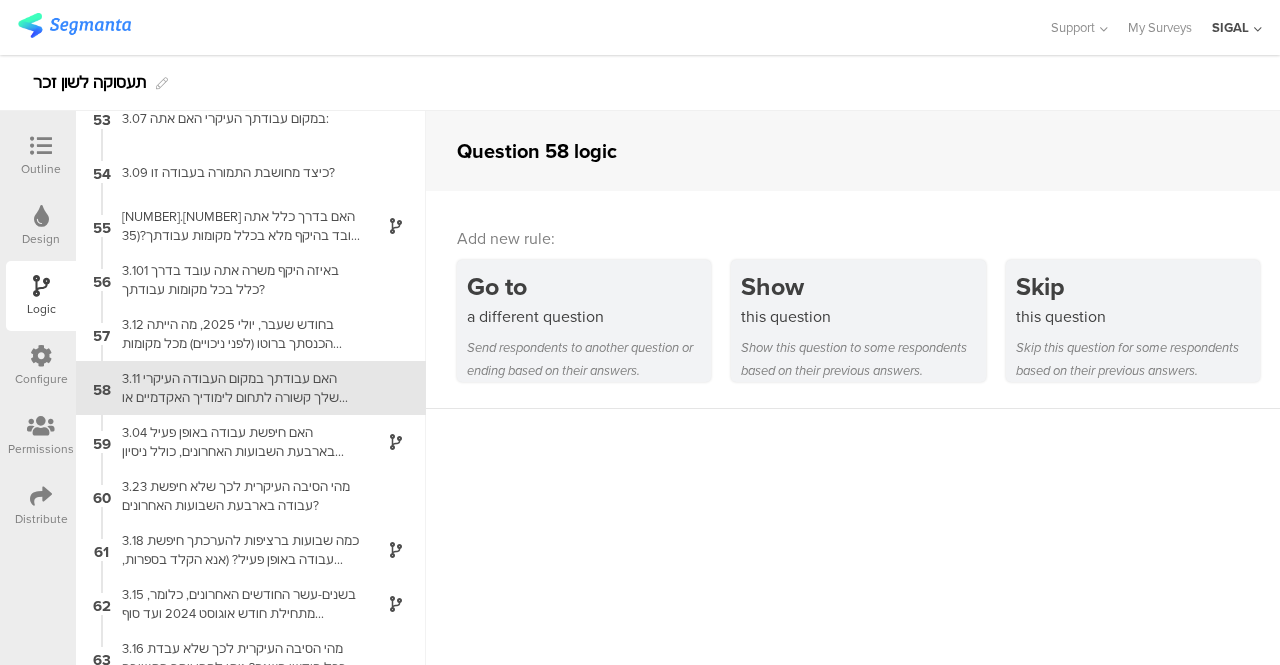 click on "3.11	האם עבודתך במקום העבודה העיקרי שלך קשורה לתחום לימודיך האקדמיים או העל תיכוניים? (מקום עבודה עיקרי כפי שאתה מגדירה אותו)" at bounding box center (235, 388) 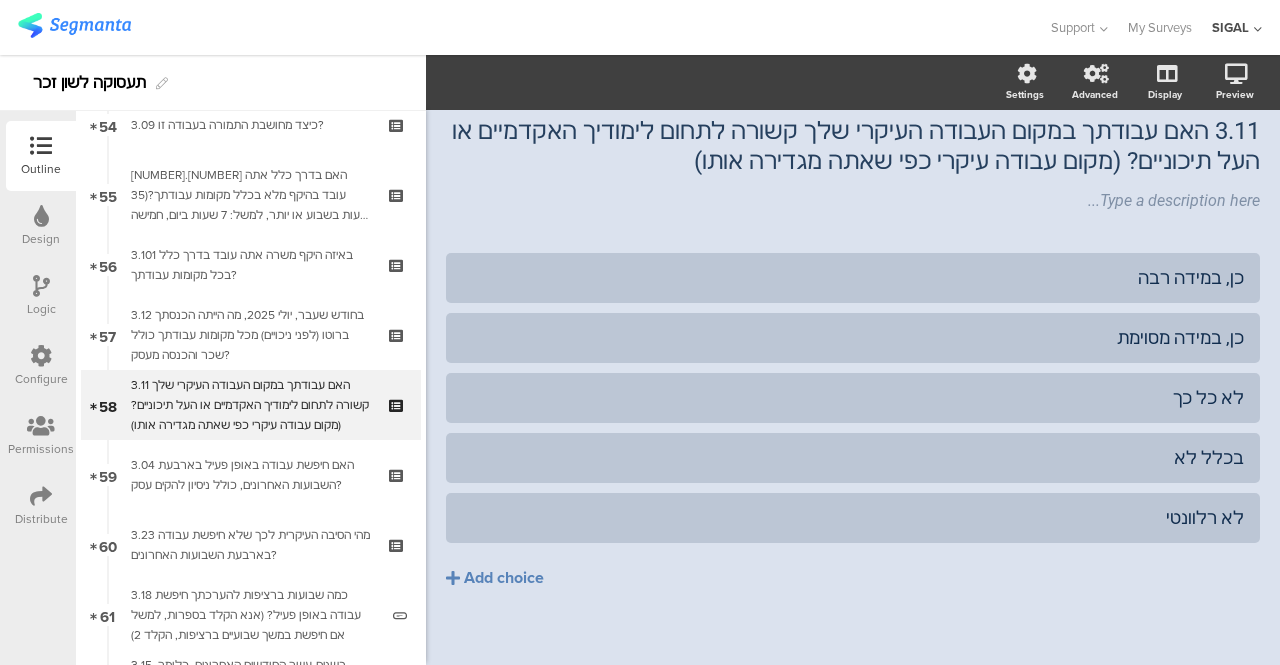 scroll, scrollTop: 3828, scrollLeft: 0, axis: vertical 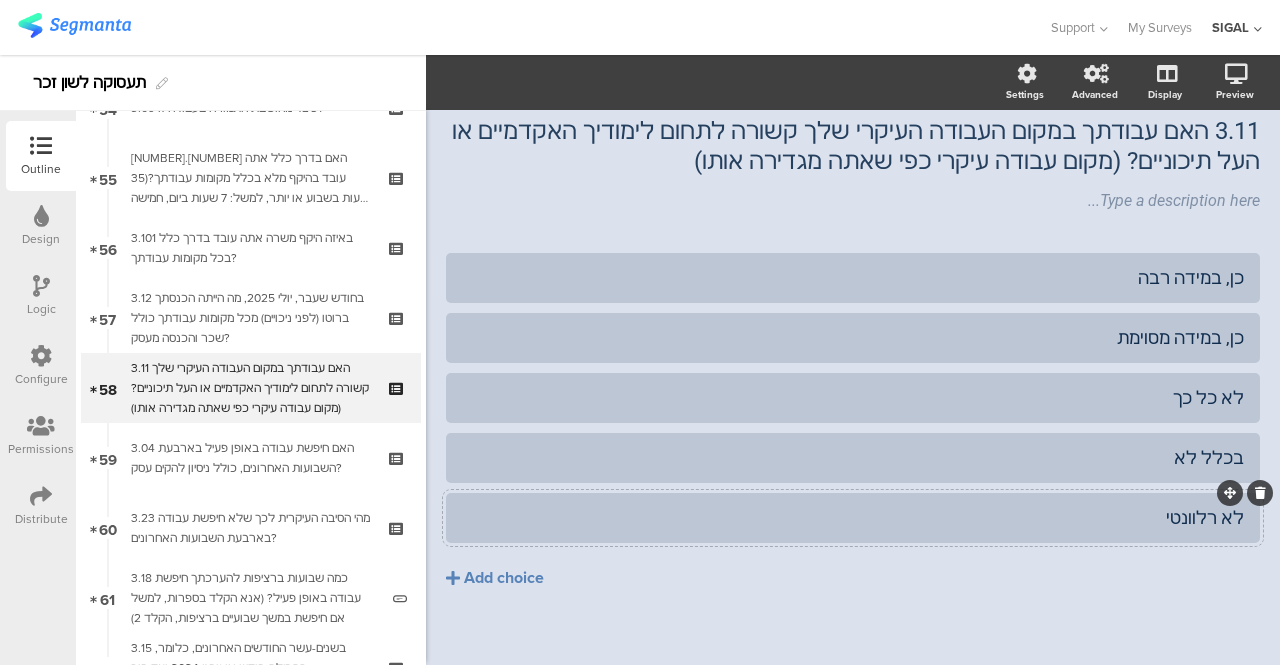 click on "לא רלוונטי" 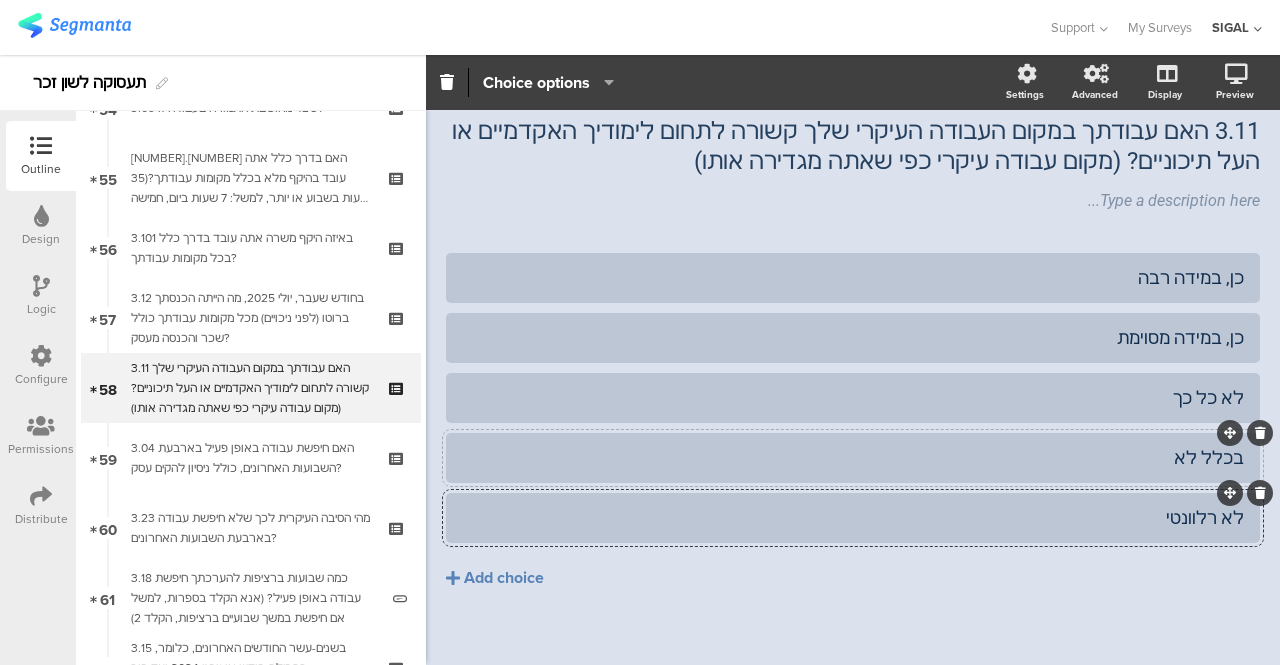 type 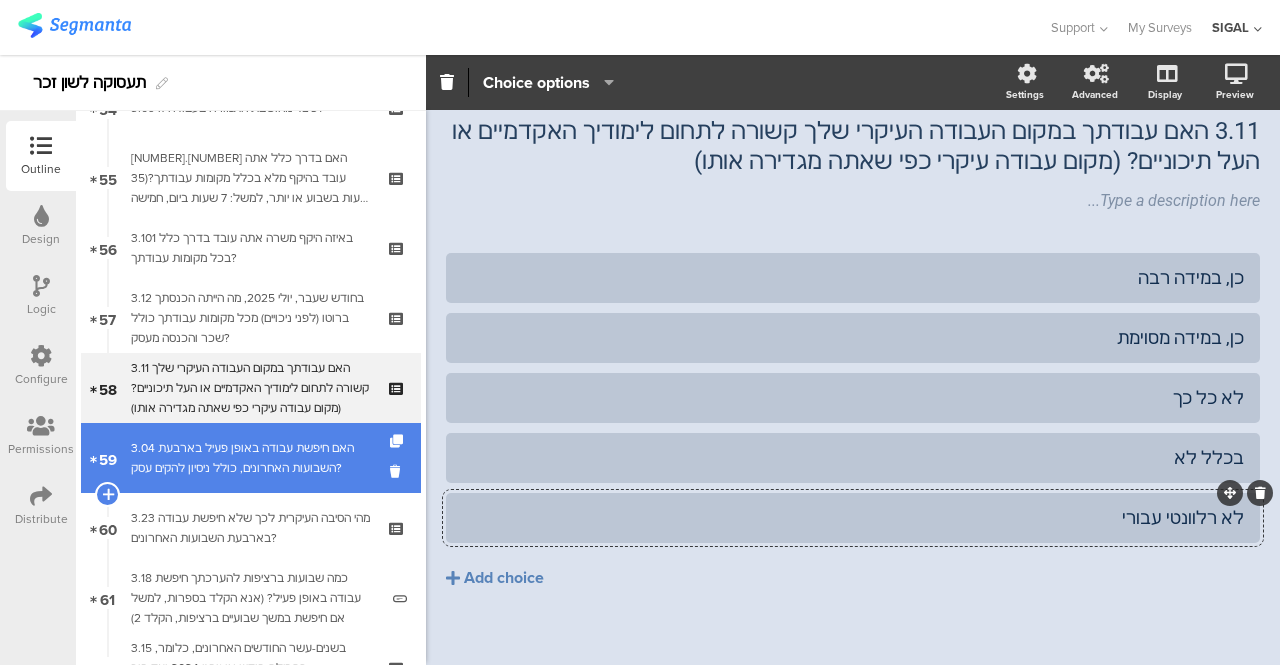 click on "59
3.04	 האם חיפשת עבודה באופן פעיל בארבעת השבועות האחרונים, כולל ניסיון להקים עסק?" at bounding box center [251, 458] 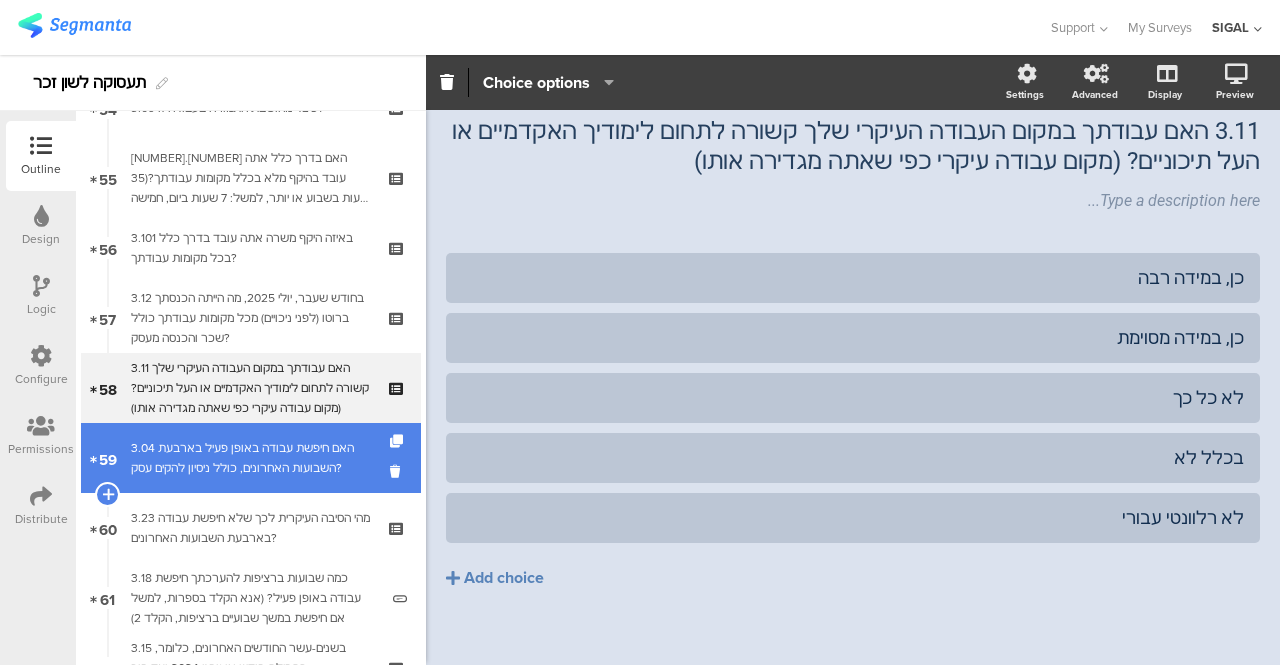 scroll, scrollTop: 110, scrollLeft: 0, axis: vertical 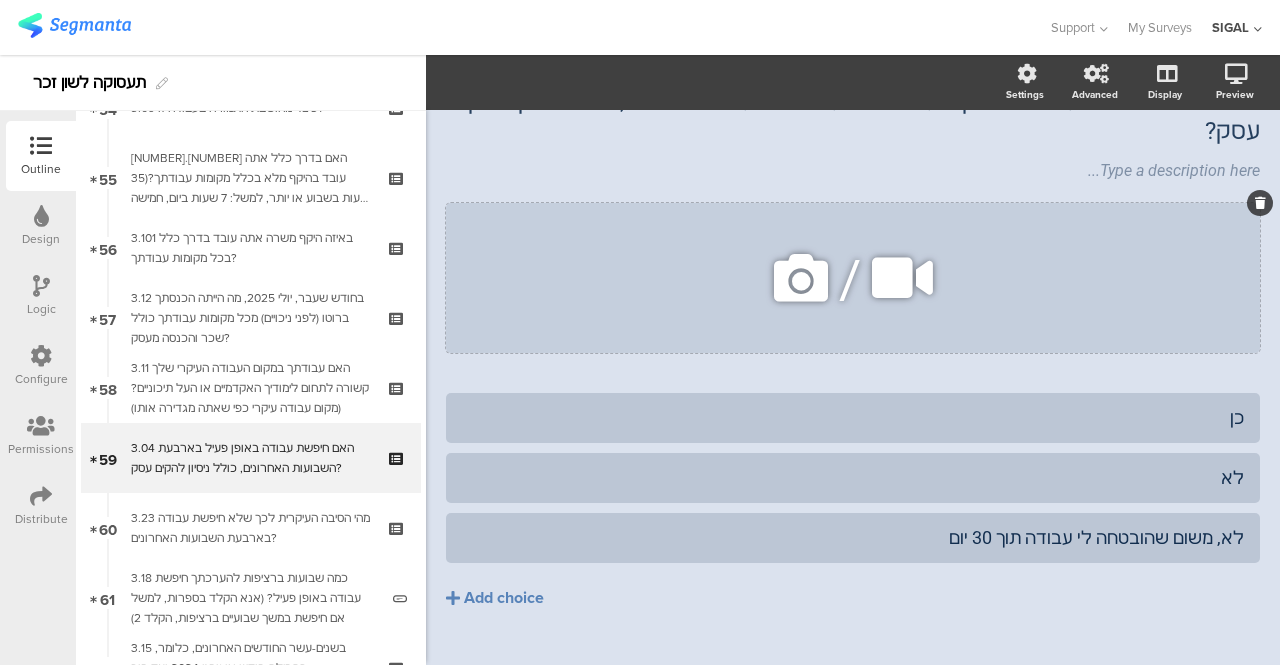 click 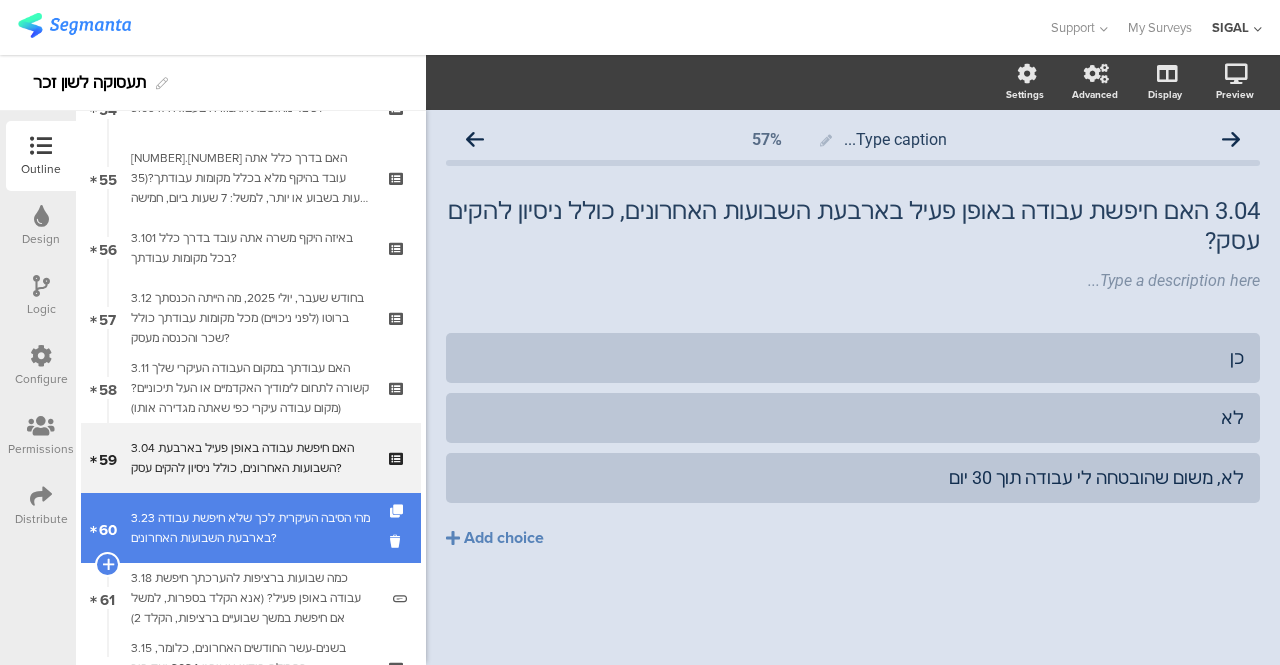 click on "3.23	מהי הסיבה העיקרית לכך שלא חיפשת עבודה בארבעת השבועות האחרונים?" at bounding box center [250, 528] 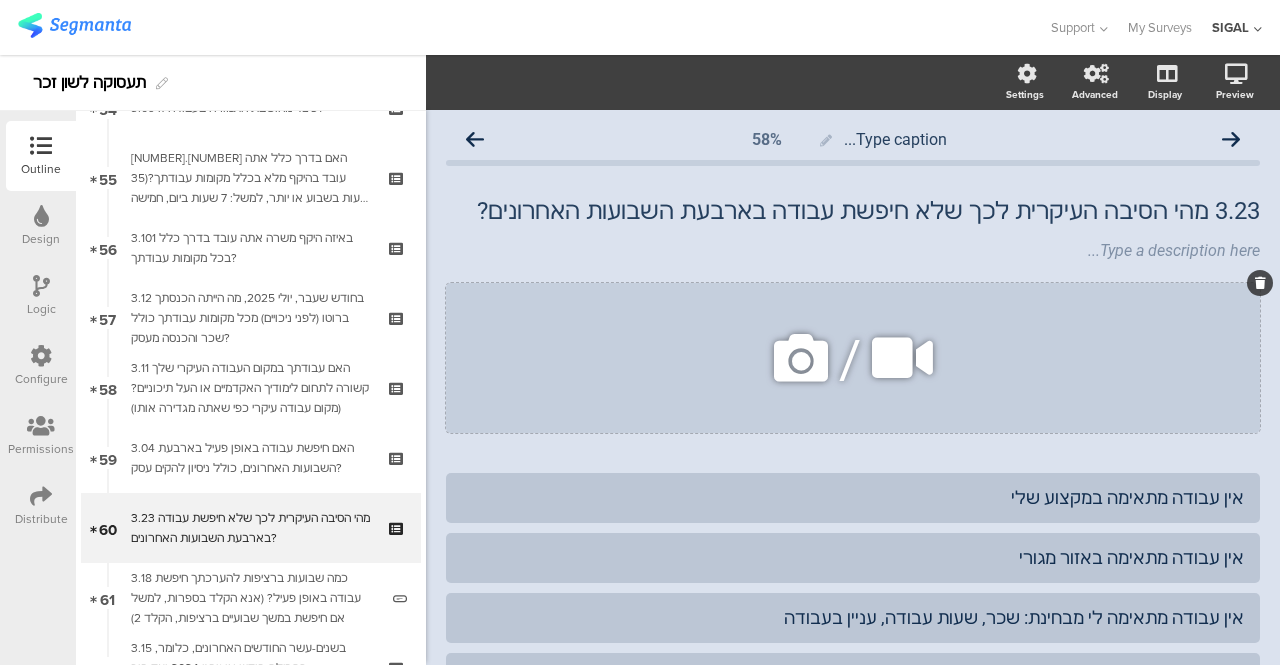 click 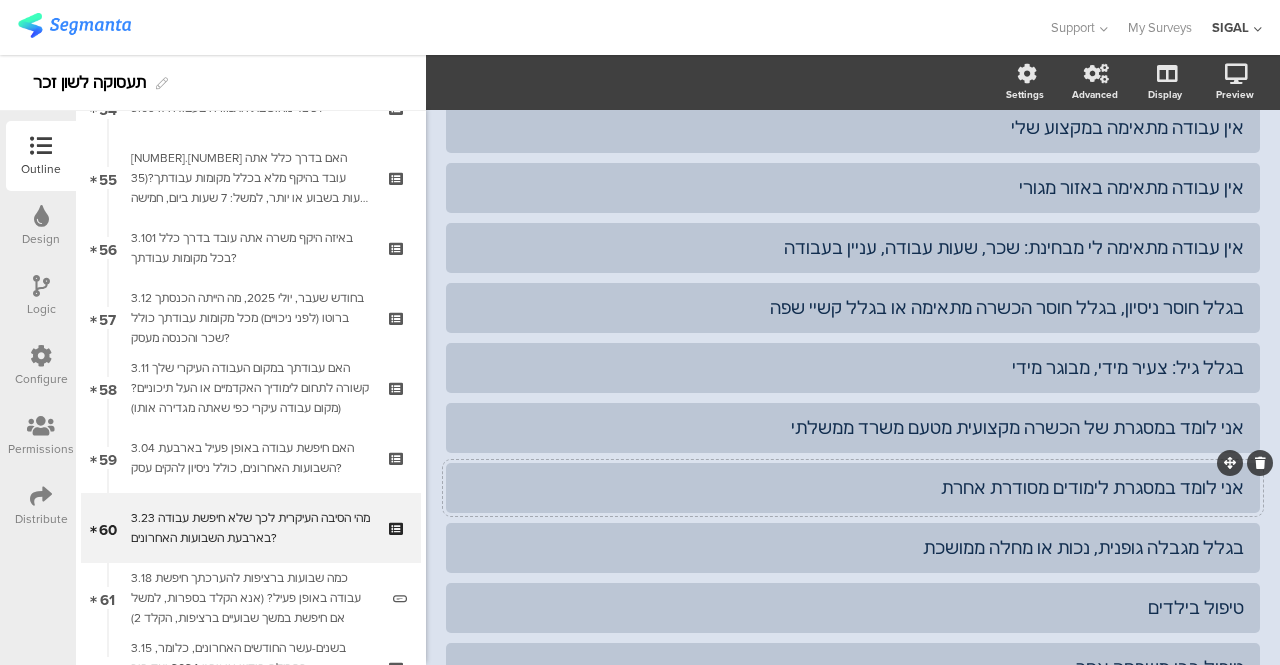 scroll, scrollTop: 300, scrollLeft: 0, axis: vertical 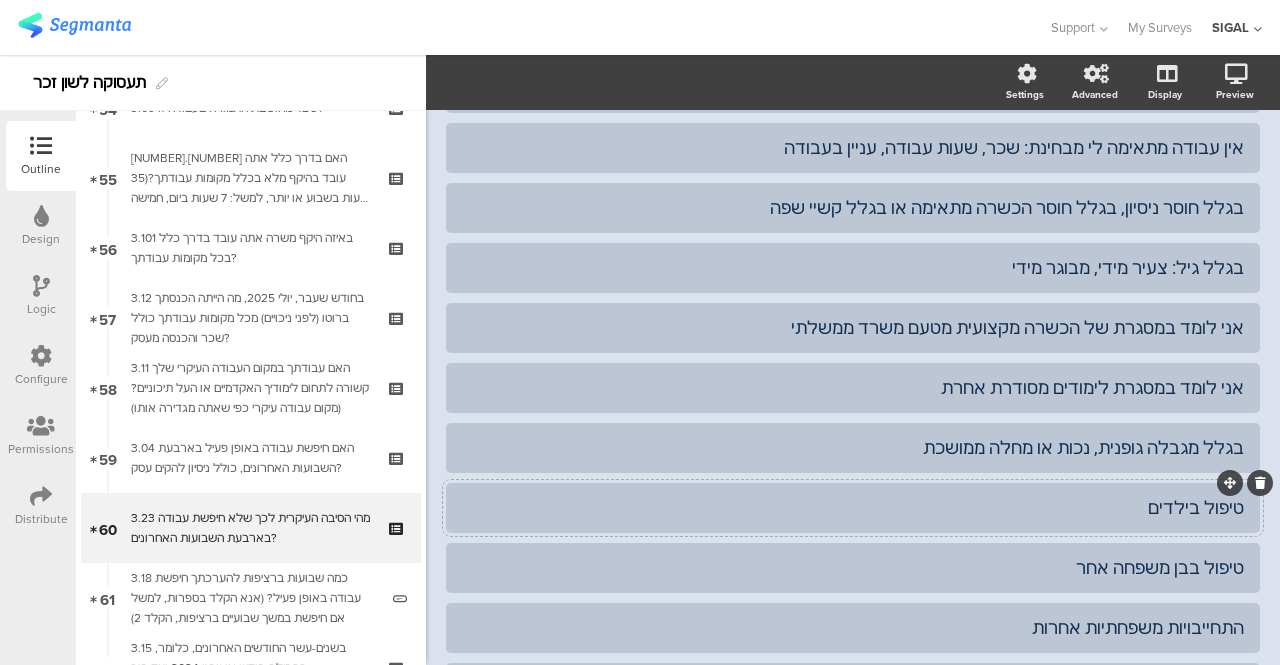 click on "טיפול בילדים" 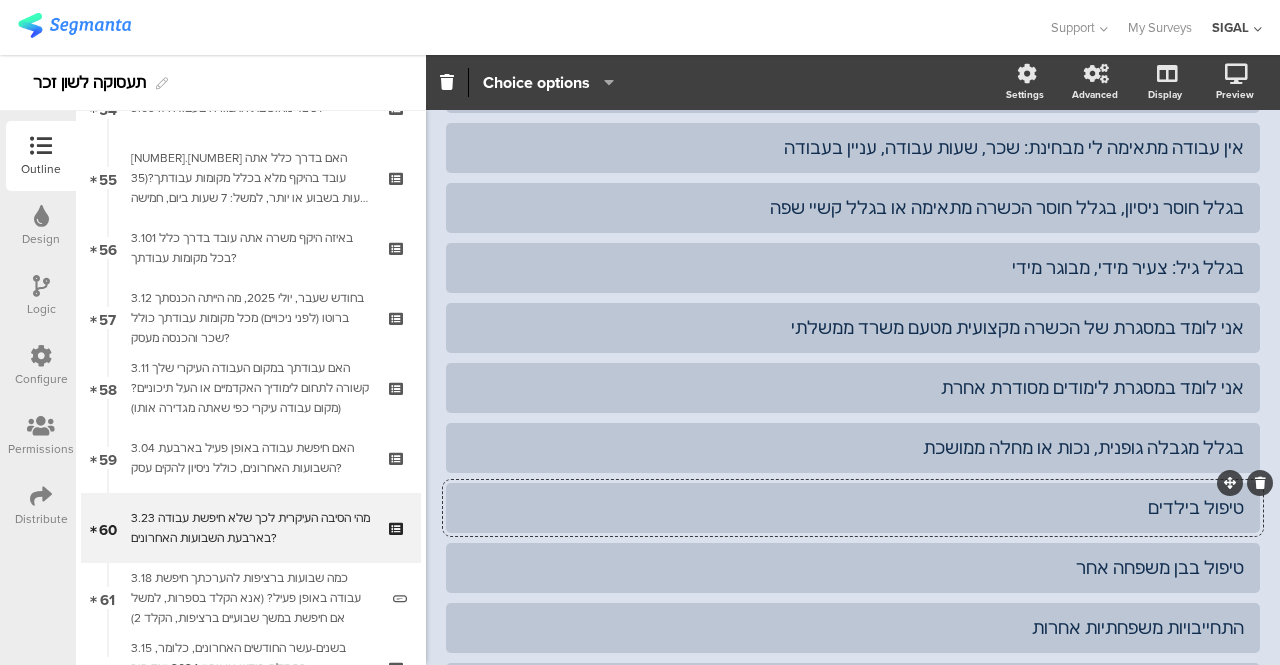 type 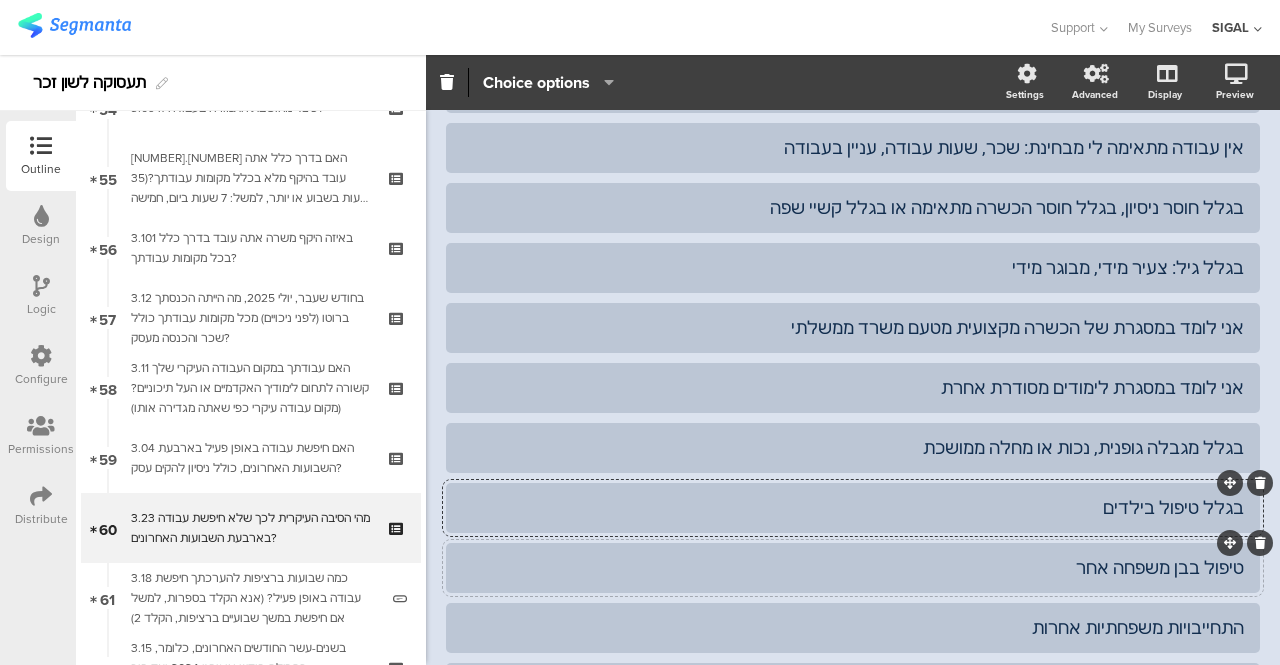 click on "טיפול בבן משפחה אחר" 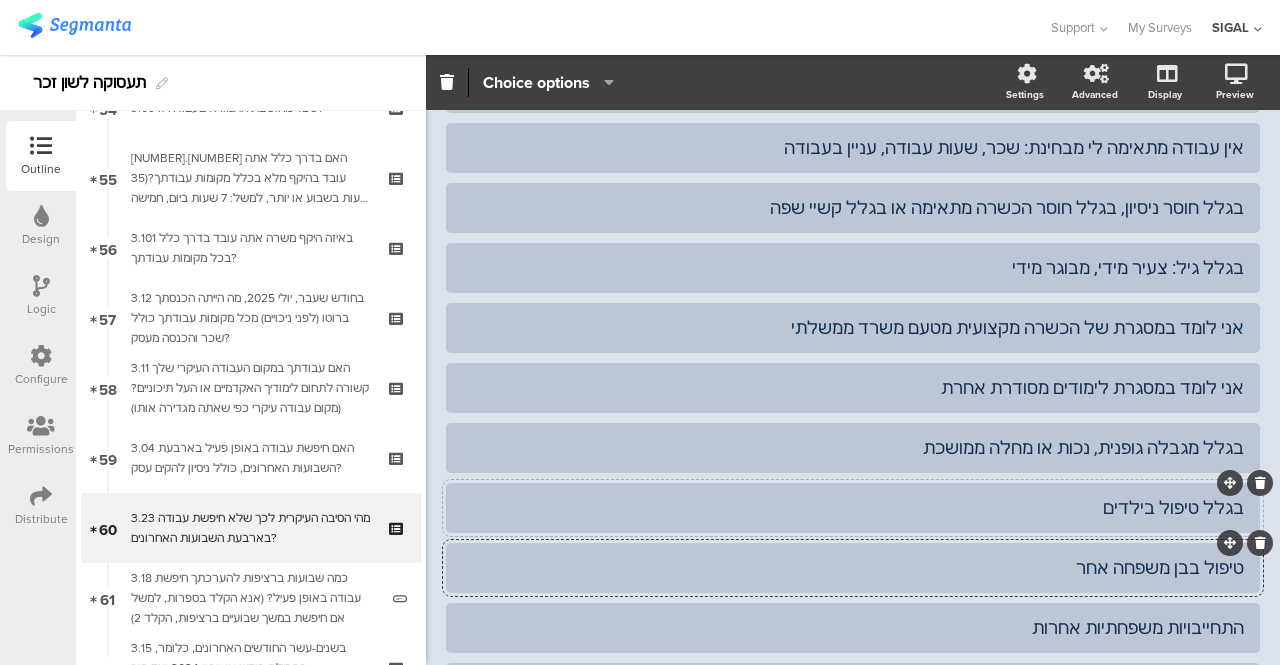 click on "בגלל טיפול בילדים" 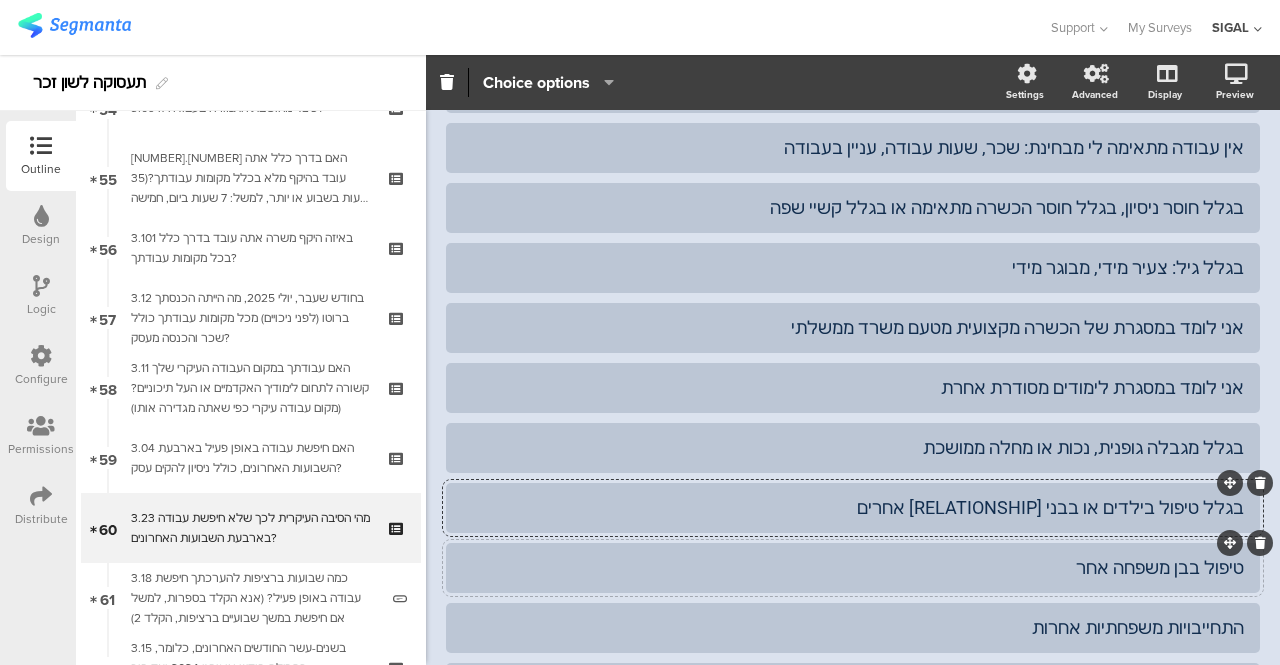 click on "טיפול בבן משפחה אחר" 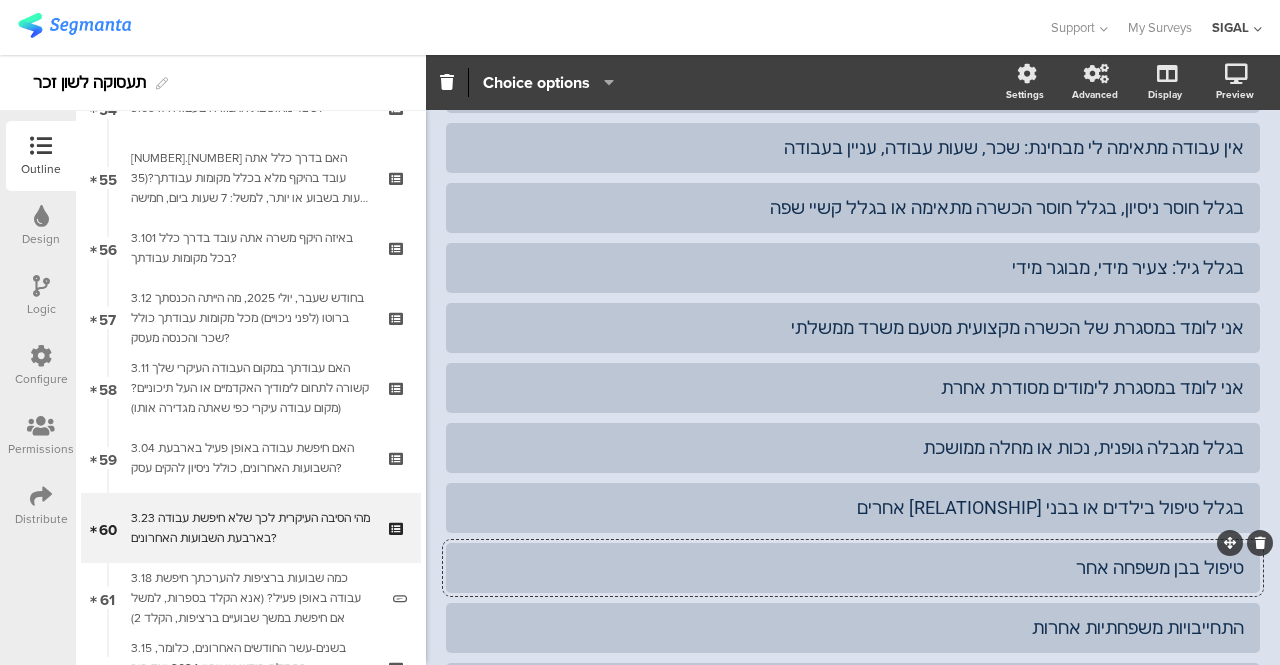 click 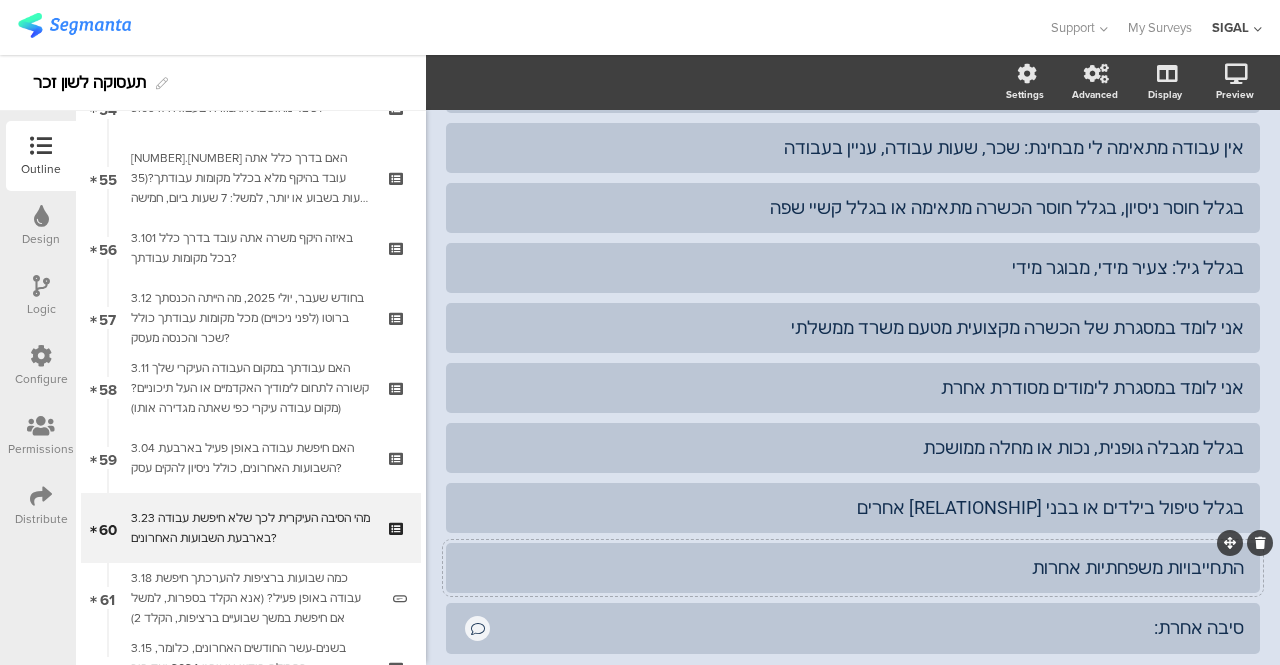 click on "התחייבויות משפחתיות אחרות" 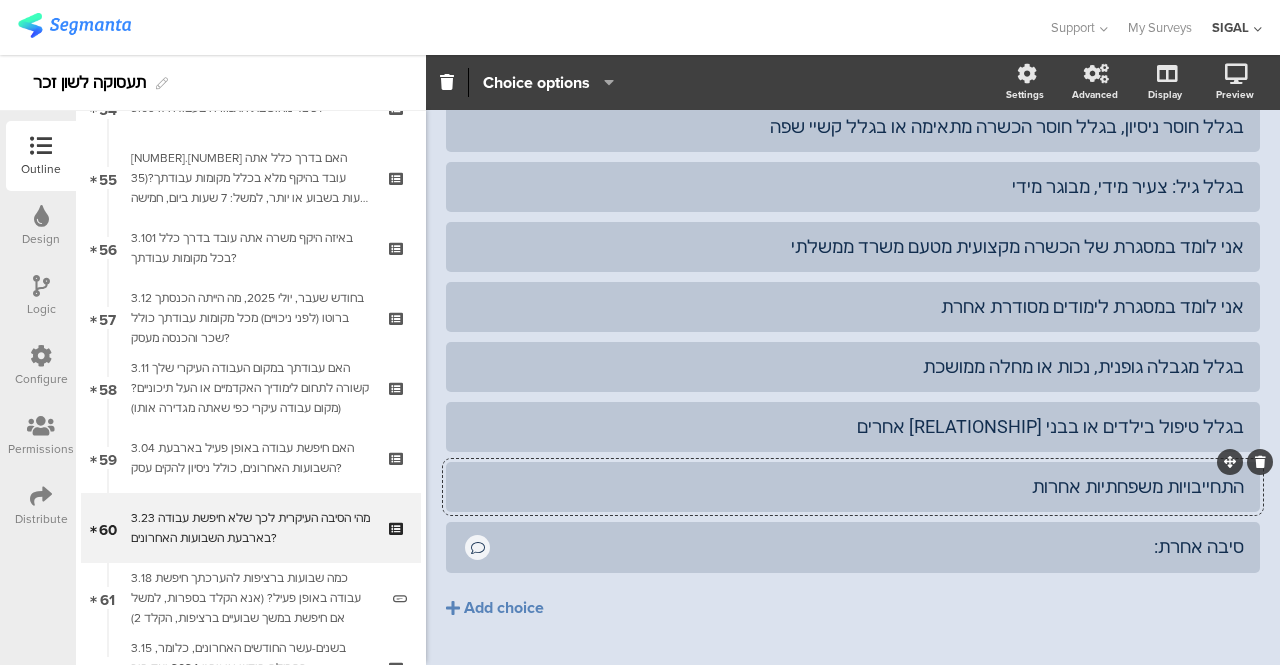 scroll, scrollTop: 400, scrollLeft: 0, axis: vertical 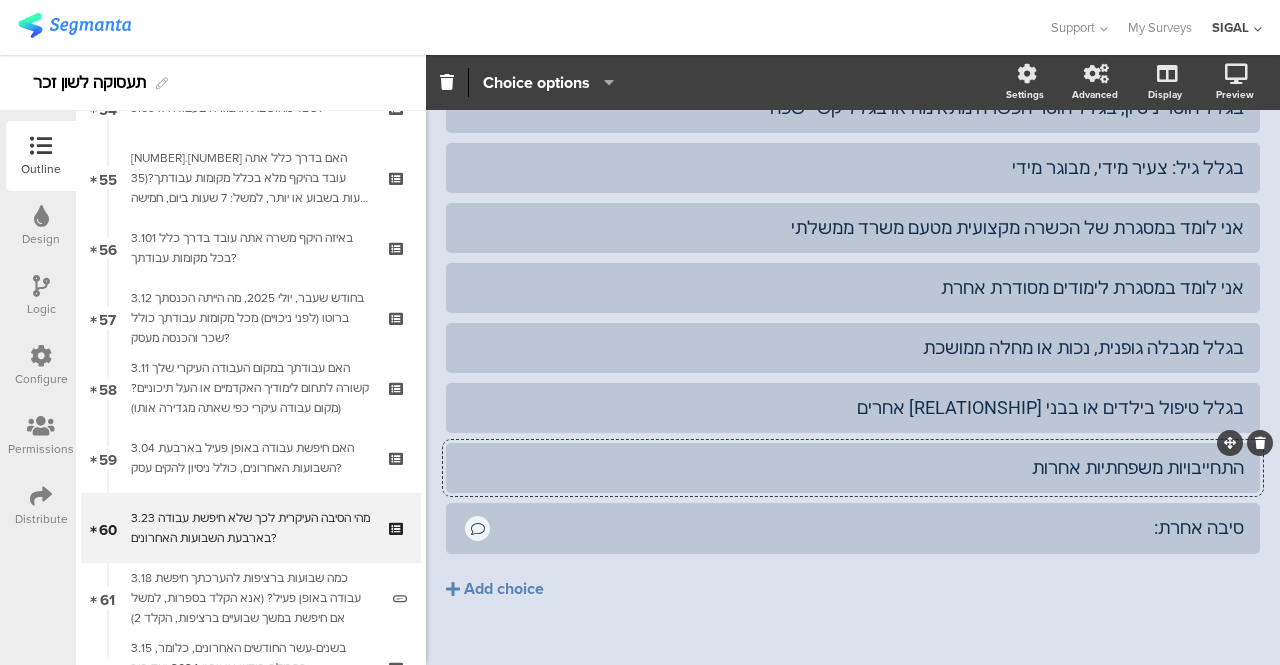 click 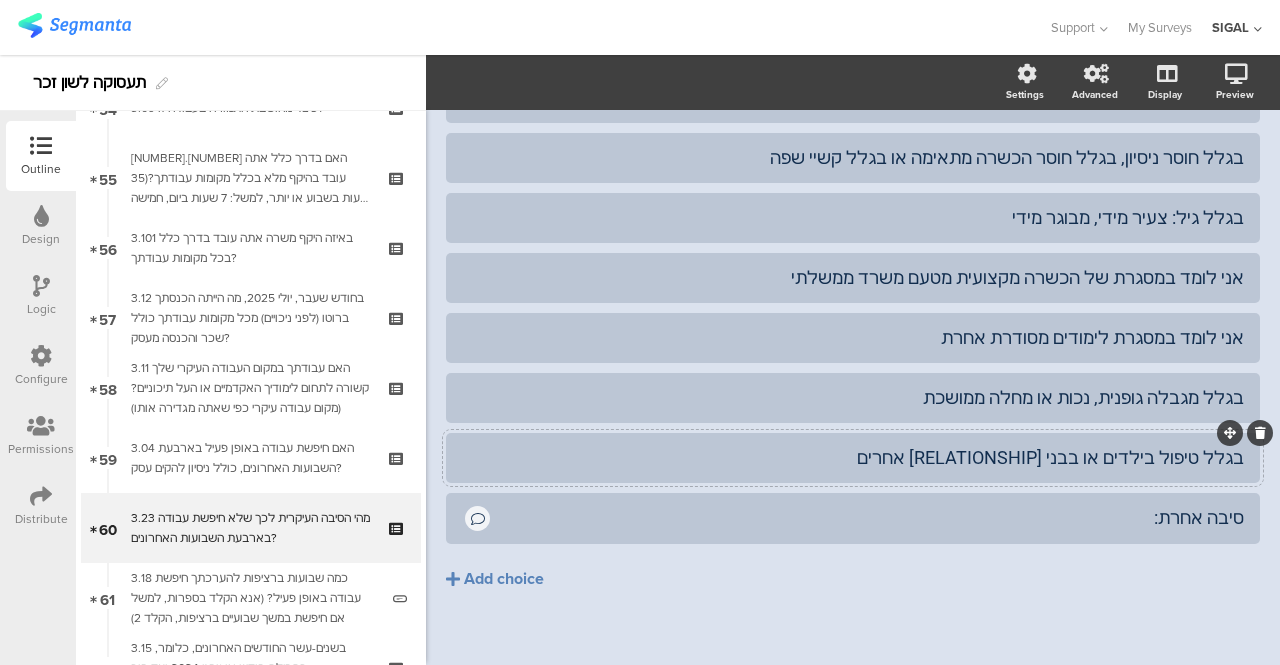scroll, scrollTop: 368, scrollLeft: 0, axis: vertical 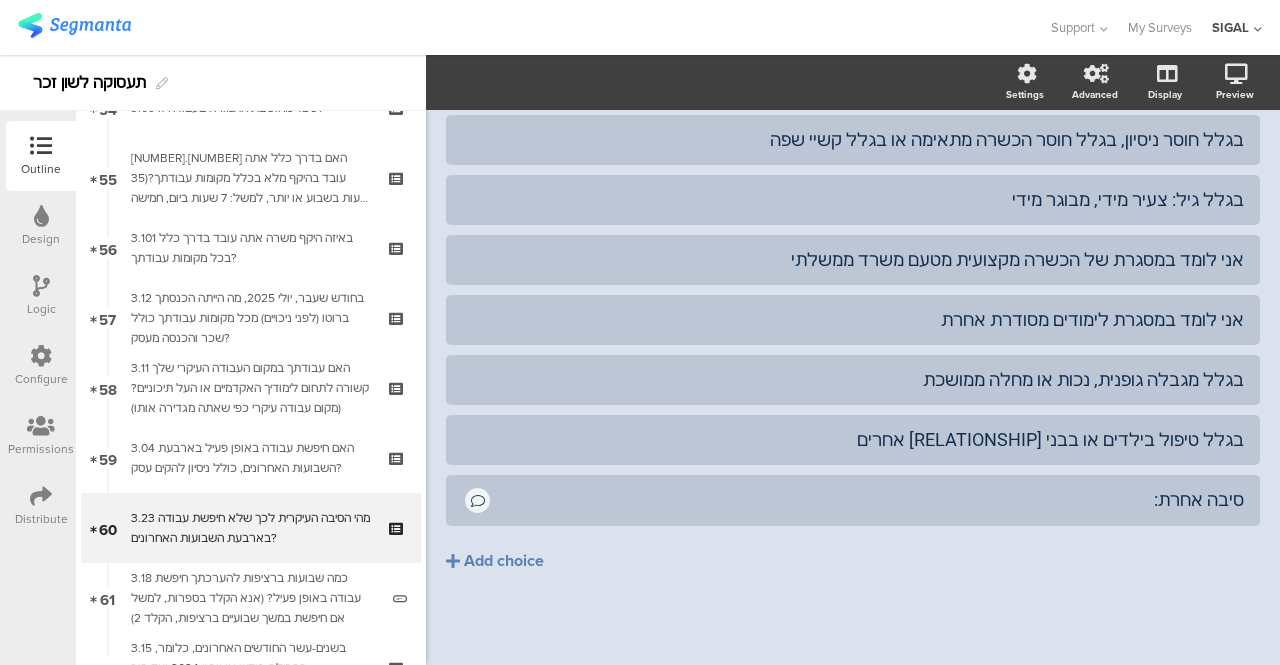click on "Logic" at bounding box center [41, 296] 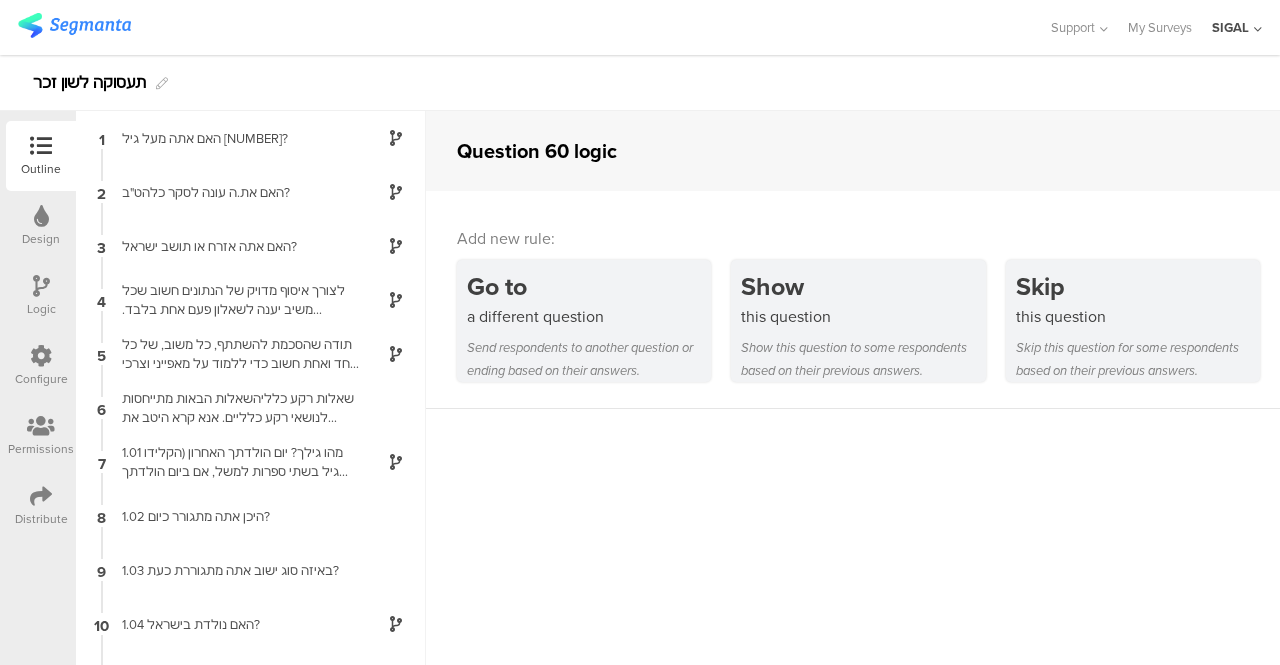 scroll, scrollTop: 80, scrollLeft: 0, axis: vertical 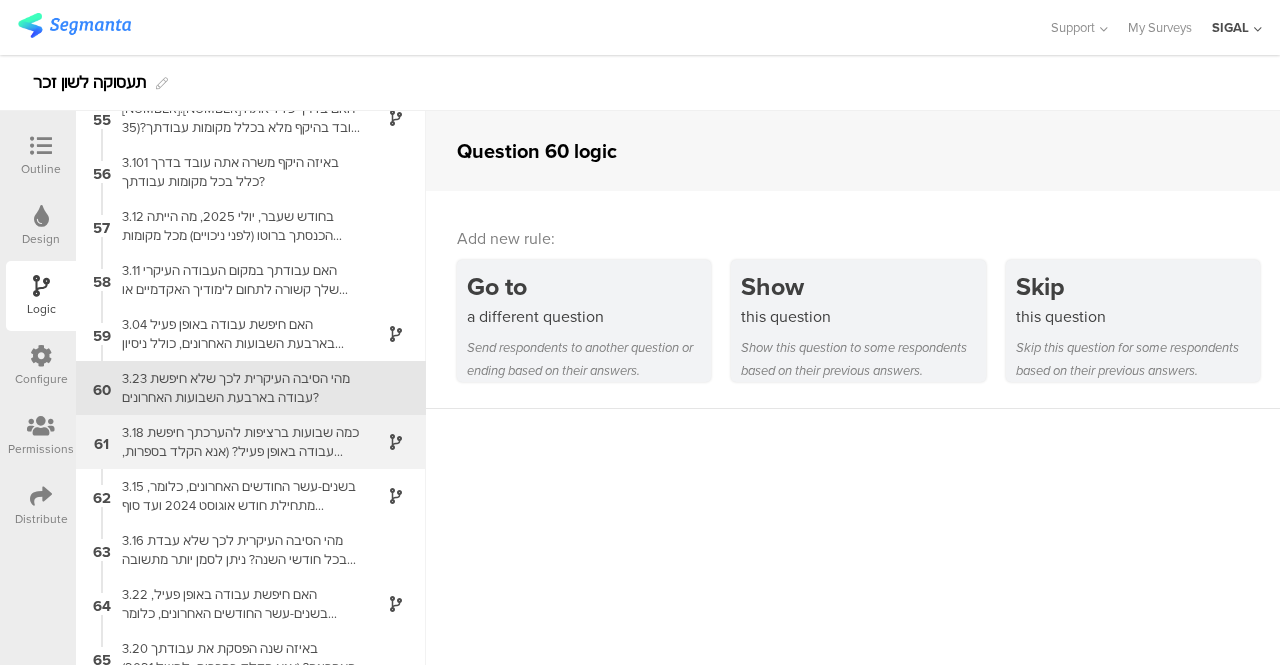 click on "3.18 כמה שבועות ברציפות להערכתך חיפשת עבודה באופן פעיל? (אנא הקלד בספרות, למשל אם חיפשת במשך שבועיים ברציפות, הקלד 2)" at bounding box center [235, 442] 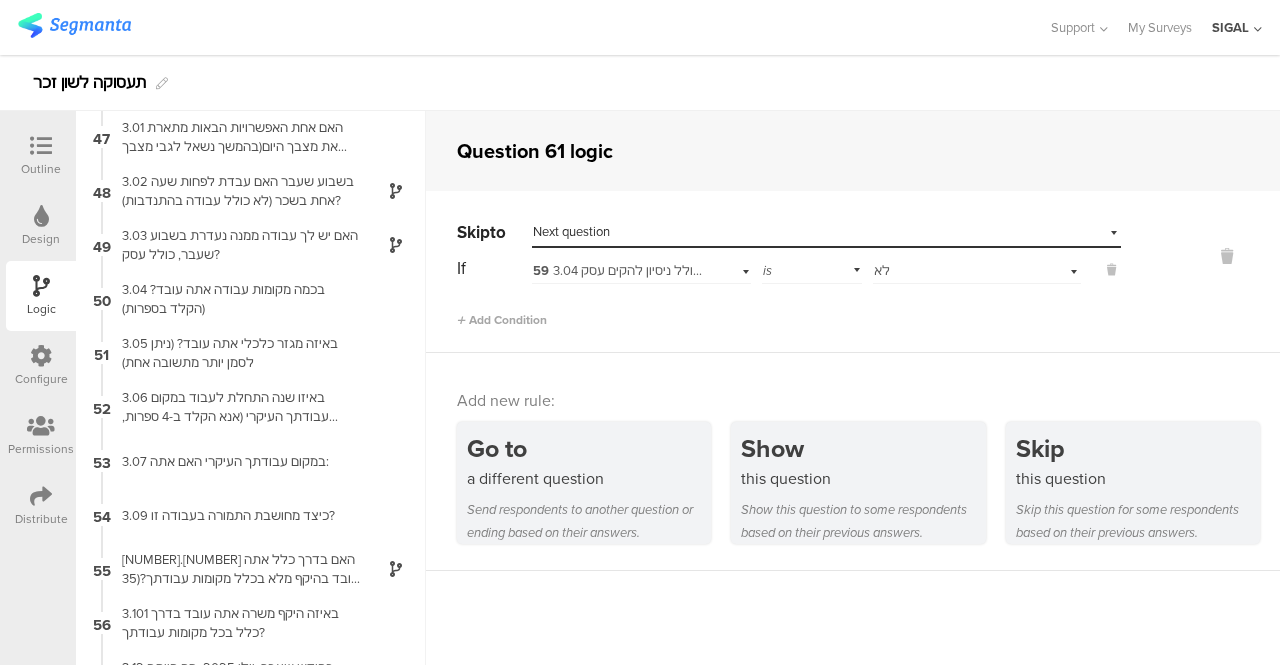 scroll, scrollTop: 2990, scrollLeft: 0, axis: vertical 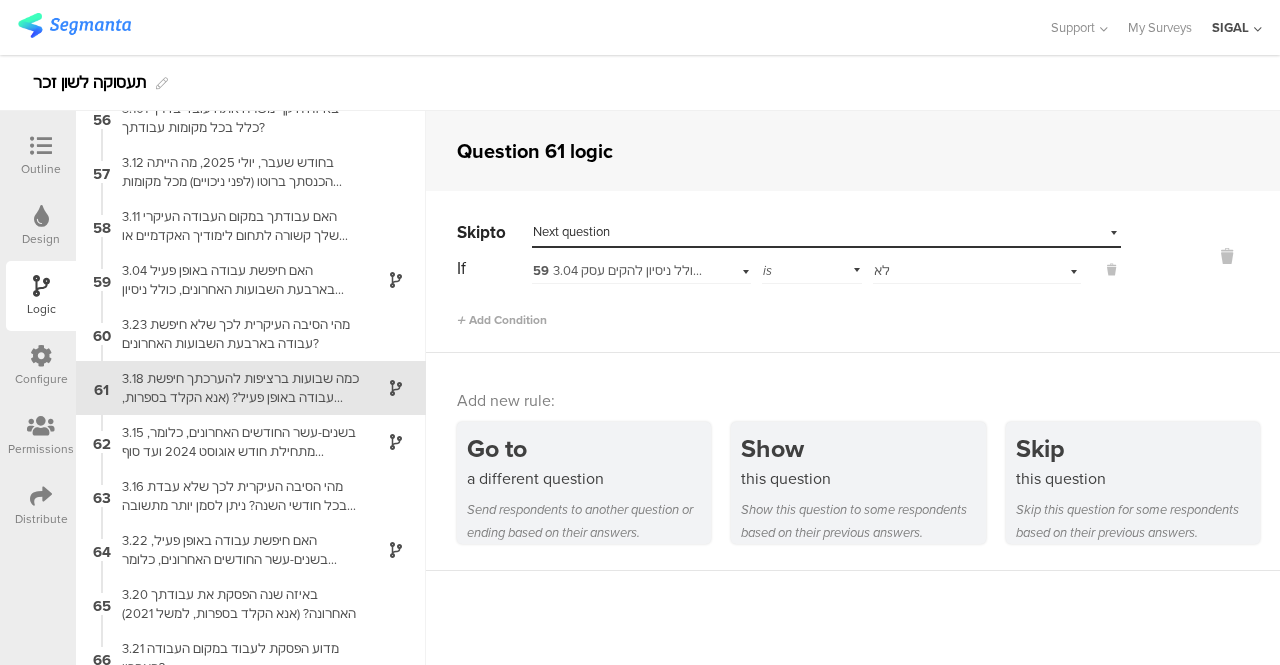 click at bounding box center (41, 146) 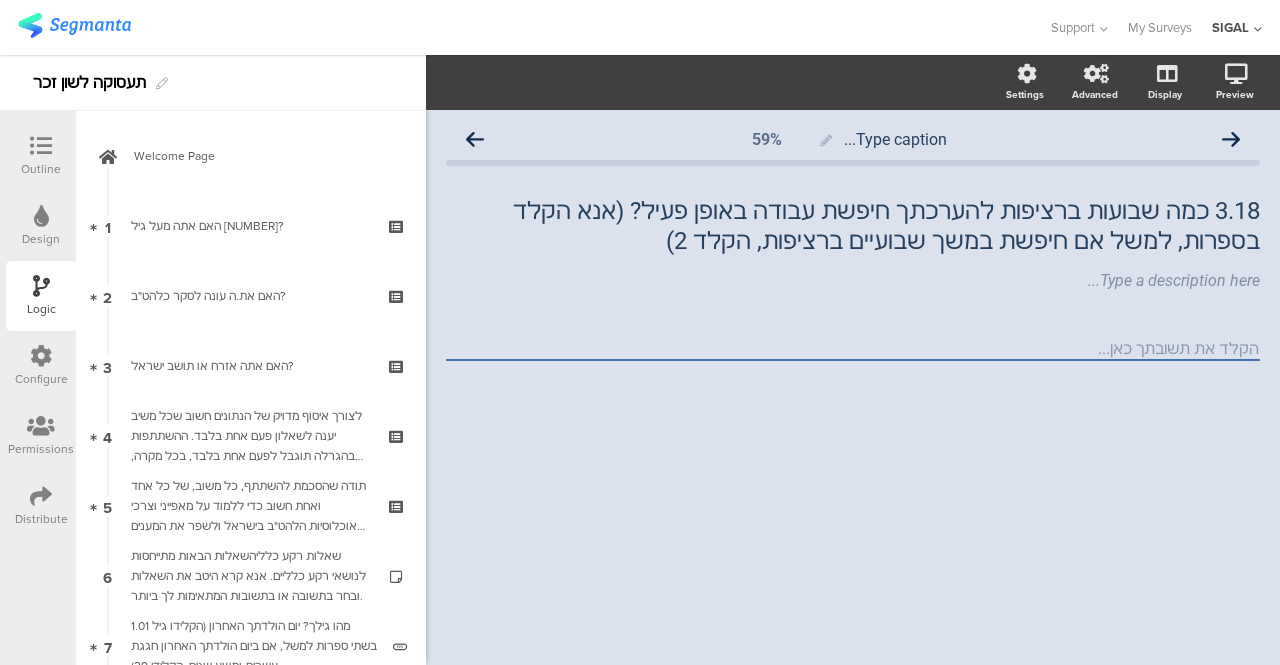 scroll, scrollTop: 0, scrollLeft: 0, axis: both 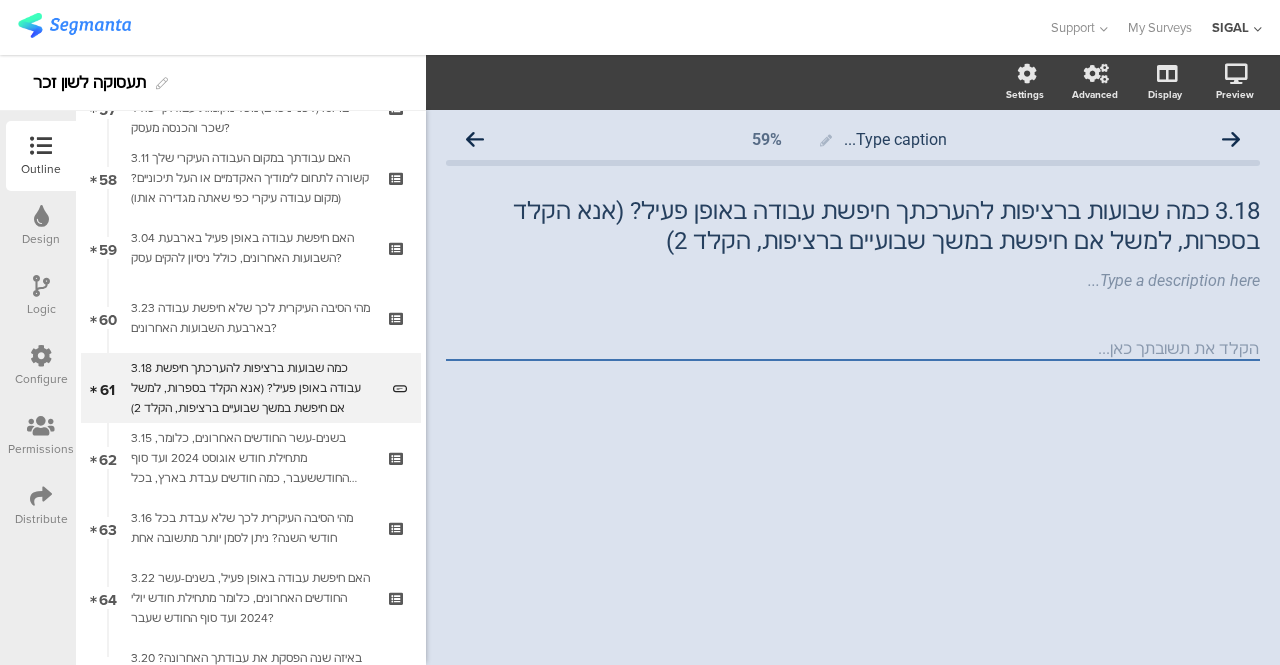 click on "Logic" at bounding box center [41, 296] 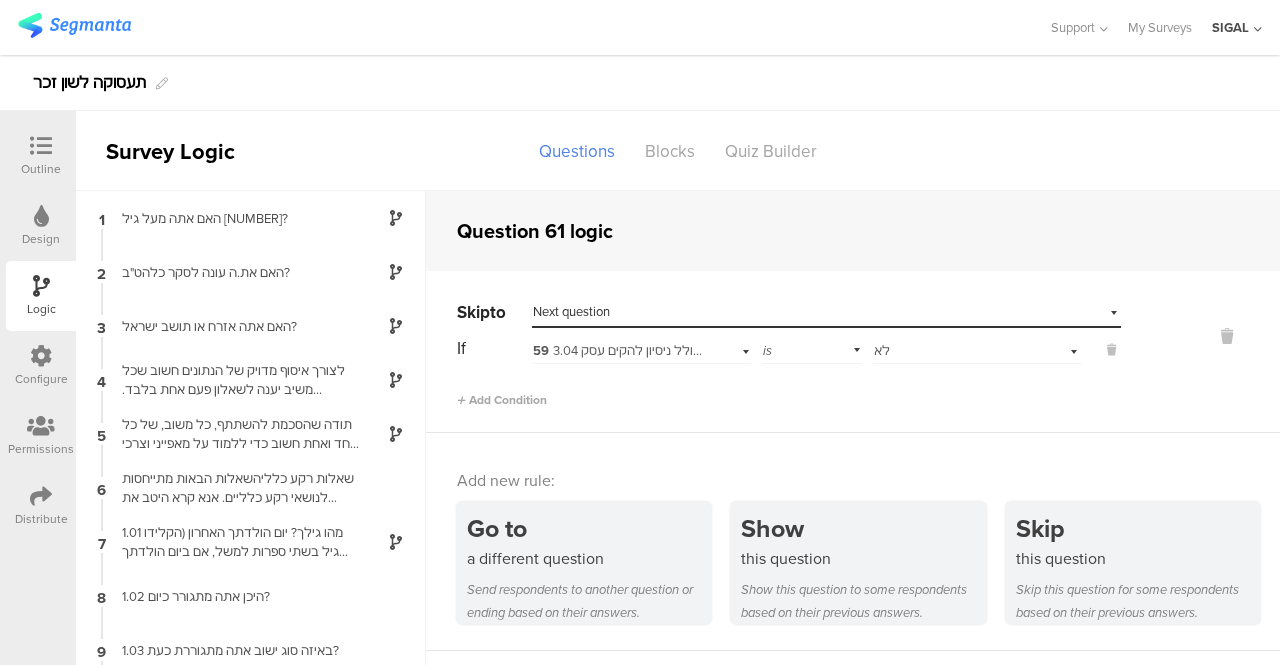 scroll, scrollTop: 68, scrollLeft: 0, axis: vertical 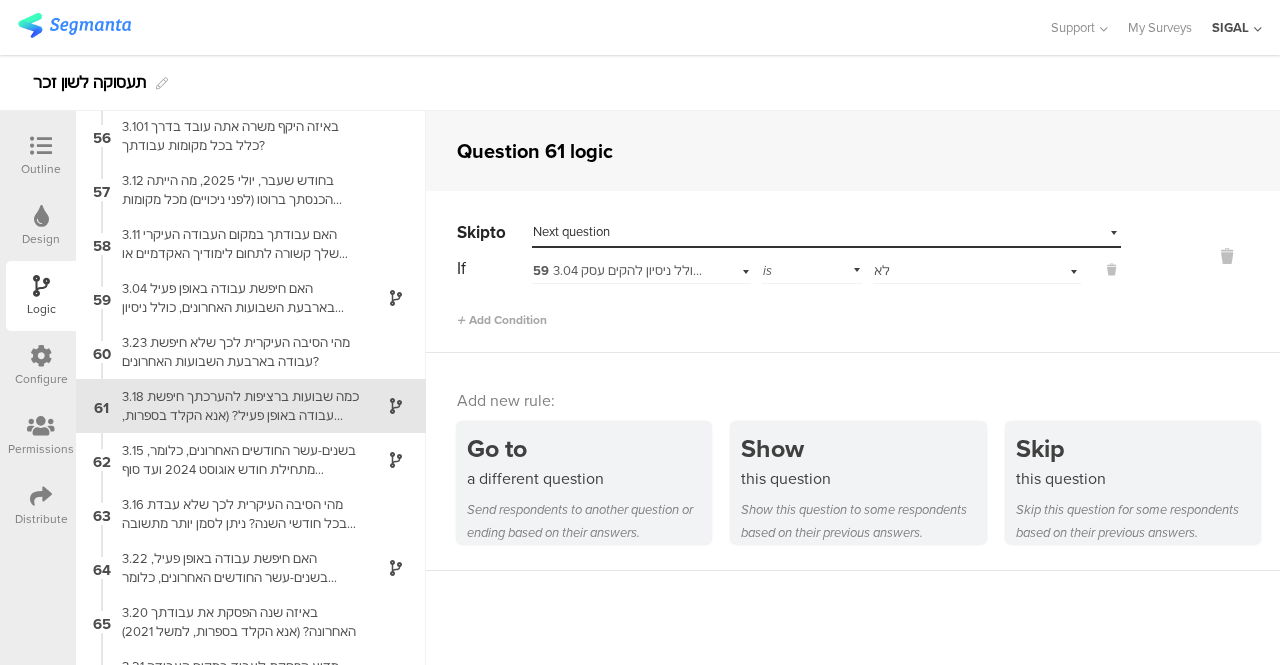 click on "59  3.04	 האם חיפשת עבודה באופן פעיל בארבעת השבועות האחרונים, כולל ניסיון להקים עסק?" at bounding box center [641, 268] 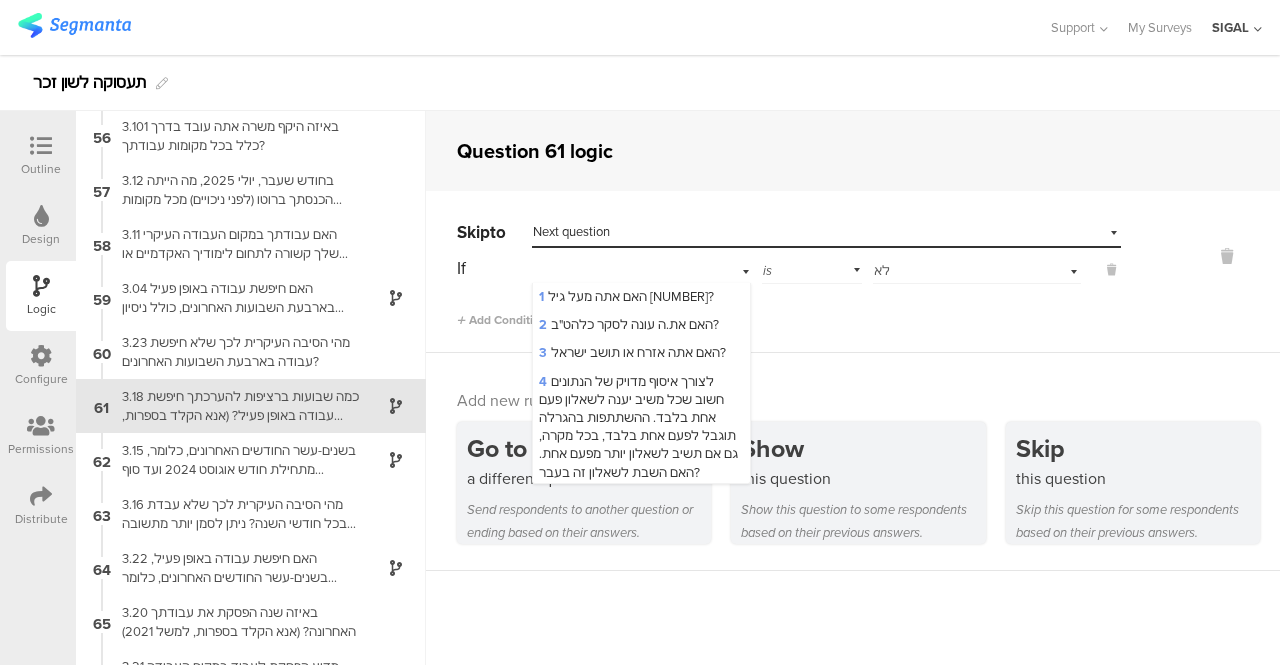 click on "59  3.04	 האם חיפשת עבודה באופן פעיל בארבעת השבועות האחרונים, כולל ניסיון להקים עסק?" at bounding box center (641, 268) 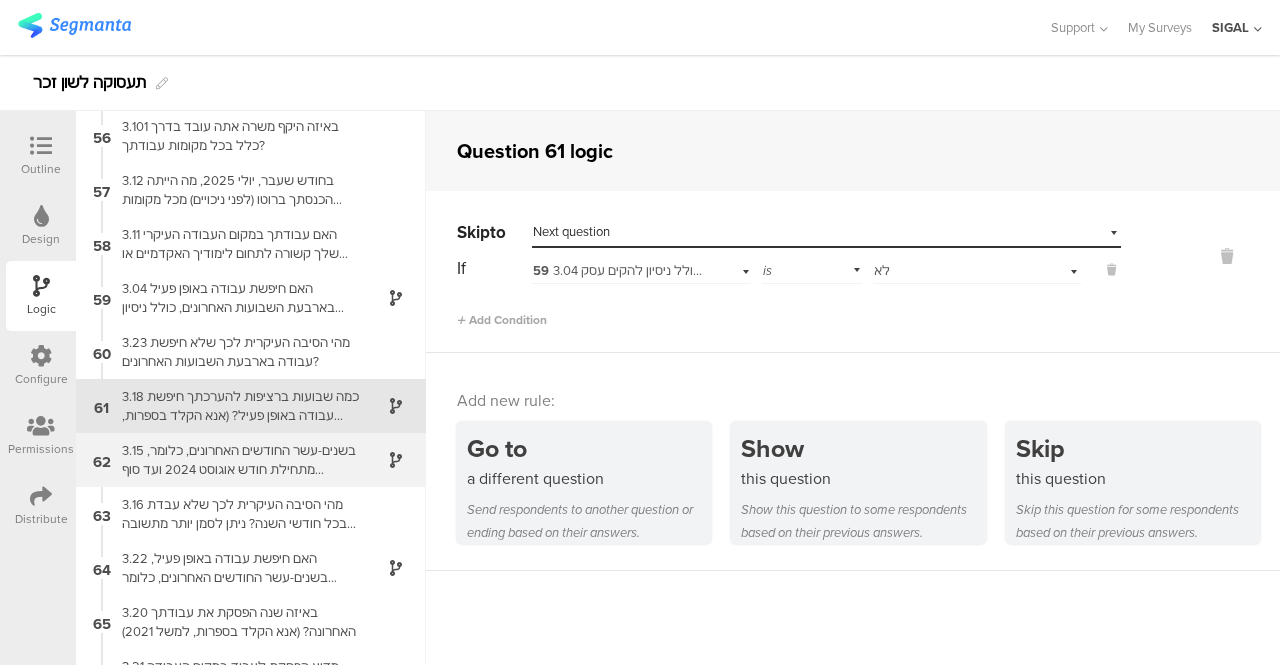click on "3.15	בשנים-עשר החודשים האחרונים, כלומר, מתחילת חודש אוגוסט 2024 ועד סוף החודששעבר, כמה חודשים עבדת בארץ, בכל מקומות העבודה כולל היעדרות בתשלום? (כולל עבודה בחו"למטעם חברה ישראלית)" at bounding box center (235, 460) 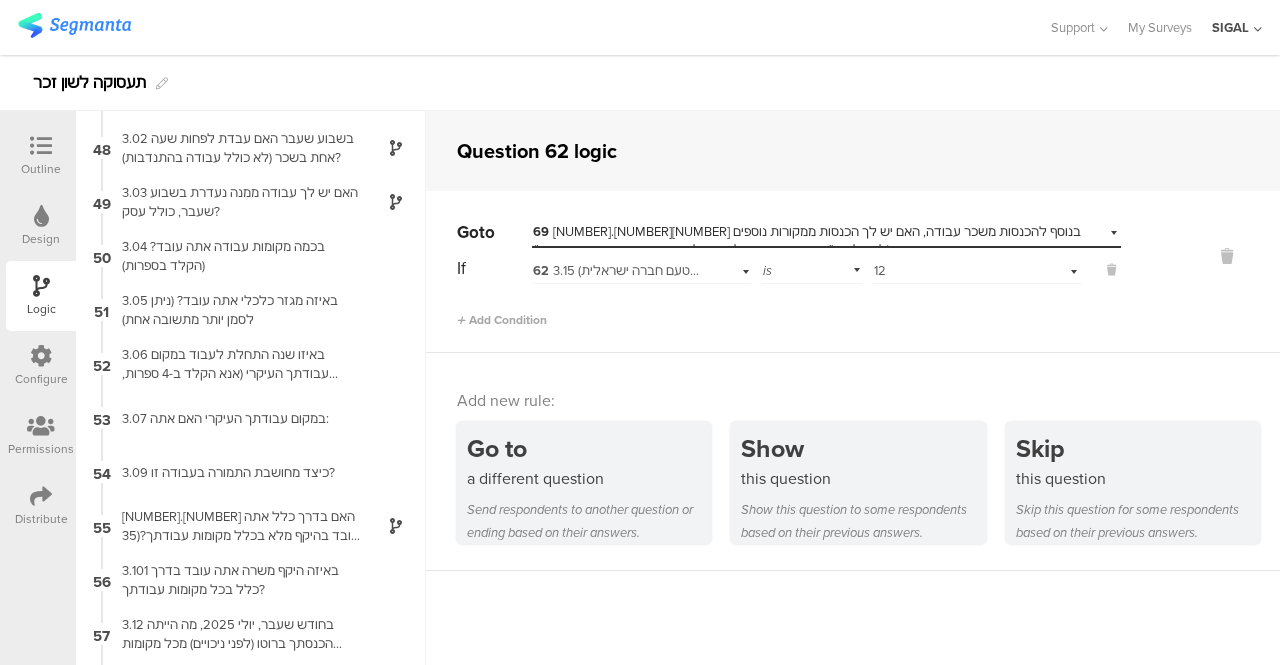 scroll, scrollTop: 3044, scrollLeft: 0, axis: vertical 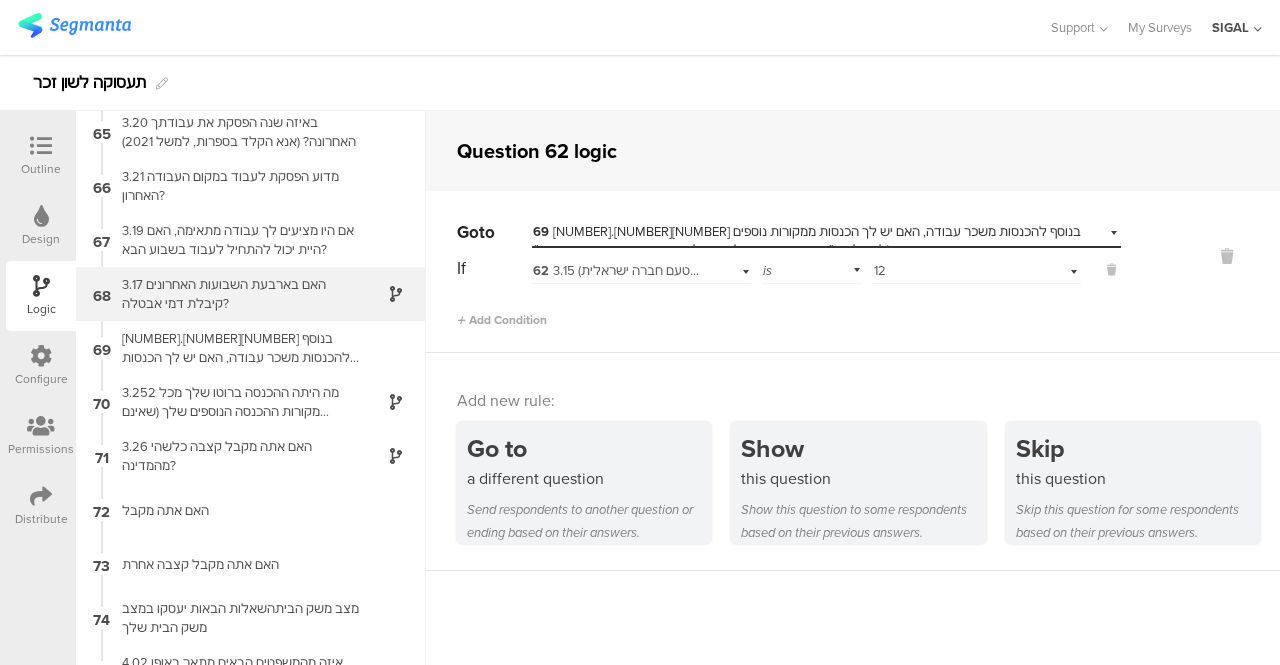 click on "3.17	האם בארבעת השבועות האחרונים קיבלת דמי אבטלה?" at bounding box center [235, 294] 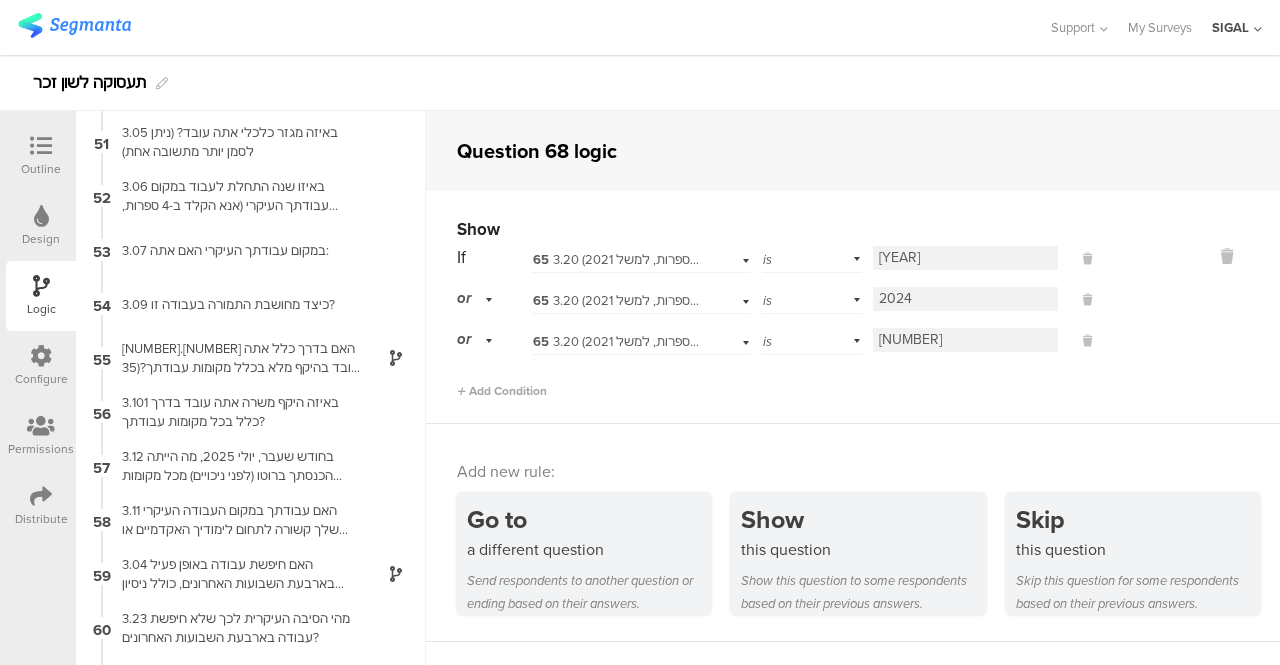 scroll, scrollTop: 3368, scrollLeft: 0, axis: vertical 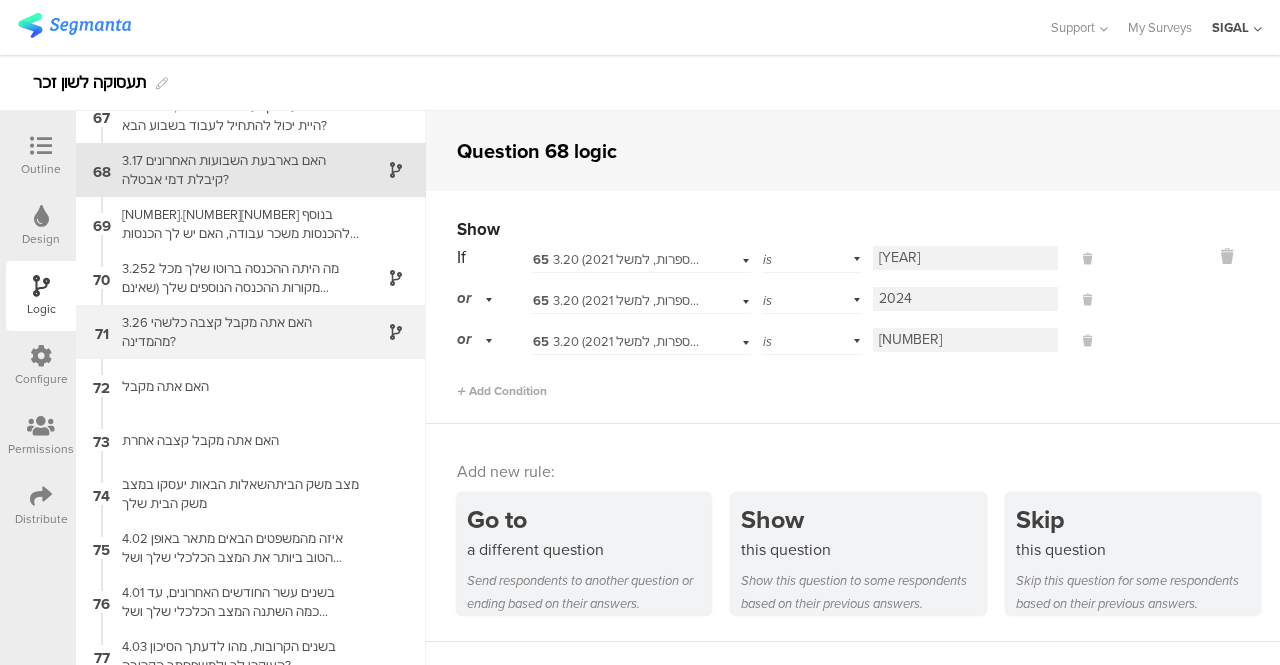 click on "3.26	 האם אתה מקבל קצבה כלשהי מהמדינה?" at bounding box center [235, 332] 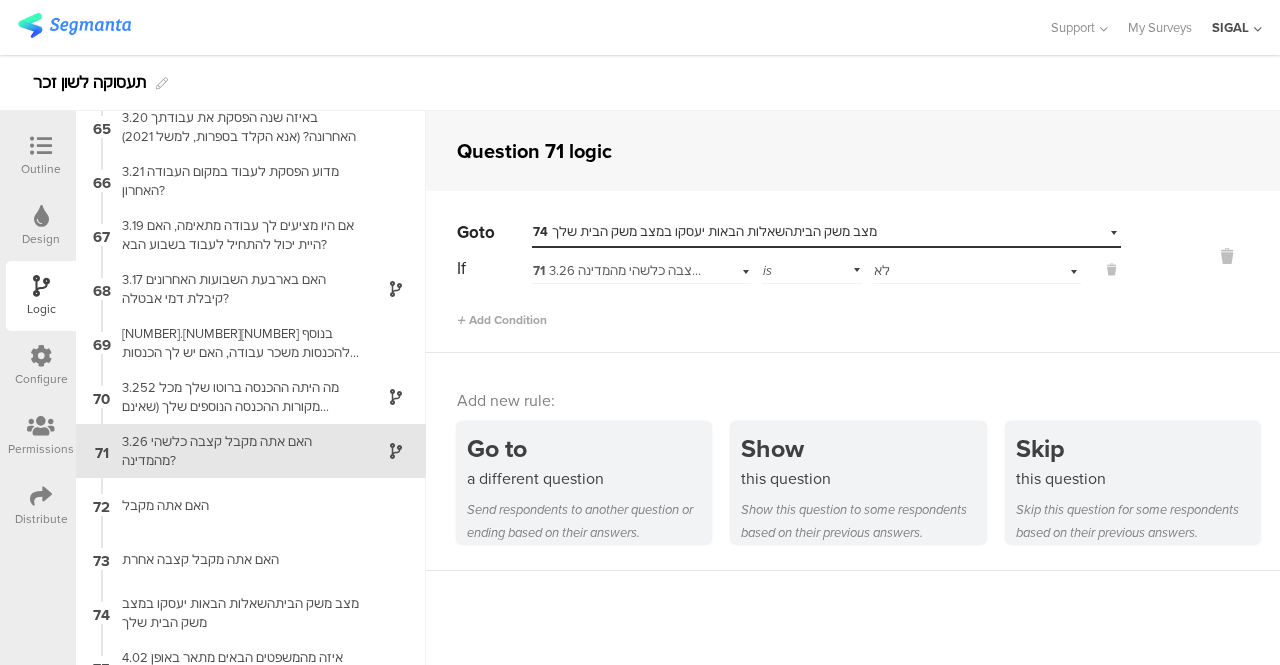 scroll, scrollTop: 3530, scrollLeft: 0, axis: vertical 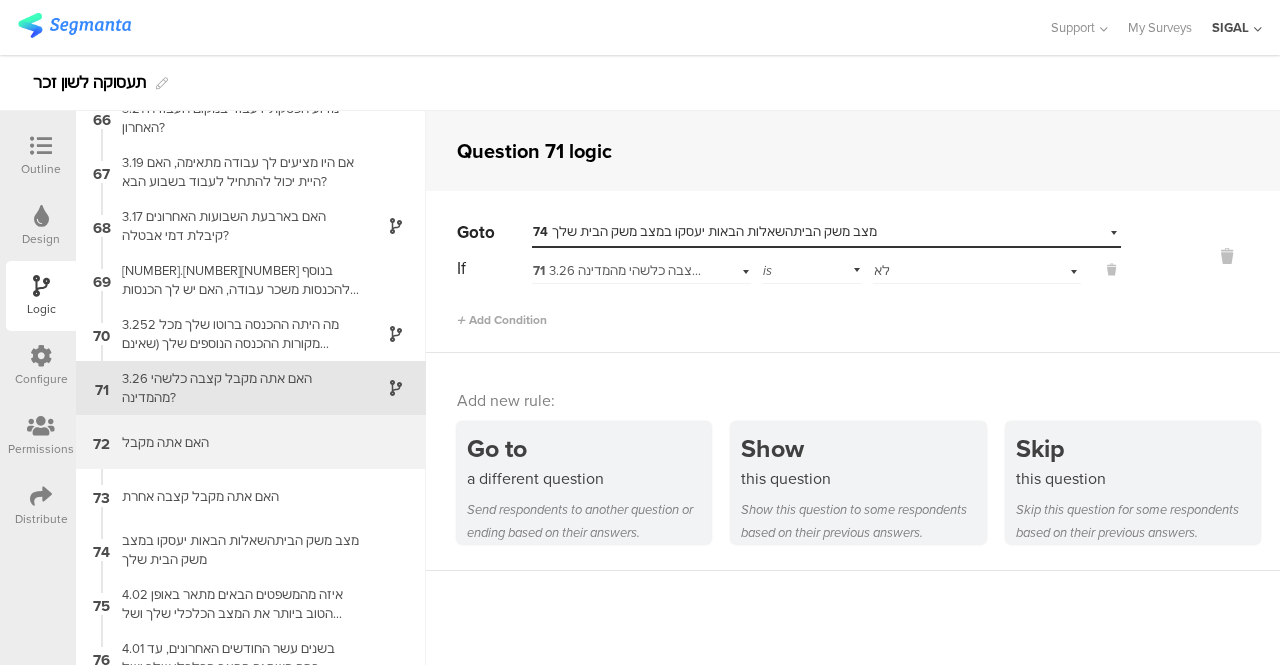 click on "האם אתה מקבל" at bounding box center (235, 442) 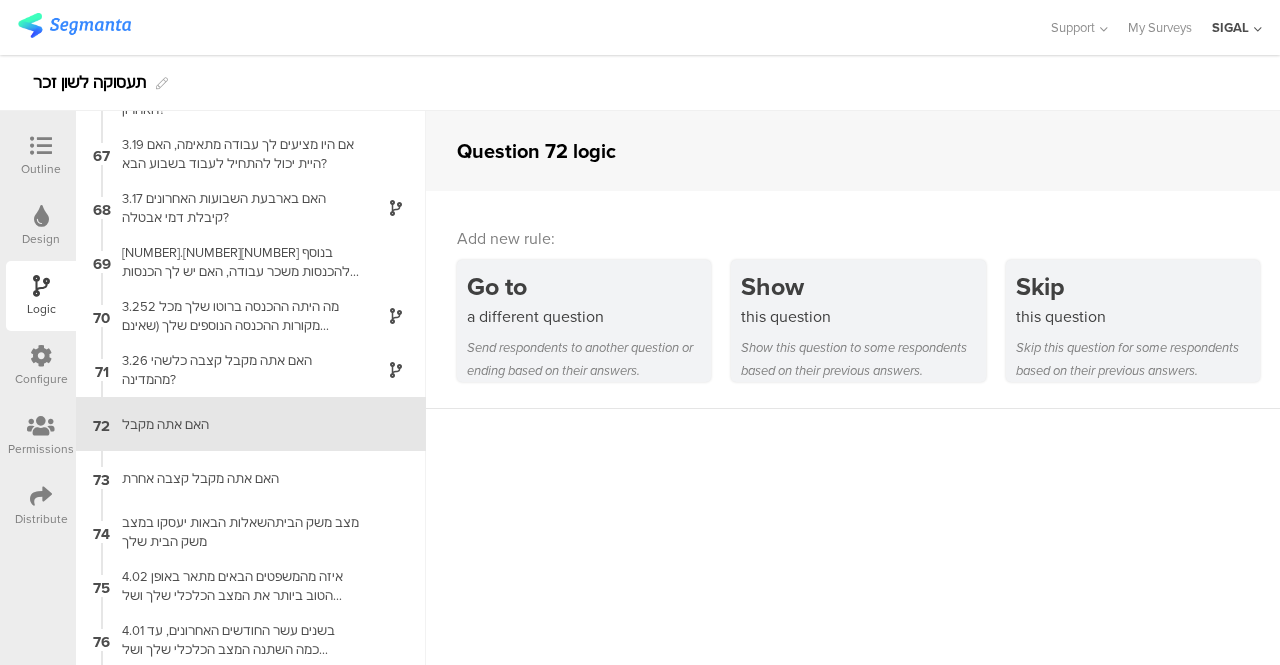 scroll, scrollTop: 3584, scrollLeft: 0, axis: vertical 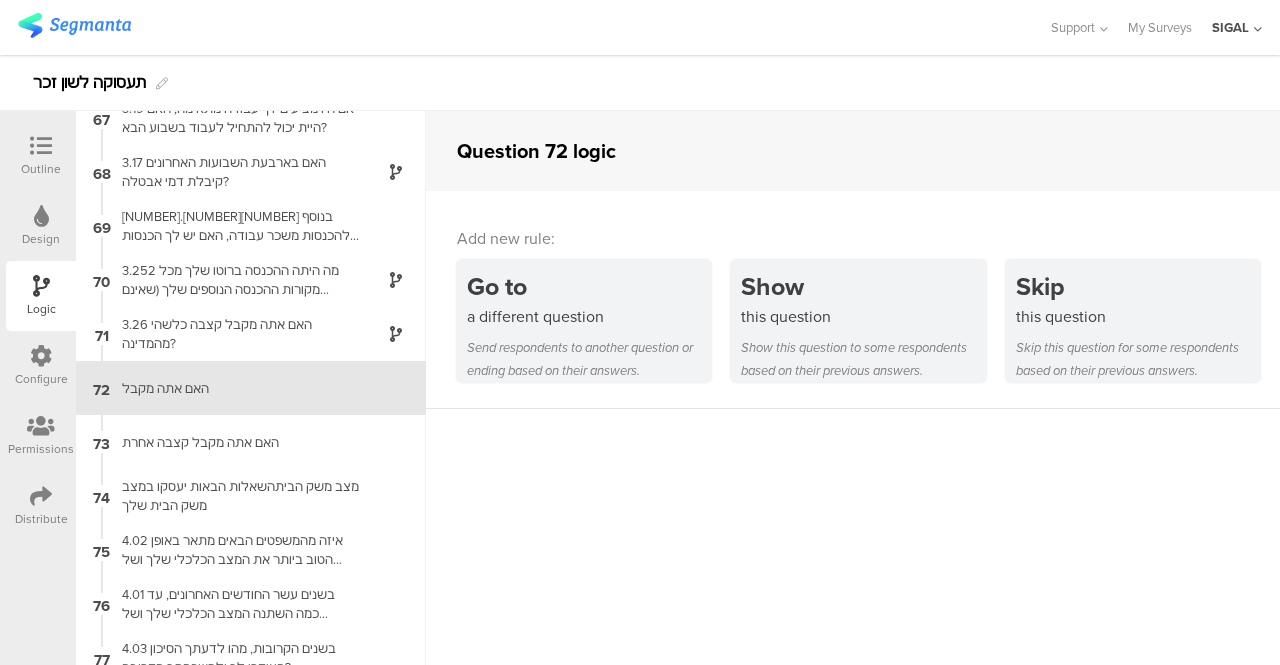 click at bounding box center (41, 147) 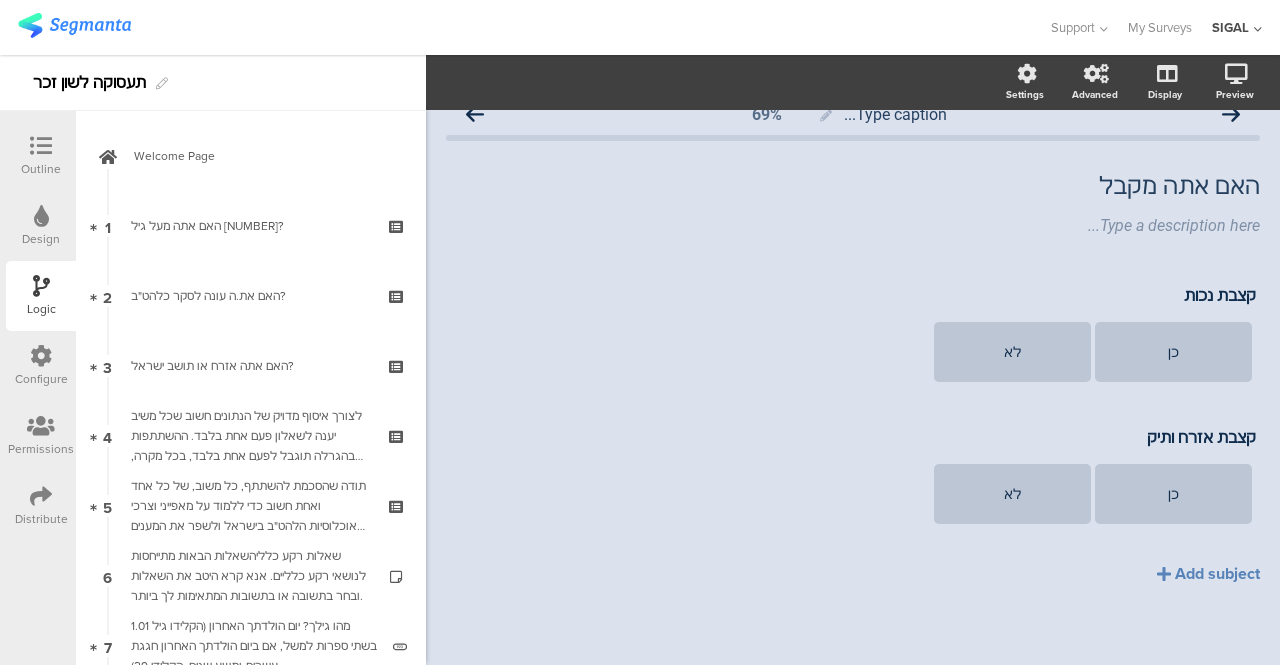 scroll, scrollTop: 25, scrollLeft: 0, axis: vertical 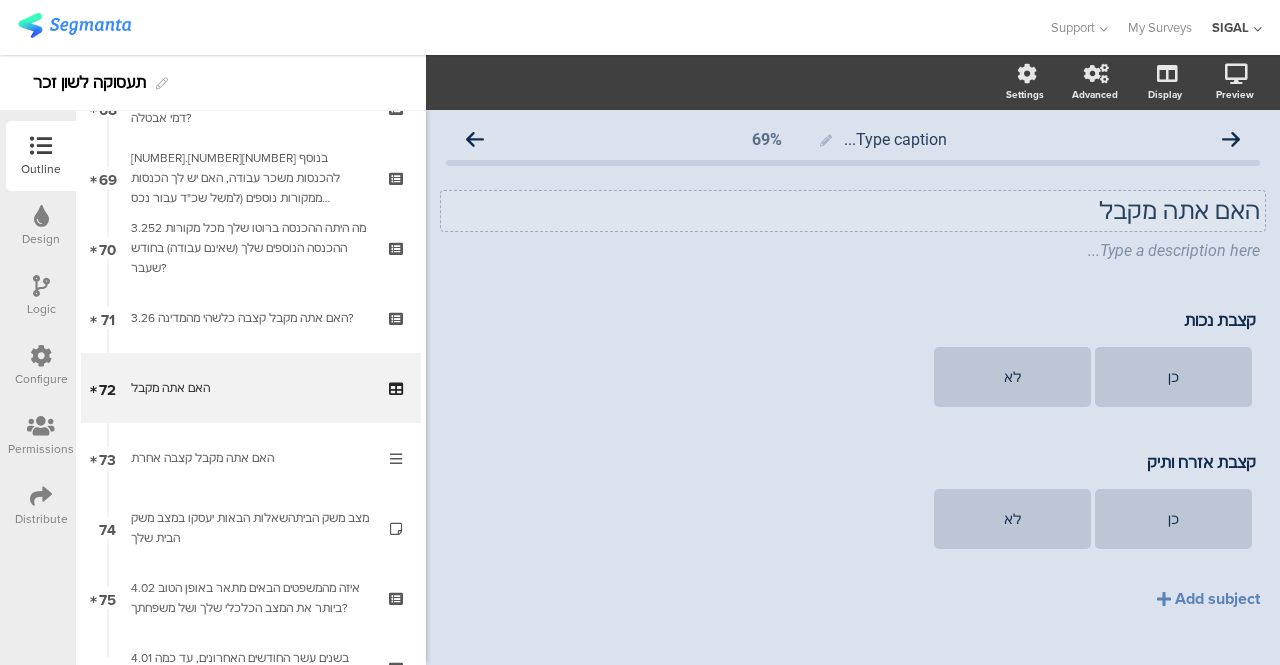 click on "האם אתה מקבל
האם אתה מקבל" 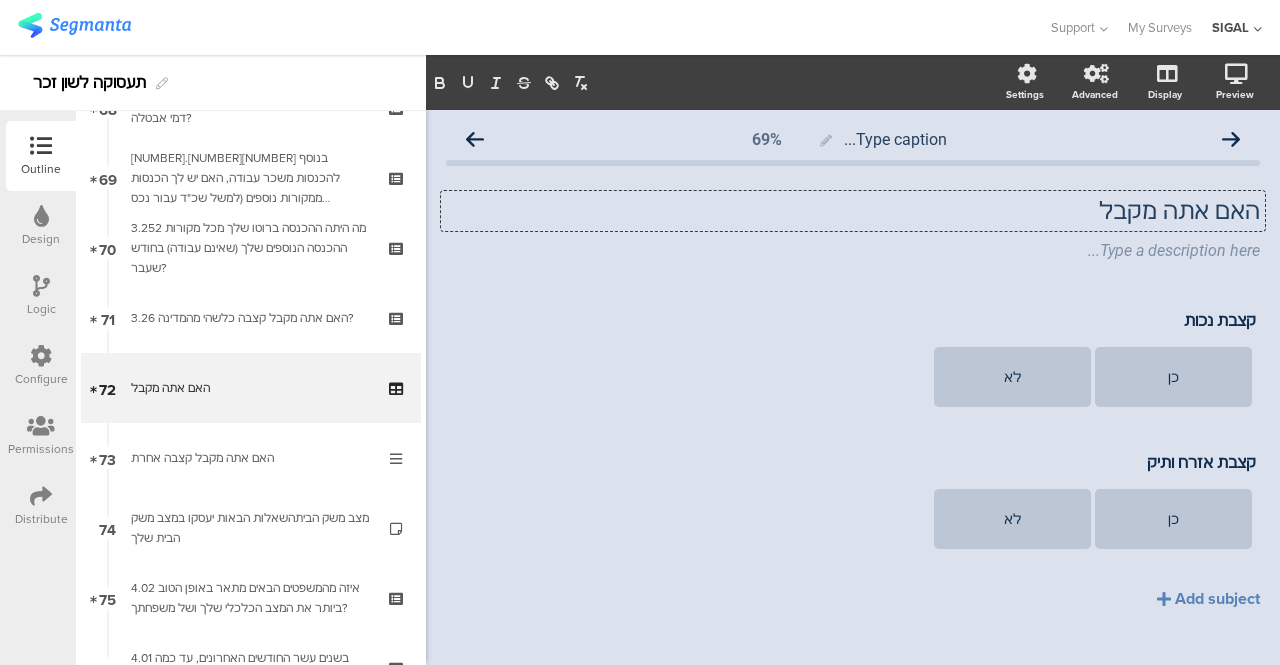 type 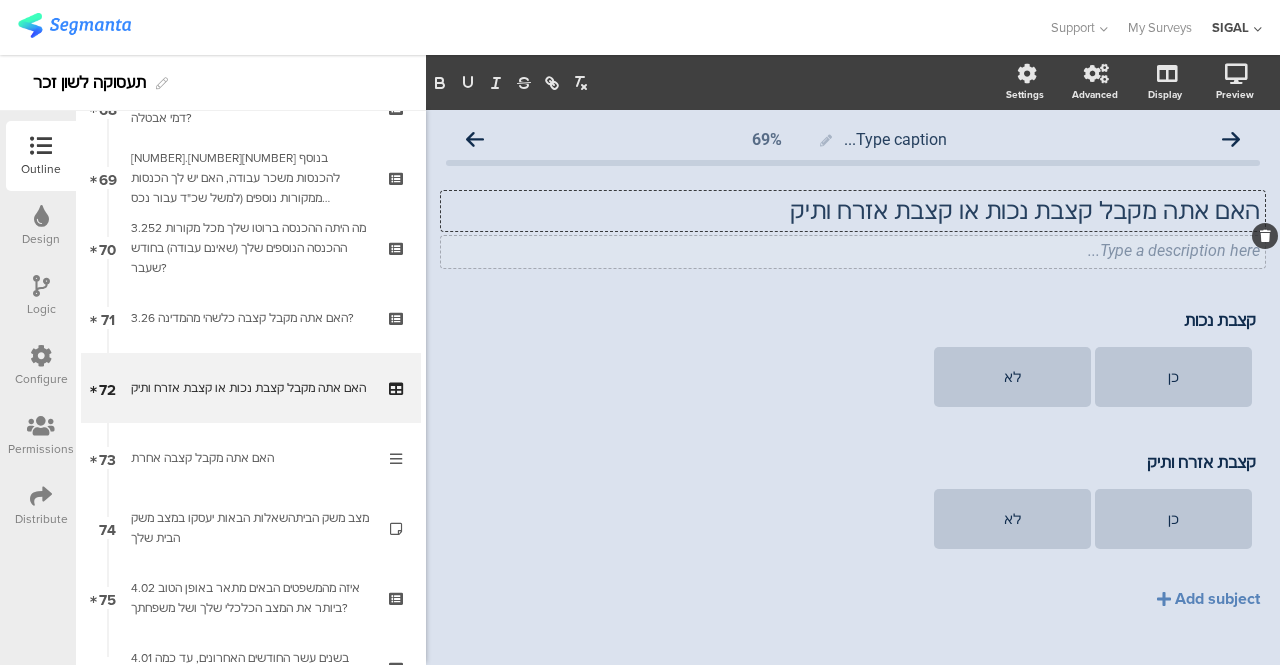 click on "Type a description here..." 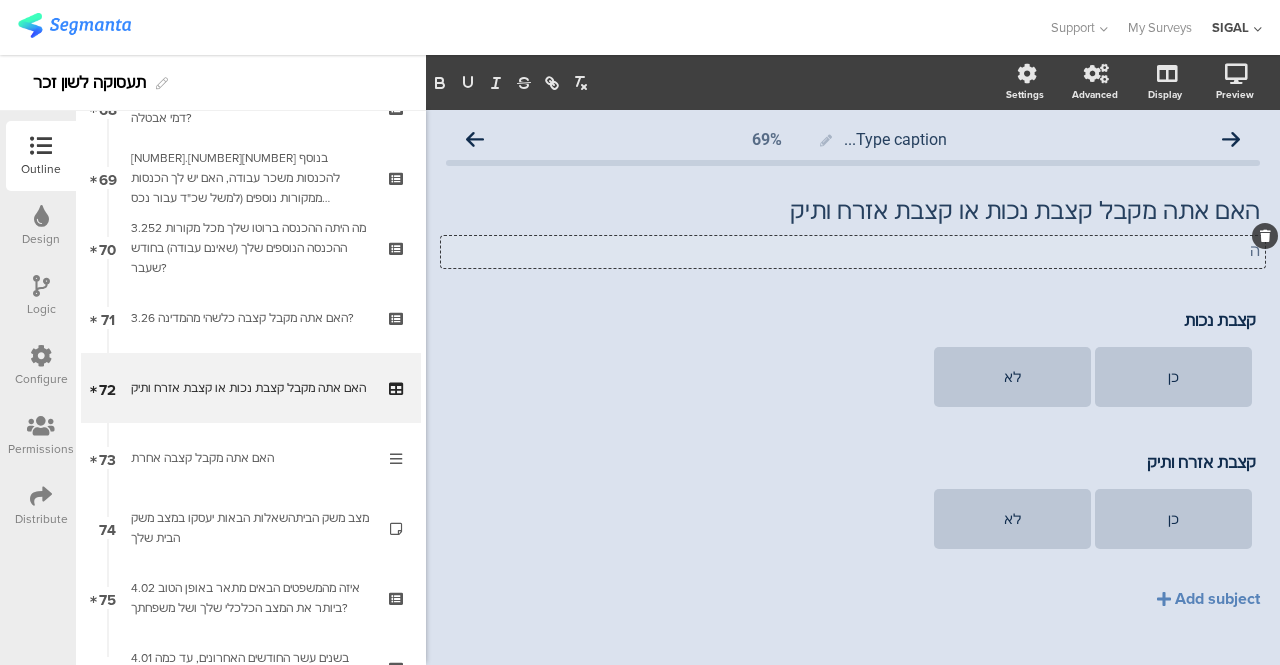 type 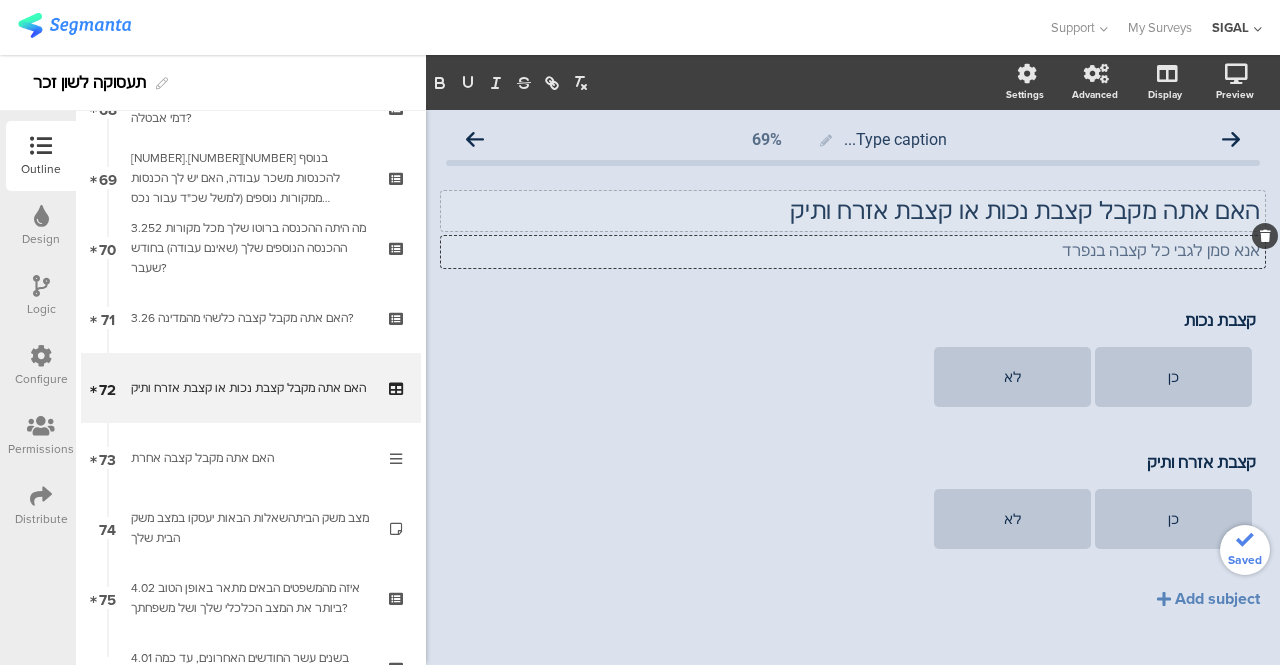click on "האם אתה מקבל קצבת נכות או קצבת אזרח ותיק
האם אתה מקבל קצבת נכות או קצבת אזרח ותיק" 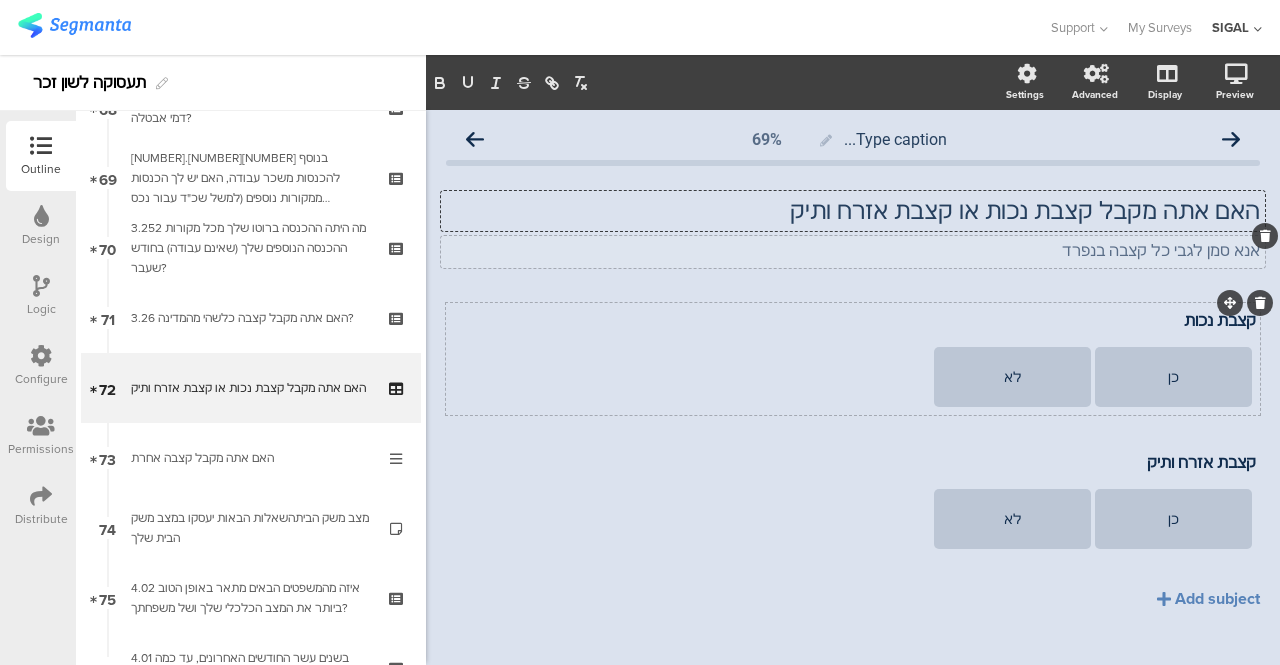 type 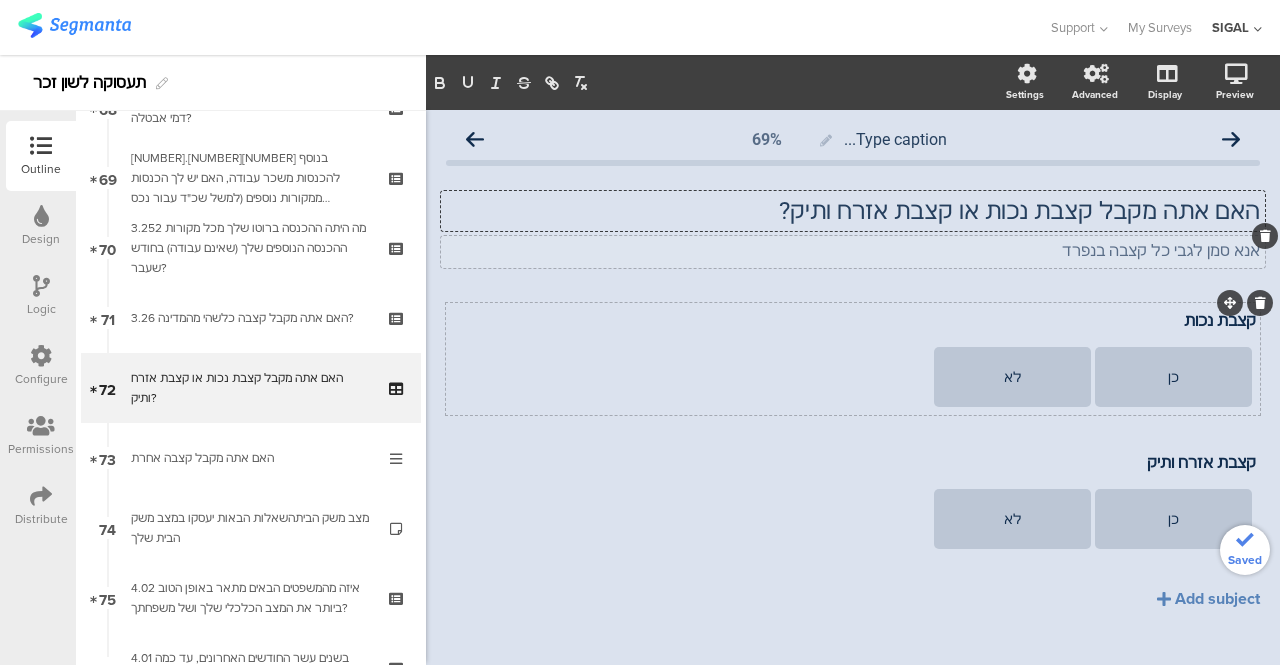 click on "כן
לא" 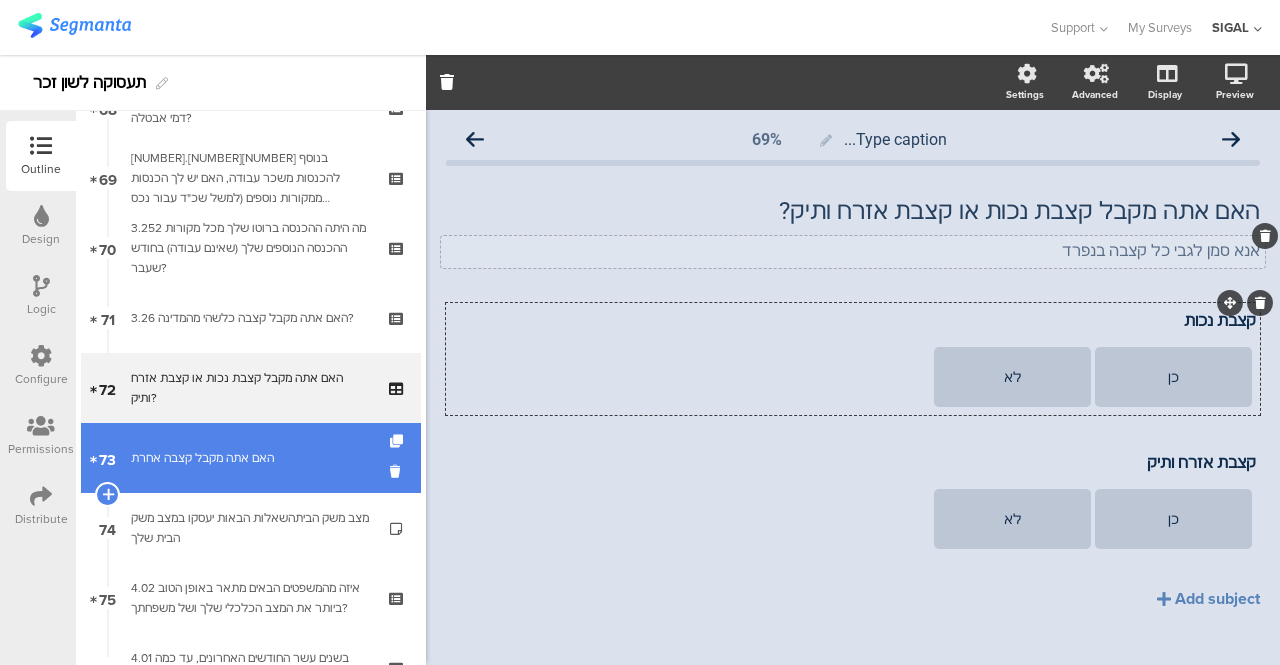 click on "73
האם אתה מקבל קצבה אחרת" at bounding box center [251, 458] 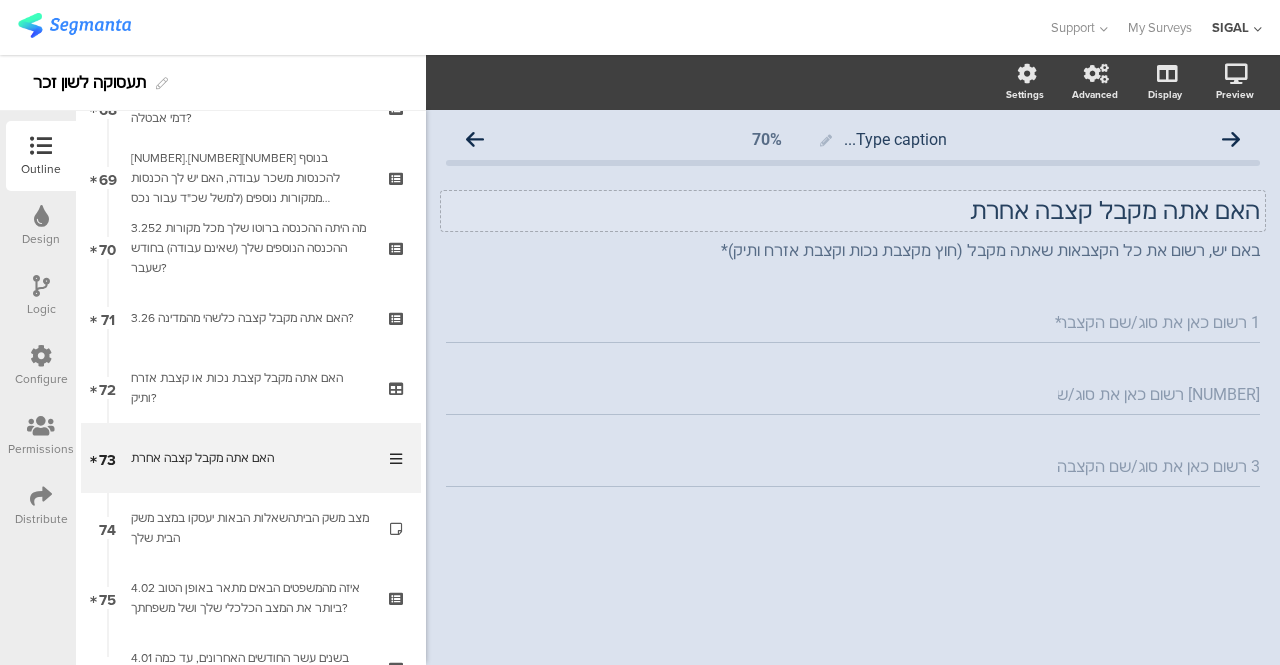 click on "האם אתה מקבל קצבה אחרת
האם אתה מקבל קצבה אחרת" 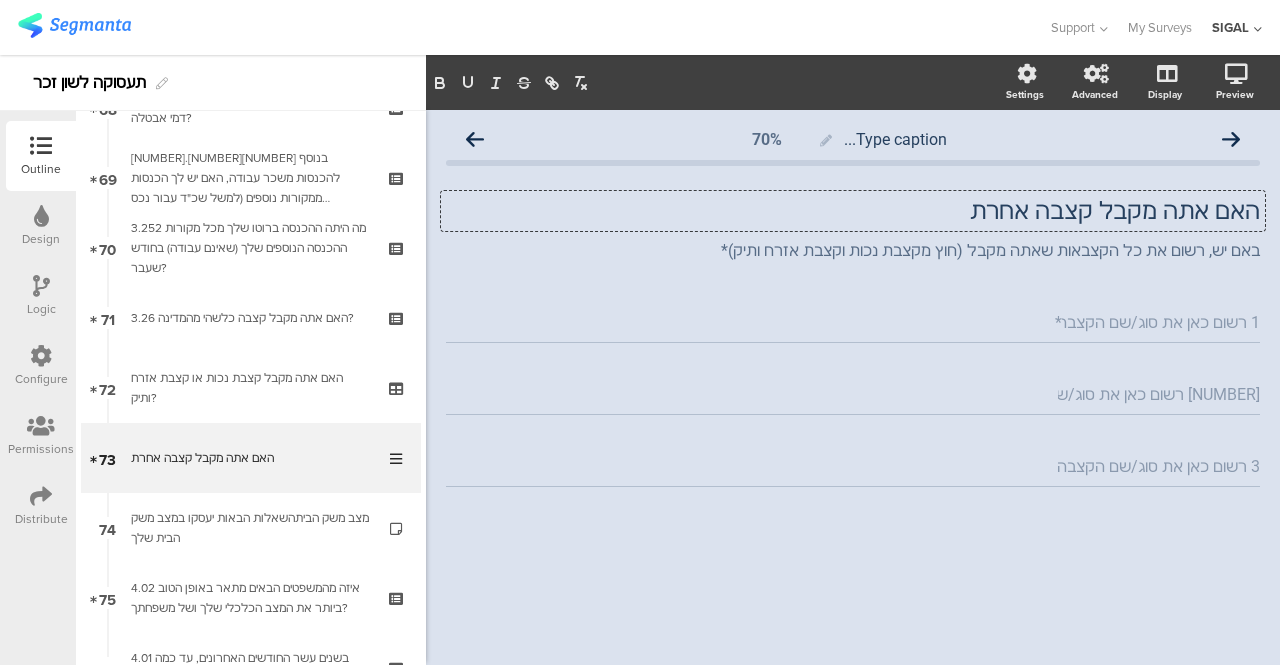 type 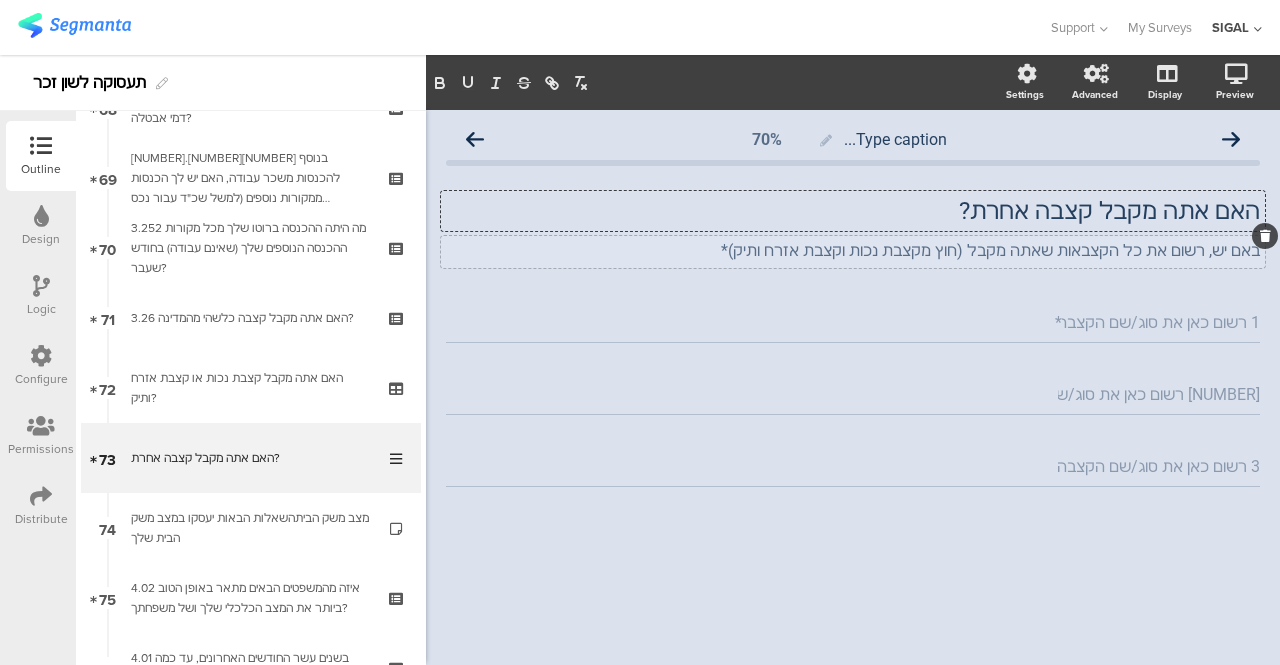 click on "באם יש, רשום את כל הקצבאות שאתה מקבל (חוץ מקצבת נכות וקצבת אזרח ותיק)*
באם יש, רשום את כל הקצבאות שאתה מקבל (חוץ מקצבת נכות וקצבת אזרח ותיק)*" 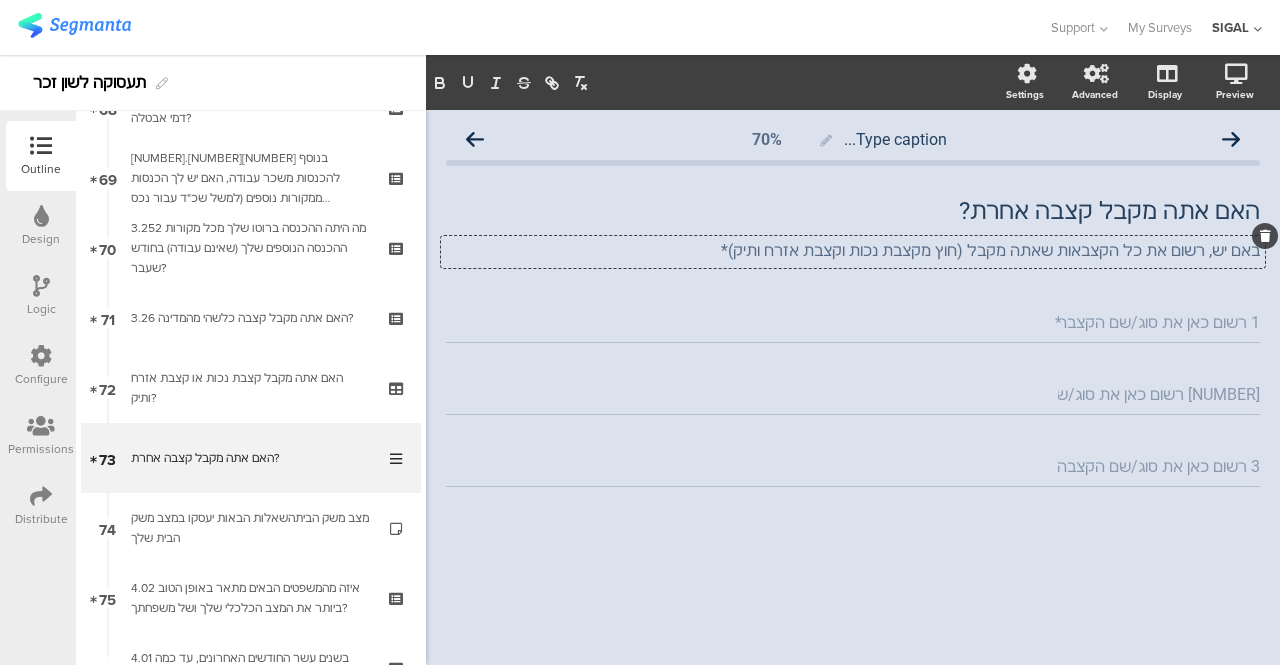 type 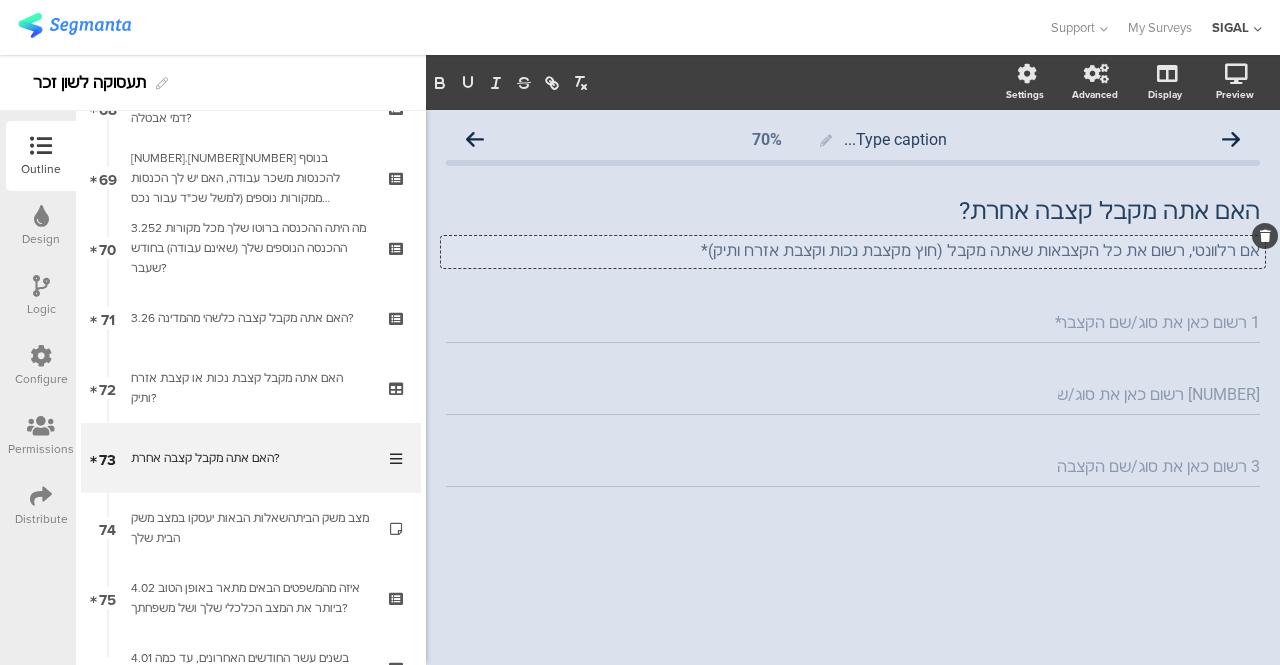 click on "אם רלוונטי, רשום את כל הקצבאות שאתה מקבל (חוץ מקצבת נכות וקצבת אזרח ותיק)*" 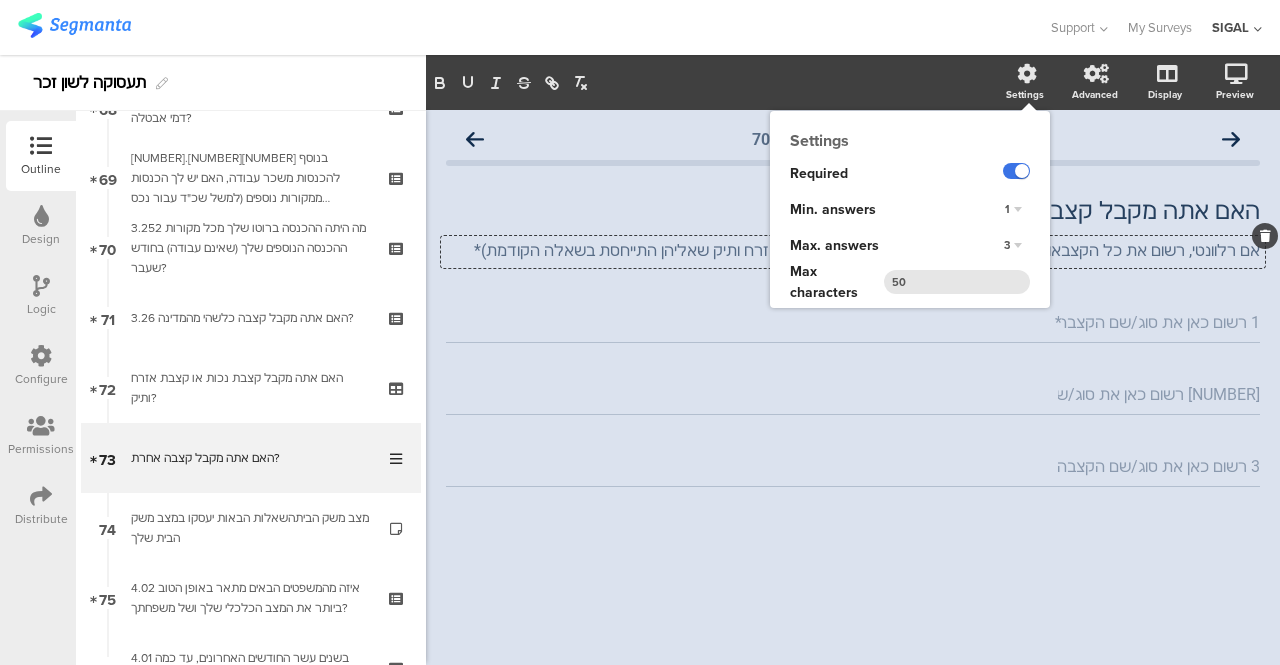 click 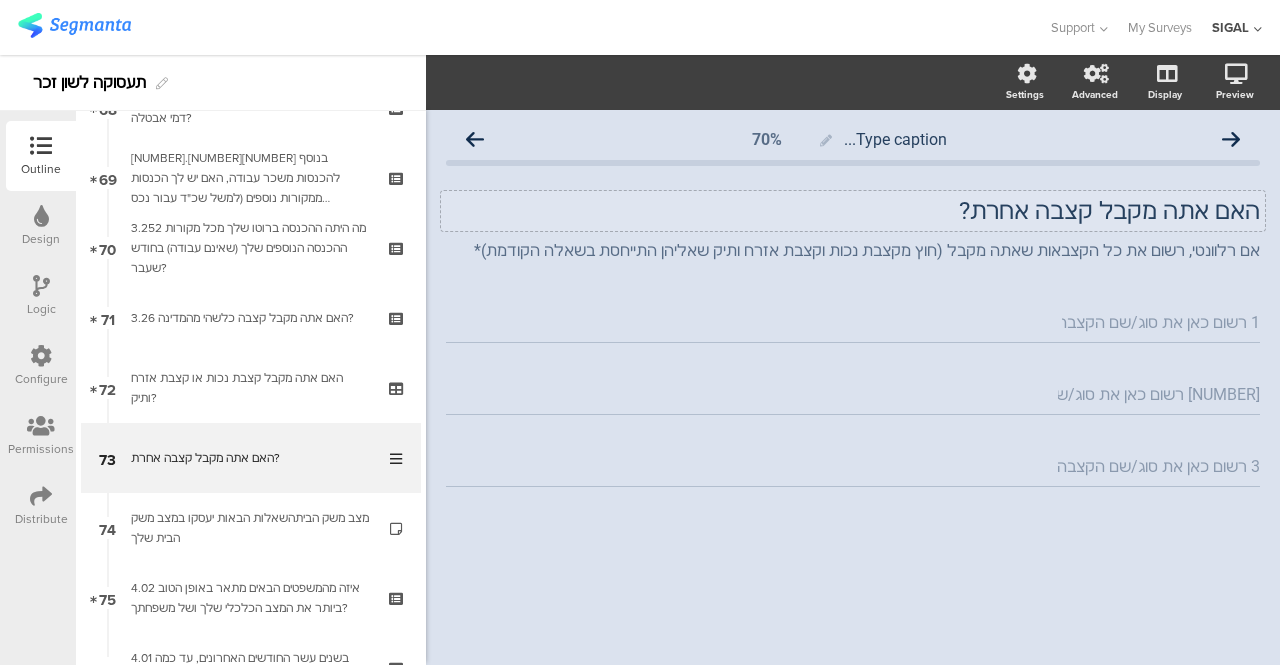 drag, startPoint x: 607, startPoint y: 249, endPoint x: 764, endPoint y: 209, distance: 162.01543 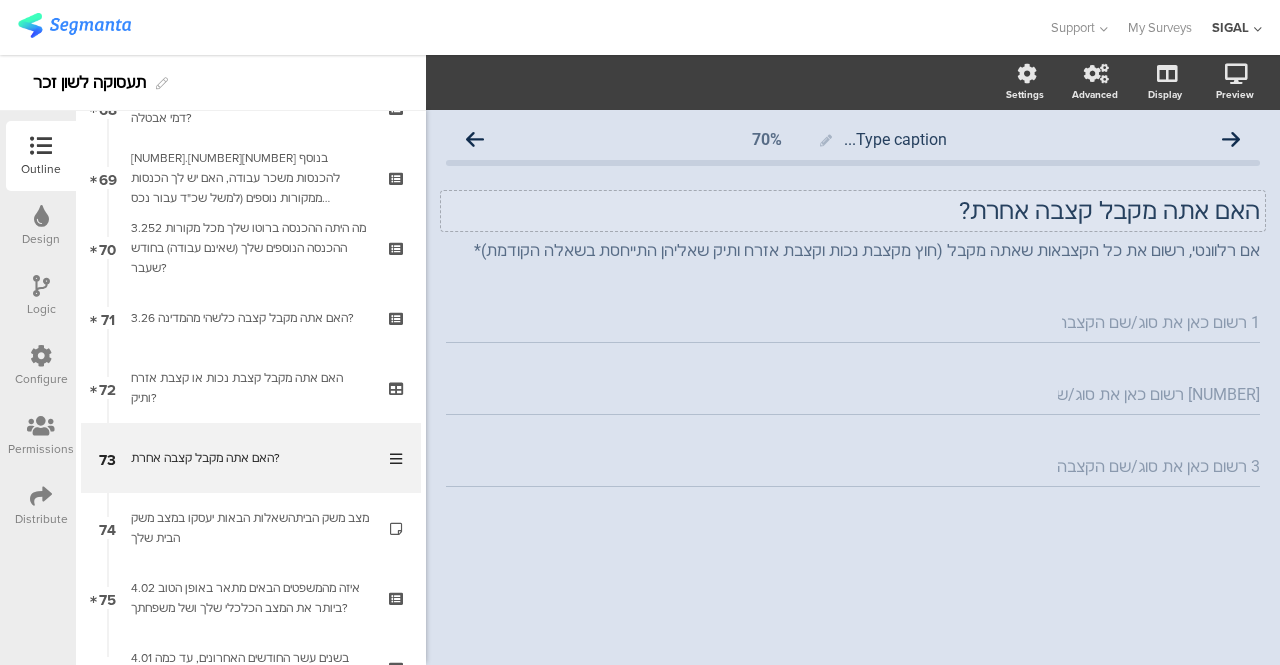 click on "אם רלוונטי, רשום את כל הקצבאות שאתה מקבל (חוץ מקצבת נכות וקצבת אזרח ותיק שאליהן התייחסת בשאלה הקודמת)*" 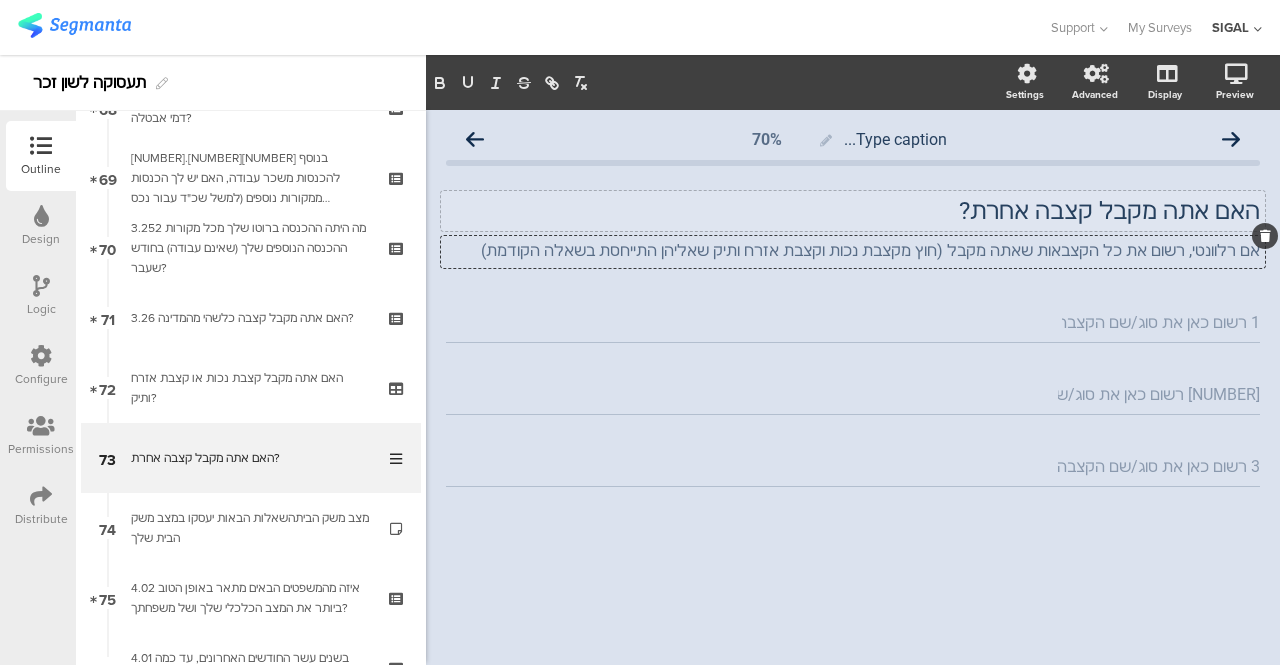 type 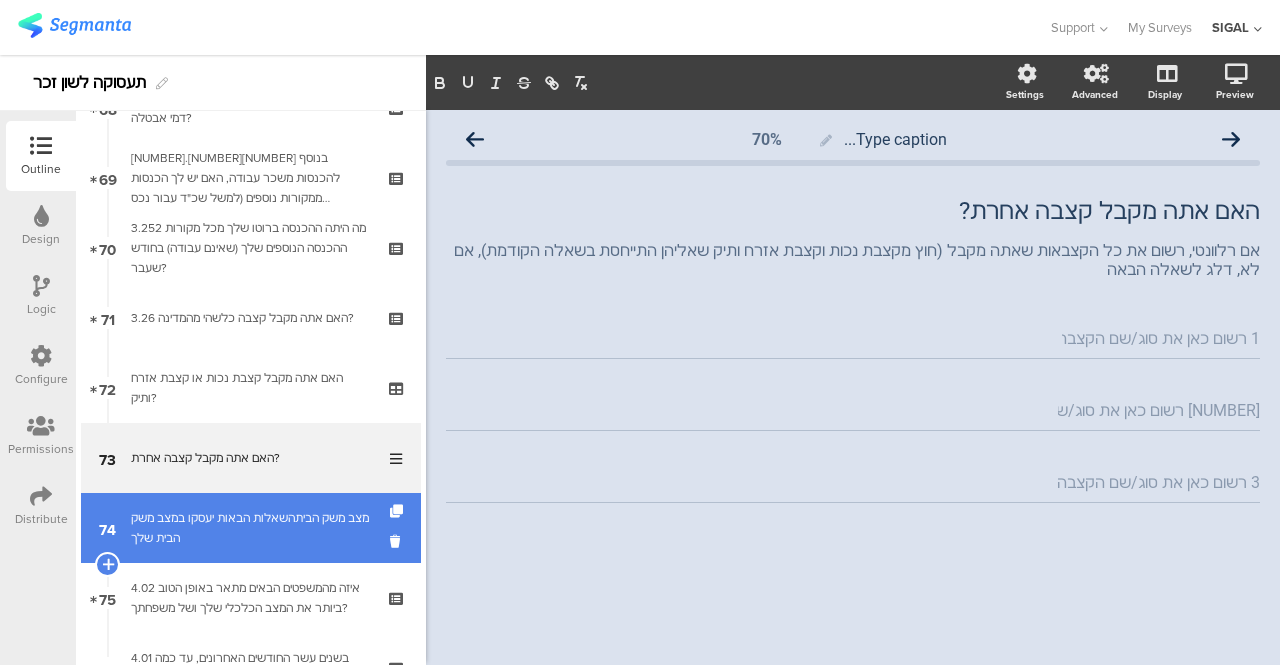 click on "74
מצב משק הביתהשאלות הבאות יעסקו במצב משק הבית שלך" at bounding box center [251, 528] 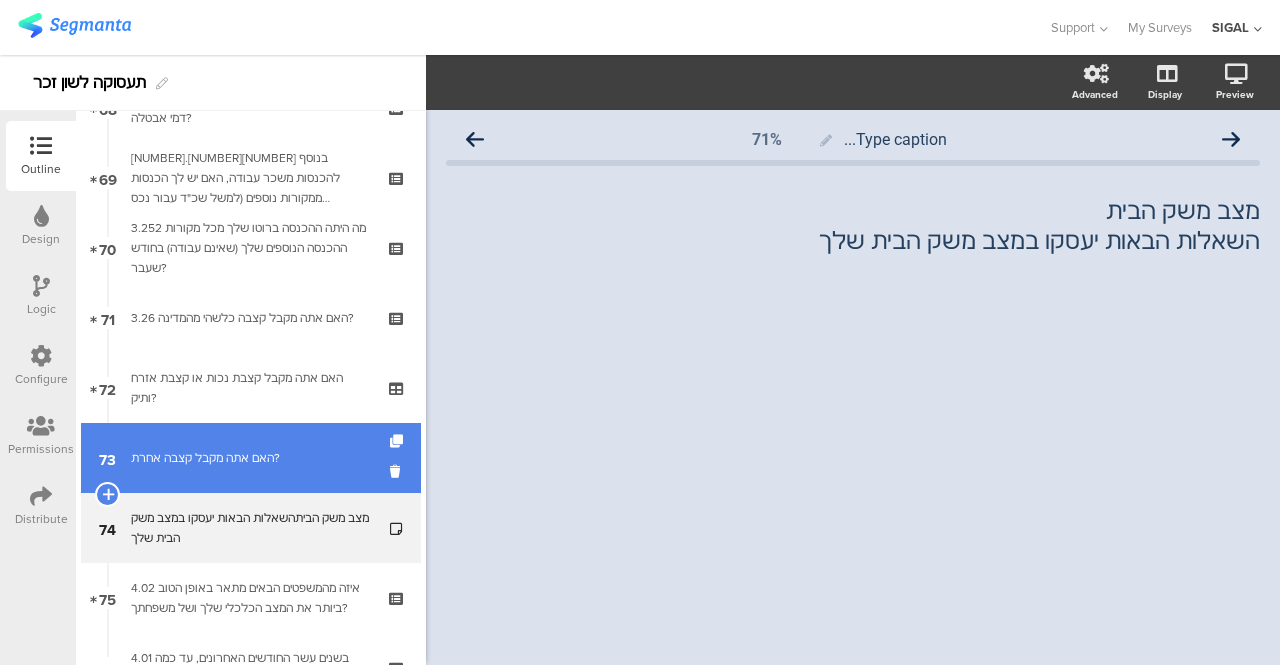 click on "73
האם אתה מקבל קצבה אחרת?" at bounding box center (251, 458) 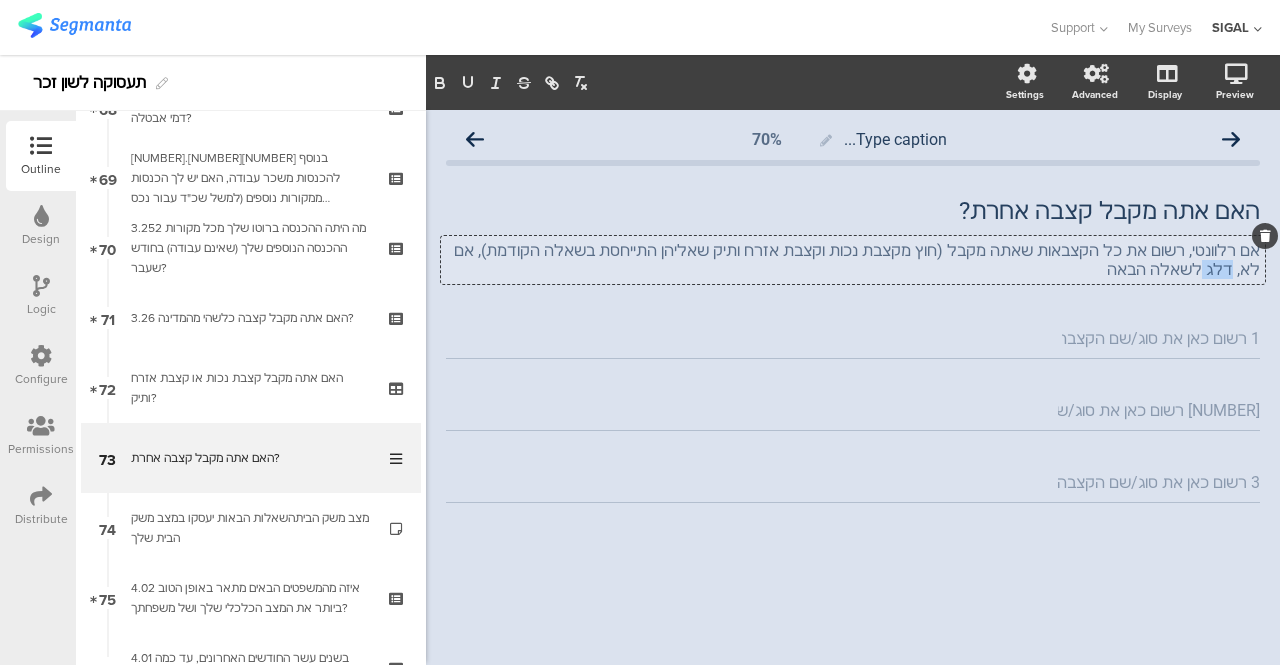 drag, startPoint x: 563, startPoint y: 251, endPoint x: 540, endPoint y: 240, distance: 25.495098 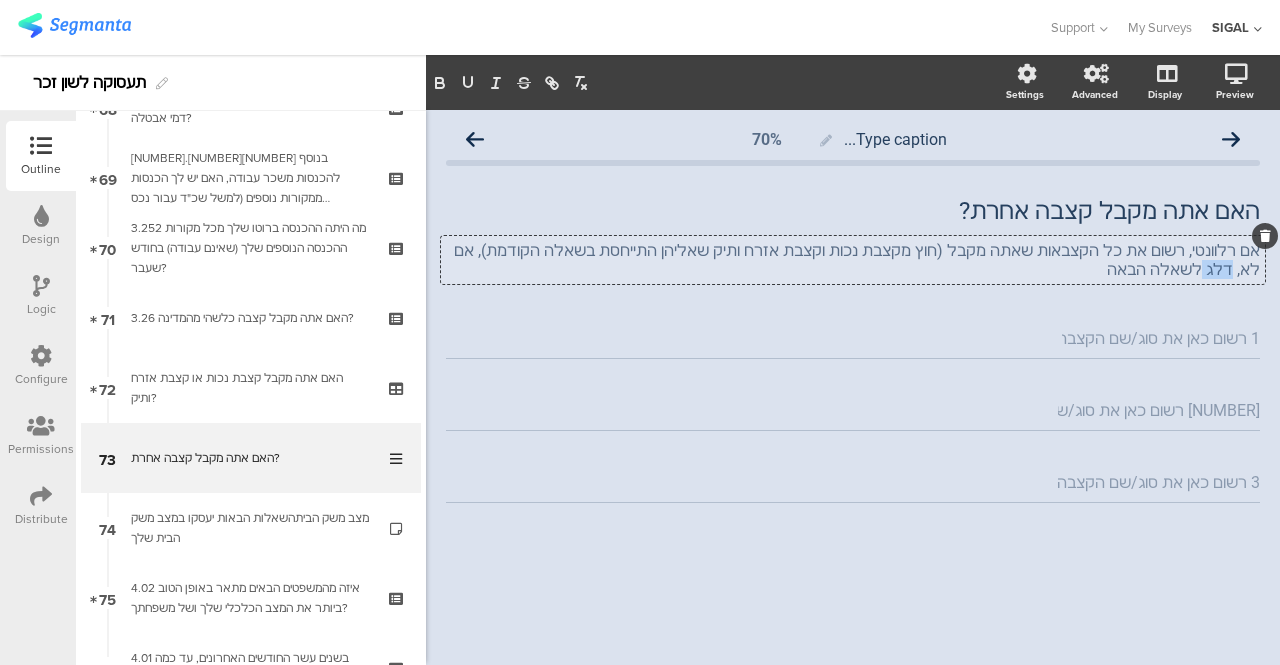 click on "אם רלוונטי, רשום את כל הקצבאות שאתה מקבל (חוץ מקצבת נכות וקצבת אזרח ותיק שאליהן התייחסת בשאלה הקודמת), אם לא, דלג לשאלה הבאה
אם רלוונטי, רשום את כל הקצבאות שאתה מקבל (חוץ מקצבת נכות וקצבת אזרח ותיק שאליהן התייחסת בשאלה הקודמת), אם לא, דלג לשאלה הבאה
אם רלוונטי, רשום את כל הקצבאות שאתה מקבל (חוץ מקצבת נכות וקצבת אזרח ותיק שאליהן התייחסת בשאלה הקודמת), אם לא, דלג לשאלה הבאה" 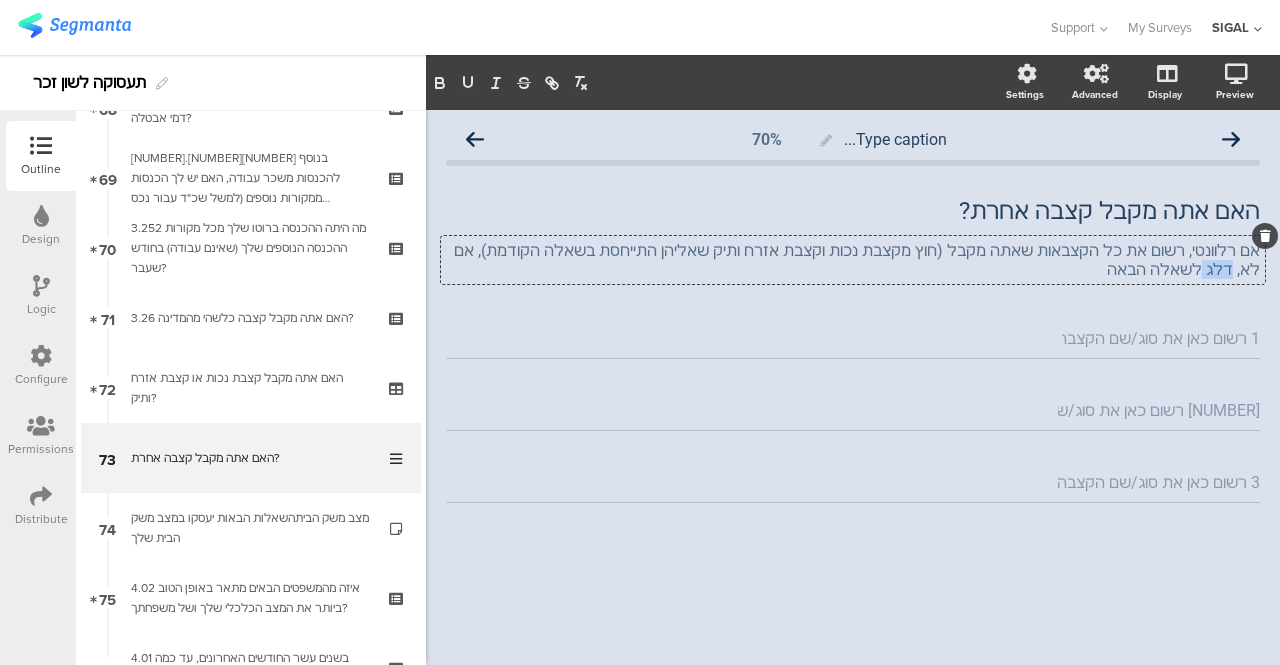 type 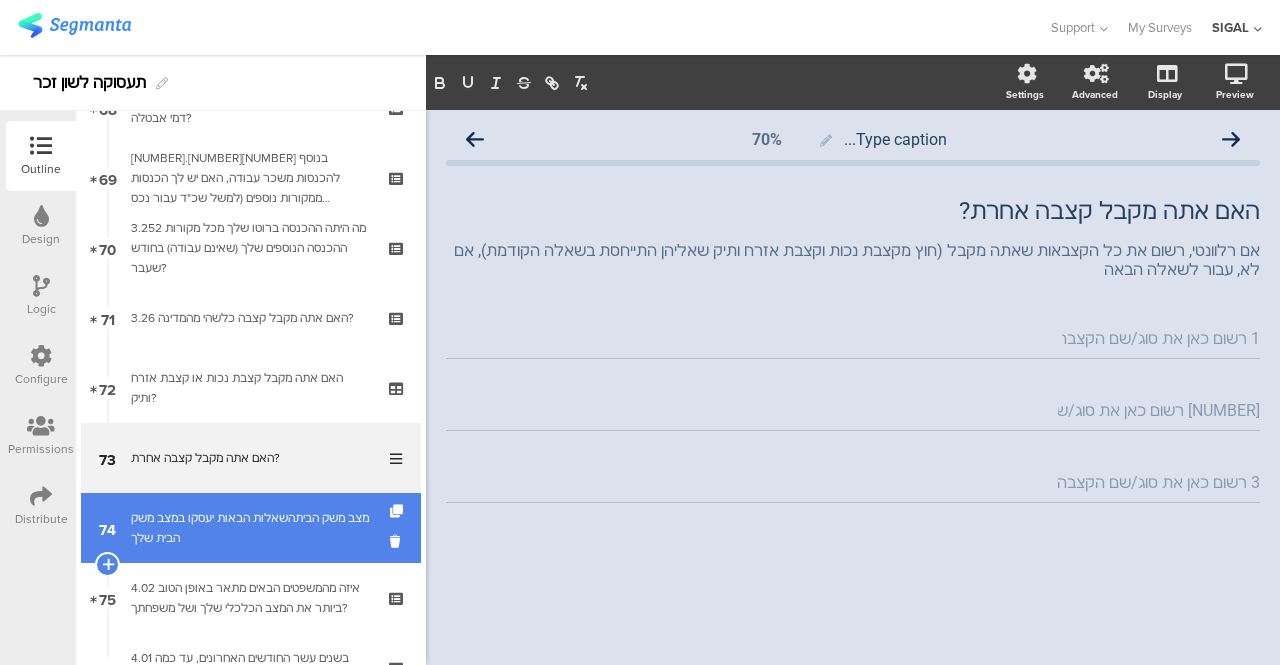 click on "מצב משק הביתהשאלות הבאות יעסקו במצב משק הבית שלך" at bounding box center (250, 528) 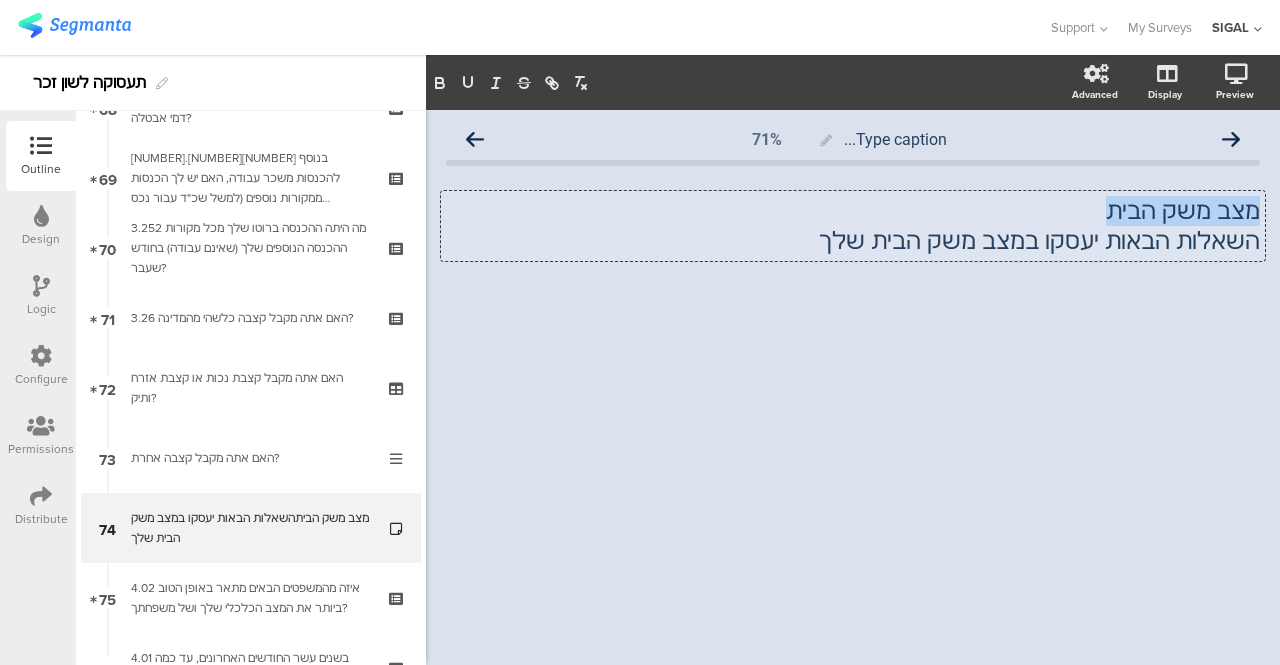 drag, startPoint x: 1256, startPoint y: 207, endPoint x: 1118, endPoint y: 222, distance: 138.81282 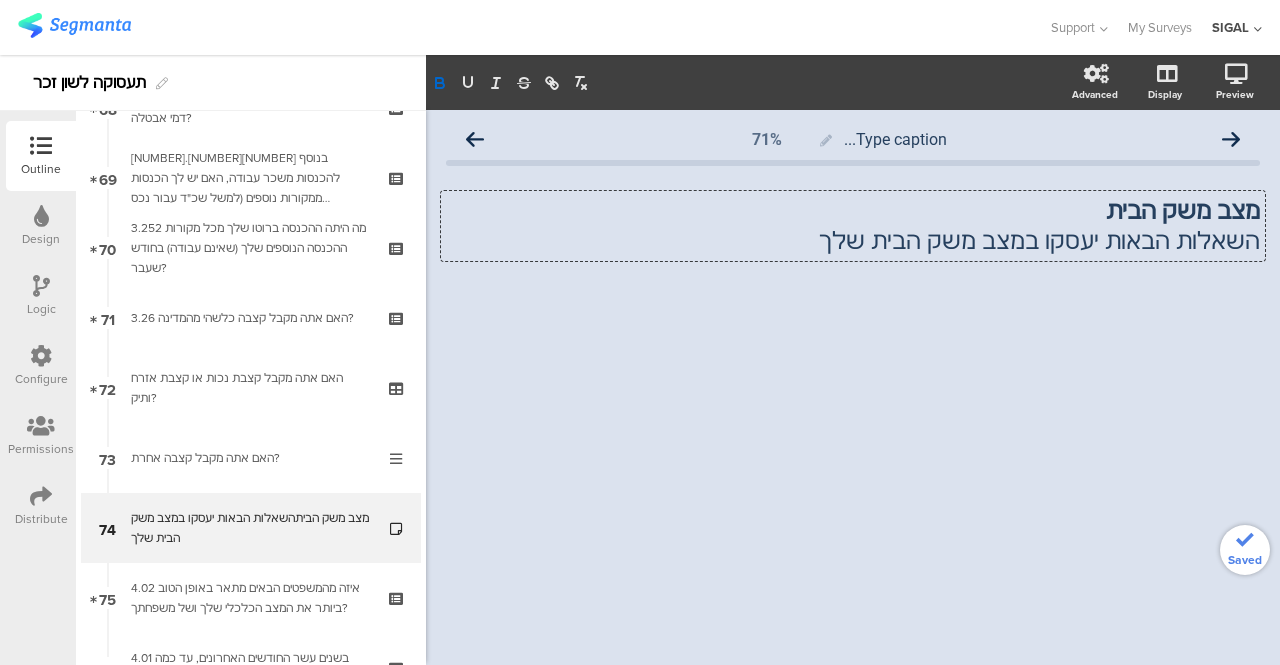 click on "Type caption...
71%
מצב משק הבית השאלות הבאות יעסקו במצב משק הבית שלך
מצב משק הבית השאלות הבאות יעסקו במצב משק הבית שלך
מצב משק הבית השאלות הבאות יעסקו במצב משק הבית שלך" 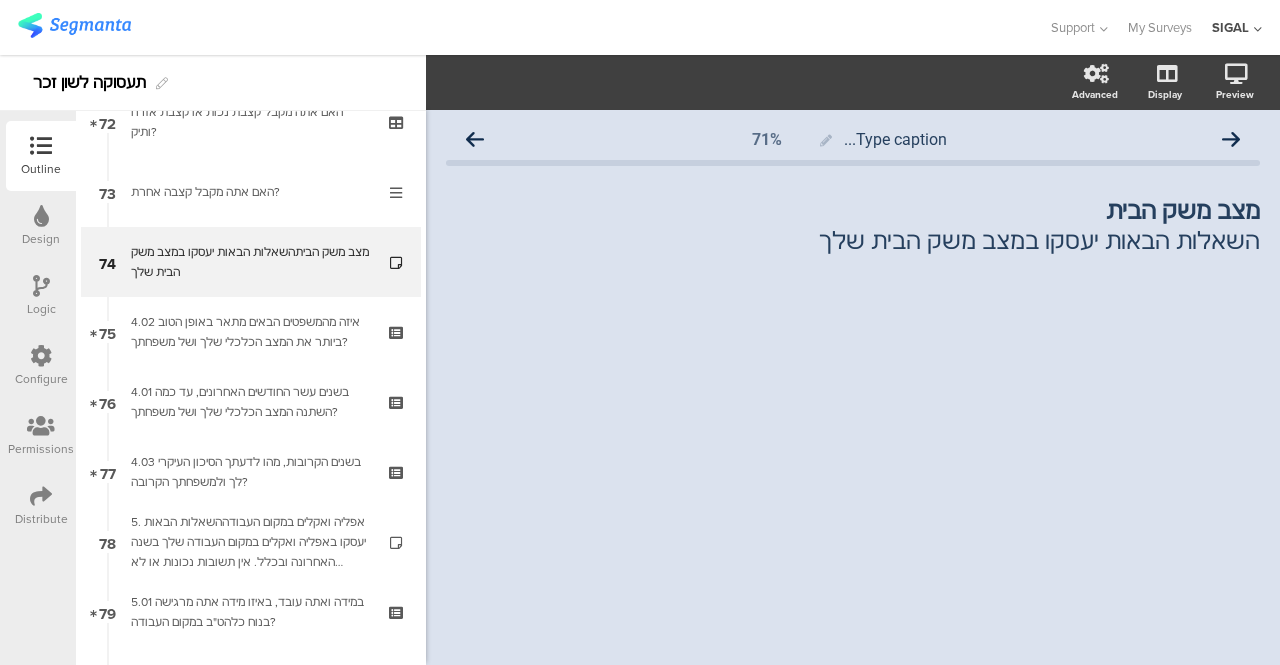 scroll, scrollTop: 5115, scrollLeft: 0, axis: vertical 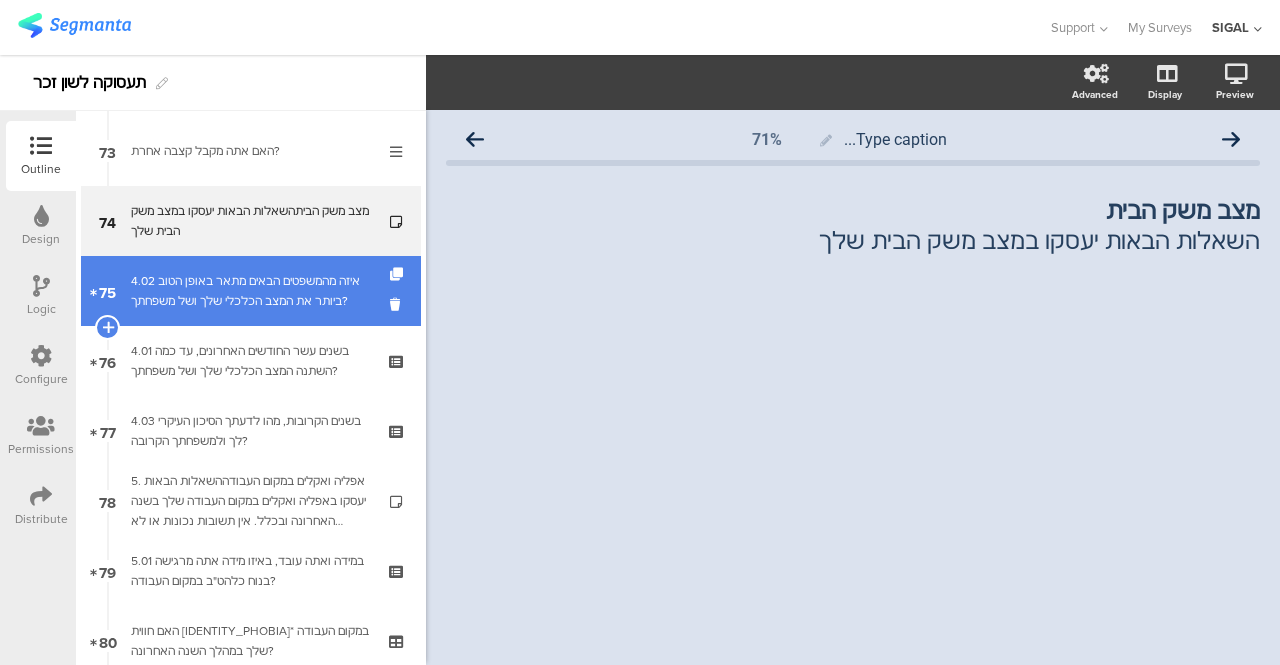 click on "4.02	איזה מהמשפטים הבאים מתאר באופן הטוב ביותר את המצב הכלכלי שלך ושל משפחתך?" at bounding box center [250, 291] 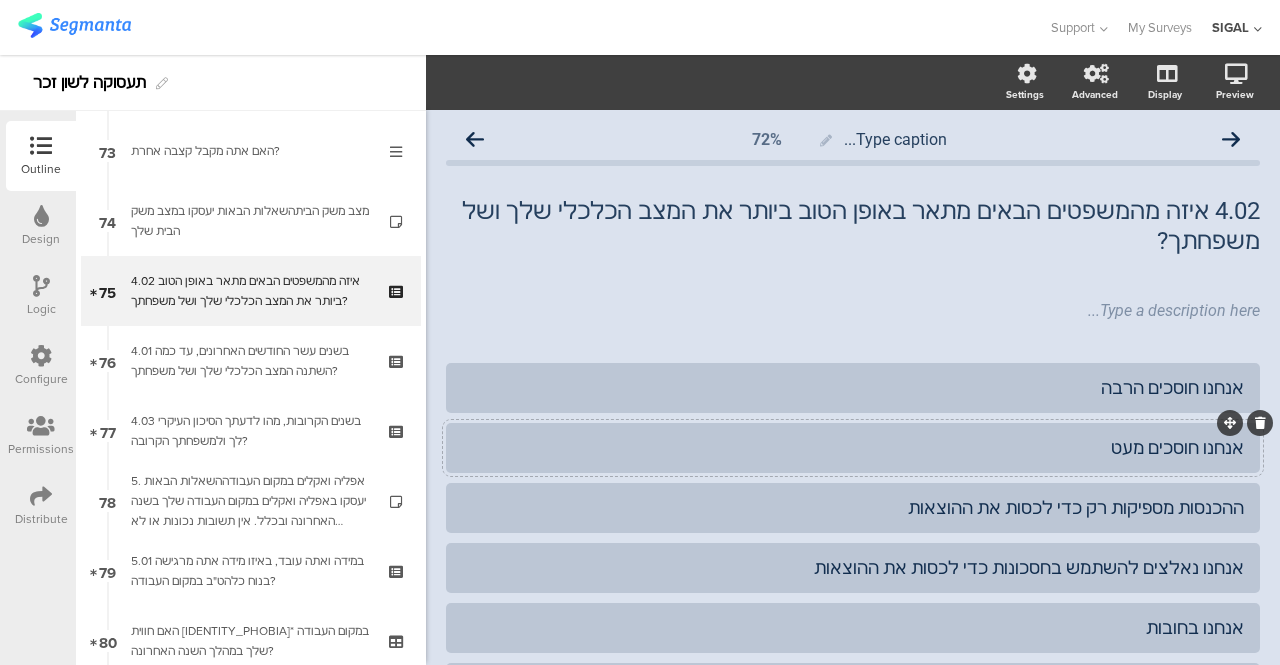 scroll, scrollTop: 100, scrollLeft: 0, axis: vertical 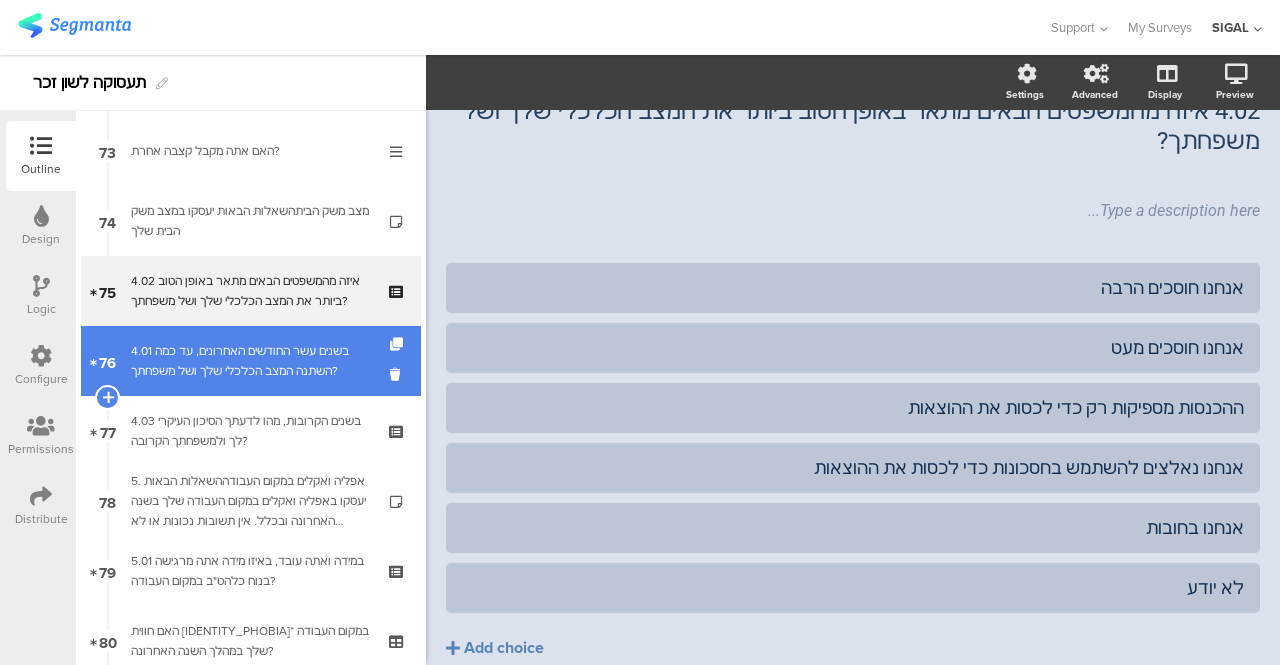 click on "4.01	בשנים עשר החודשים האחרונים, עד כמה השתנה המצב הכלכלי שלך ושל משפחתך?" at bounding box center (250, 361) 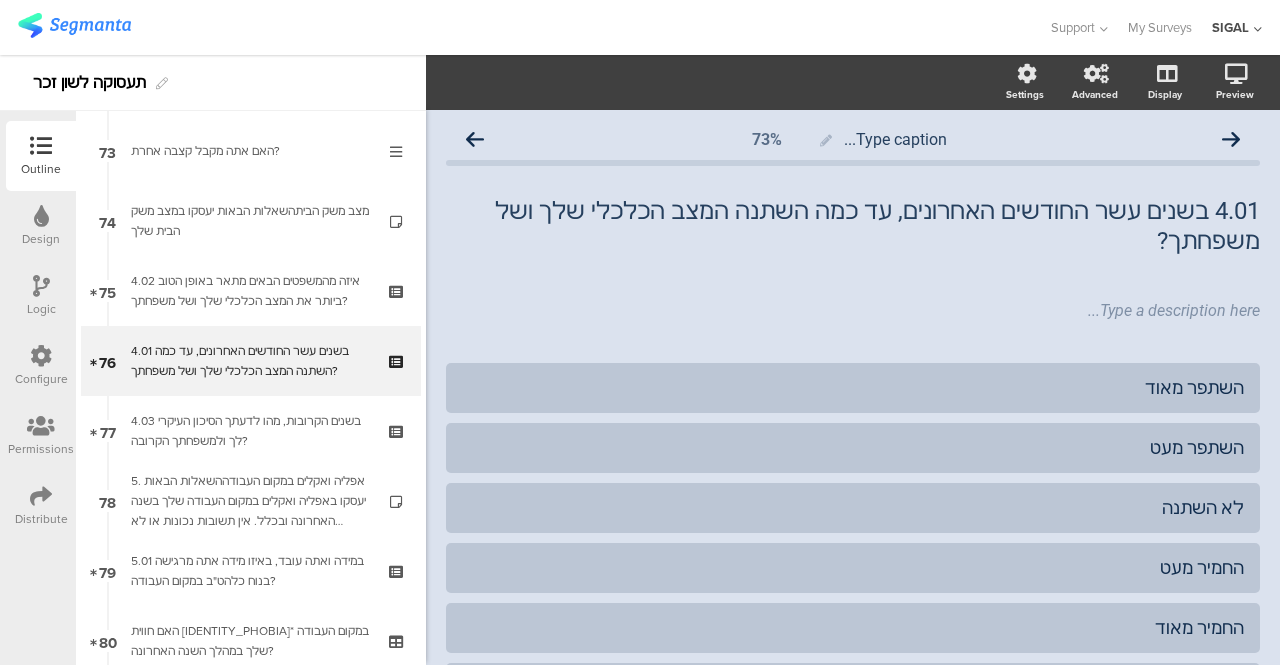 scroll, scrollTop: 100, scrollLeft: 0, axis: vertical 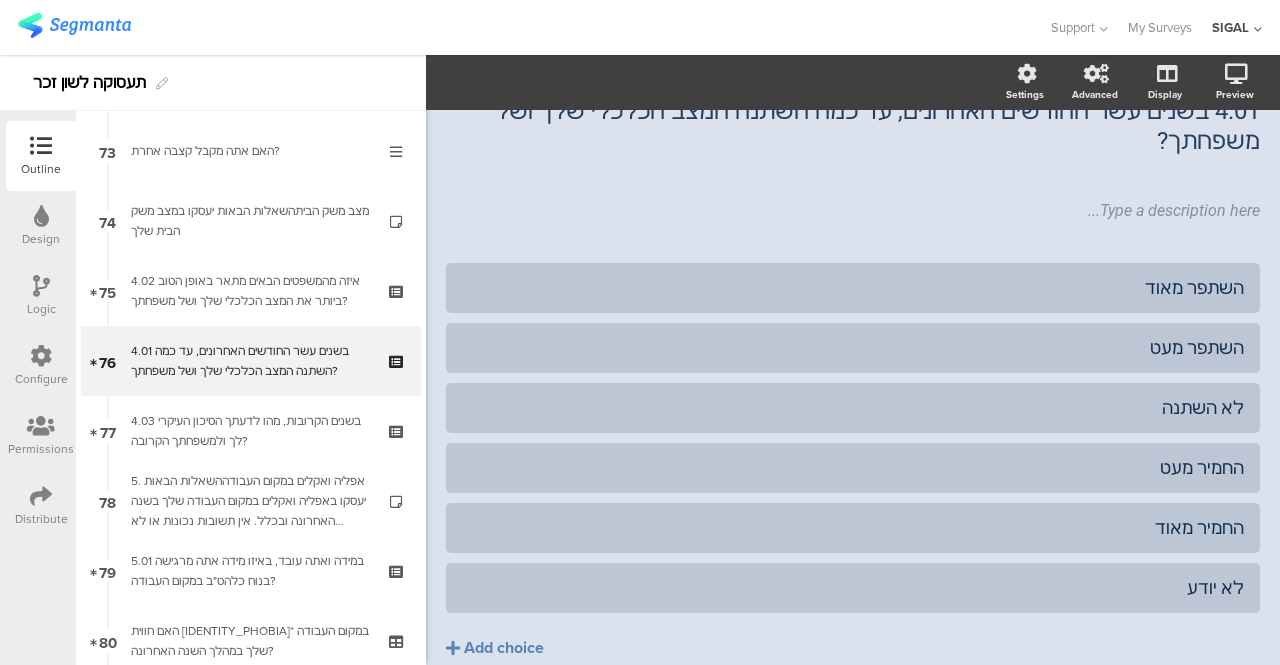 click at bounding box center (41, 286) 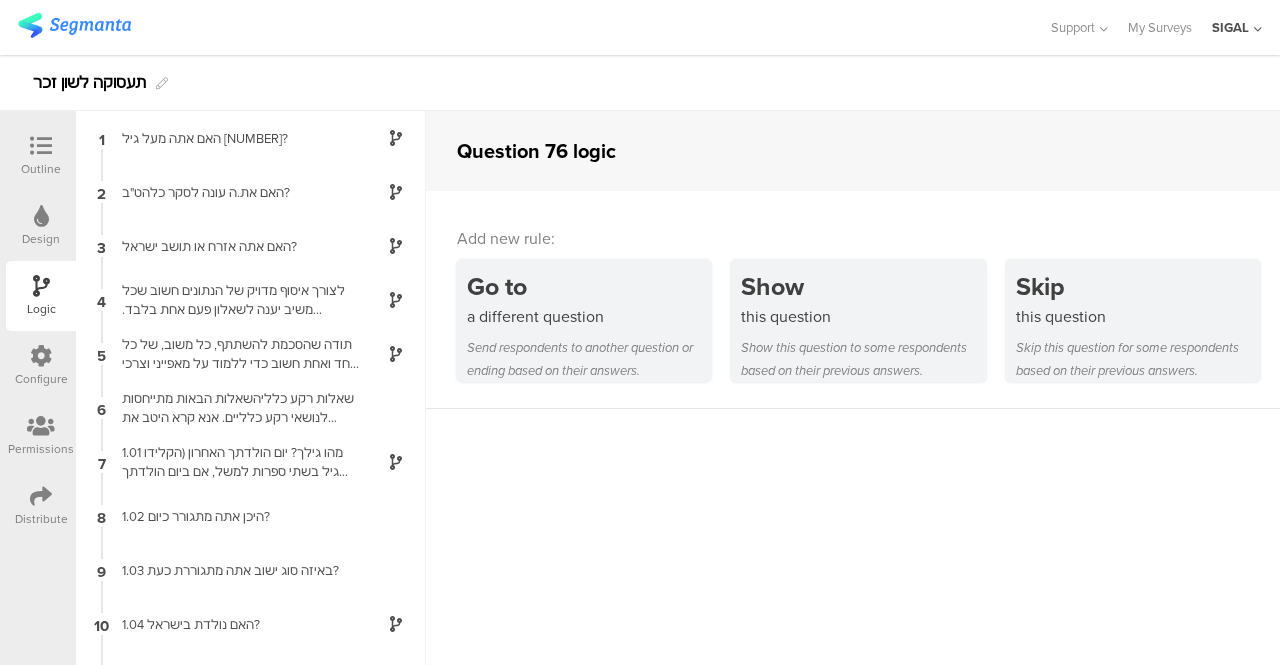 scroll, scrollTop: 80, scrollLeft: 0, axis: vertical 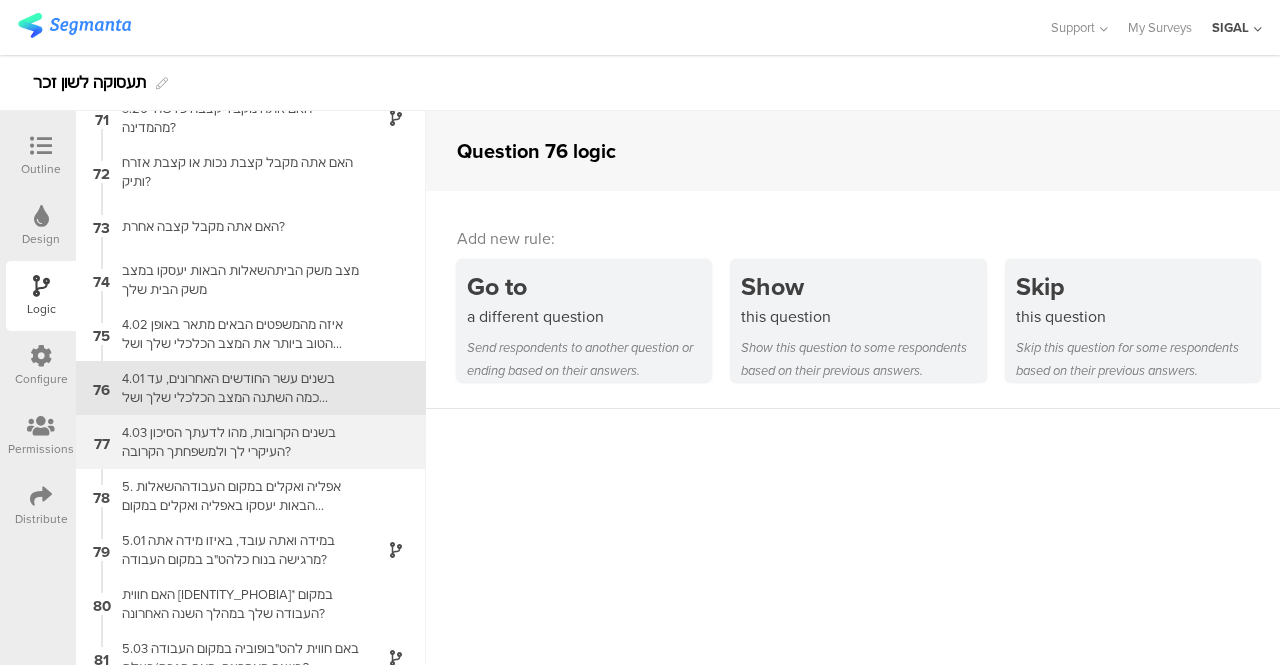 click on "4.03	בשנים הקרובות, מהו לדעתך הסיכון העיקרי לך ולמשפחתך הקרובה?" at bounding box center [235, 442] 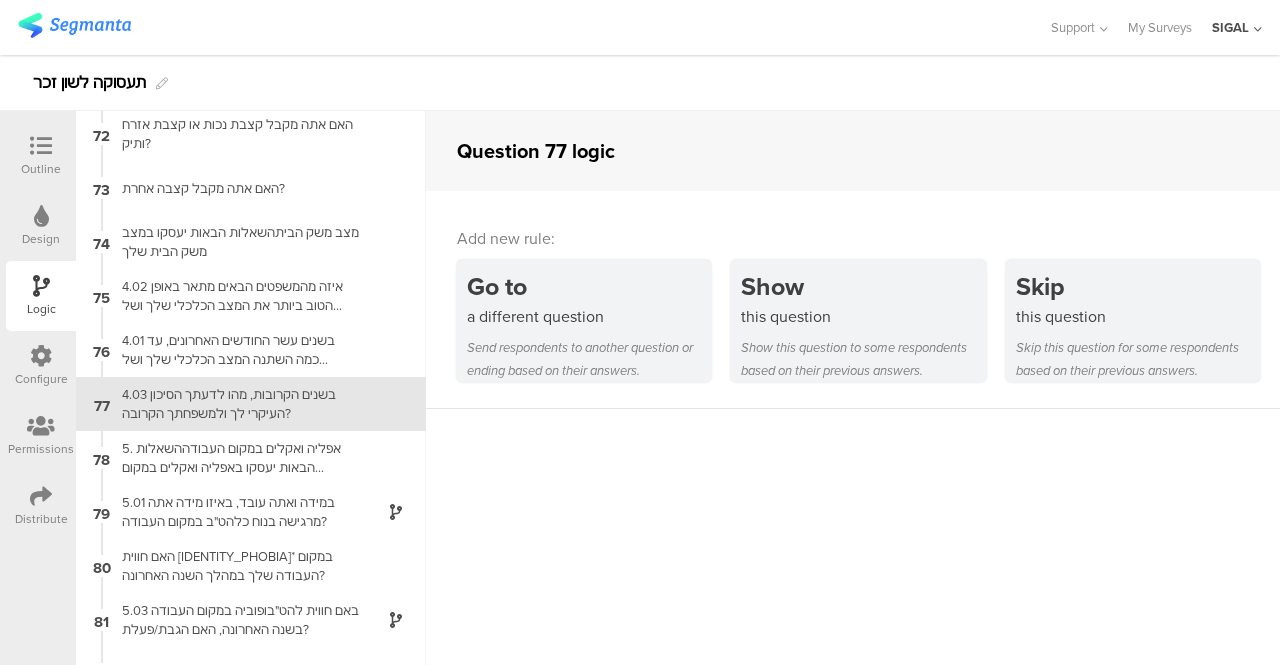 scroll, scrollTop: 3854, scrollLeft: 0, axis: vertical 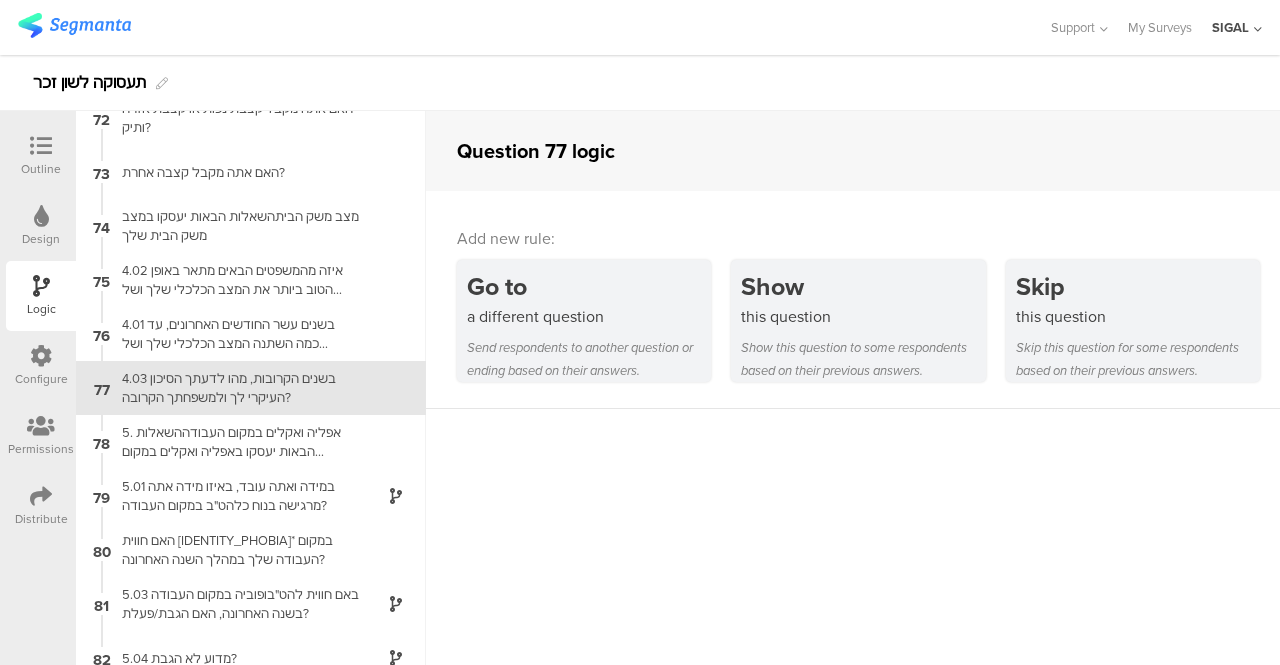 click at bounding box center (41, 147) 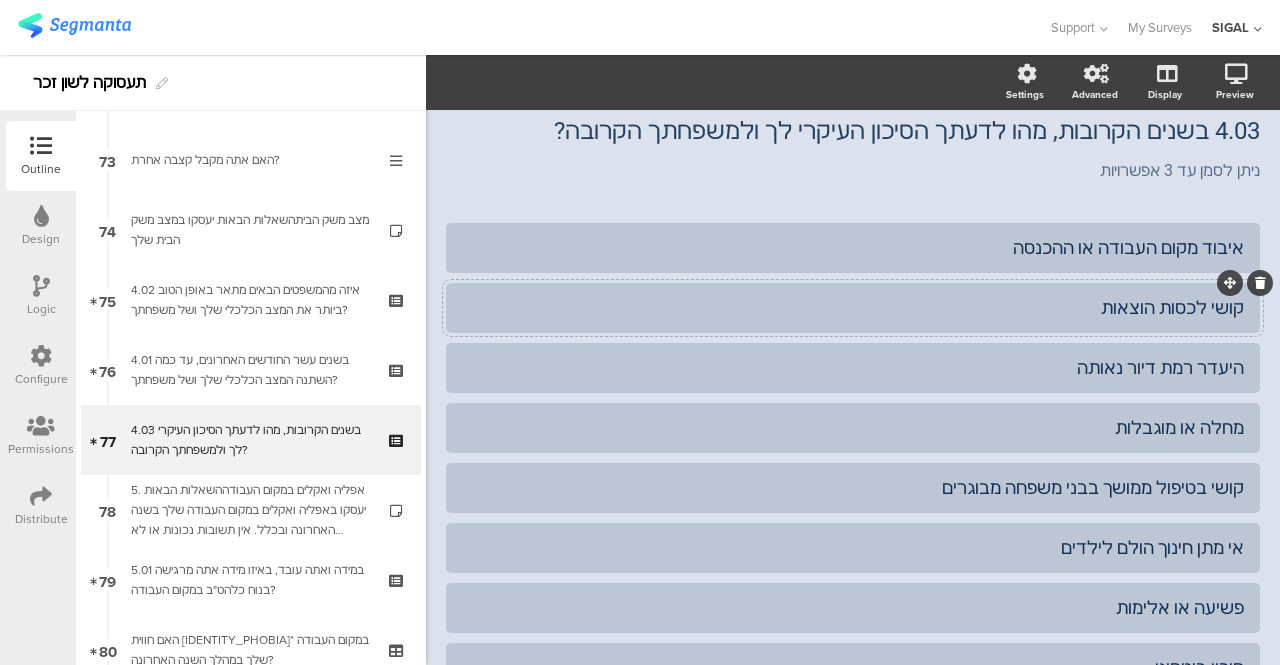 scroll, scrollTop: 5158, scrollLeft: 0, axis: vertical 